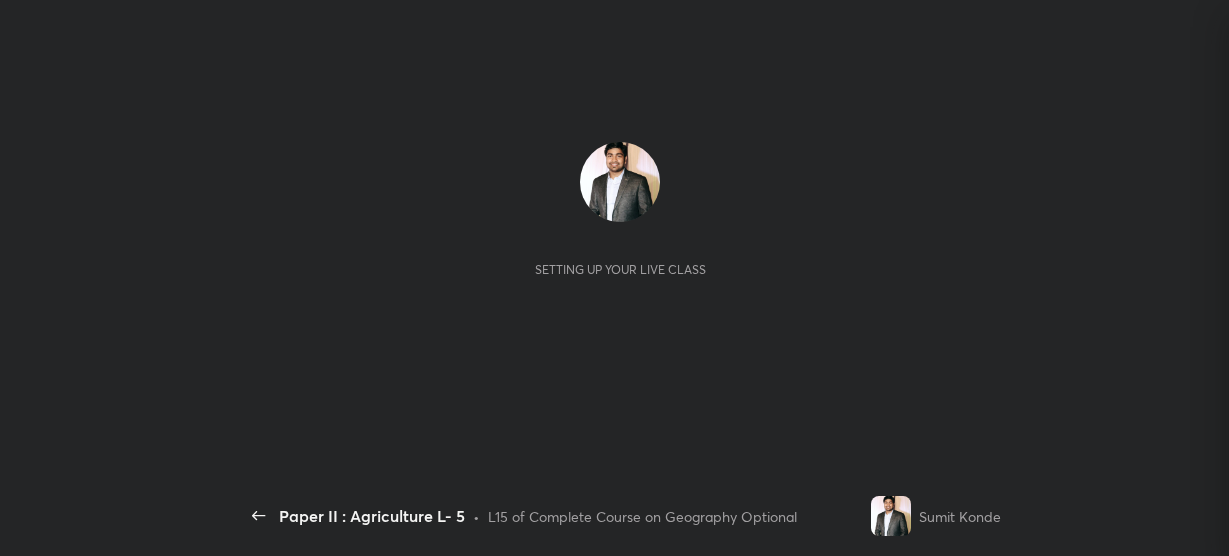 scroll, scrollTop: 0, scrollLeft: 0, axis: both 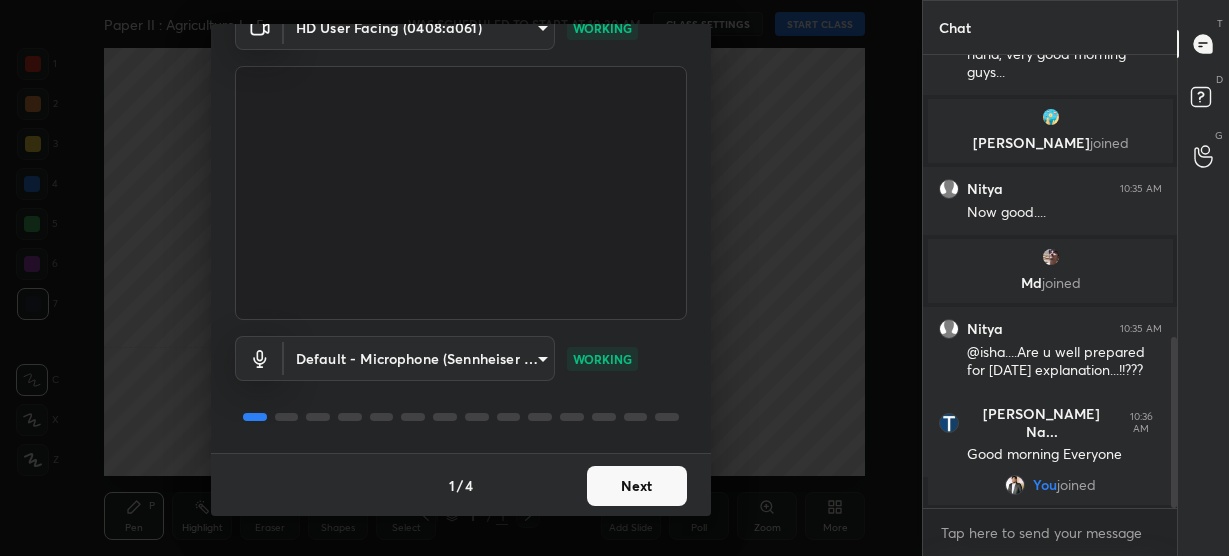 click on "Next" at bounding box center [637, 486] 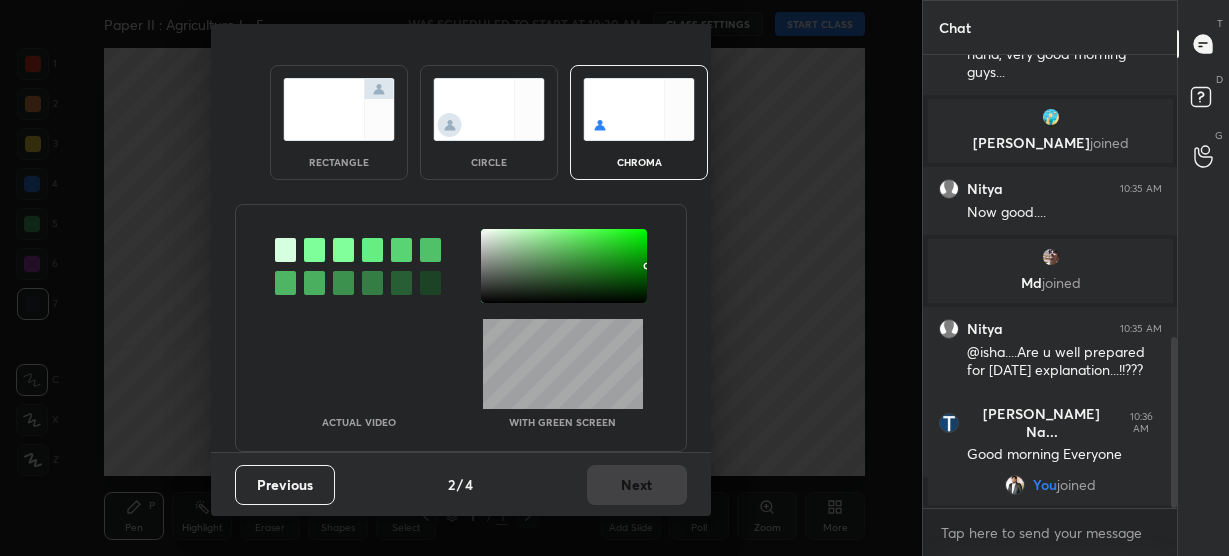 scroll, scrollTop: 22, scrollLeft: 0, axis: vertical 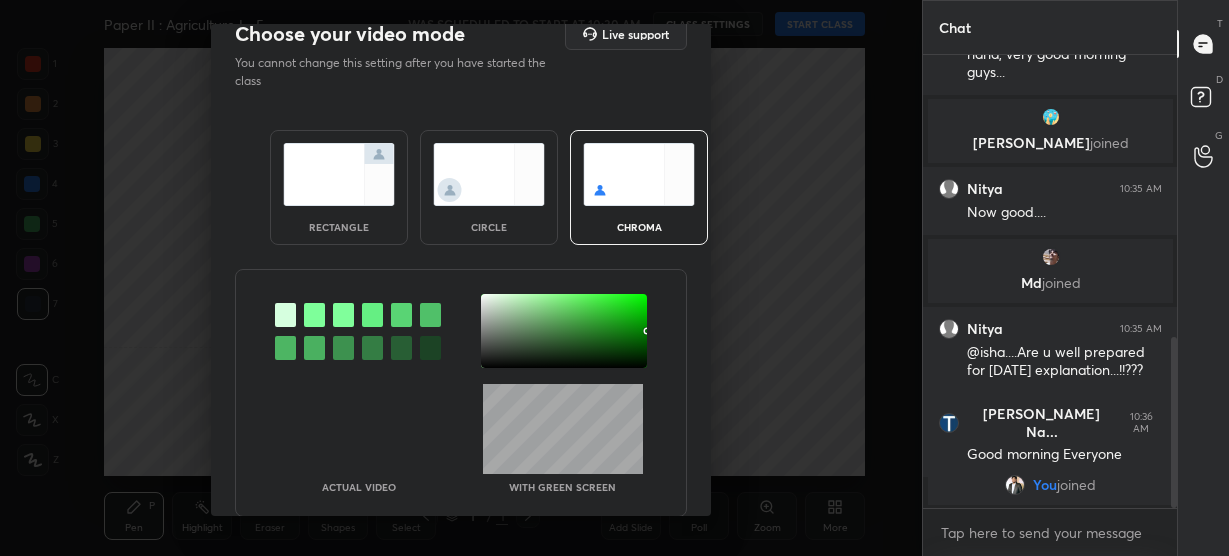 click on "circle" at bounding box center (489, 187) 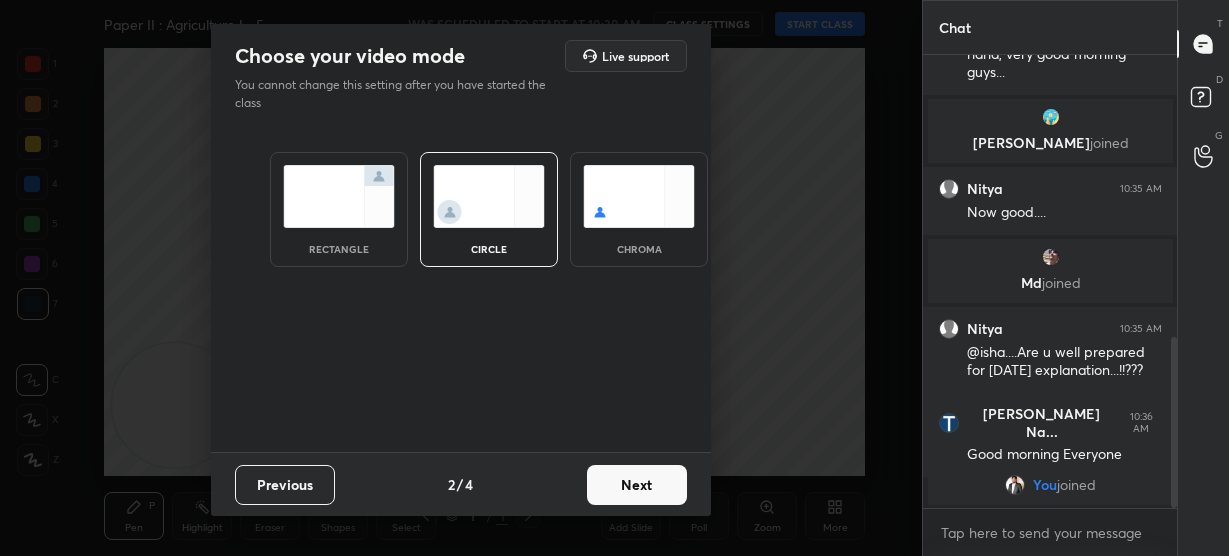 scroll, scrollTop: 0, scrollLeft: 0, axis: both 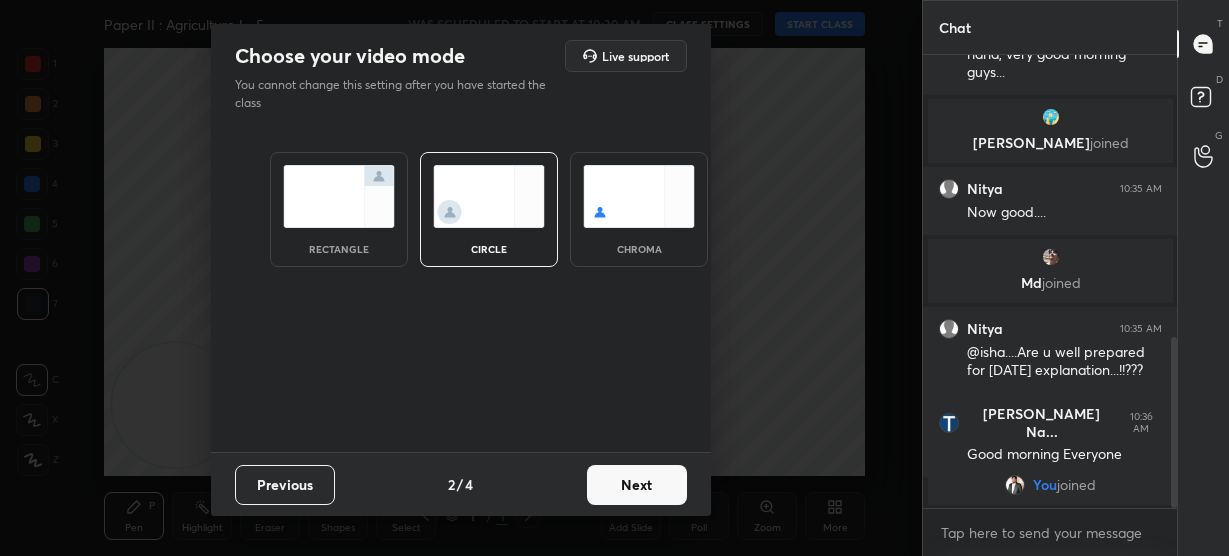 click at bounding box center [639, 196] 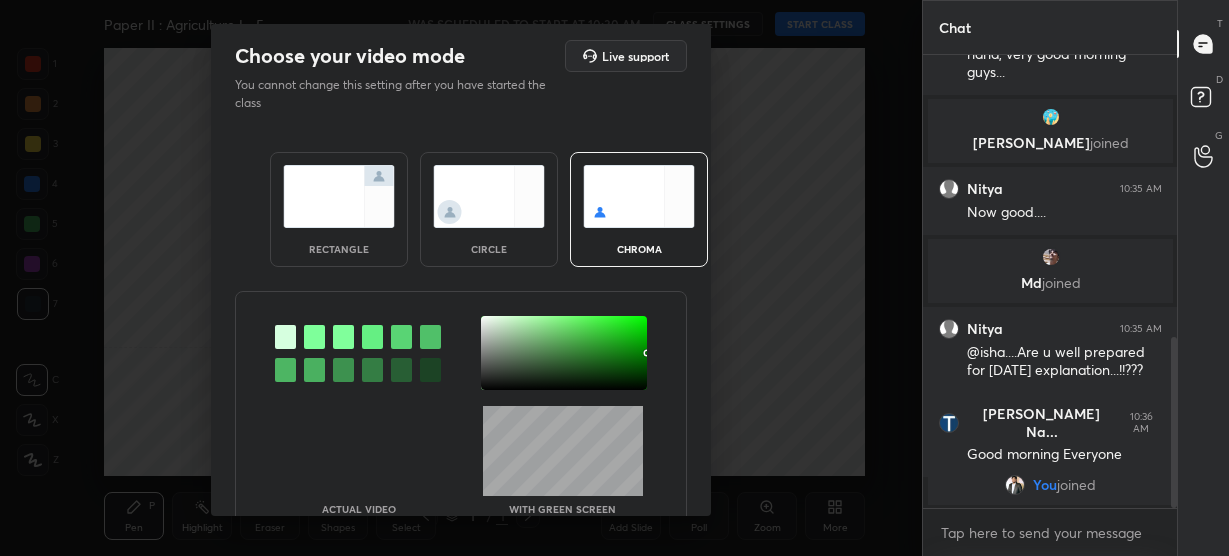click at bounding box center (314, 337) 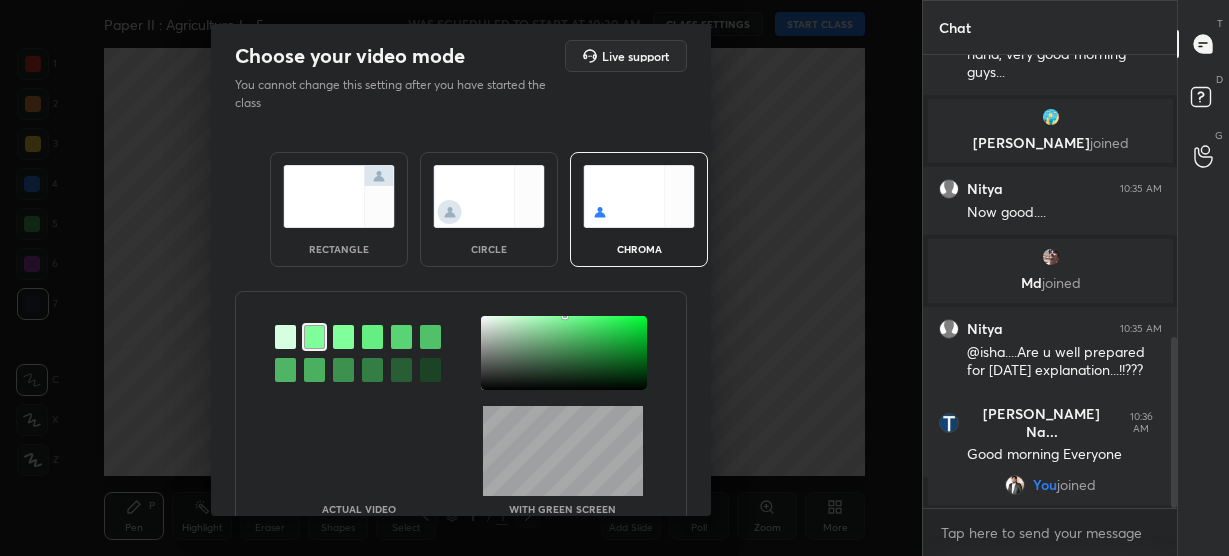 click at bounding box center (564, 353) 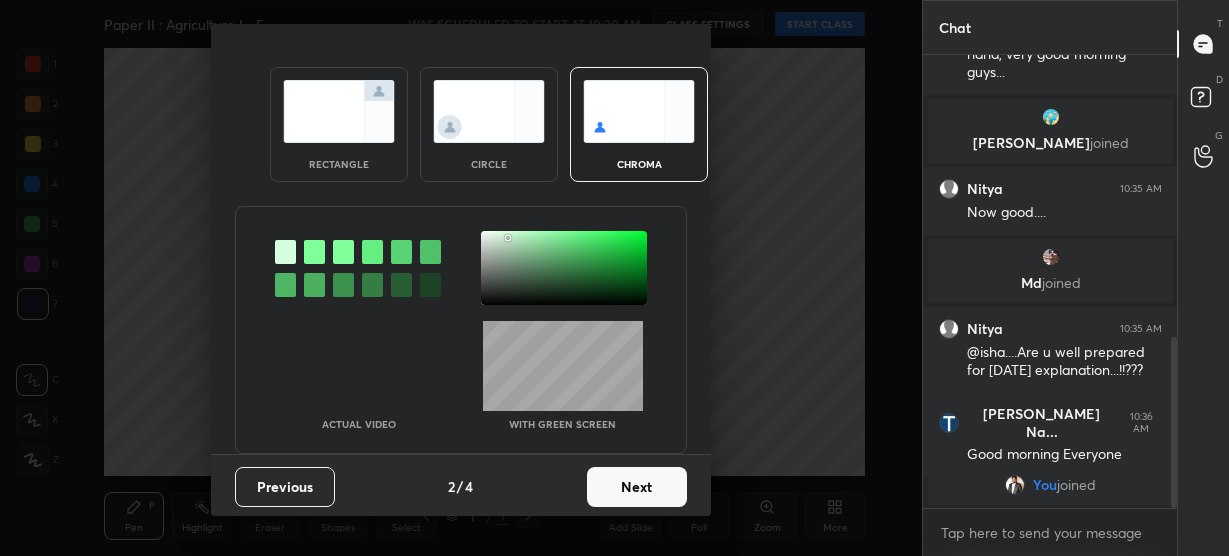 click on "Next" at bounding box center [637, 487] 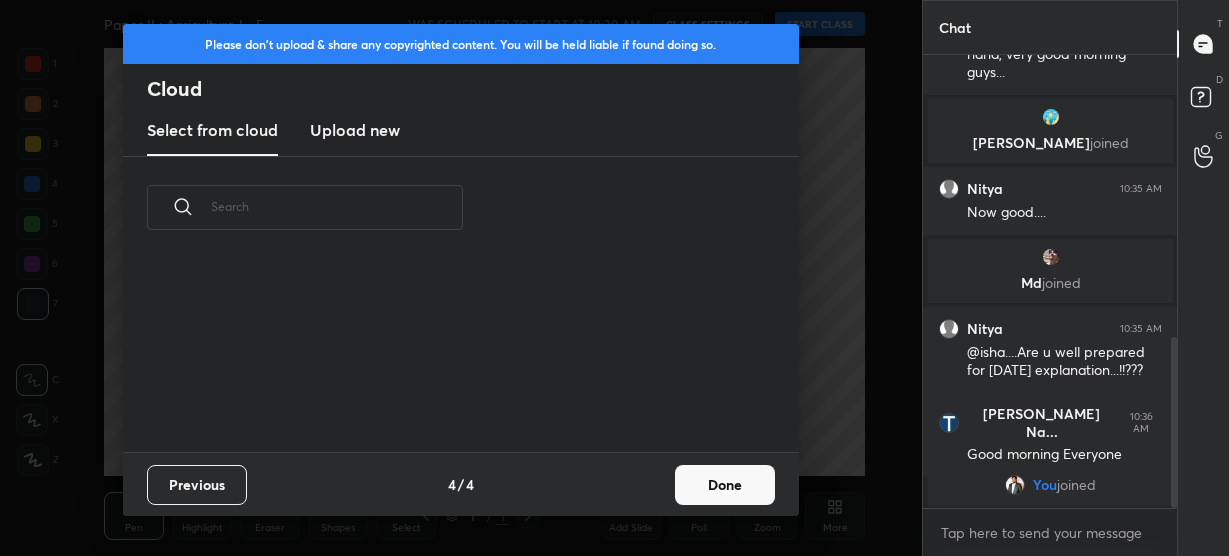 scroll, scrollTop: 0, scrollLeft: 0, axis: both 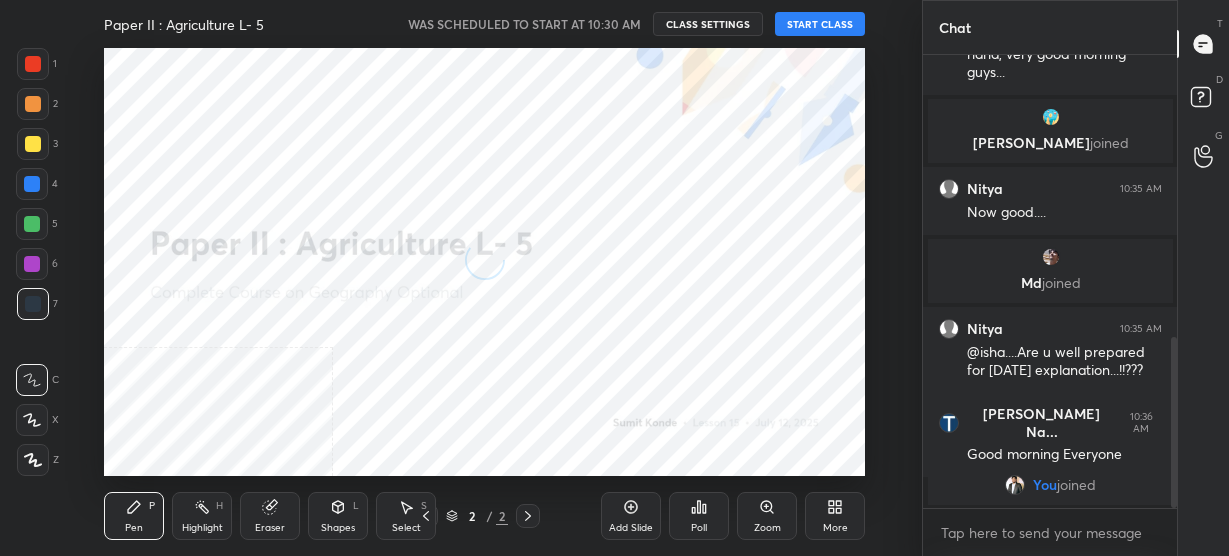 click on "START CLASS" at bounding box center [820, 24] 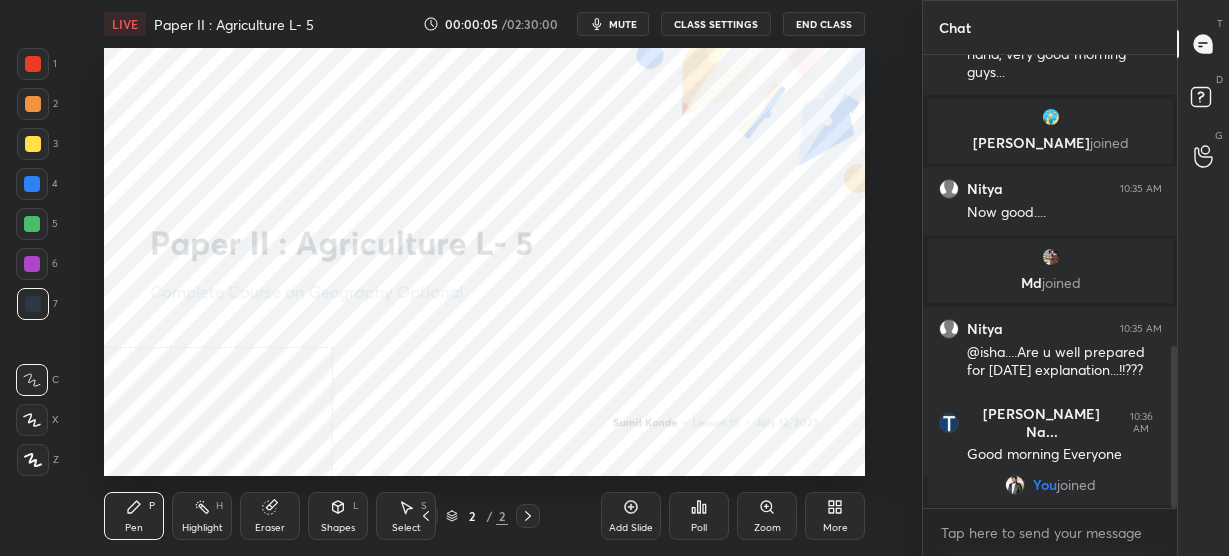 scroll, scrollTop: 814, scrollLeft: 0, axis: vertical 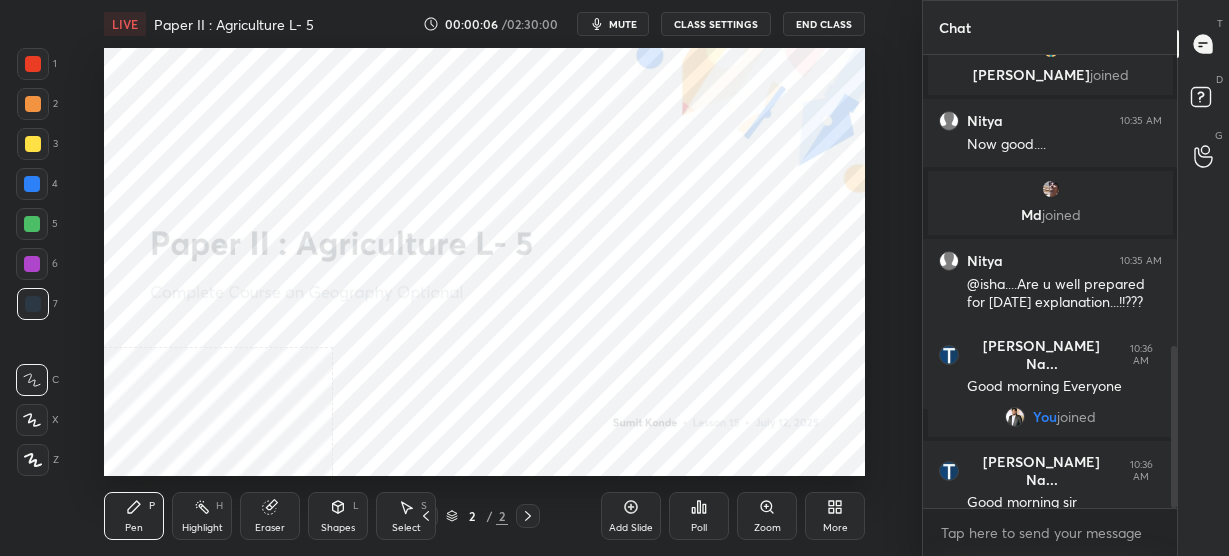 click on "More" at bounding box center [835, 528] 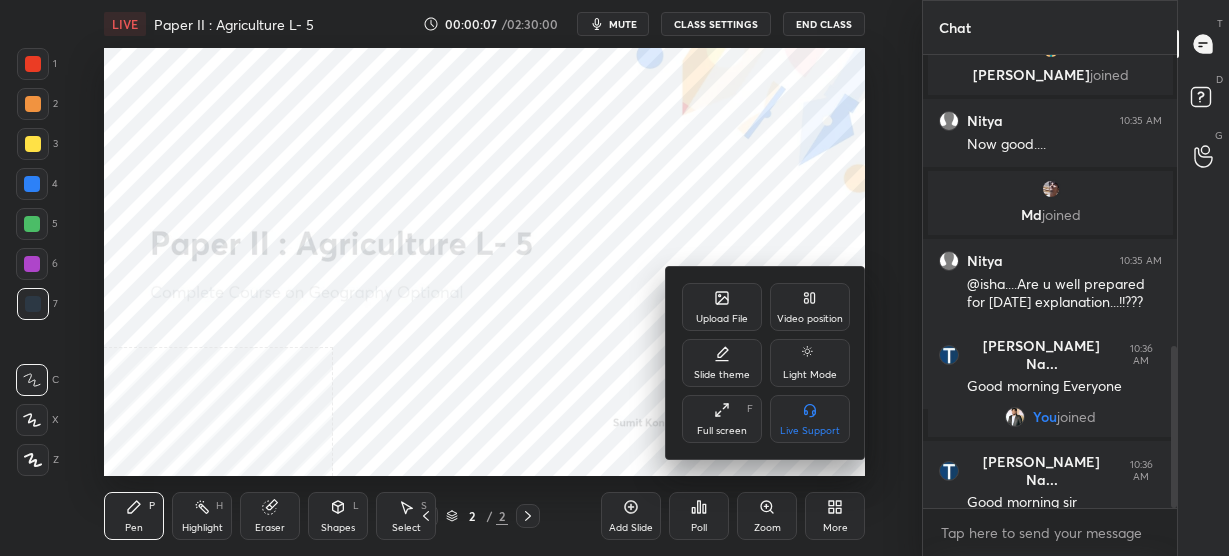 click on "Video position" at bounding box center [810, 319] 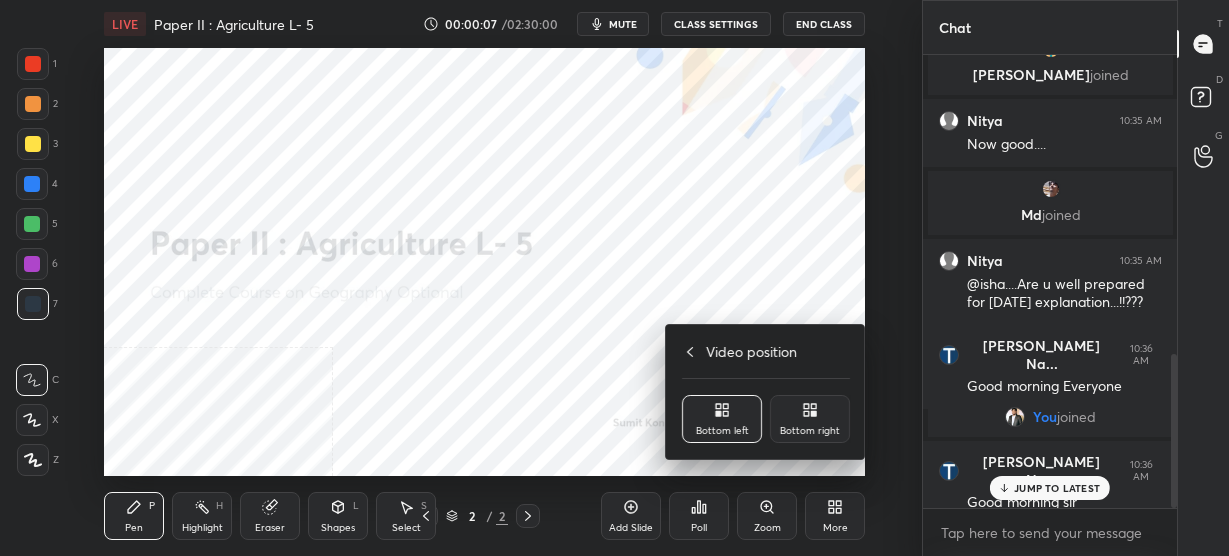 scroll, scrollTop: 881, scrollLeft: 0, axis: vertical 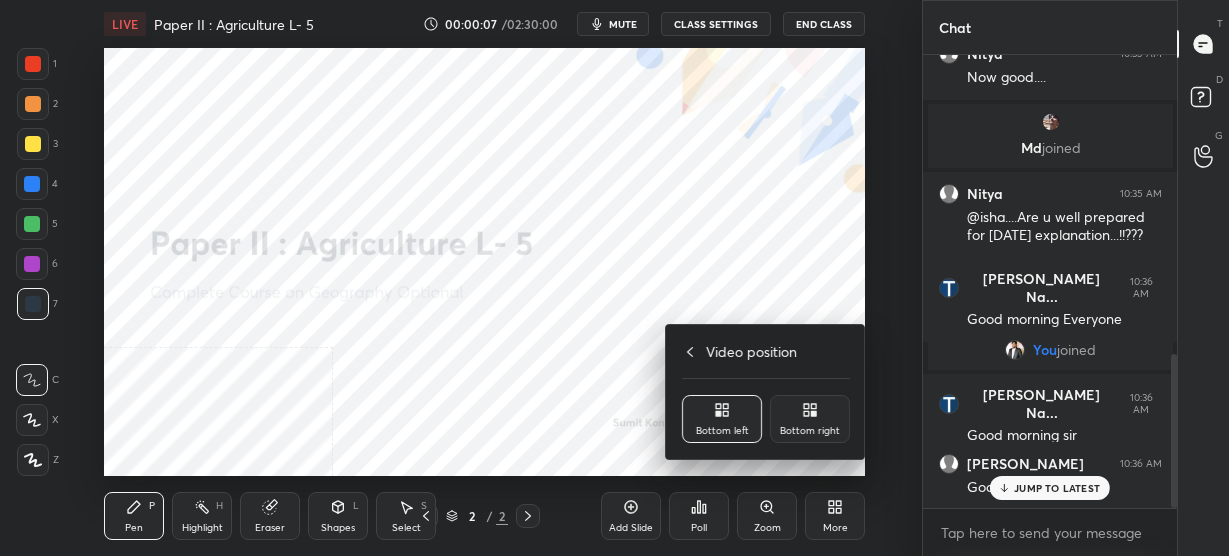 drag, startPoint x: 813, startPoint y: 431, endPoint x: 804, endPoint y: 397, distance: 35.17101 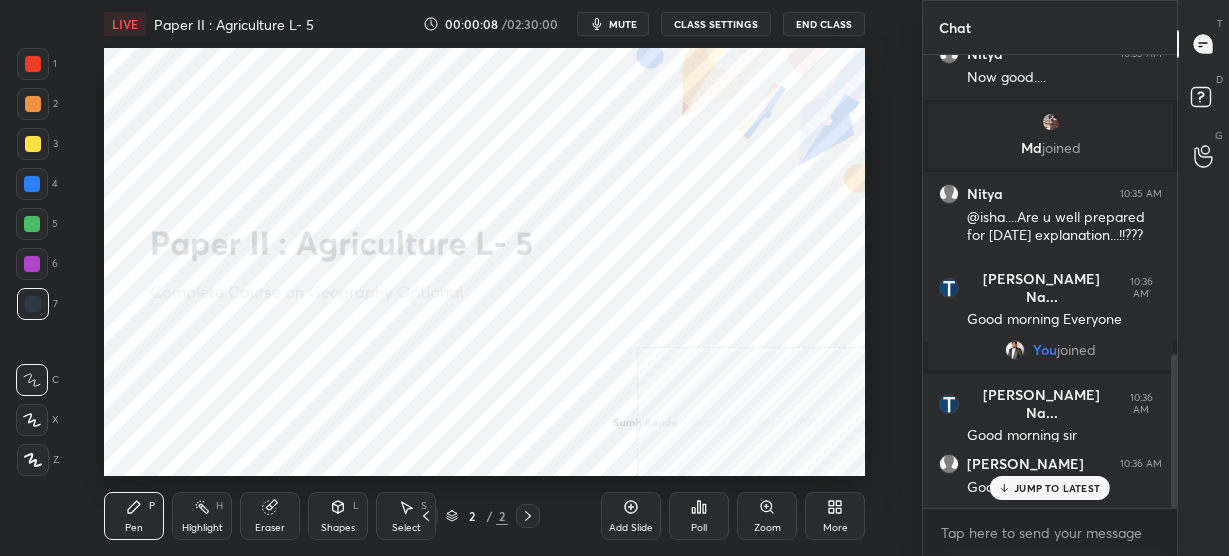 click on "Upload File Video position Slide theme Light Mode Full screen F Live Support" at bounding box center [614, 278] 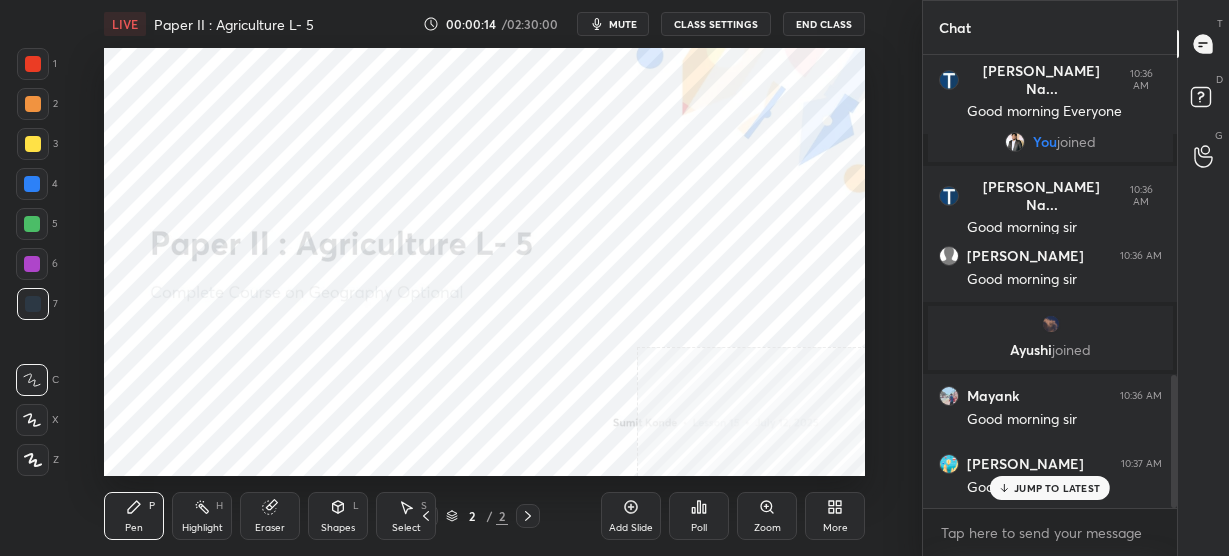 scroll, scrollTop: 1157, scrollLeft: 0, axis: vertical 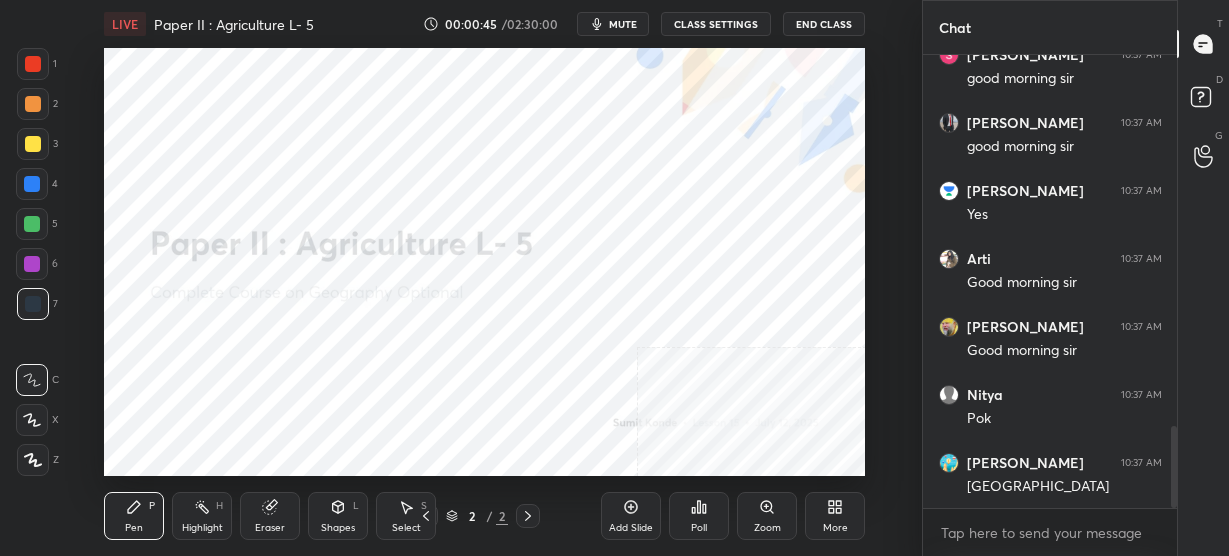 click on "More" at bounding box center (835, 516) 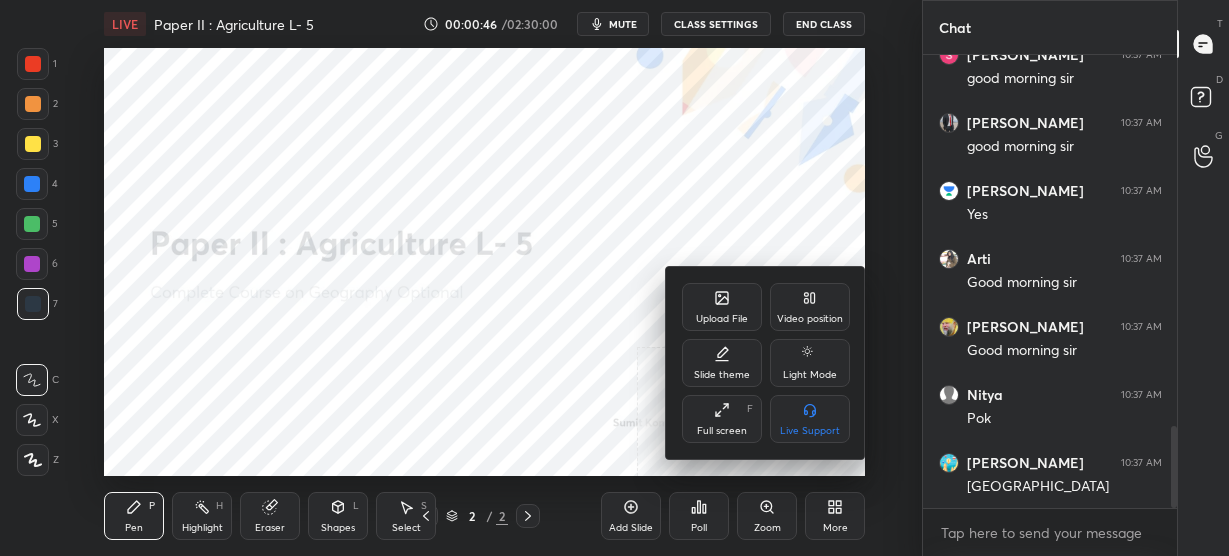 click on "Full screen F" at bounding box center [722, 419] 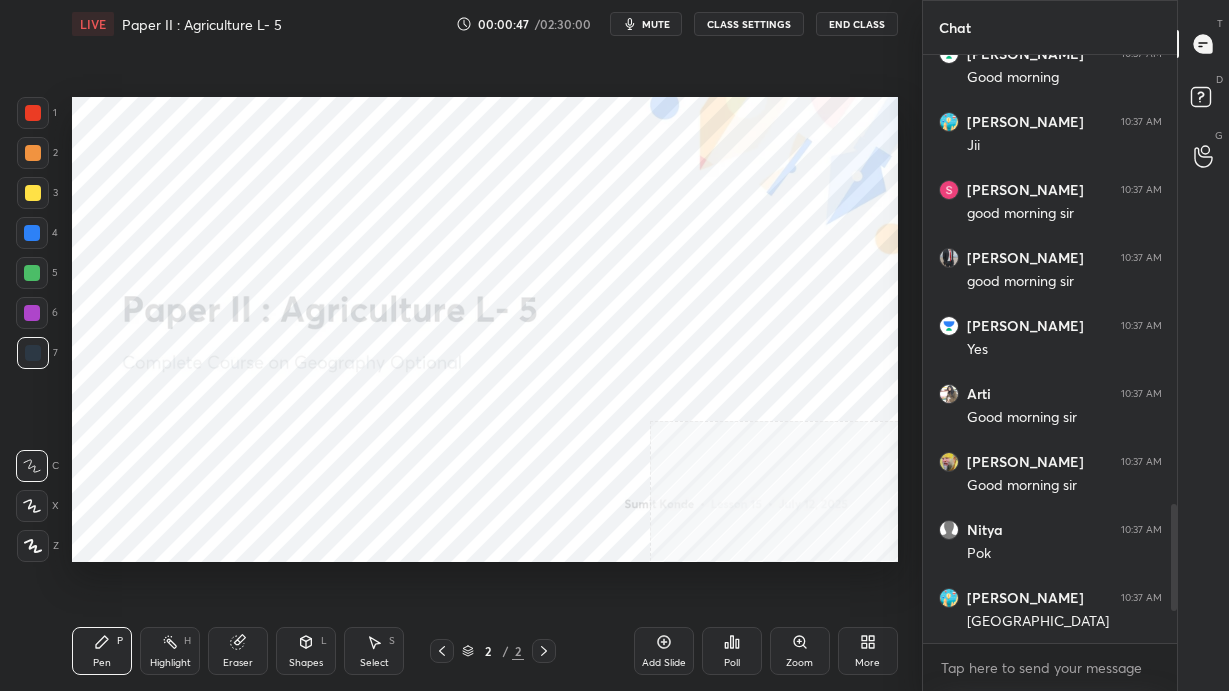 click on "More" at bounding box center (868, 651) 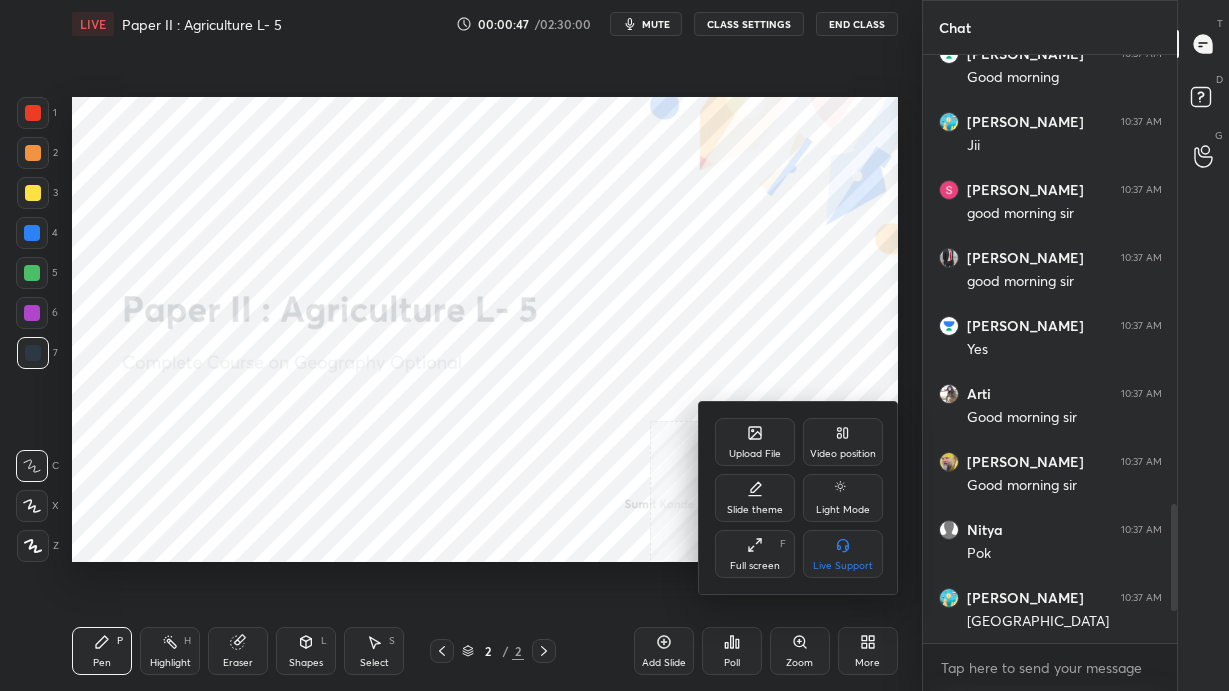 click on "Upload File" at bounding box center (755, 442) 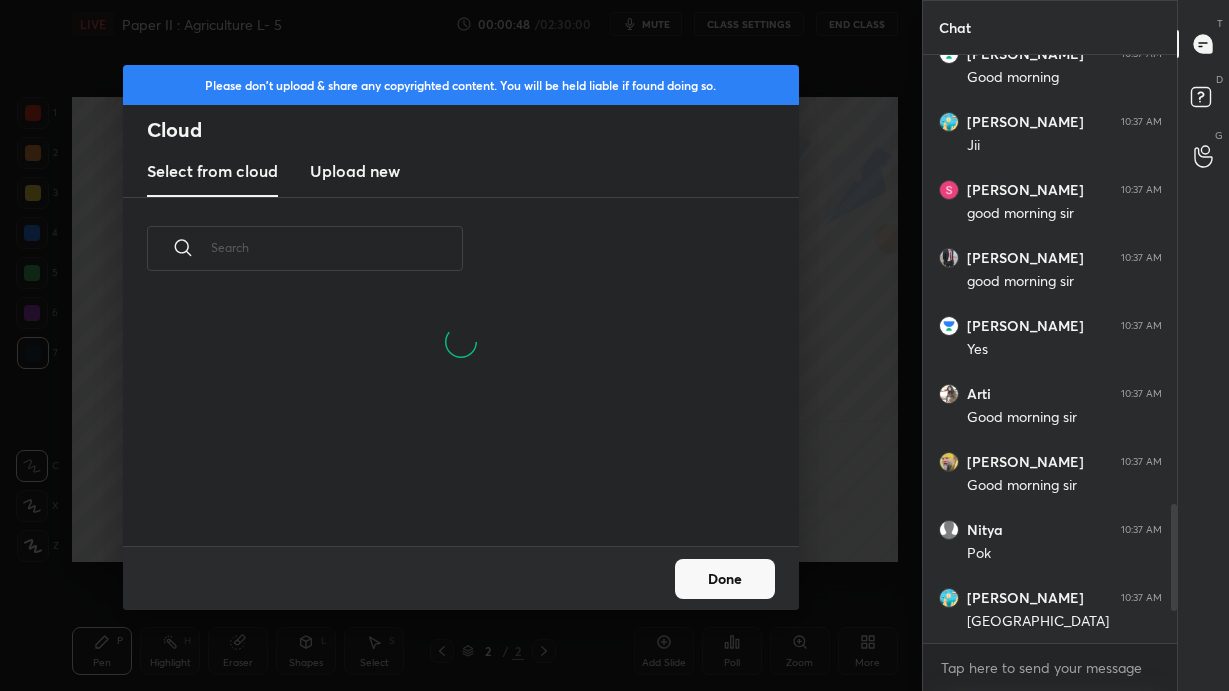 click on "Select from cloud Upload new" at bounding box center [461, 172] 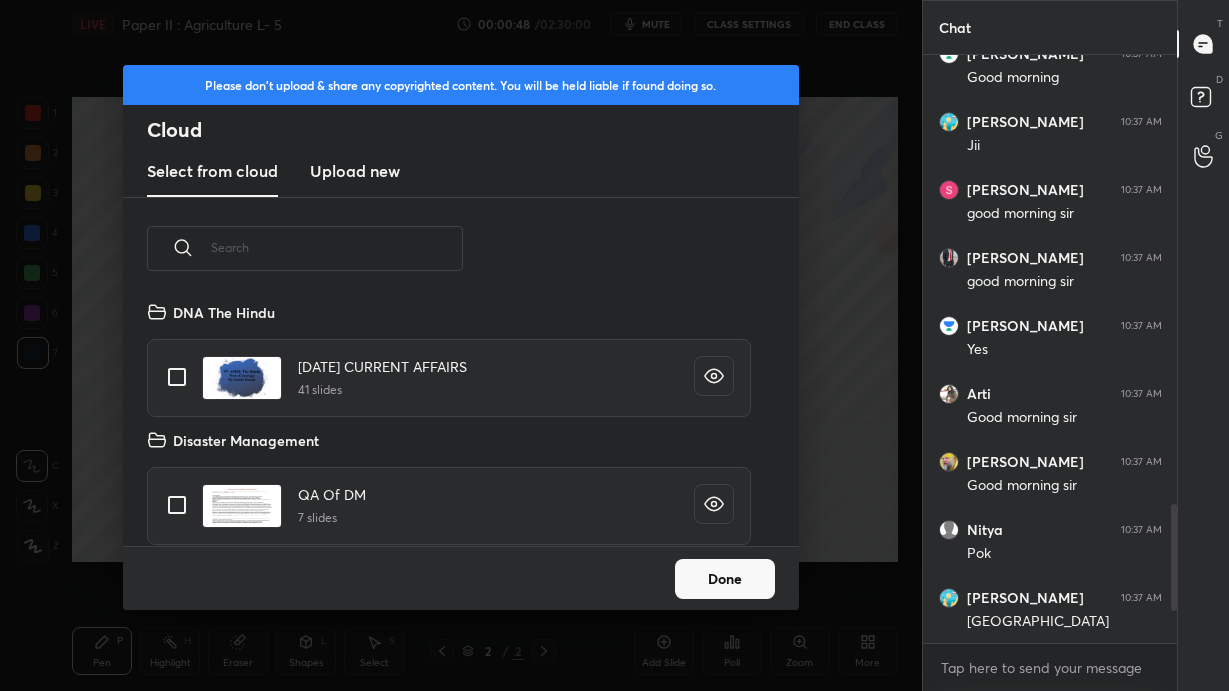 scroll, scrollTop: 6, scrollLeft: 10, axis: both 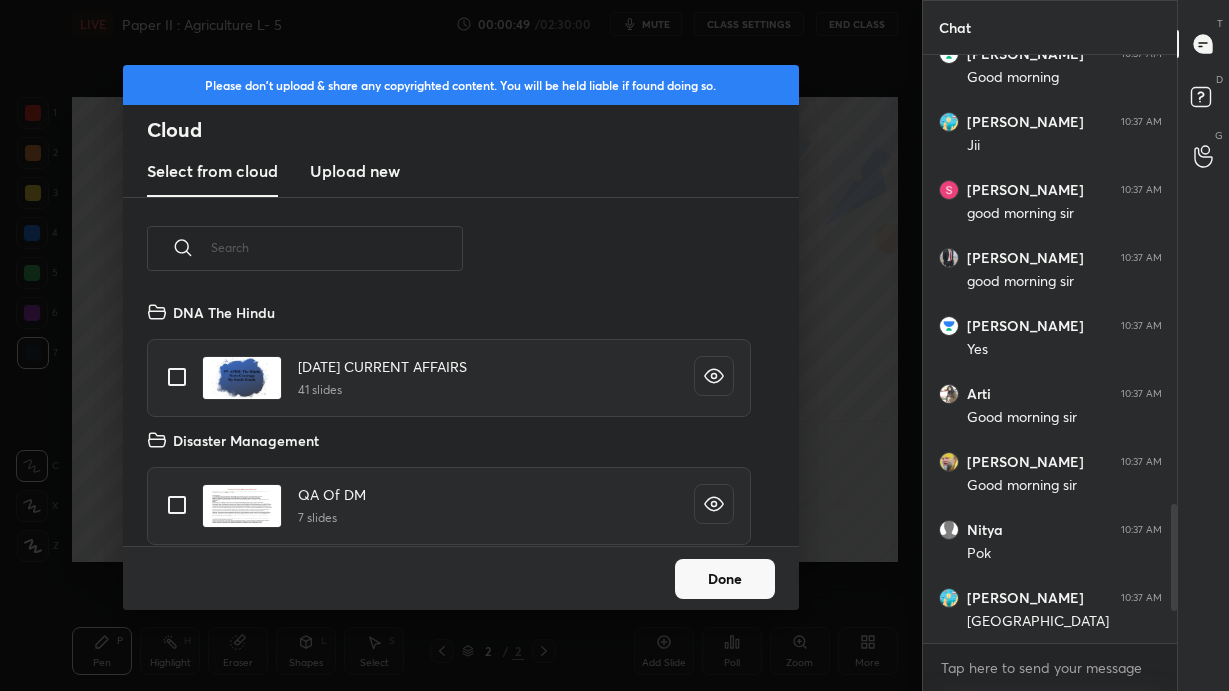 click on "Upload new" at bounding box center [355, 171] 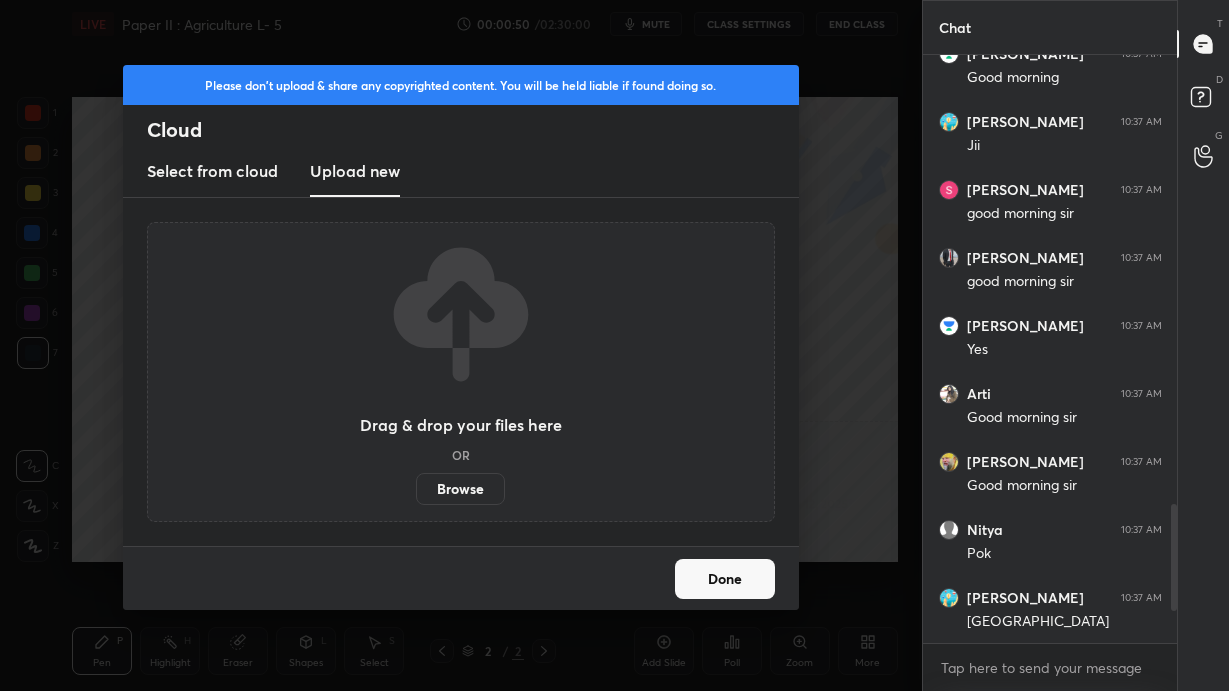 click on "Browse" at bounding box center [460, 489] 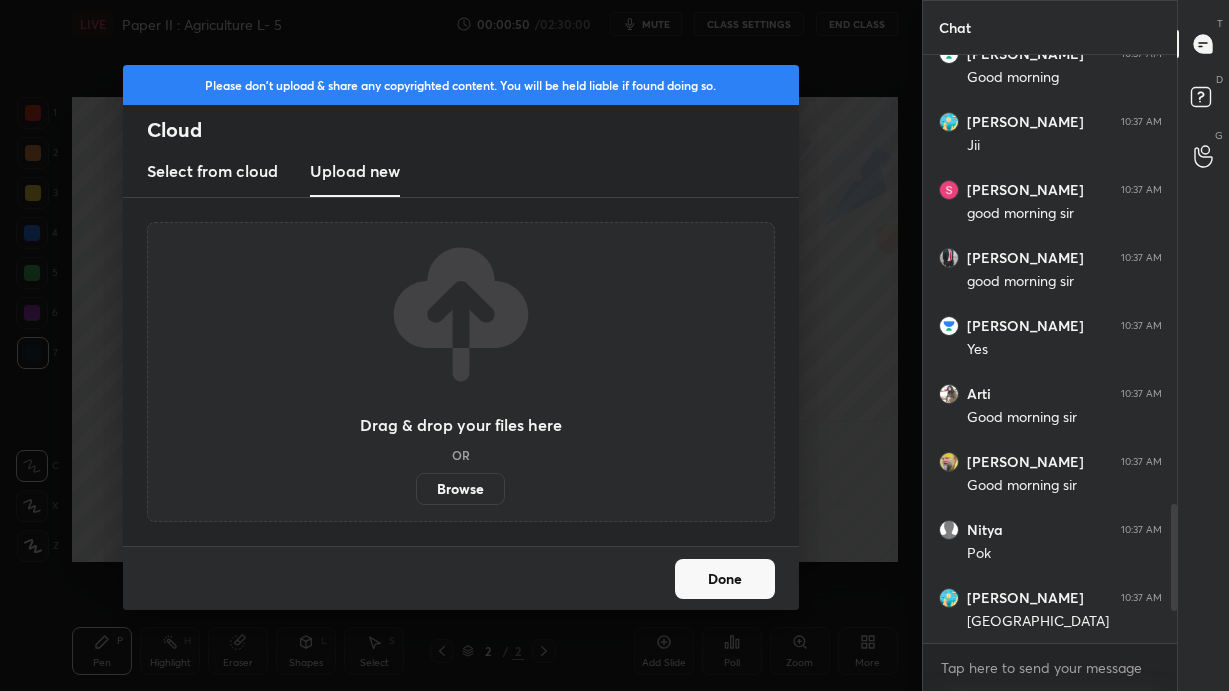click on "Browse" at bounding box center (416, 489) 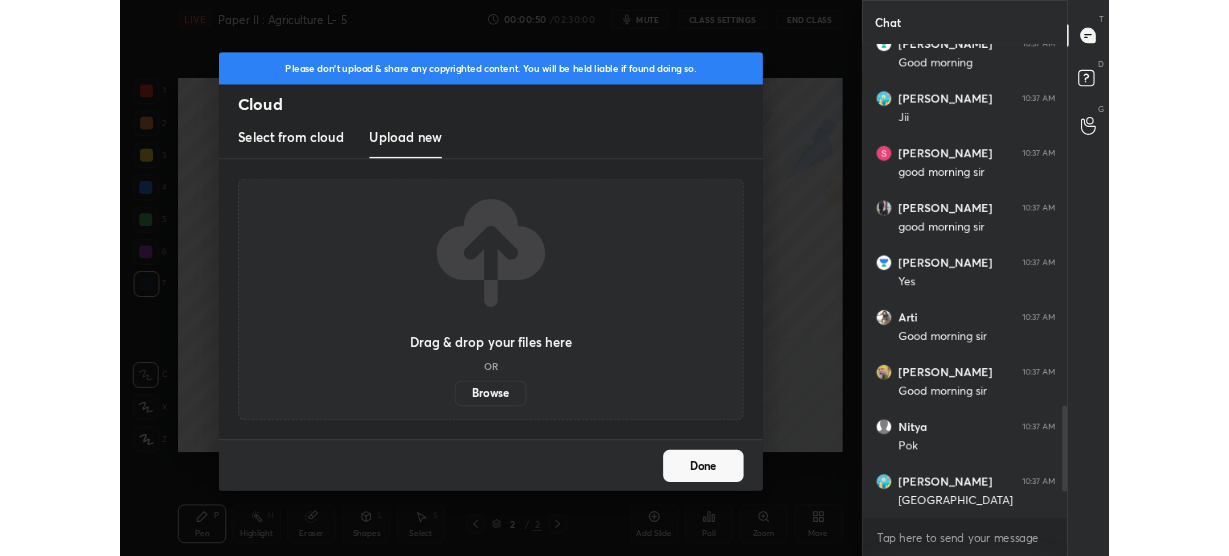 scroll, scrollTop: 428, scrollLeft: 841, axis: both 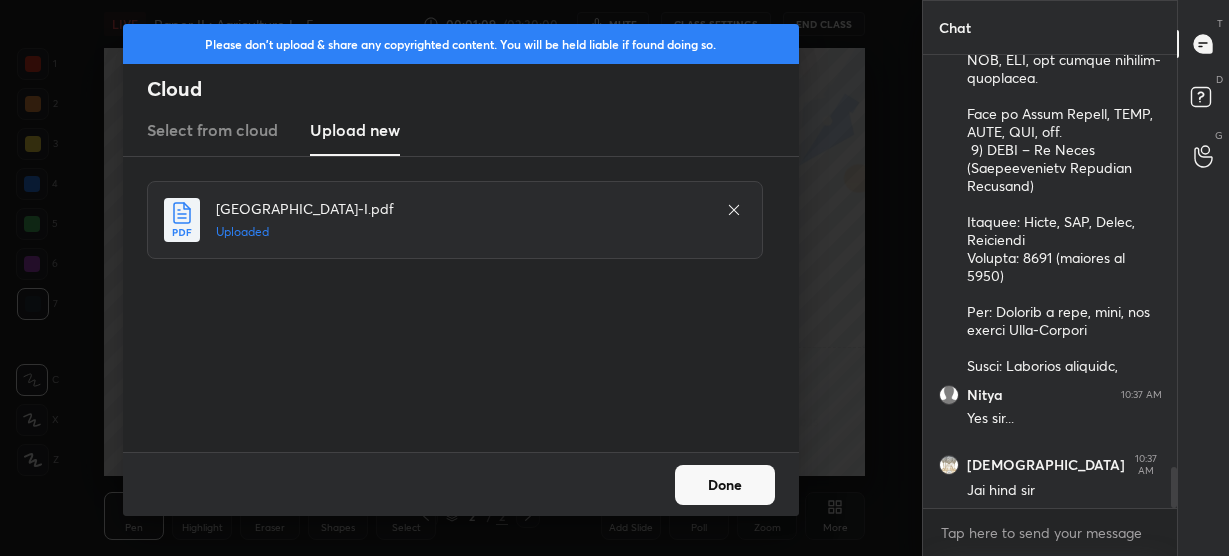 click on "Done" at bounding box center (725, 485) 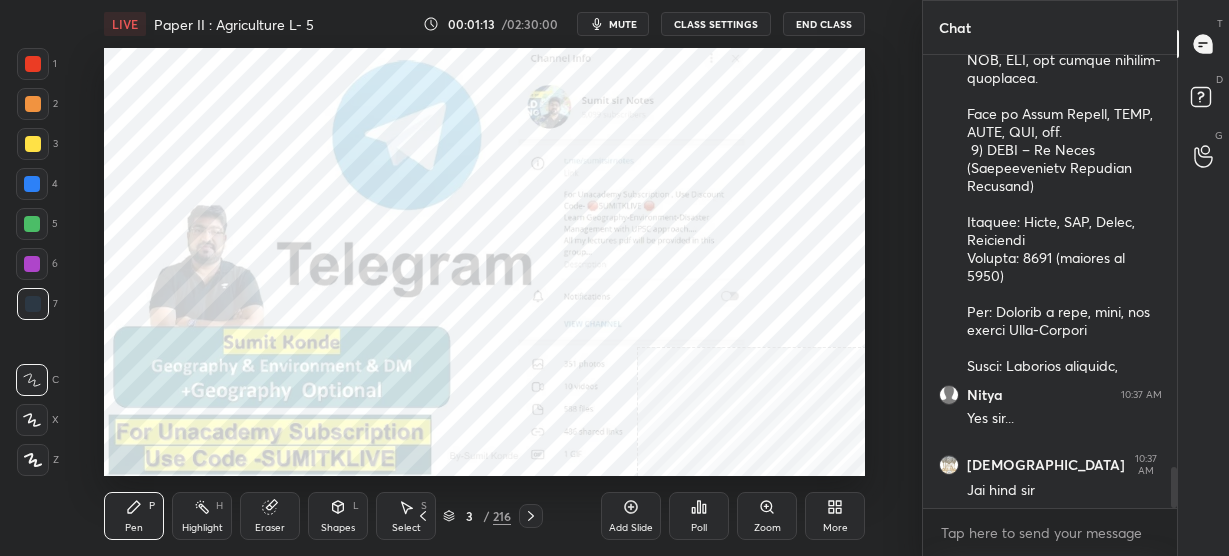 click on "3" at bounding box center [469, 516] 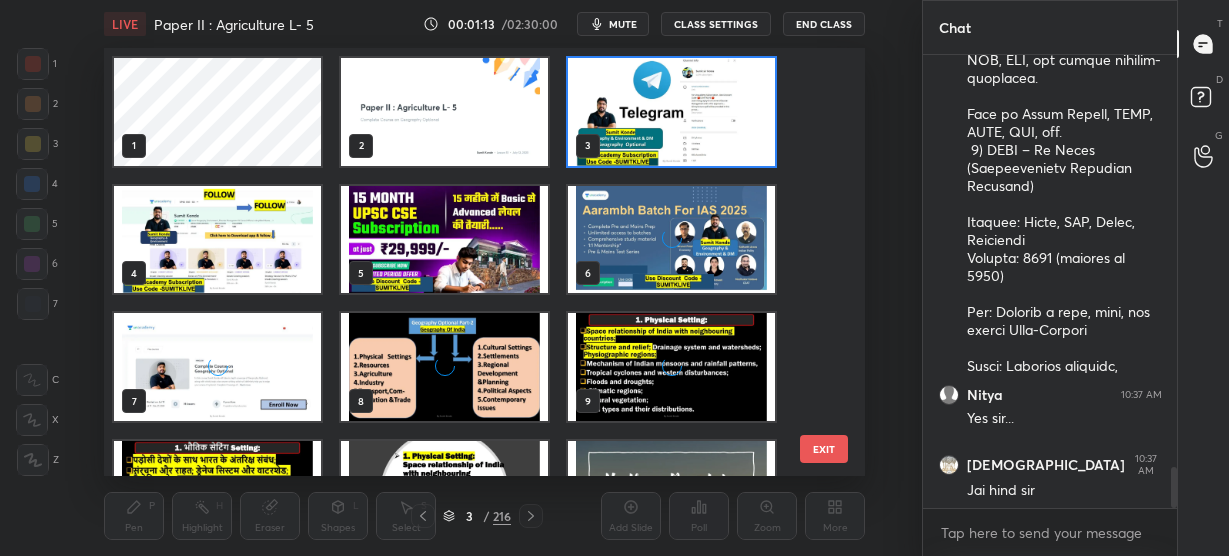 scroll, scrollTop: 6, scrollLeft: 10, axis: both 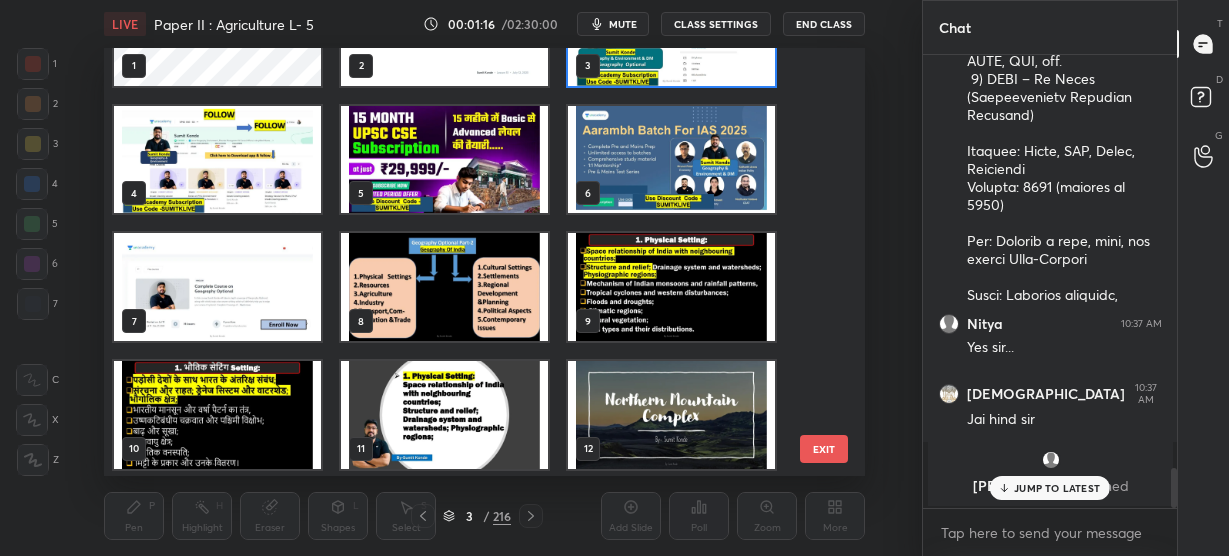 click at bounding box center [671, 415] 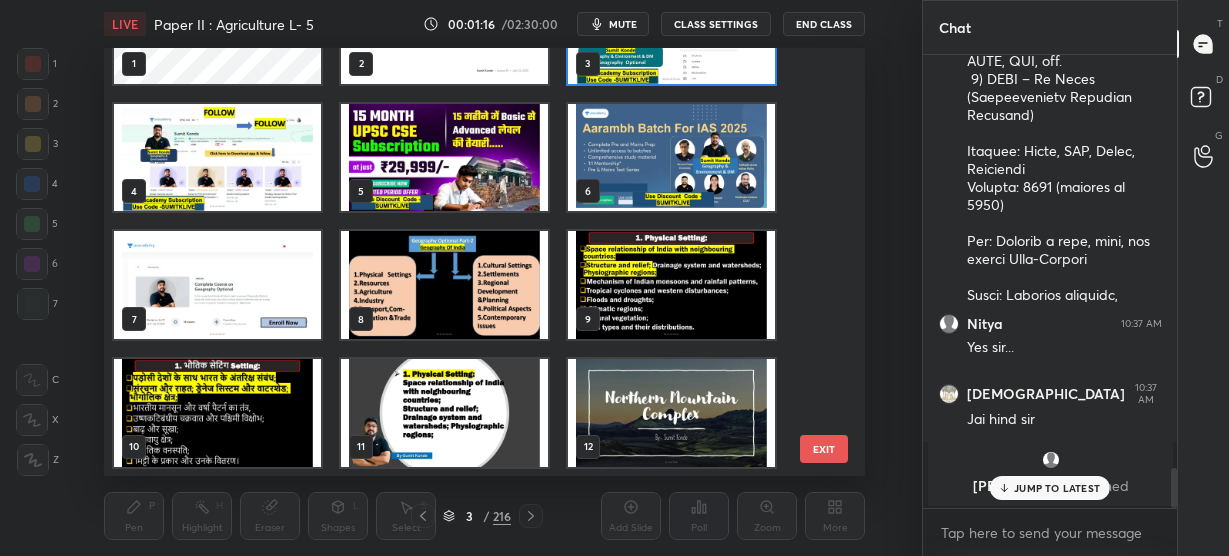 click on "1 2 3 4 5 6 7 8 9 10 11 12 13 14 15" at bounding box center (467, 262) 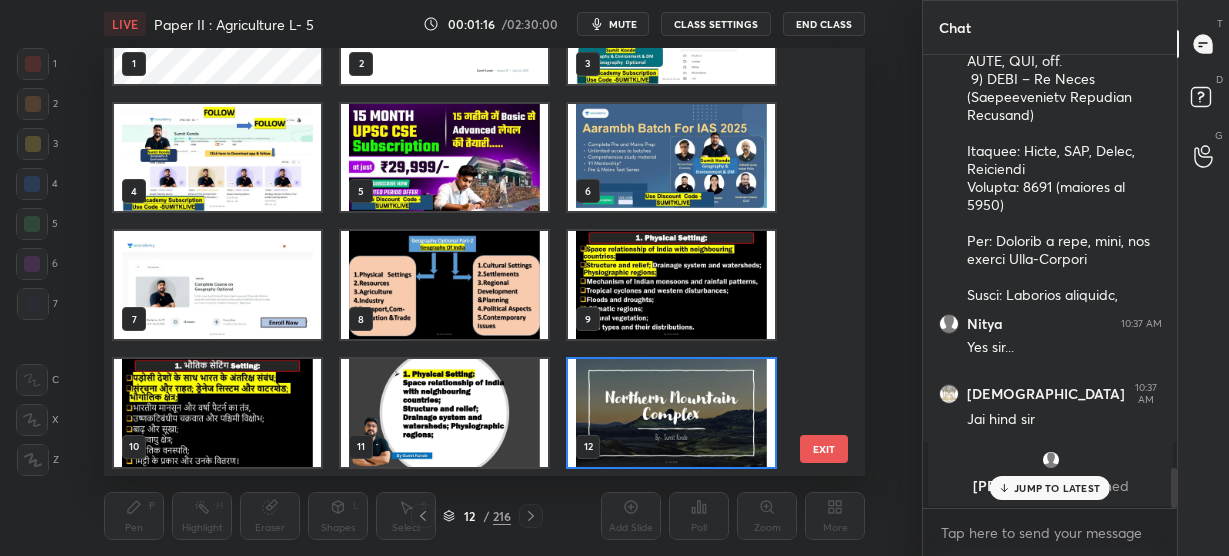click at bounding box center (671, 413) 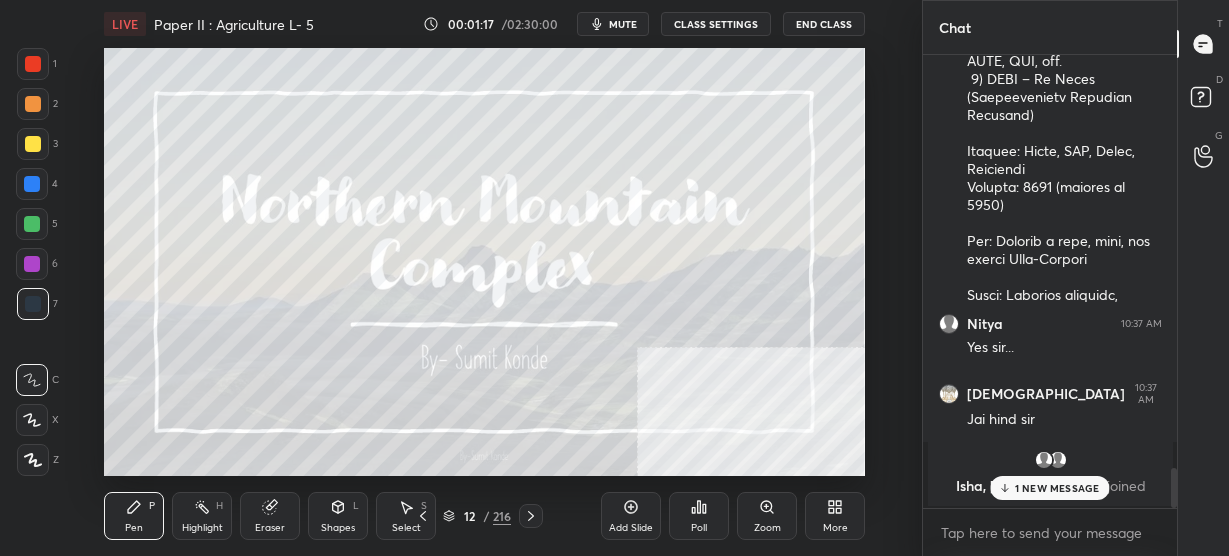 click at bounding box center [671, 413] 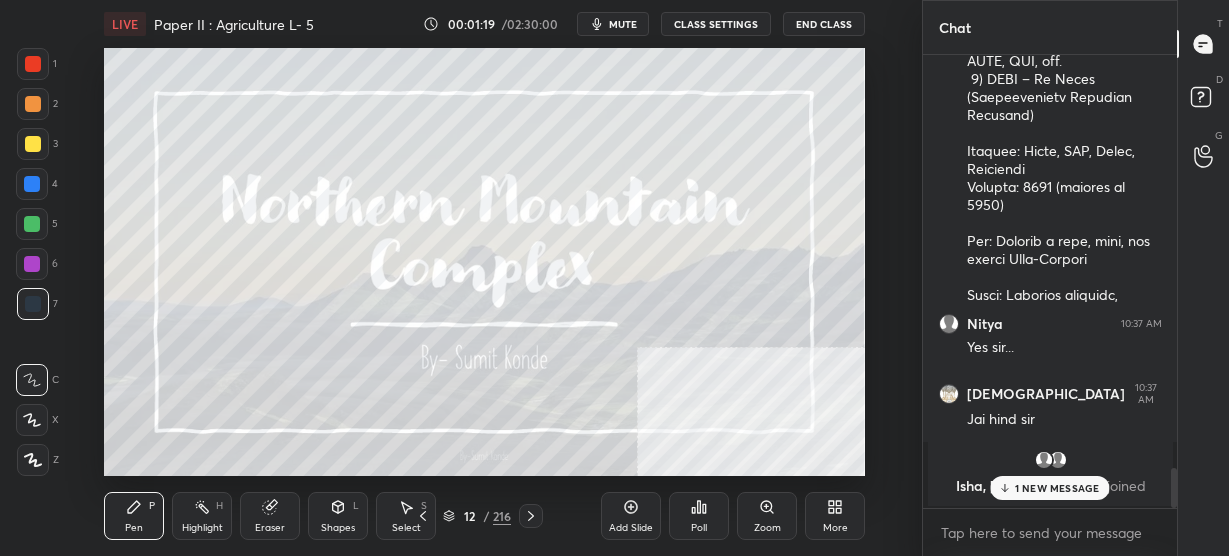 drag, startPoint x: 453, startPoint y: 511, endPoint x: 471, endPoint y: 502, distance: 20.12461 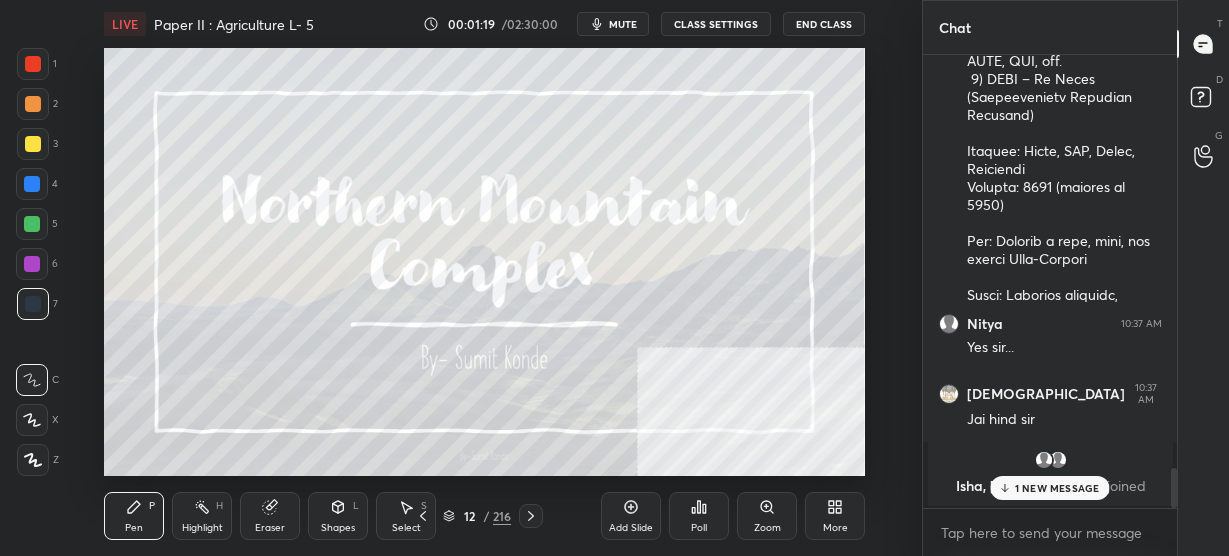 click 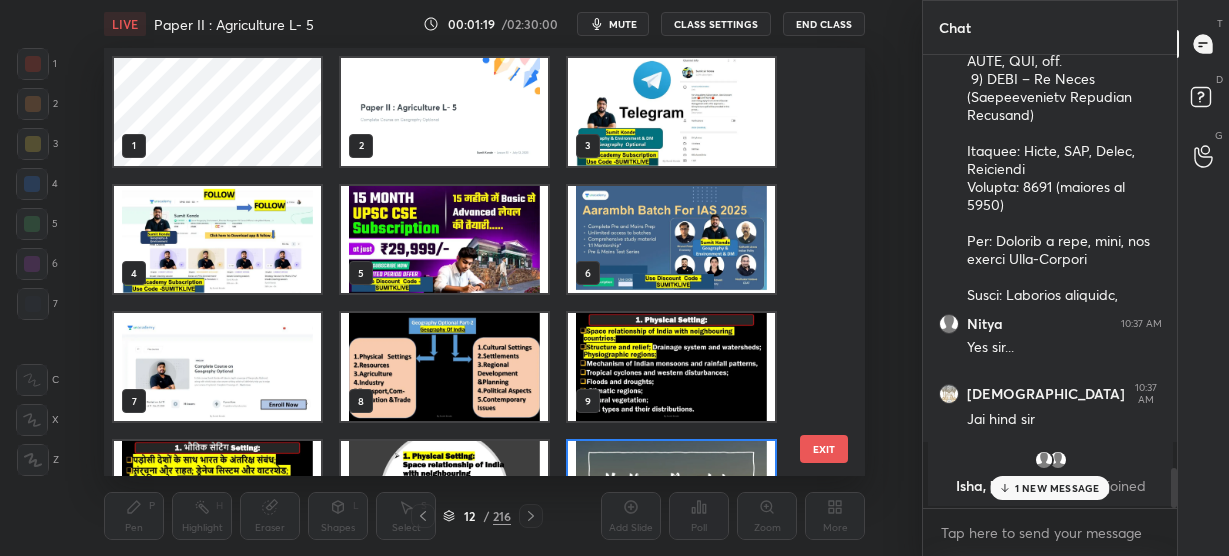 scroll, scrollTop: 82, scrollLeft: 0, axis: vertical 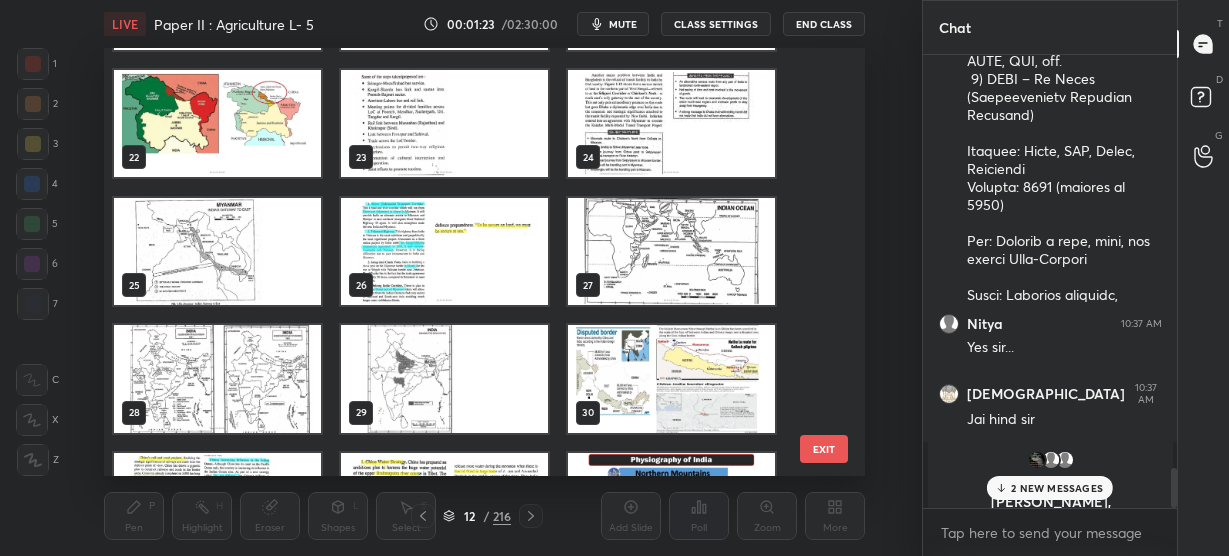click at bounding box center (217, 124) 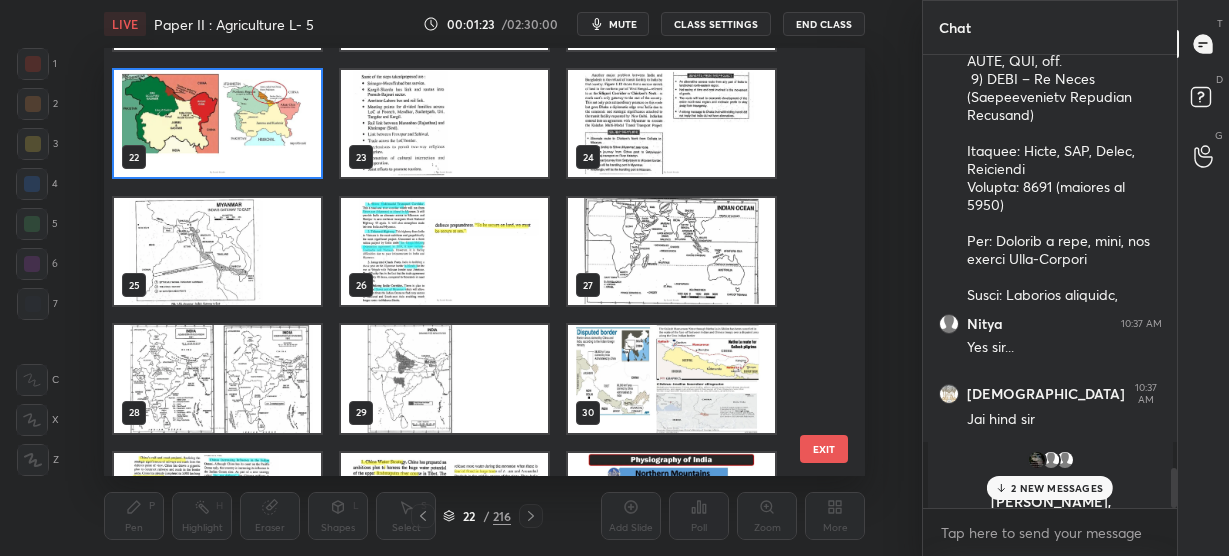 click at bounding box center (217, 124) 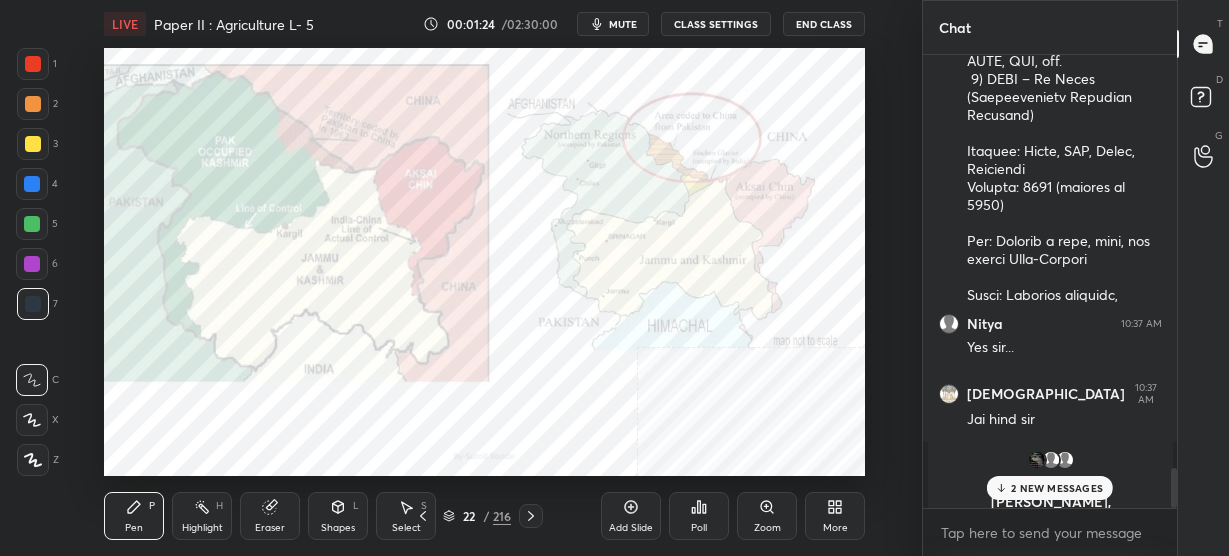 click on "2 NEW MESSAGES" at bounding box center [1057, 488] 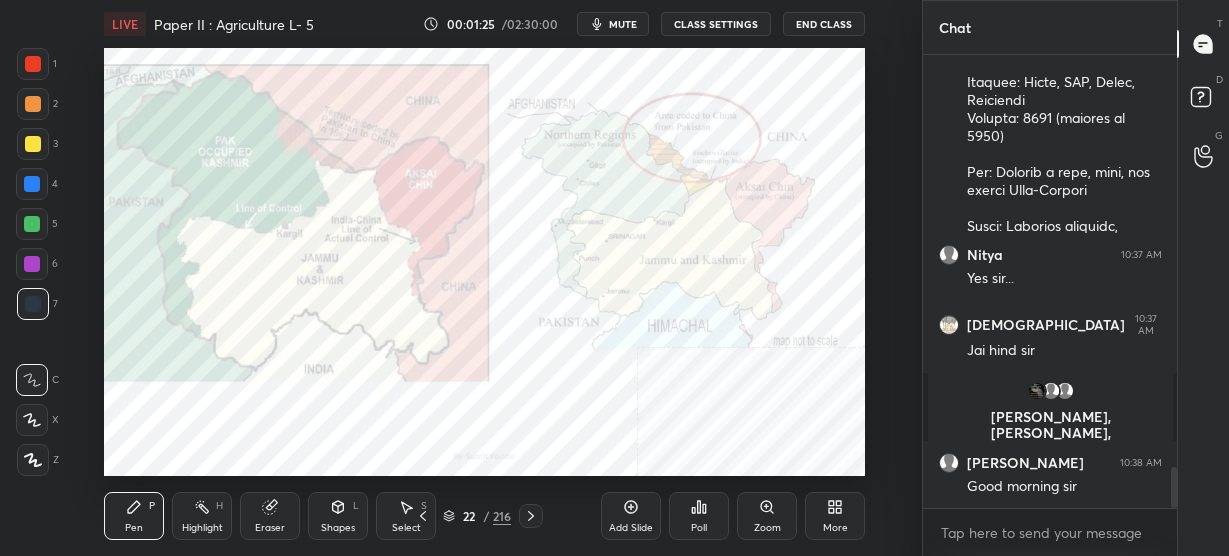 click on "More" at bounding box center [835, 528] 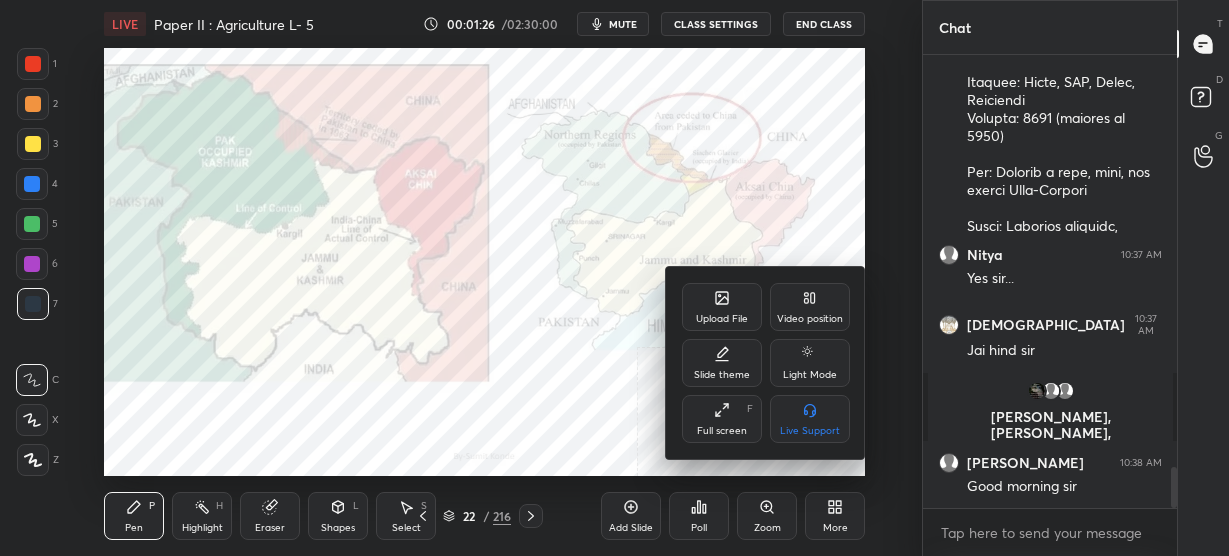click on "Full screen" at bounding box center (722, 431) 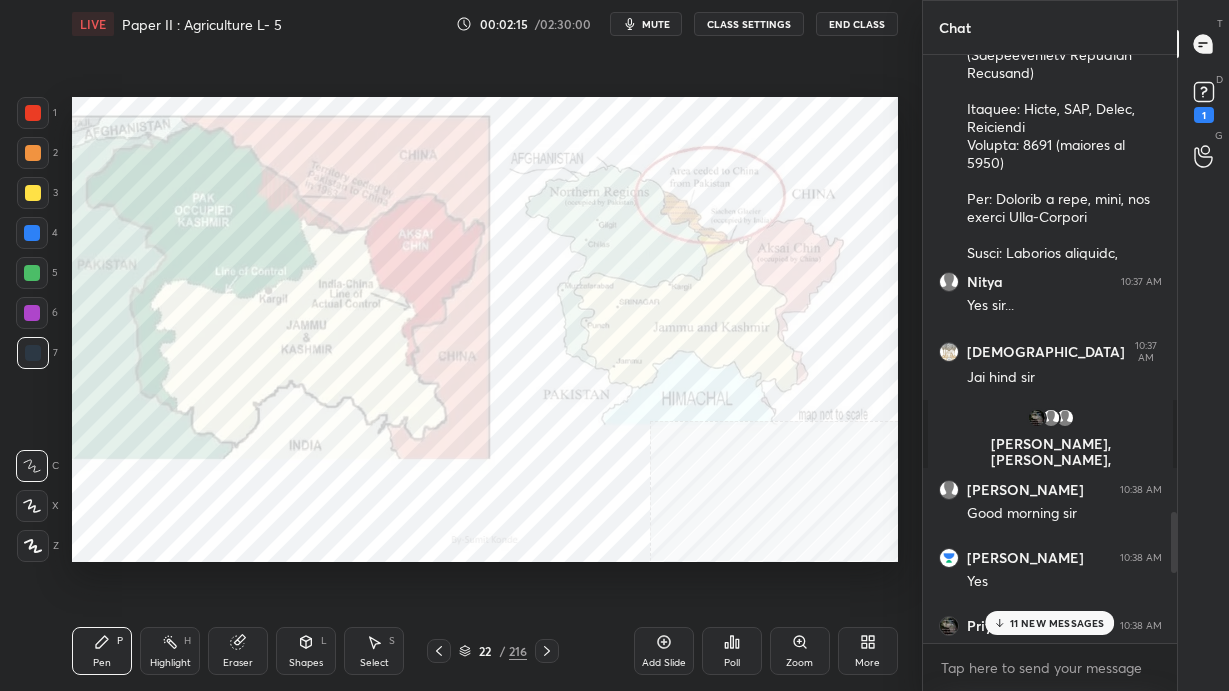scroll, scrollTop: 4643, scrollLeft: 0, axis: vertical 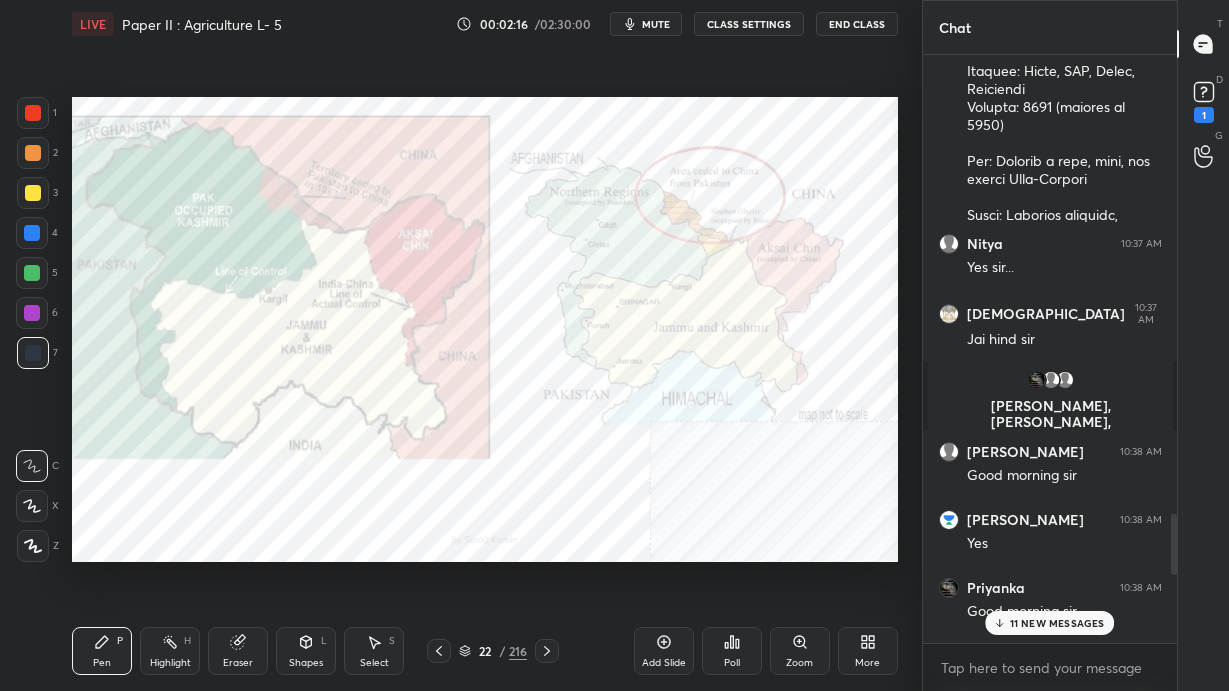 click on "11 NEW MESSAGES" at bounding box center [1050, 623] 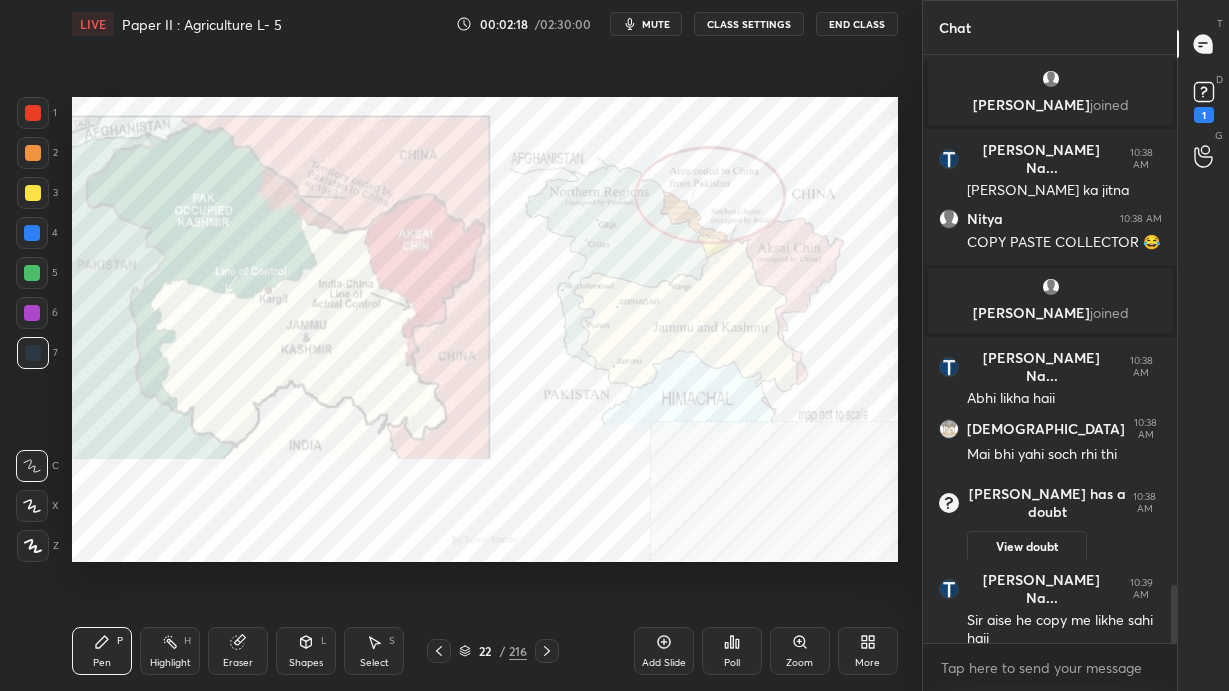 scroll, scrollTop: 5429, scrollLeft: 0, axis: vertical 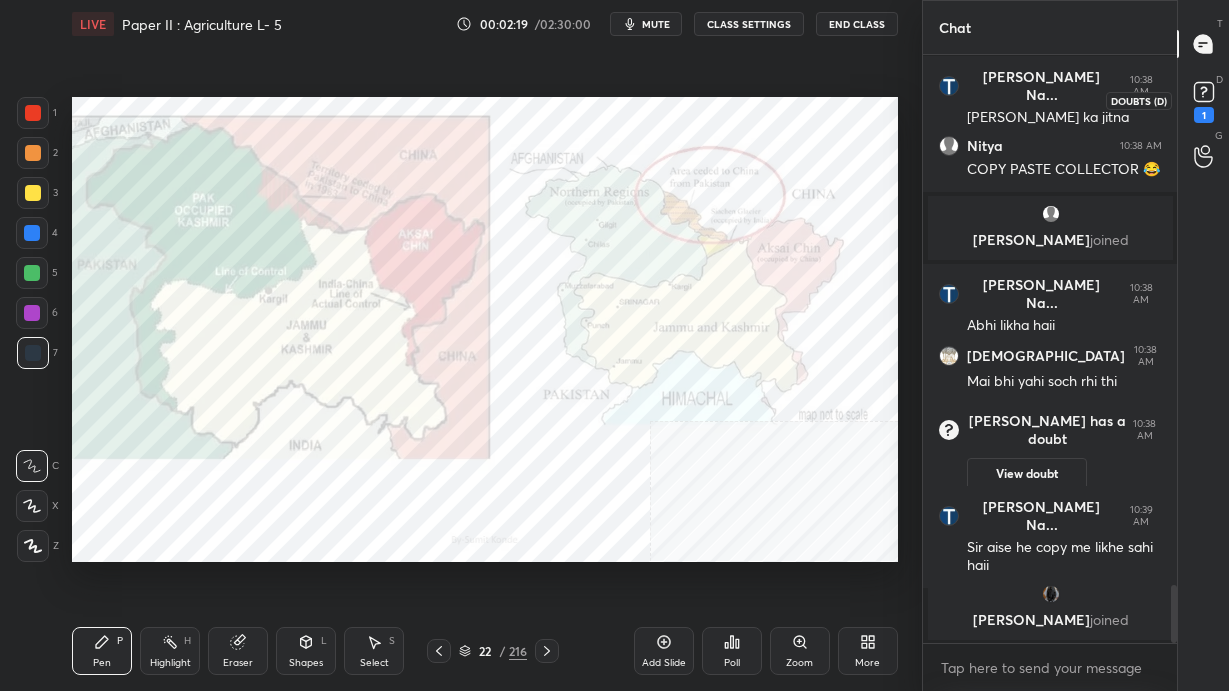 click 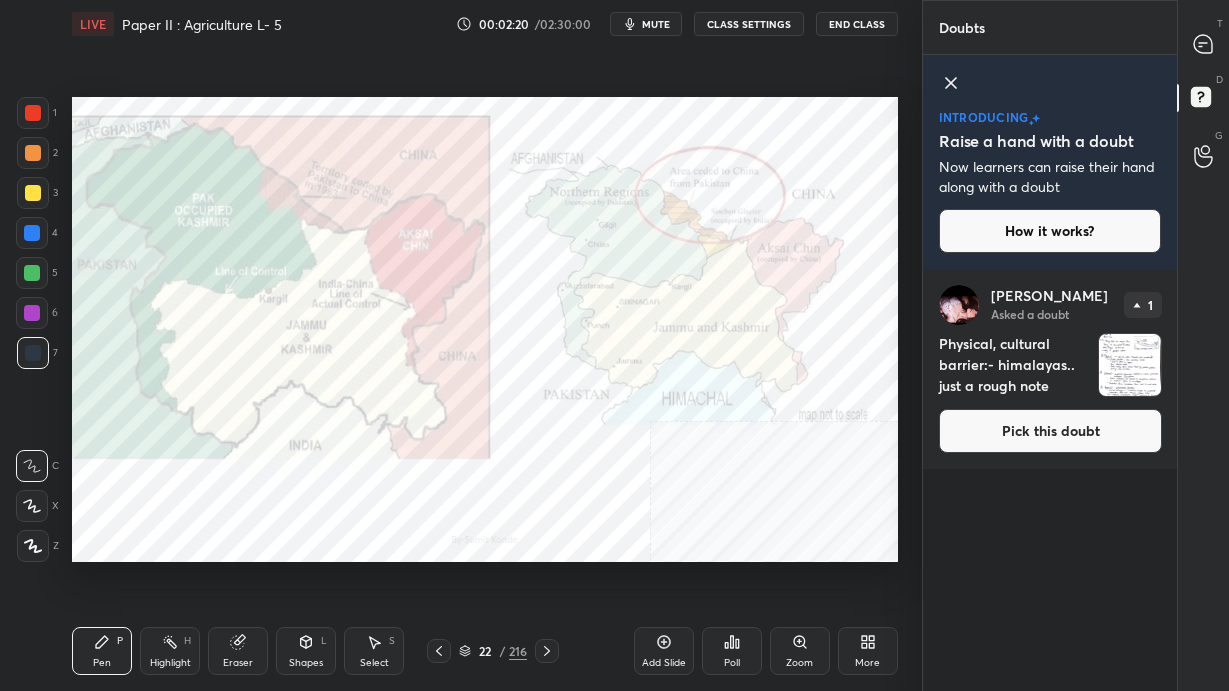 click 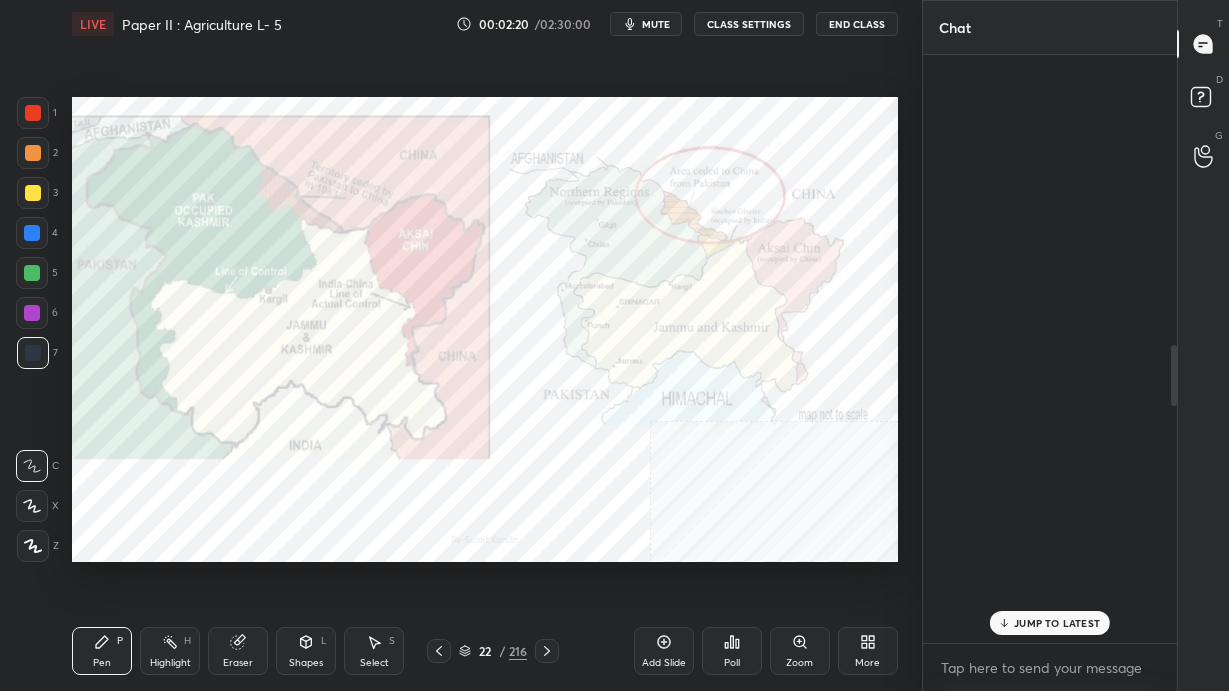 scroll, scrollTop: 2936, scrollLeft: 0, axis: vertical 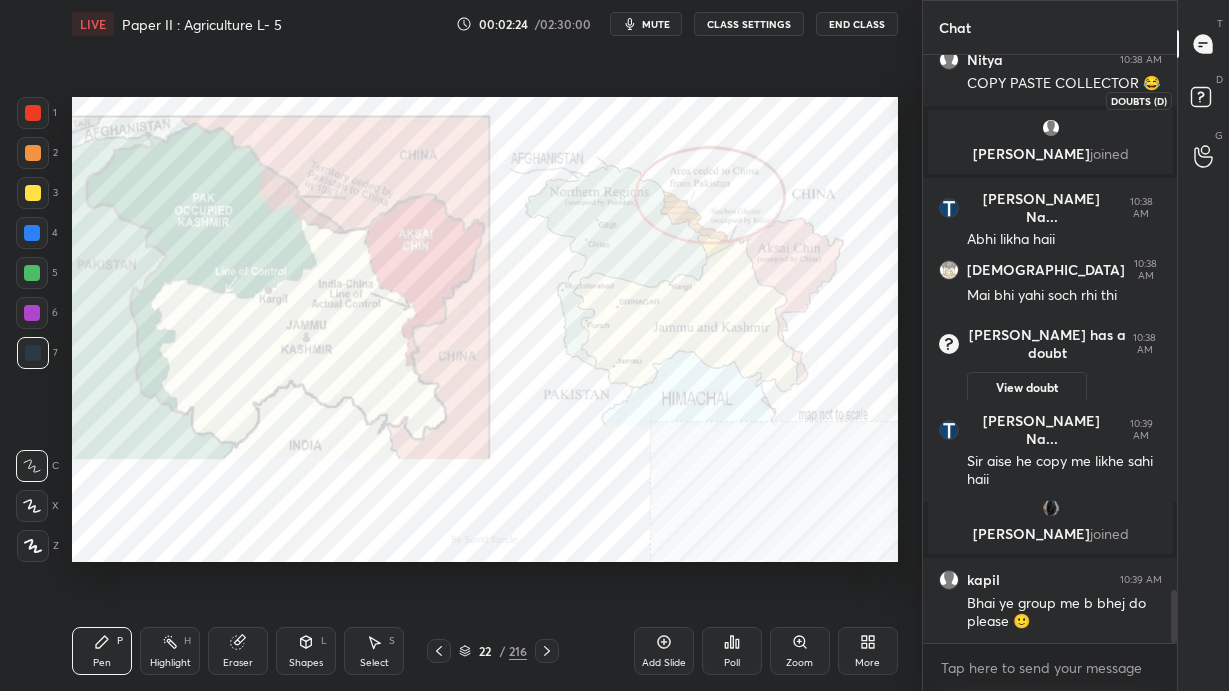 click 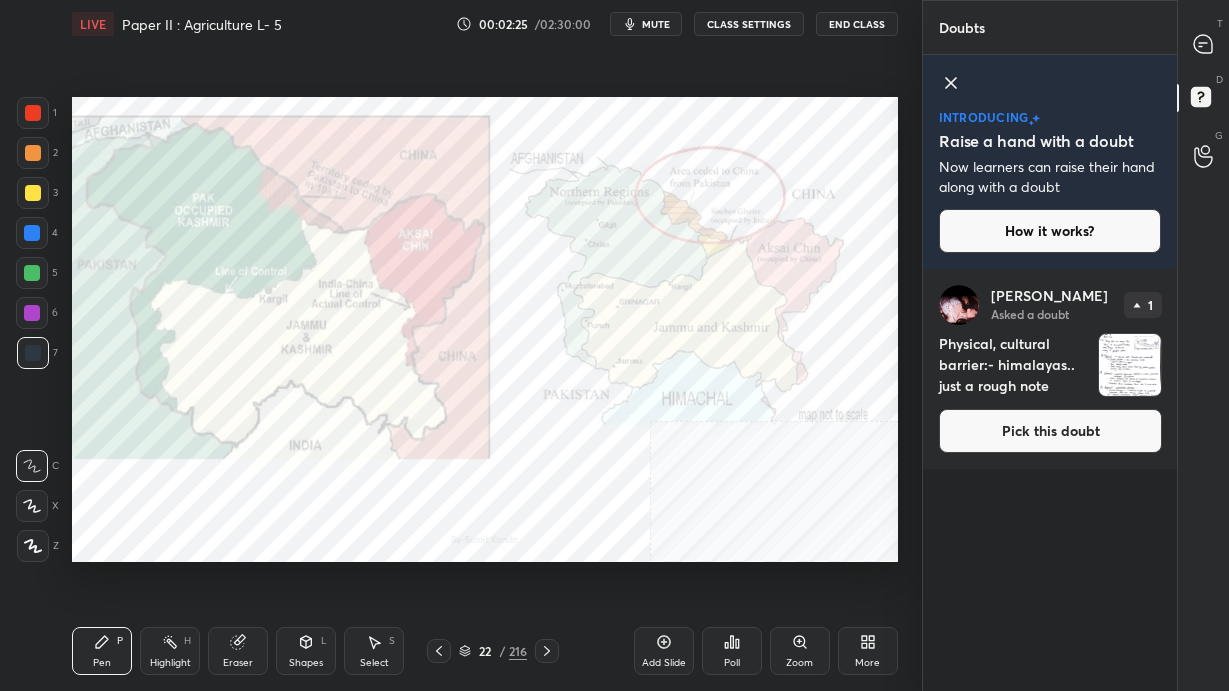 click on "Pick this doubt" at bounding box center (1050, 431) 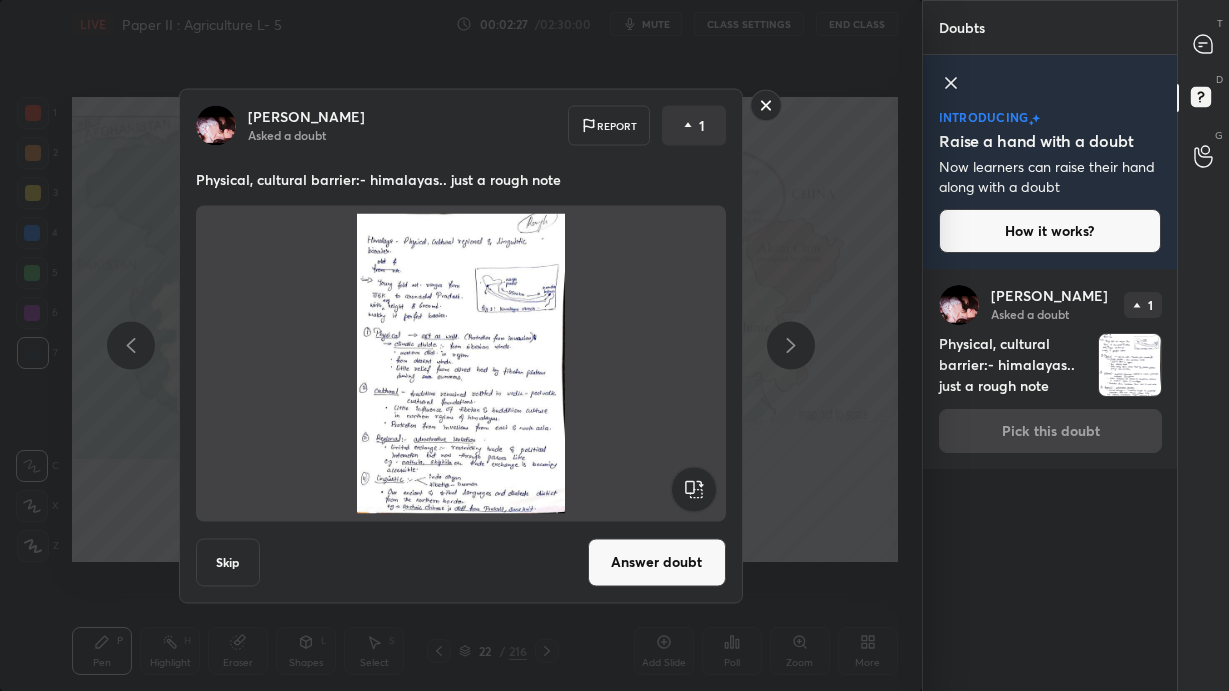 click on "Answer doubt" at bounding box center [657, 562] 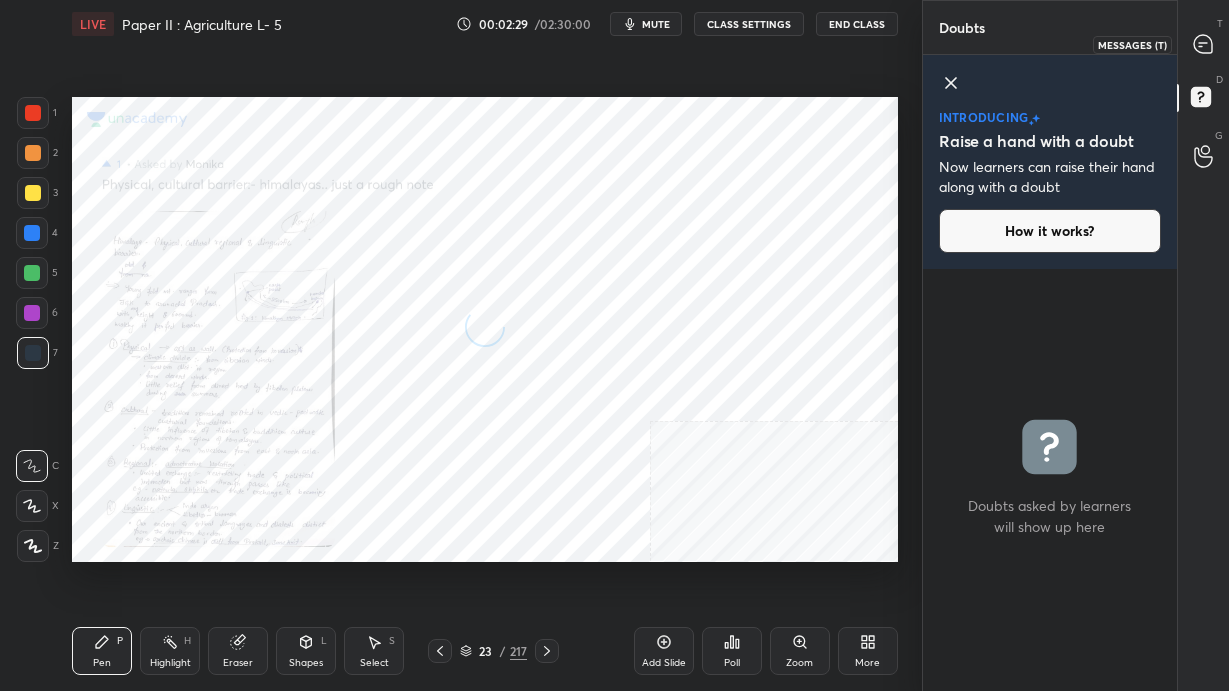 click 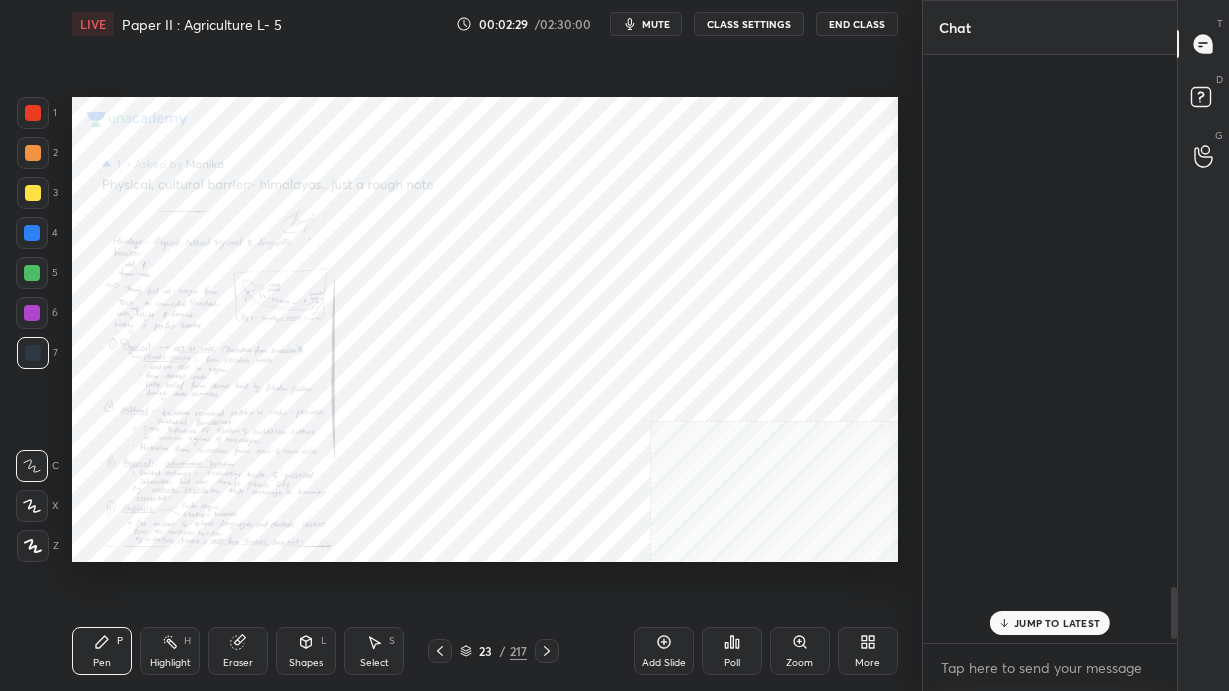 scroll, scrollTop: 5943, scrollLeft: 0, axis: vertical 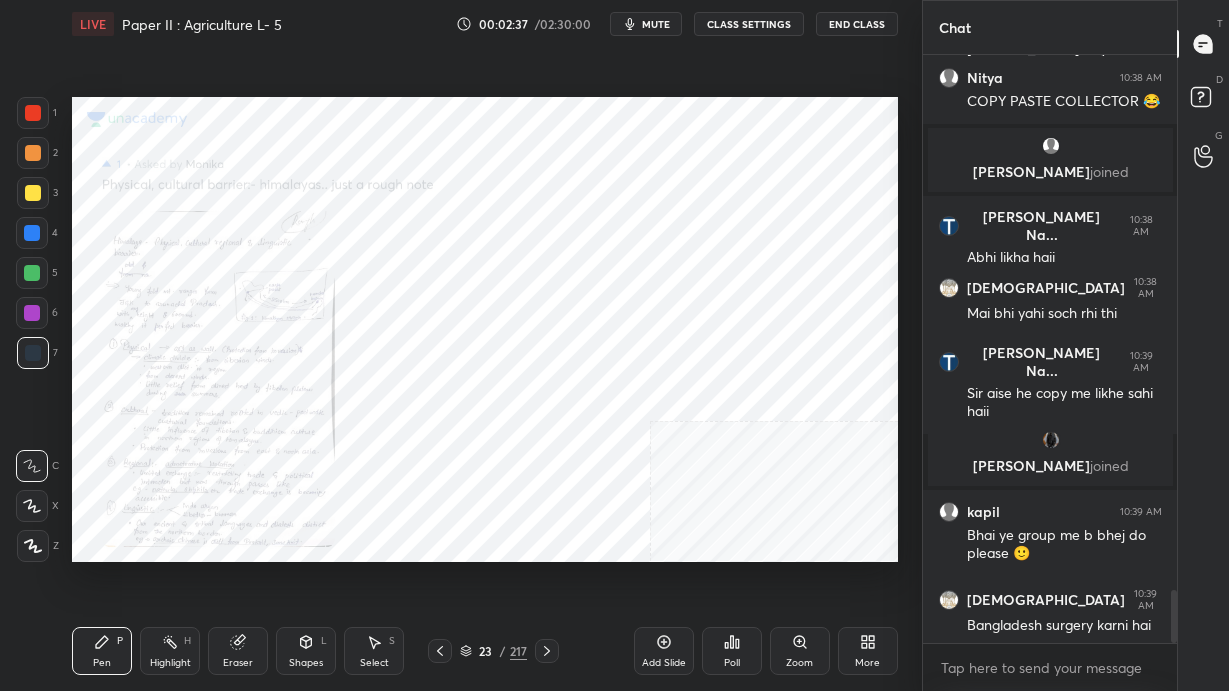 click on "Zoom" at bounding box center [799, 663] 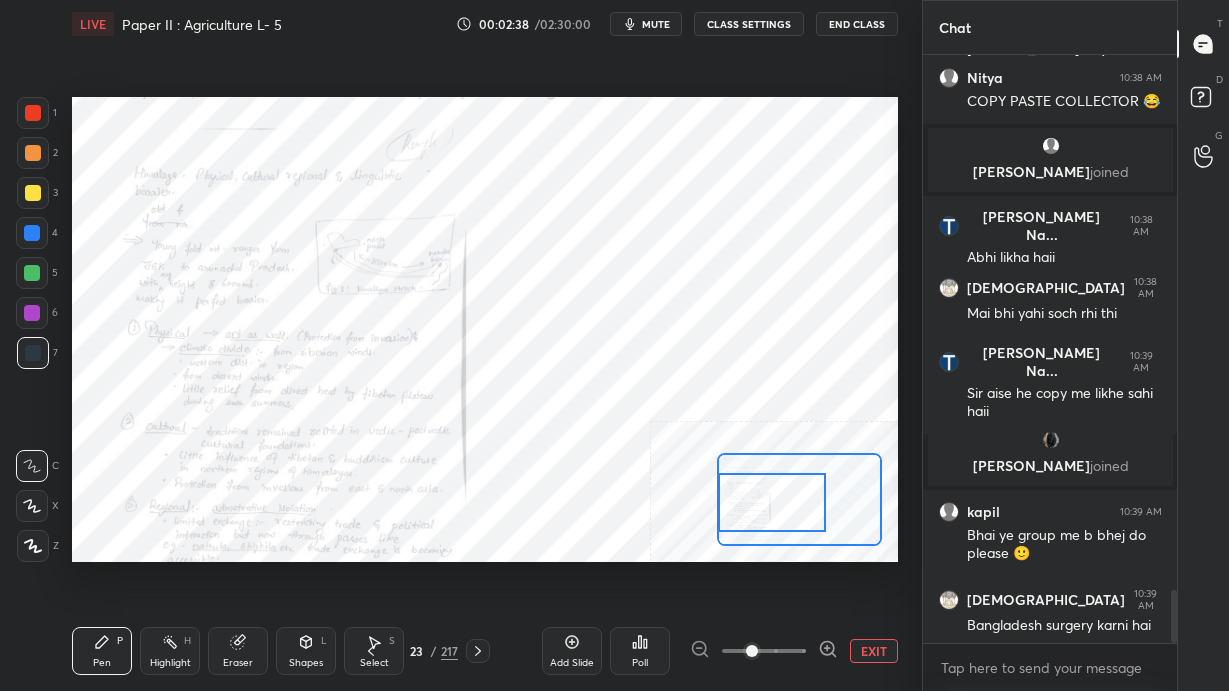 scroll, scrollTop: 6055, scrollLeft: 0, axis: vertical 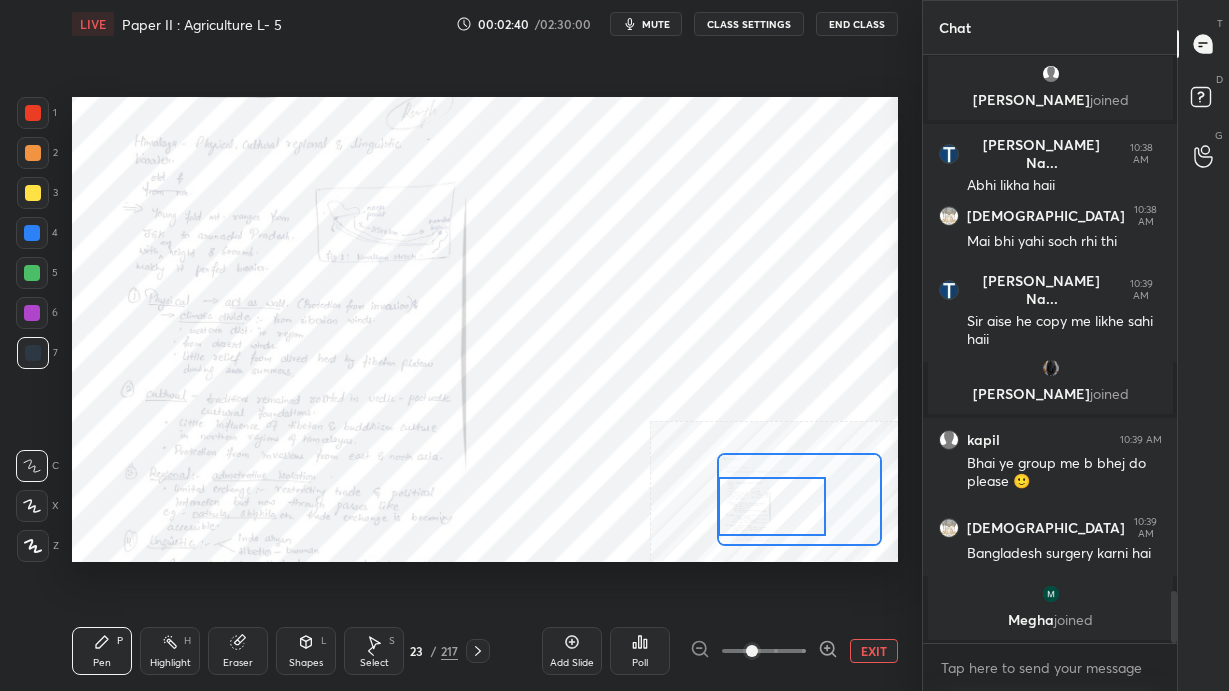 drag, startPoint x: 773, startPoint y: 504, endPoint x: 751, endPoint y: 510, distance: 22.803509 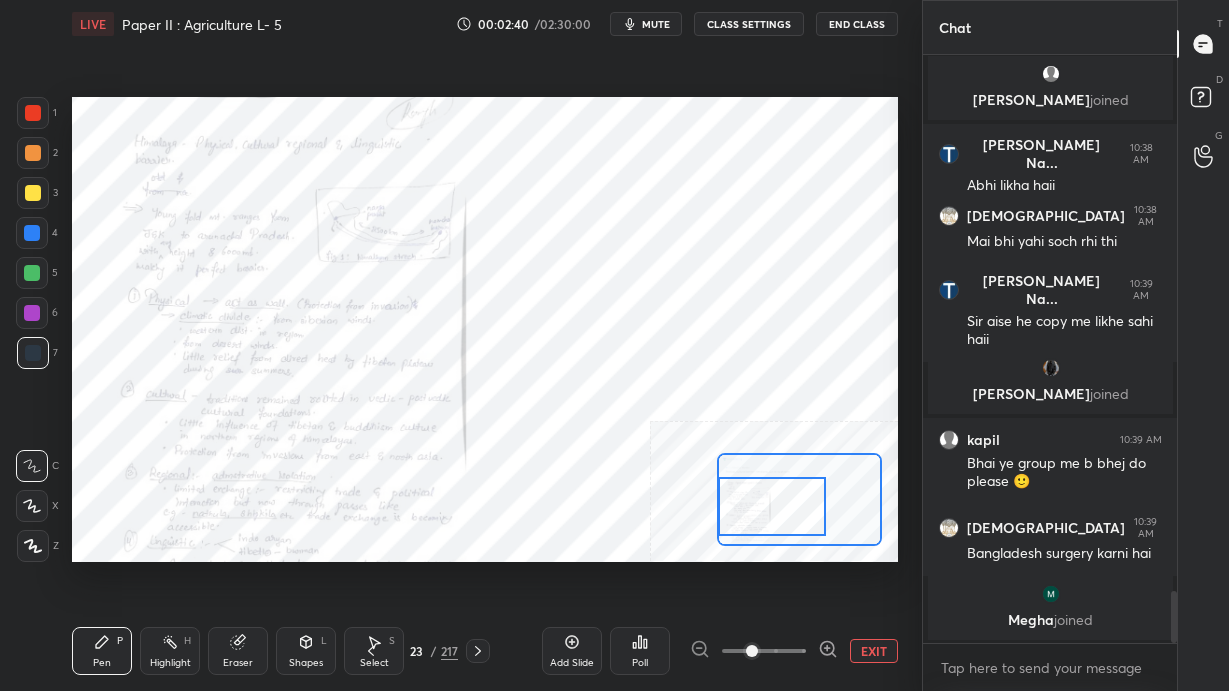 click at bounding box center (771, 506) 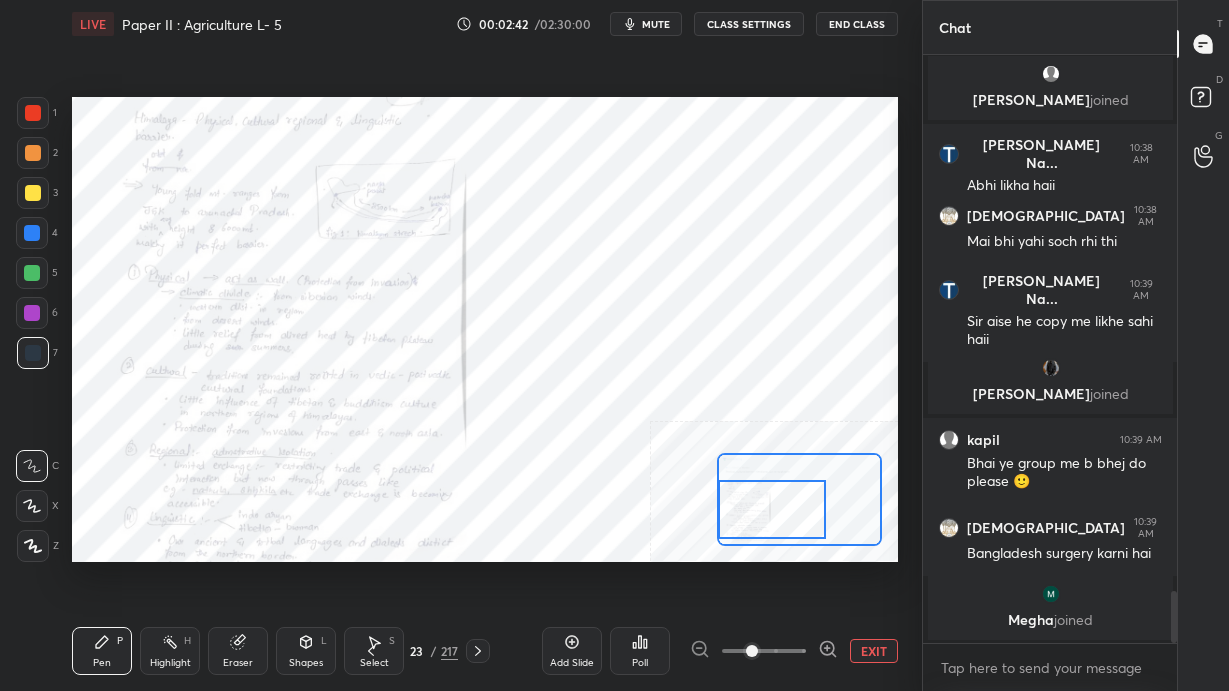 drag, startPoint x: 753, startPoint y: 513, endPoint x: 736, endPoint y: 512, distance: 17.029387 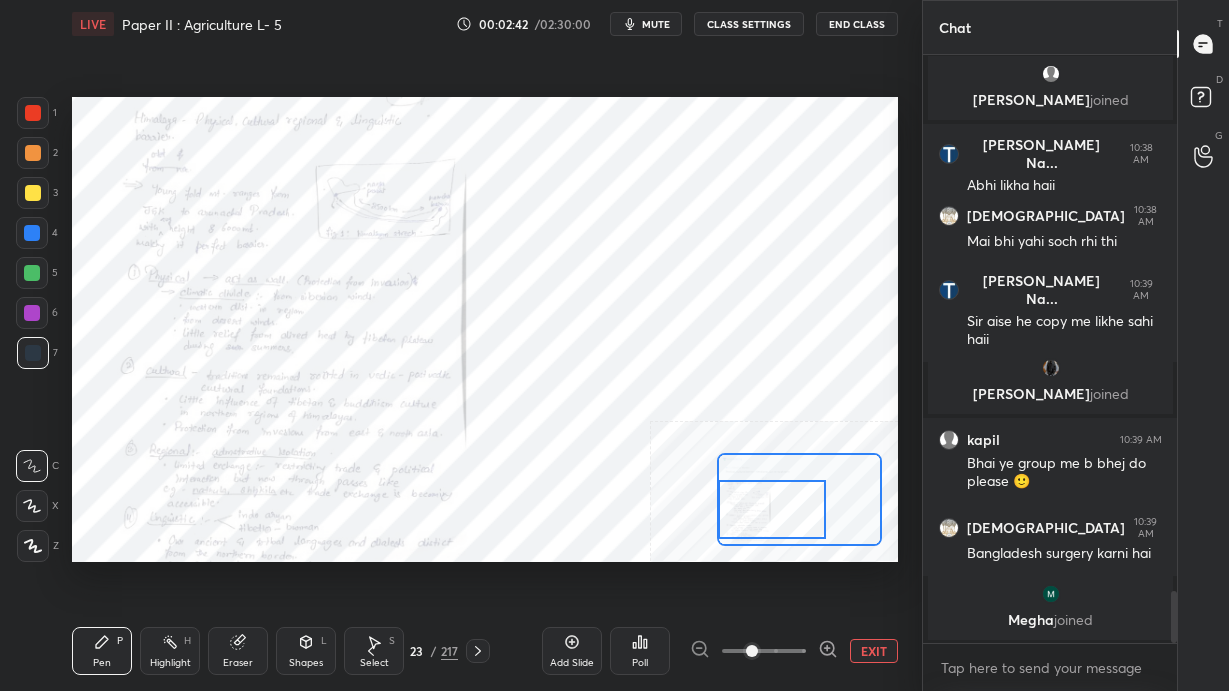 click at bounding box center (771, 509) 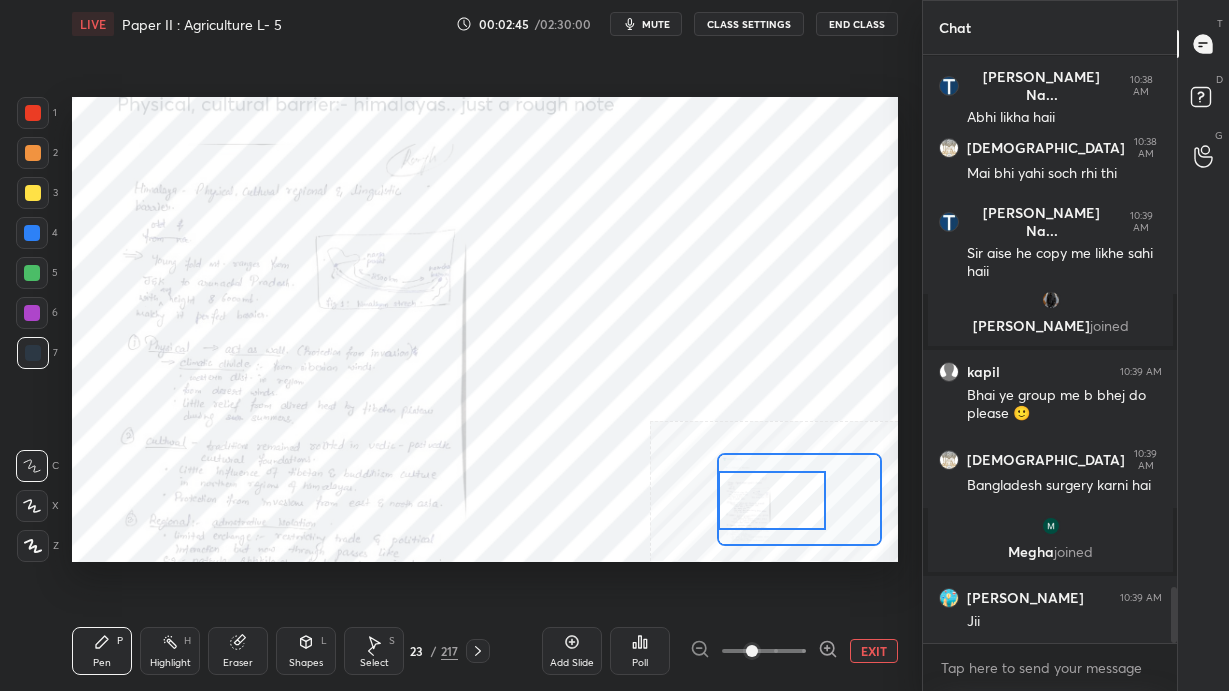 scroll, scrollTop: 5543, scrollLeft: 0, axis: vertical 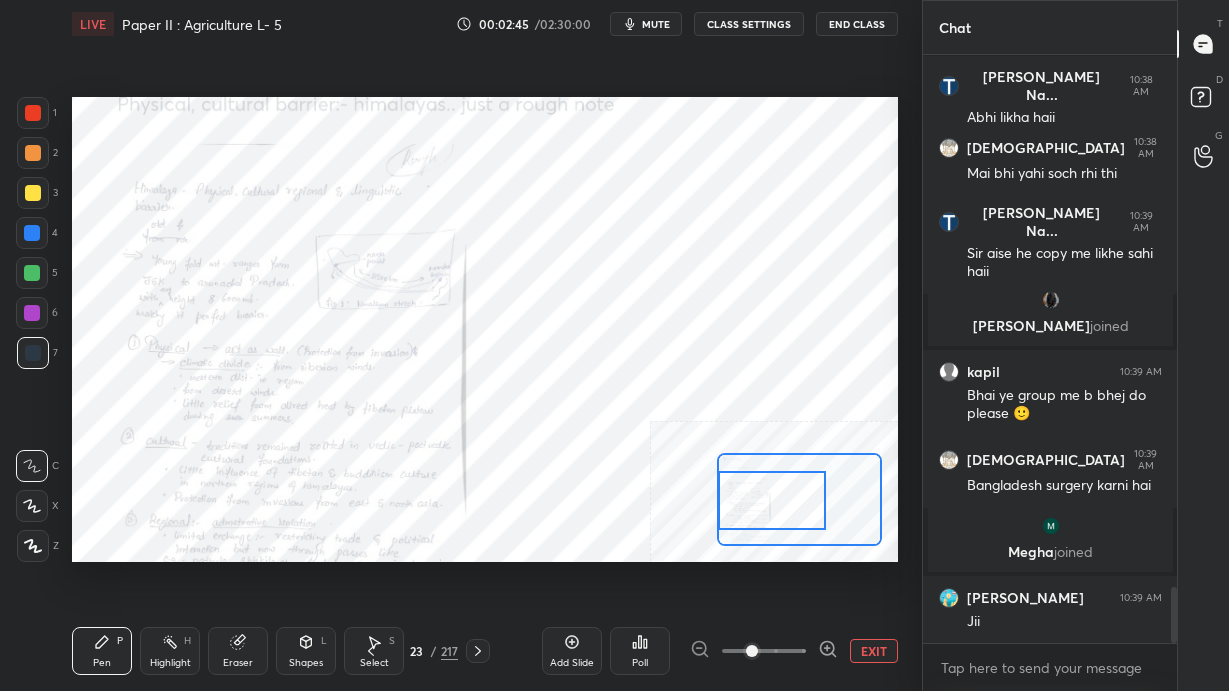 click on "Setting up your live class Poll for   secs No correct answer Start poll" at bounding box center (485, 329) 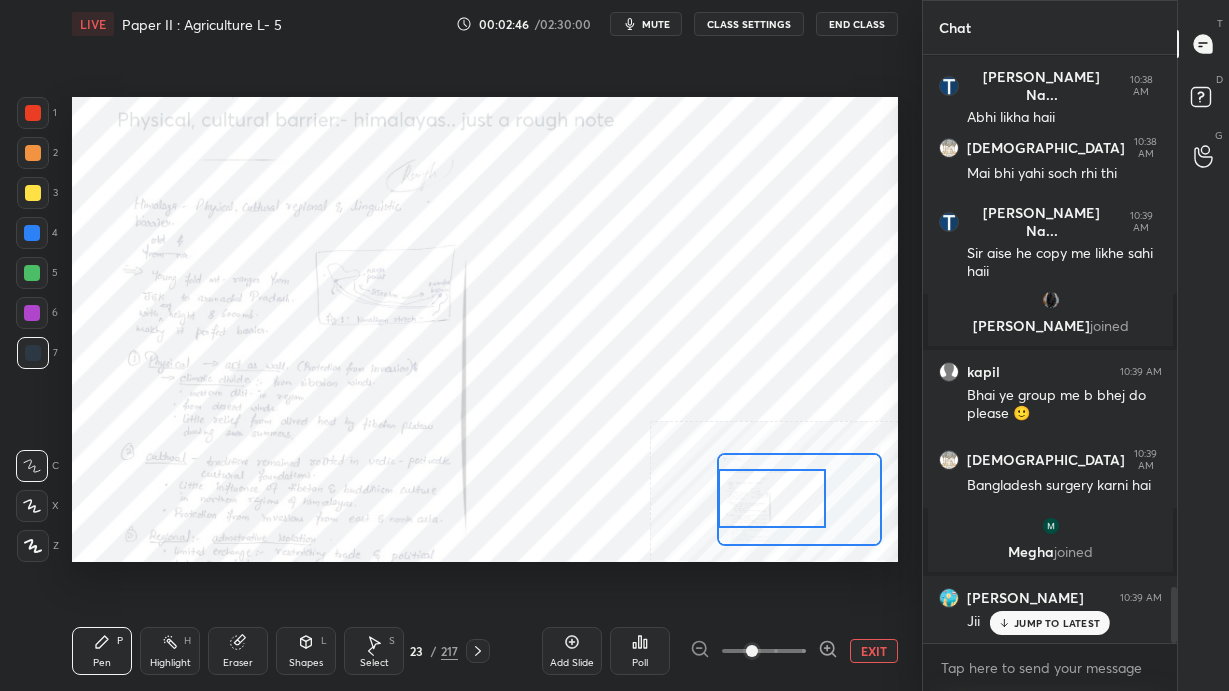 scroll, scrollTop: 5610, scrollLeft: 0, axis: vertical 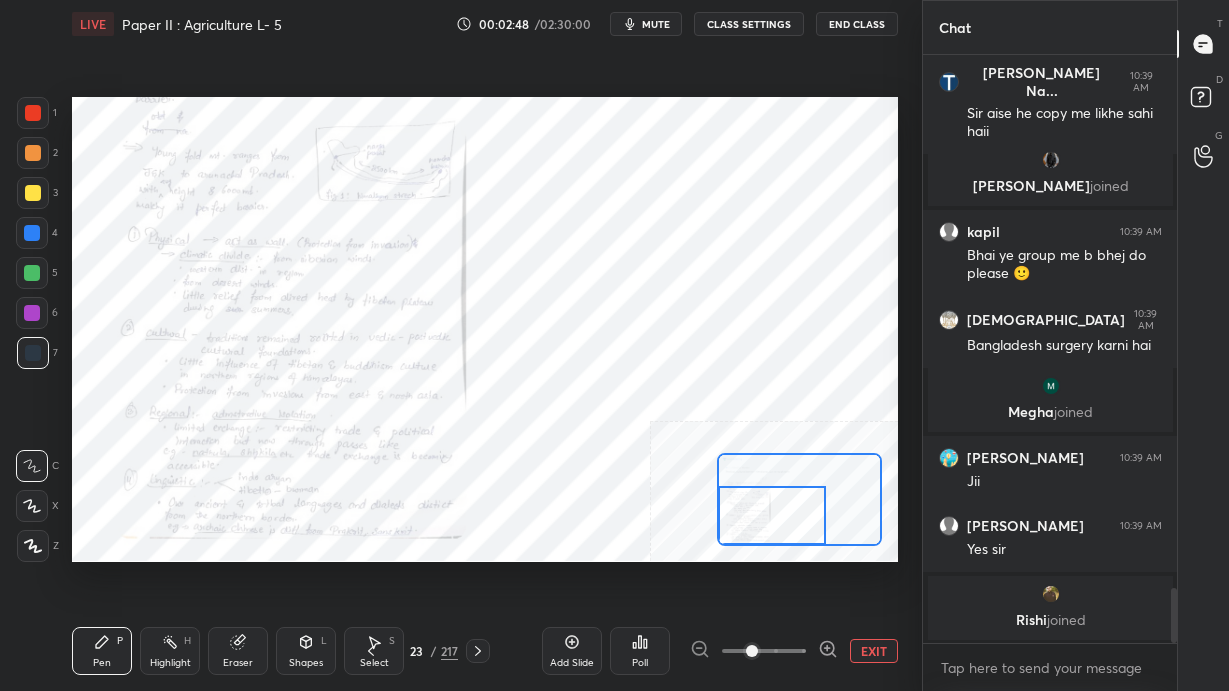 click on "Setting up your live class Poll for   secs No correct answer Start poll" at bounding box center [485, 329] 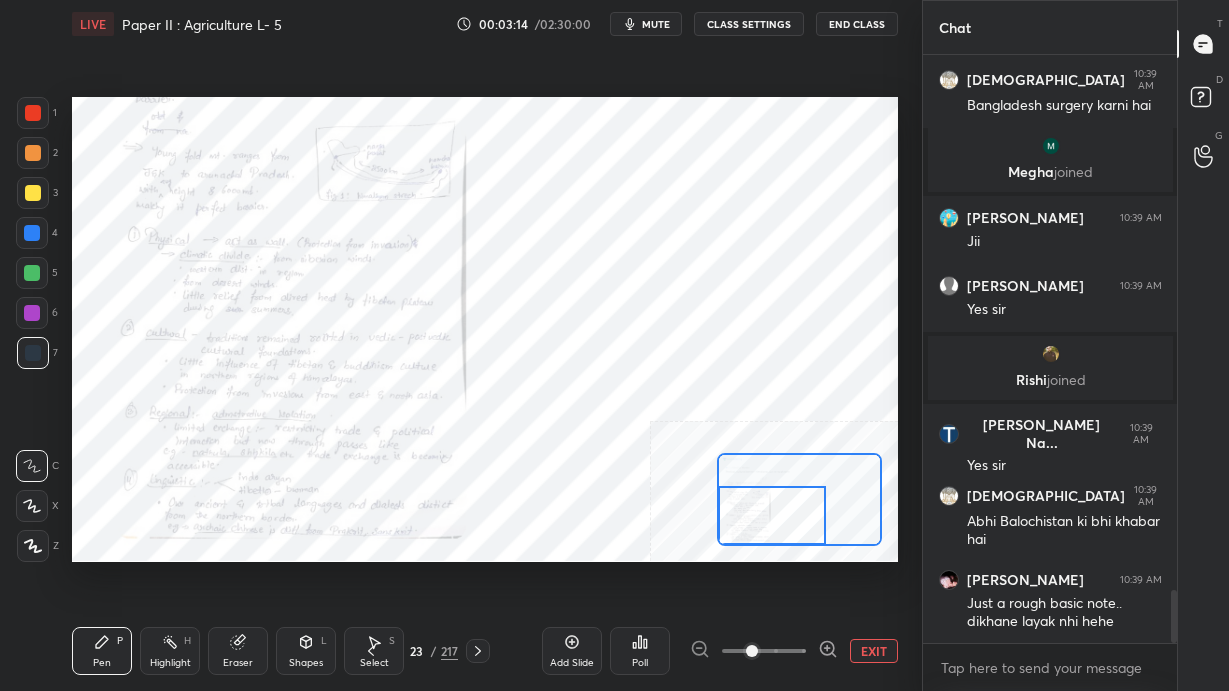 scroll, scrollTop: 6008, scrollLeft: 0, axis: vertical 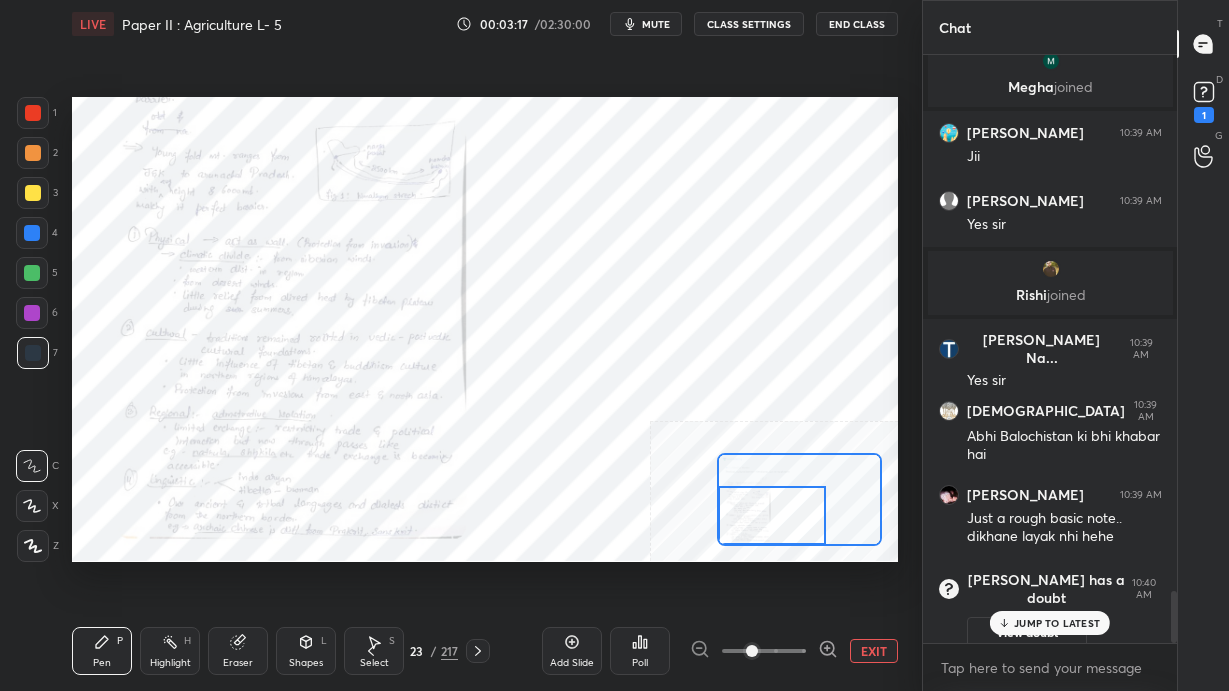 click on "EXIT" at bounding box center [874, 651] 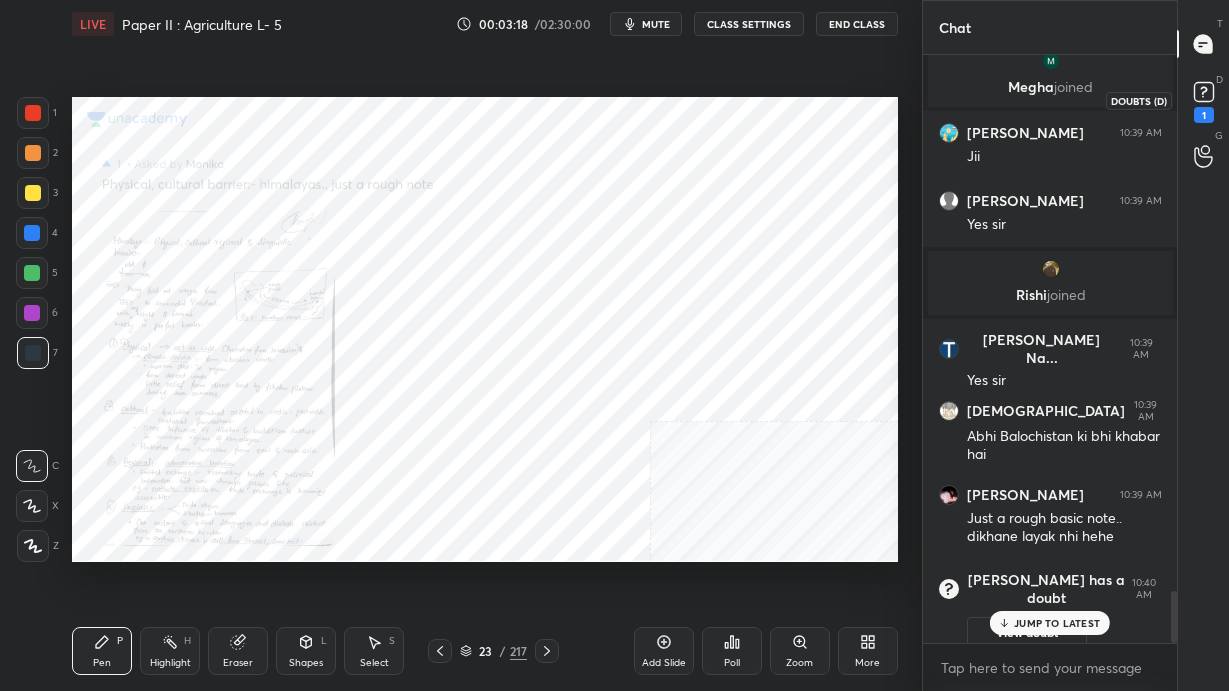 click 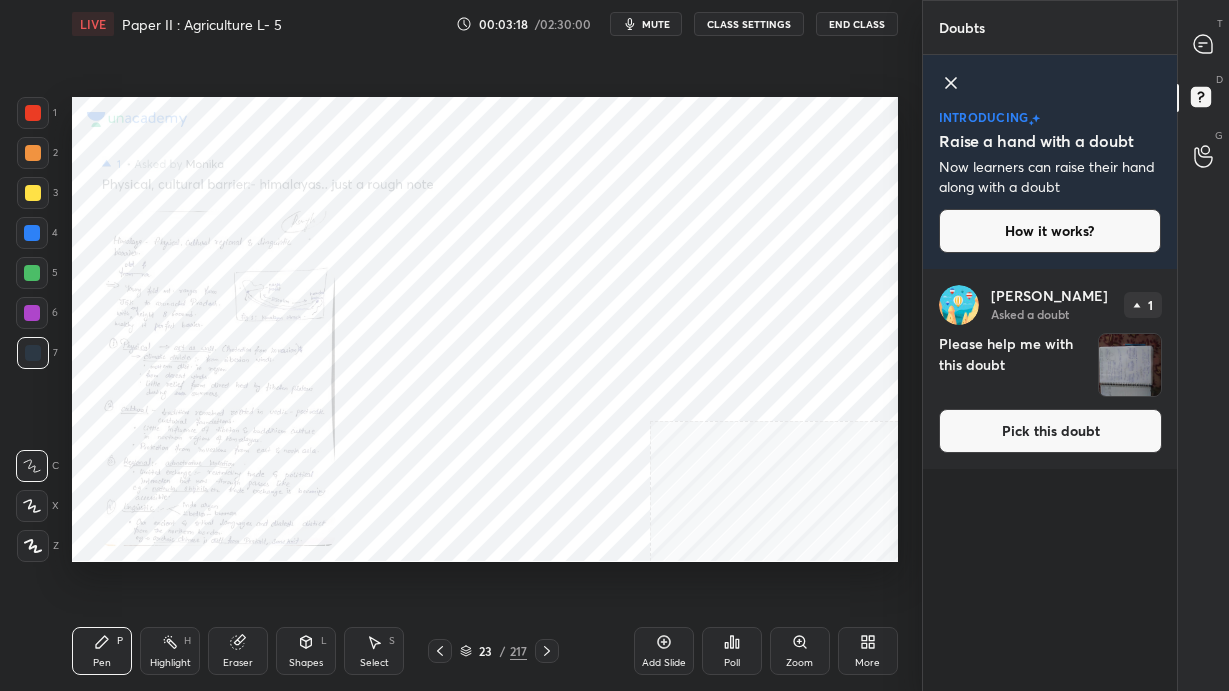 click on "Pick this doubt" at bounding box center [1050, 431] 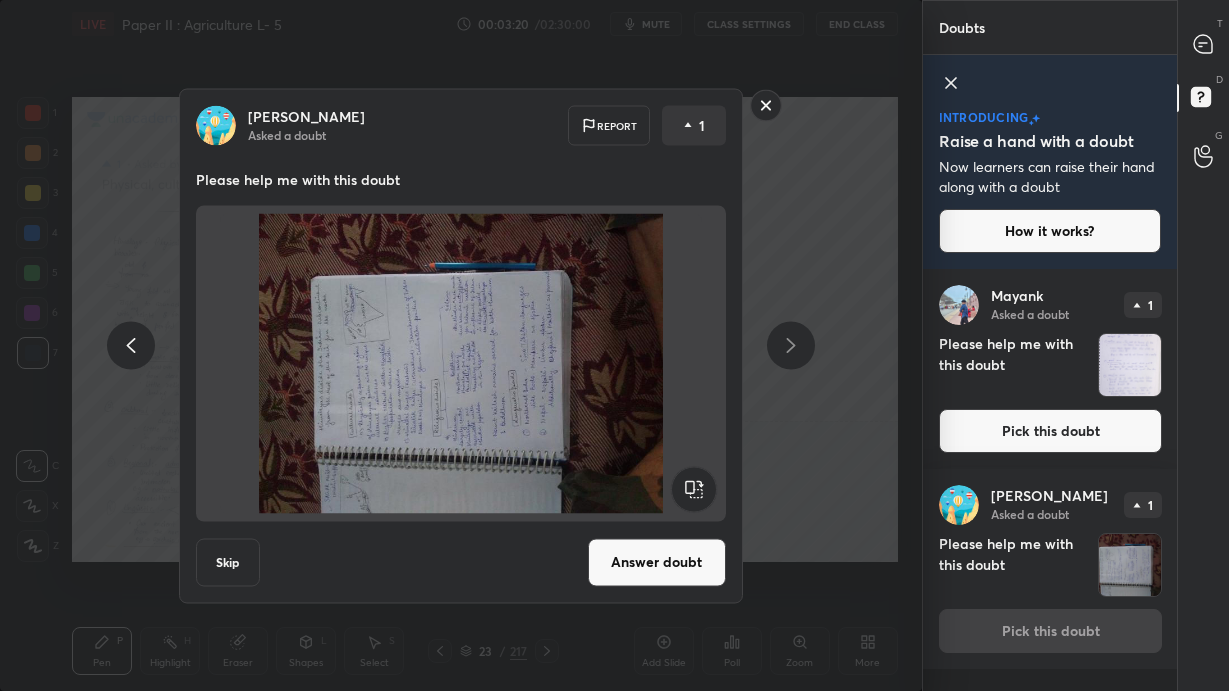 click 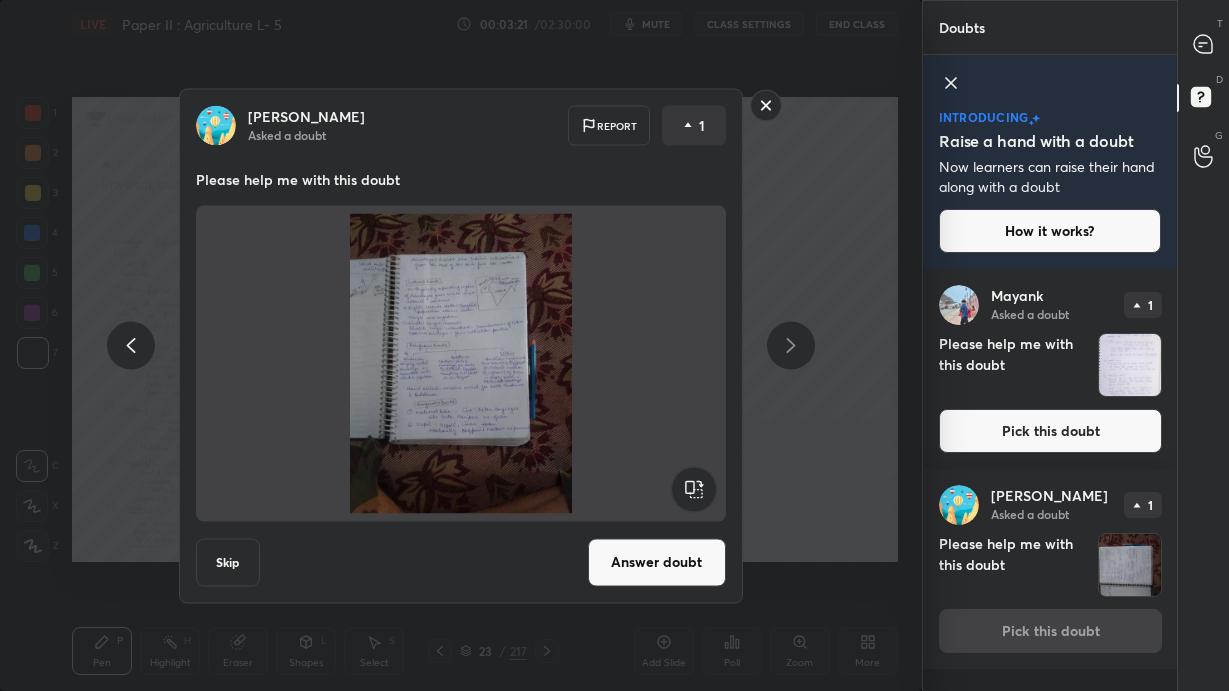 click on "Answer doubt" at bounding box center [657, 562] 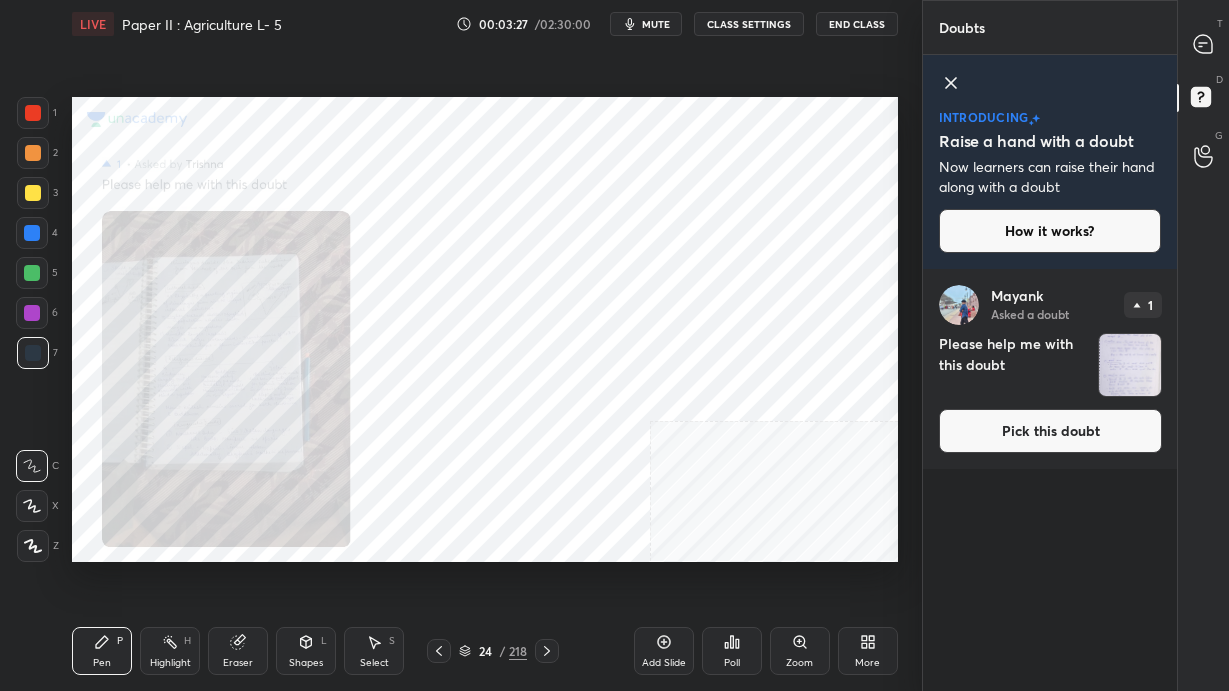 click on "Pick this doubt" at bounding box center [1050, 431] 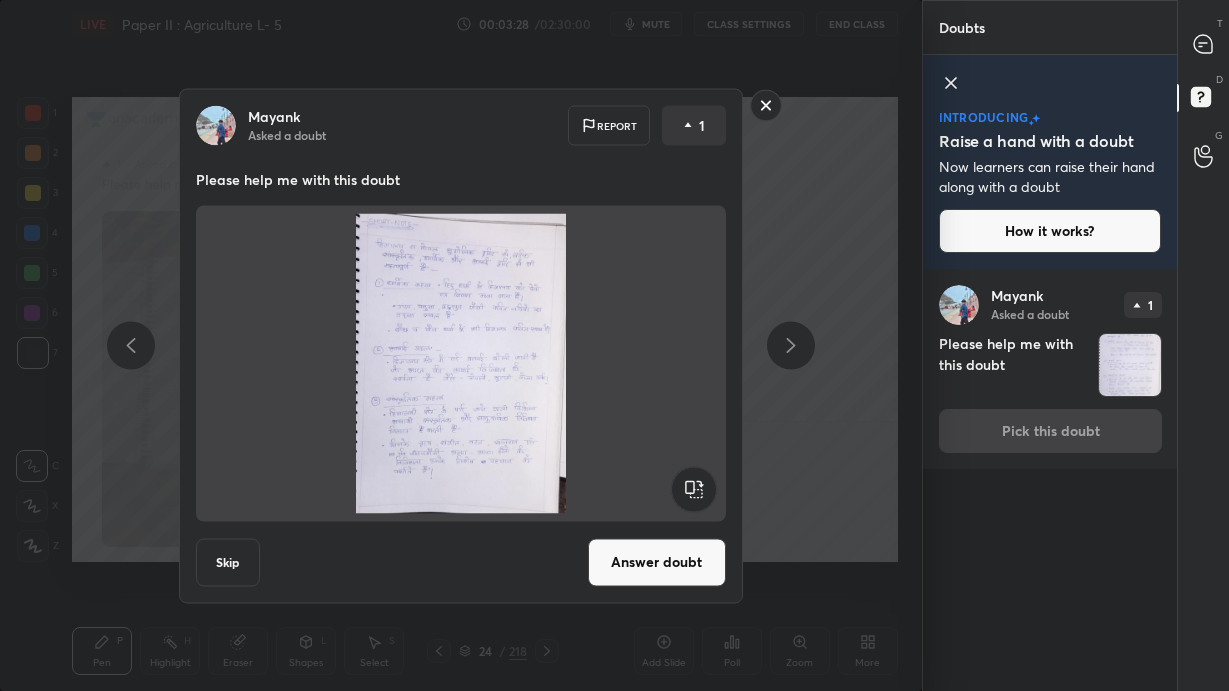 click on "Answer doubt" at bounding box center [657, 562] 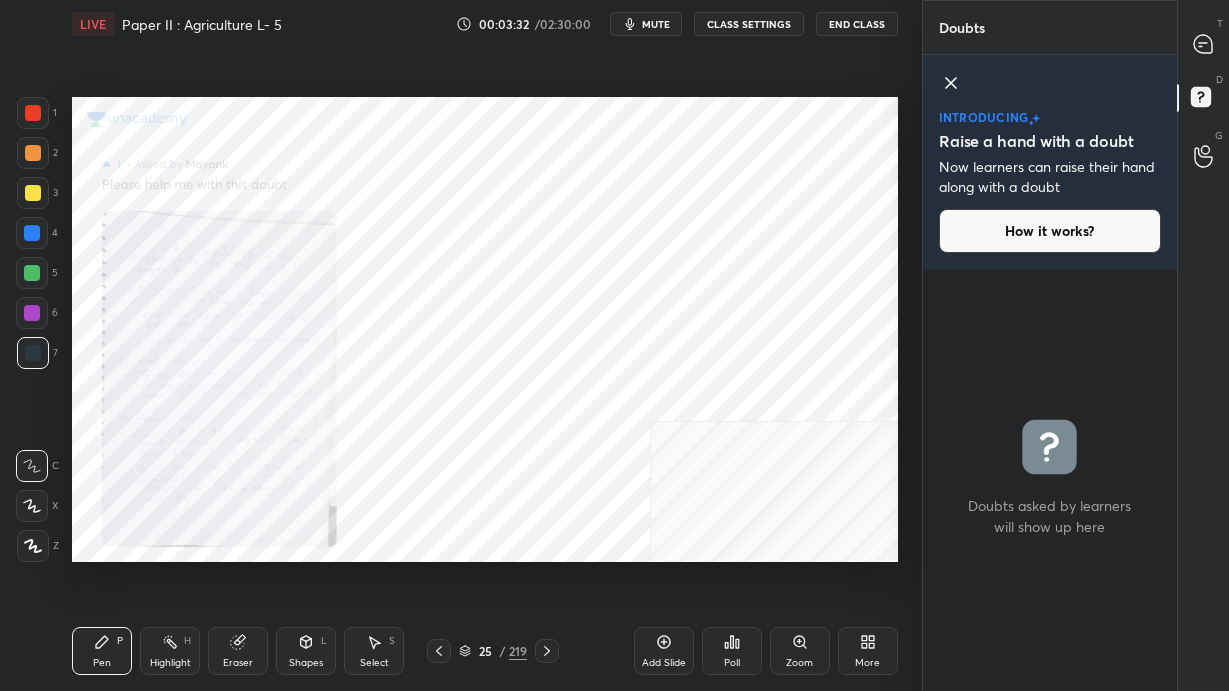 click on "Zoom" at bounding box center [800, 651] 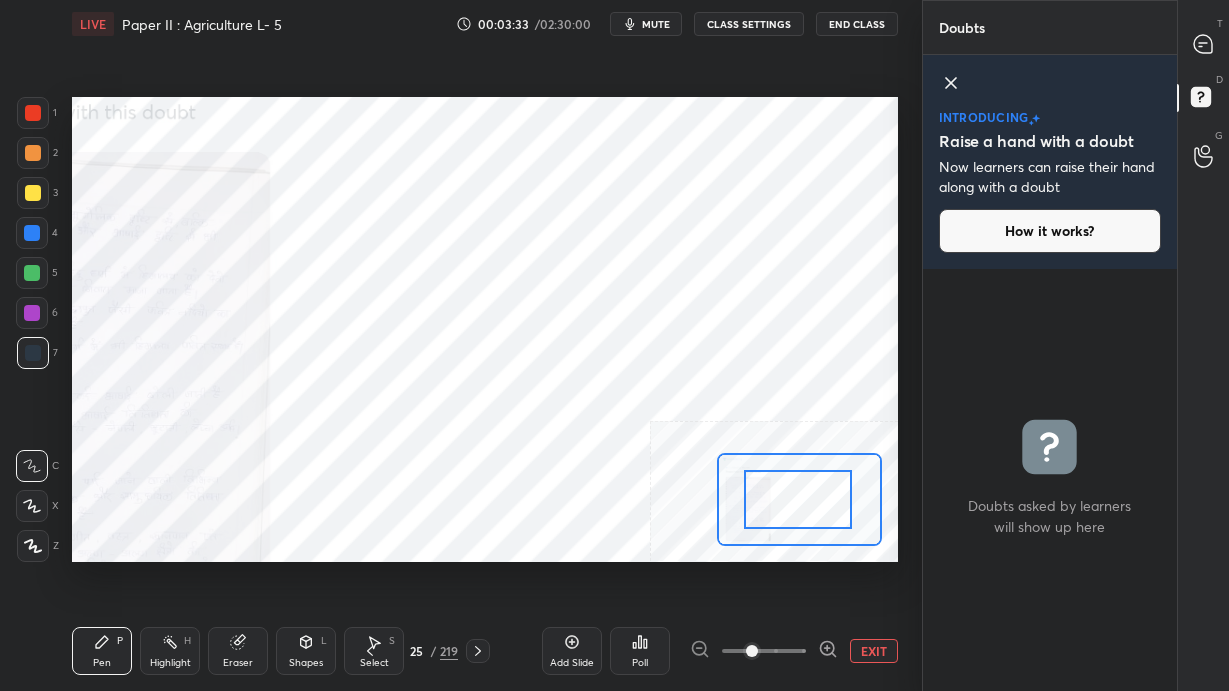 drag, startPoint x: 835, startPoint y: 501, endPoint x: 757, endPoint y: 513, distance: 78.91768 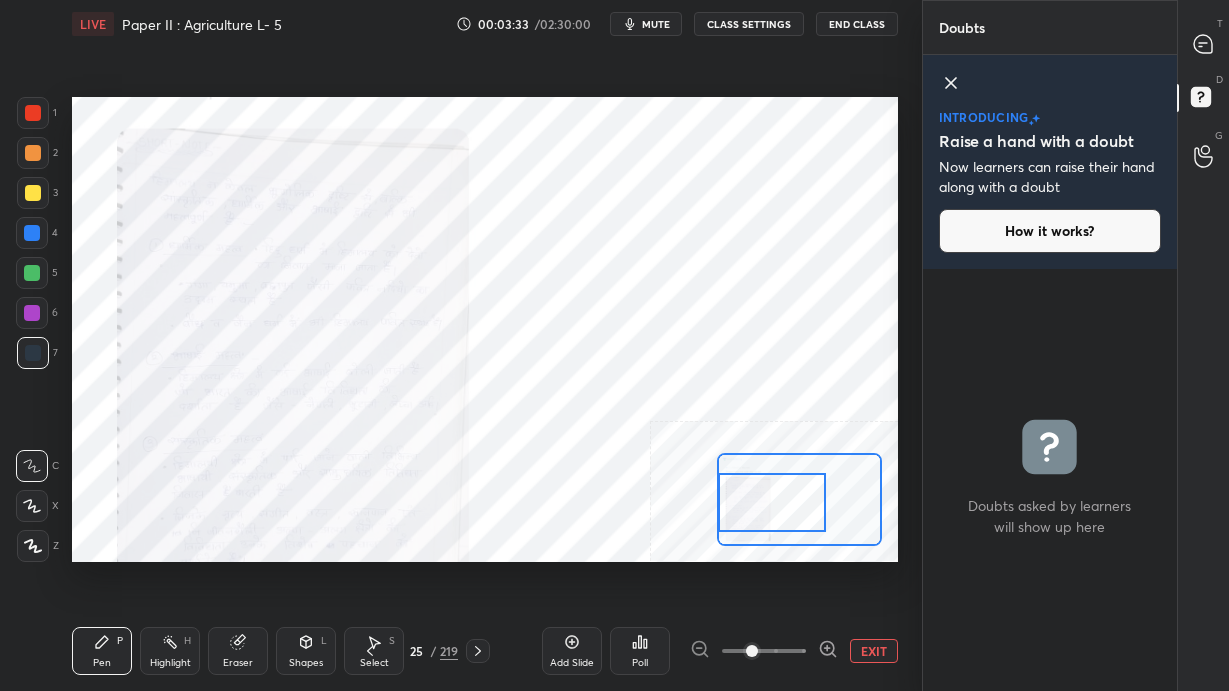 drag, startPoint x: 808, startPoint y: 506, endPoint x: 776, endPoint y: 509, distance: 32.140316 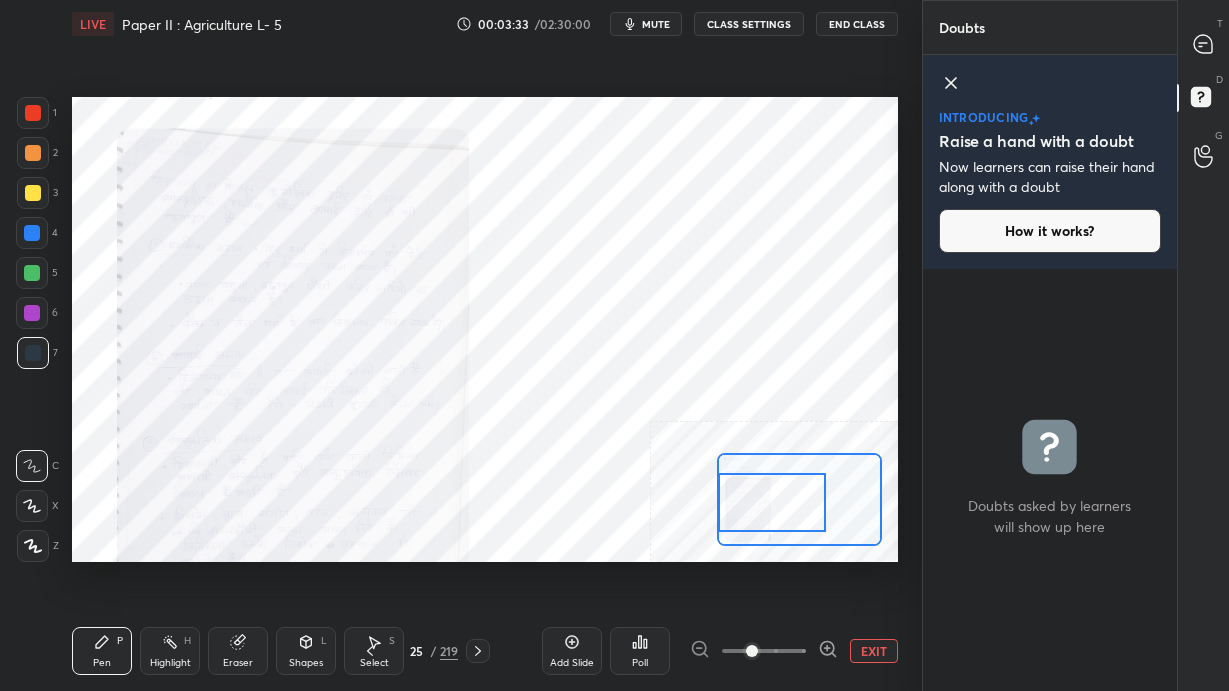 click at bounding box center (771, 502) 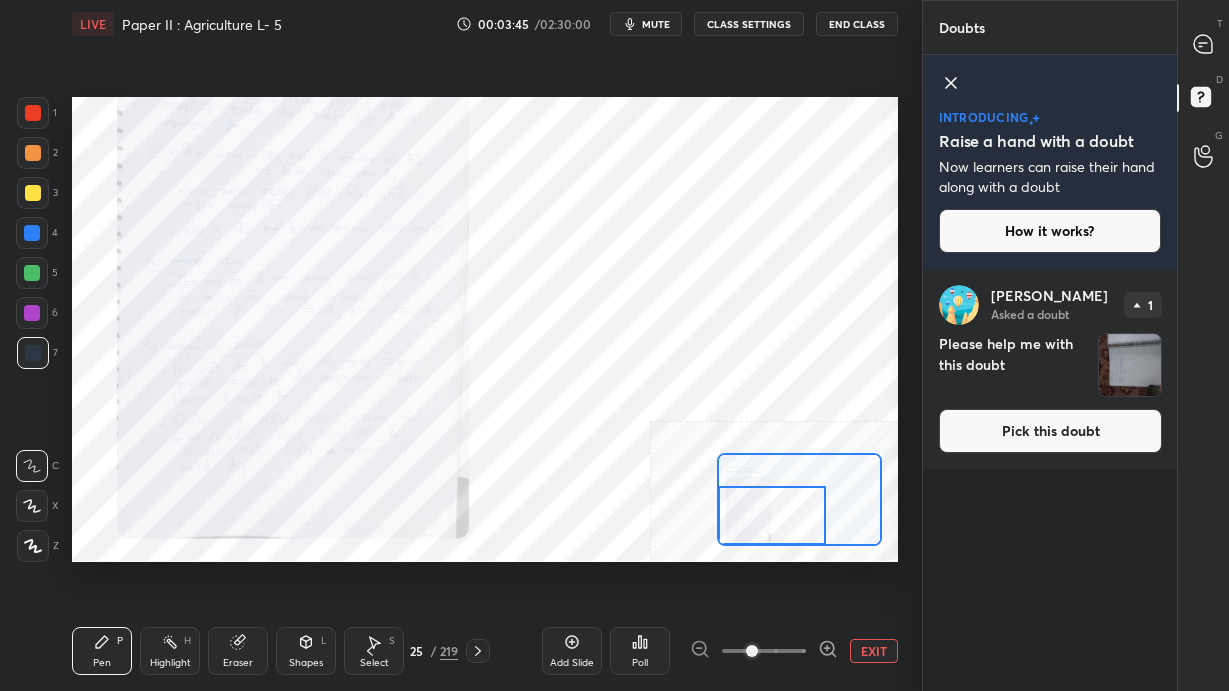 click at bounding box center [771, 515] 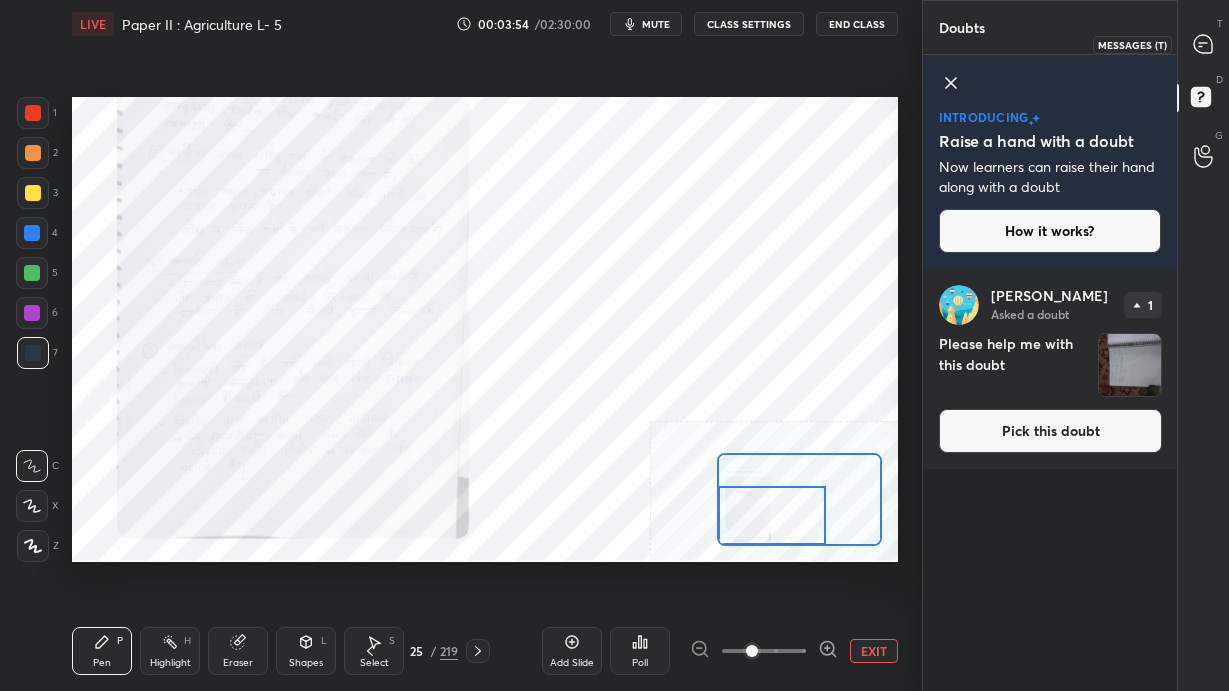 click 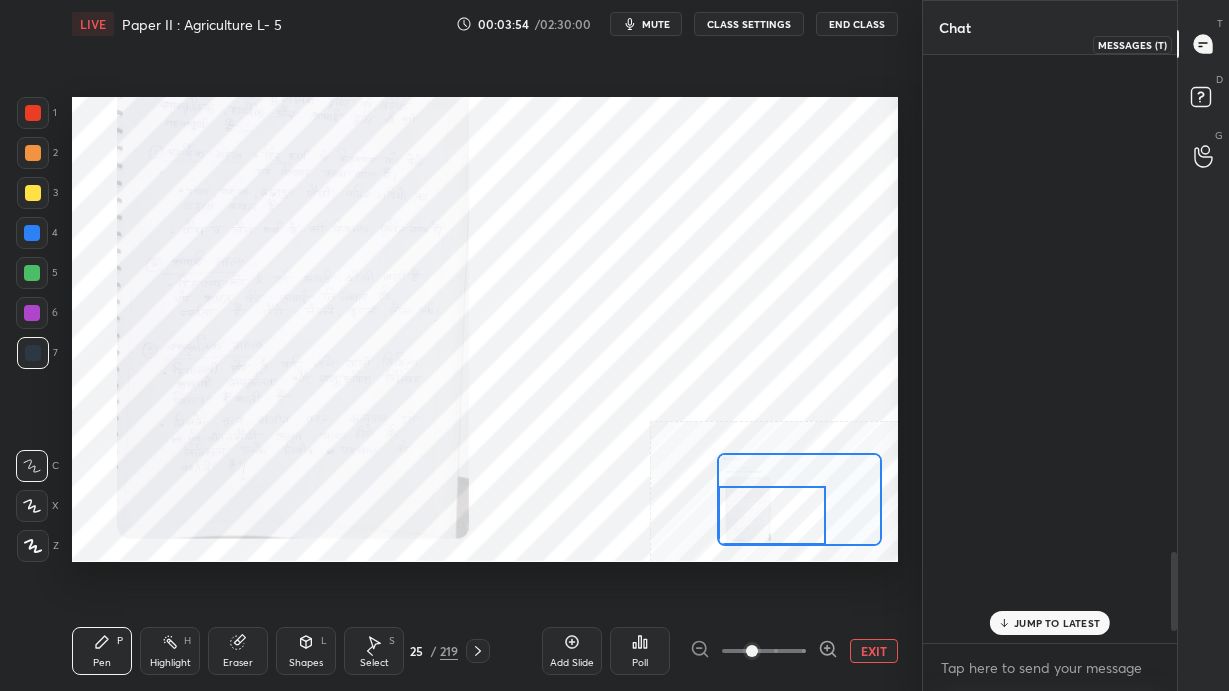 scroll, scrollTop: 3688, scrollLeft: 0, axis: vertical 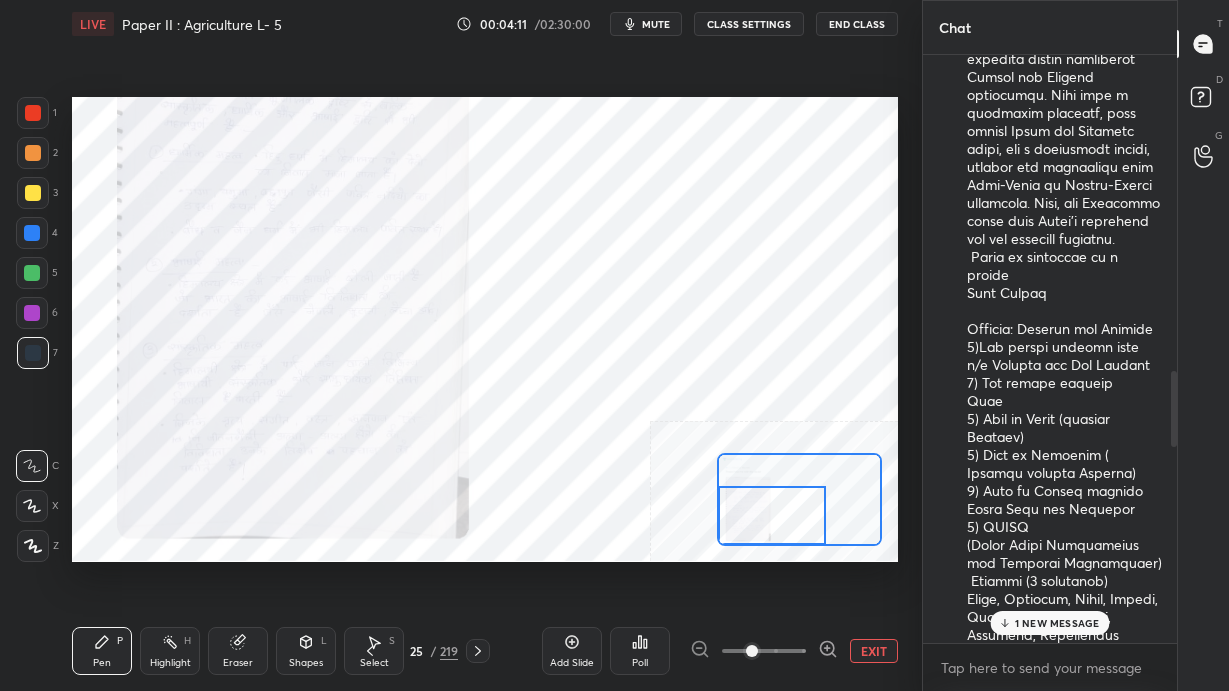 click on "1 NEW MESSAGE" at bounding box center [1057, 623] 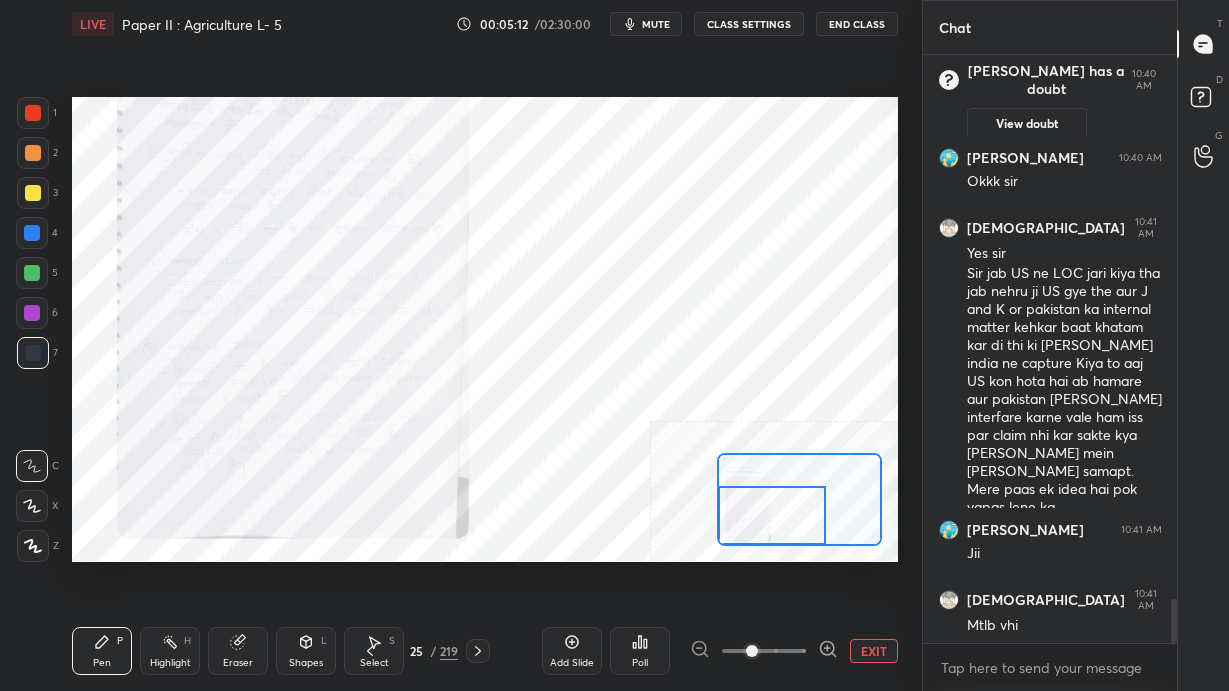 scroll, scrollTop: 7368, scrollLeft: 0, axis: vertical 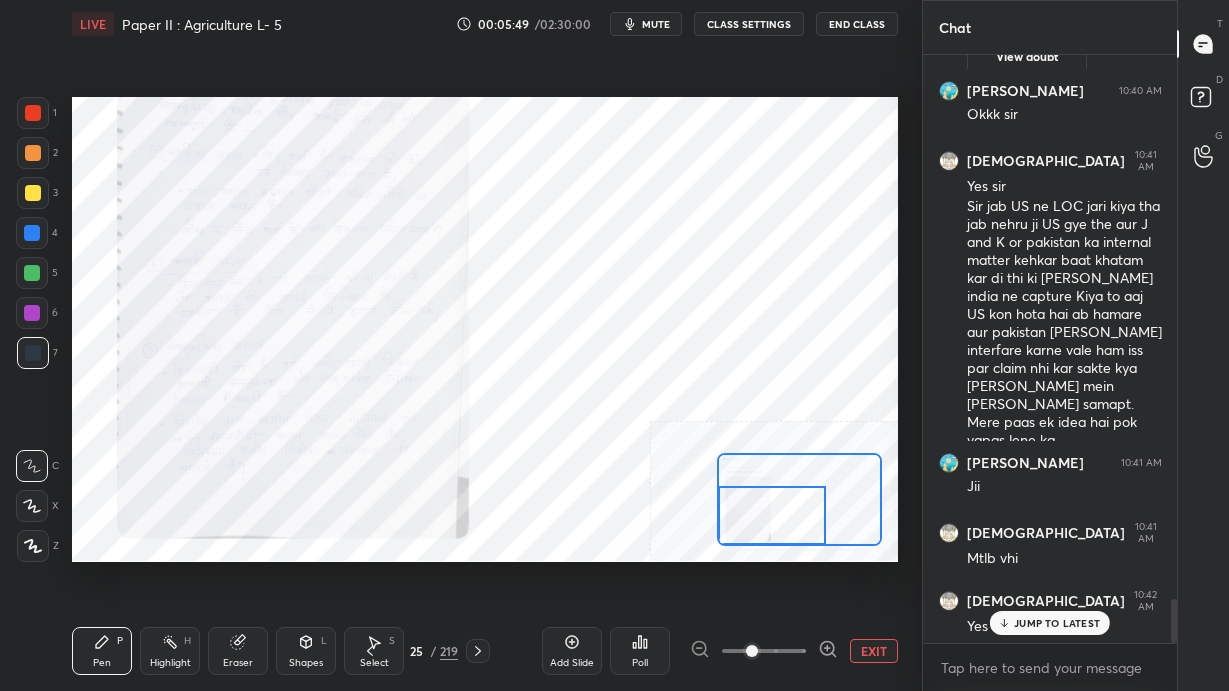 click on "JUMP TO LATEST" at bounding box center [1057, 623] 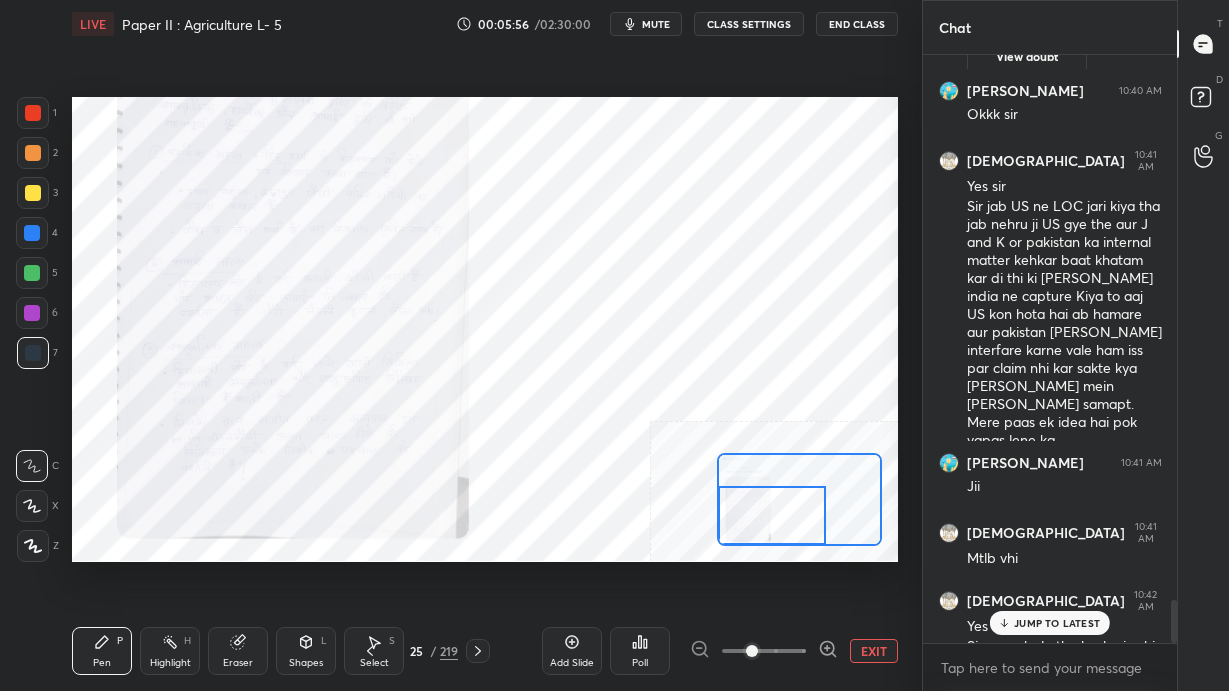 scroll, scrollTop: 7388, scrollLeft: 0, axis: vertical 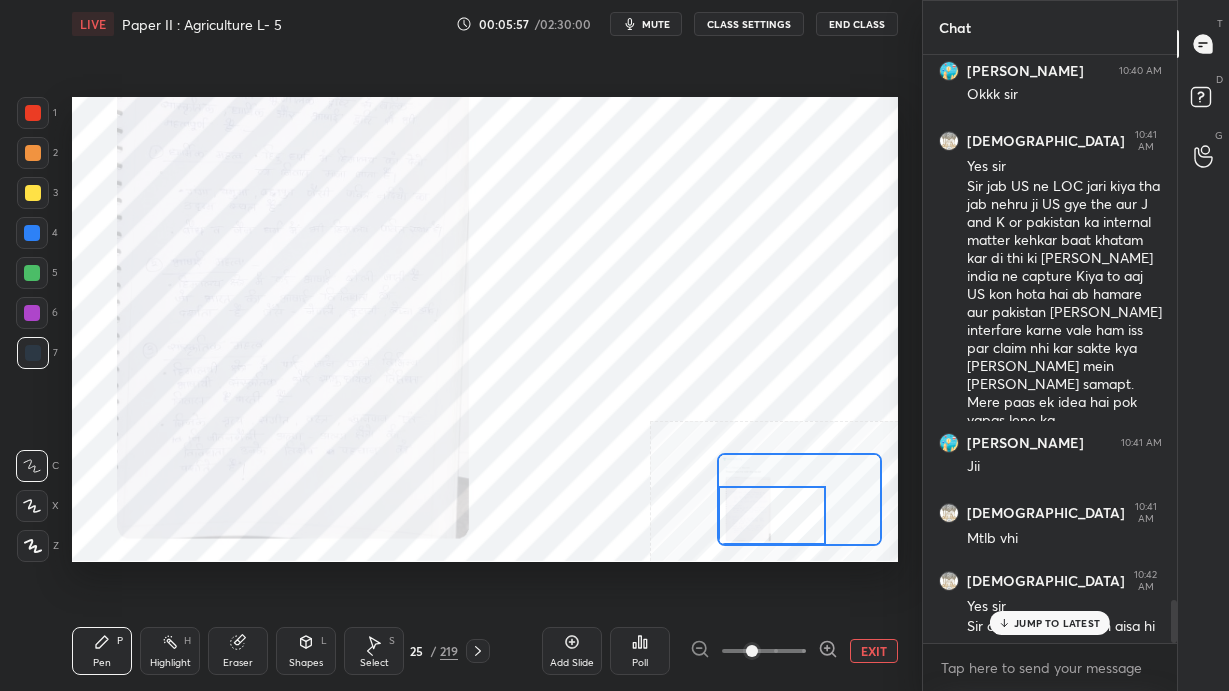 click on "JUMP TO LATEST" at bounding box center (1057, 623) 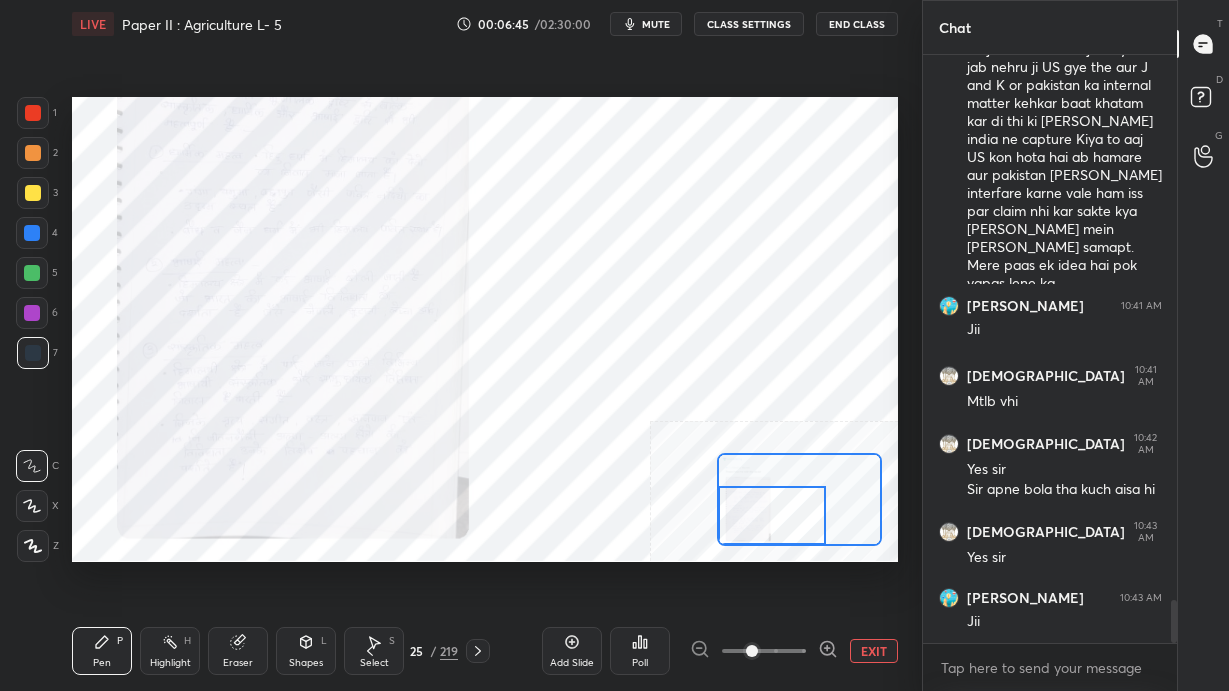 scroll, scrollTop: 7592, scrollLeft: 0, axis: vertical 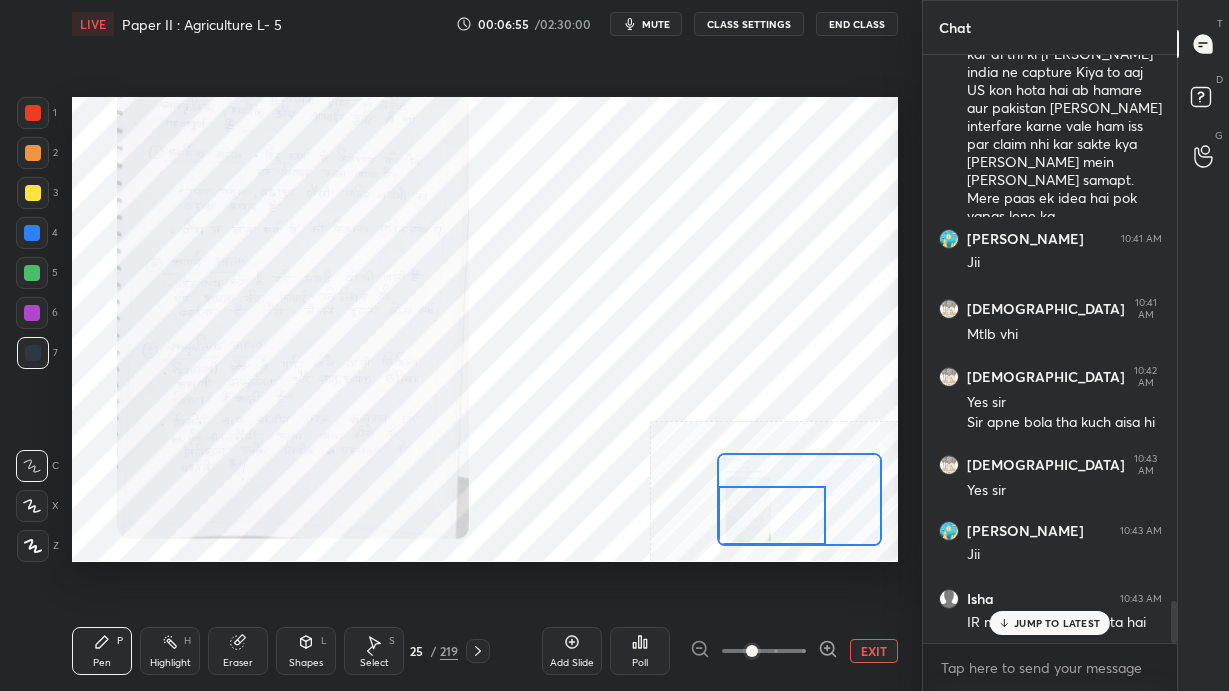 click on "JUMP TO LATEST" at bounding box center (1057, 623) 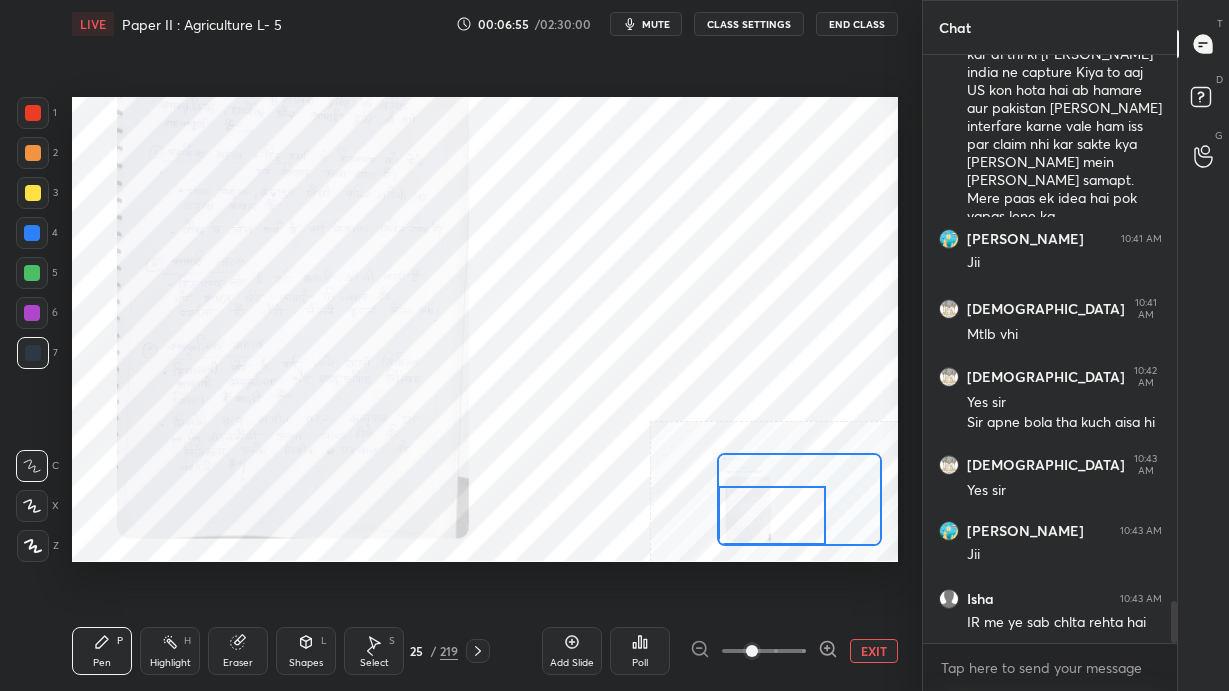 click at bounding box center (771, 515) 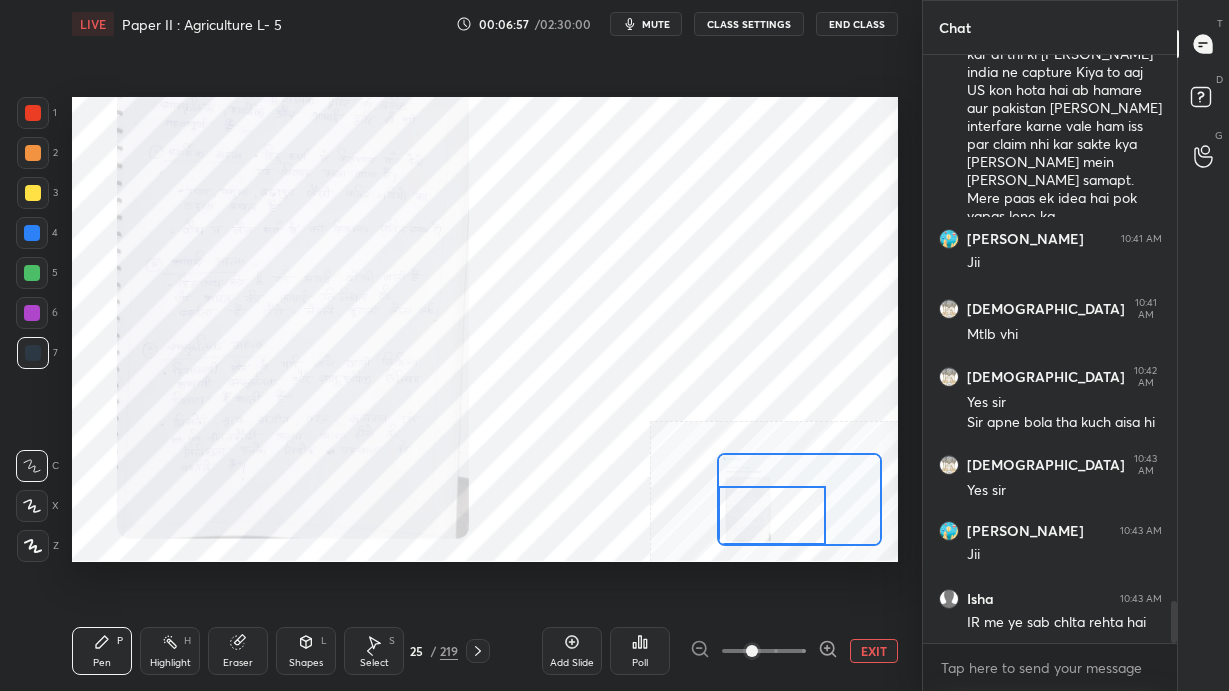 click on "EXIT" at bounding box center (874, 651) 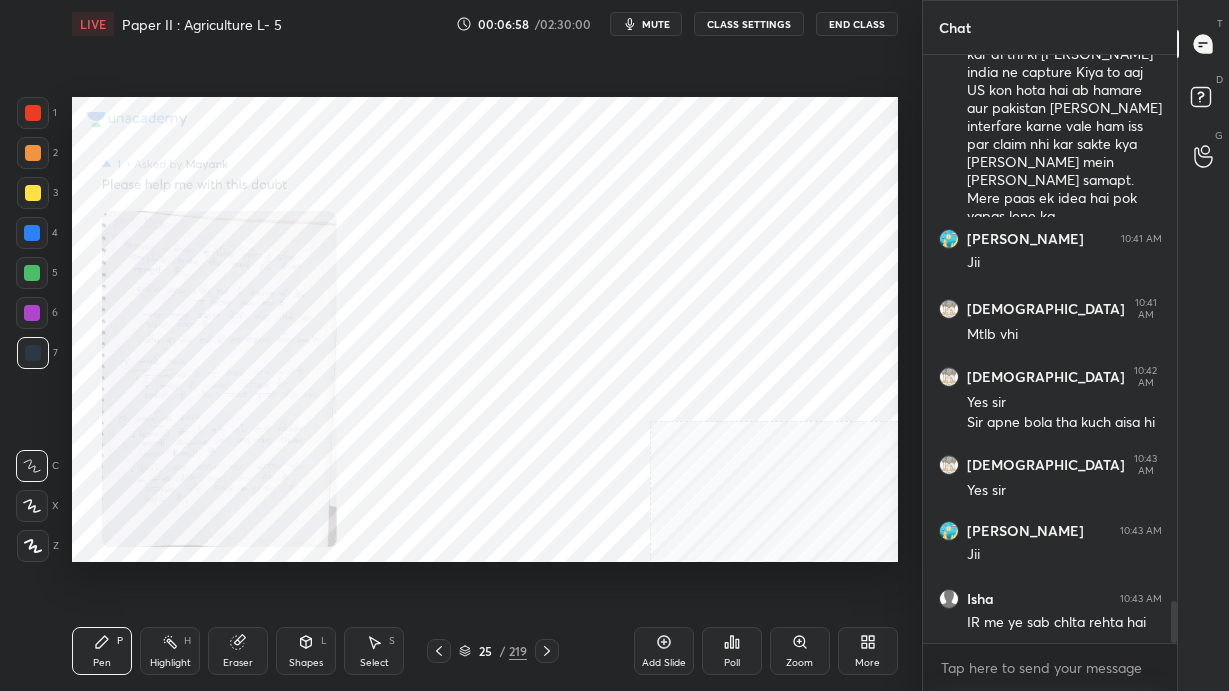drag, startPoint x: 480, startPoint y: 650, endPoint x: 487, endPoint y: 620, distance: 30.805843 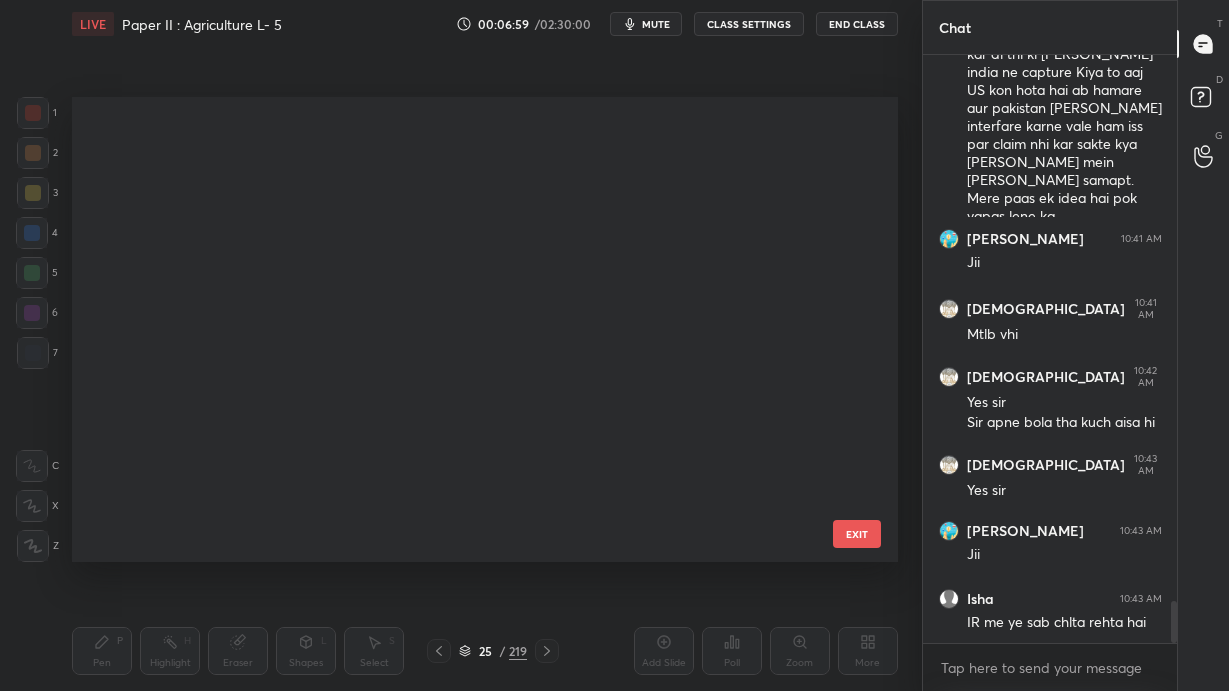 scroll, scrollTop: 794, scrollLeft: 0, axis: vertical 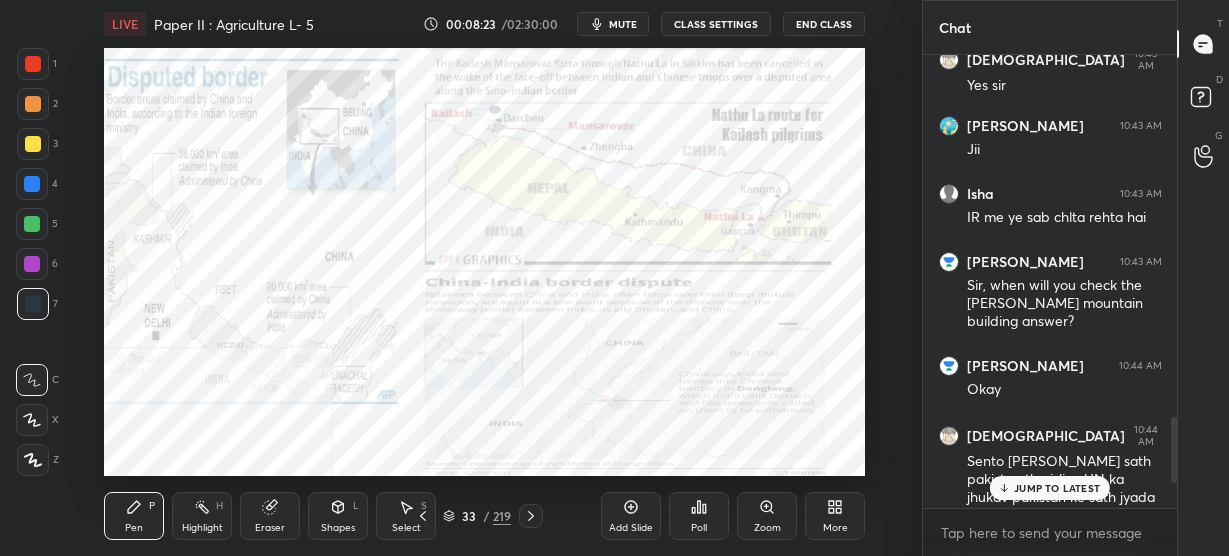 click on "JUMP TO LATEST" at bounding box center (1050, 488) 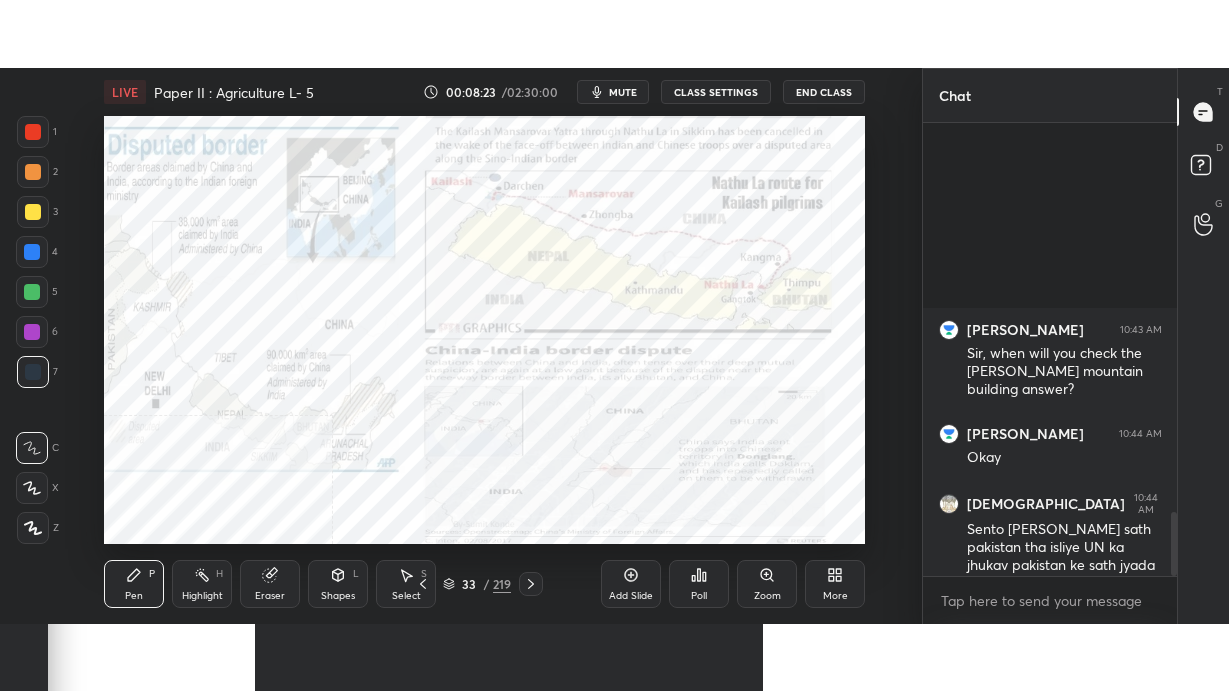 scroll, scrollTop: 2752, scrollLeft: 0, axis: vertical 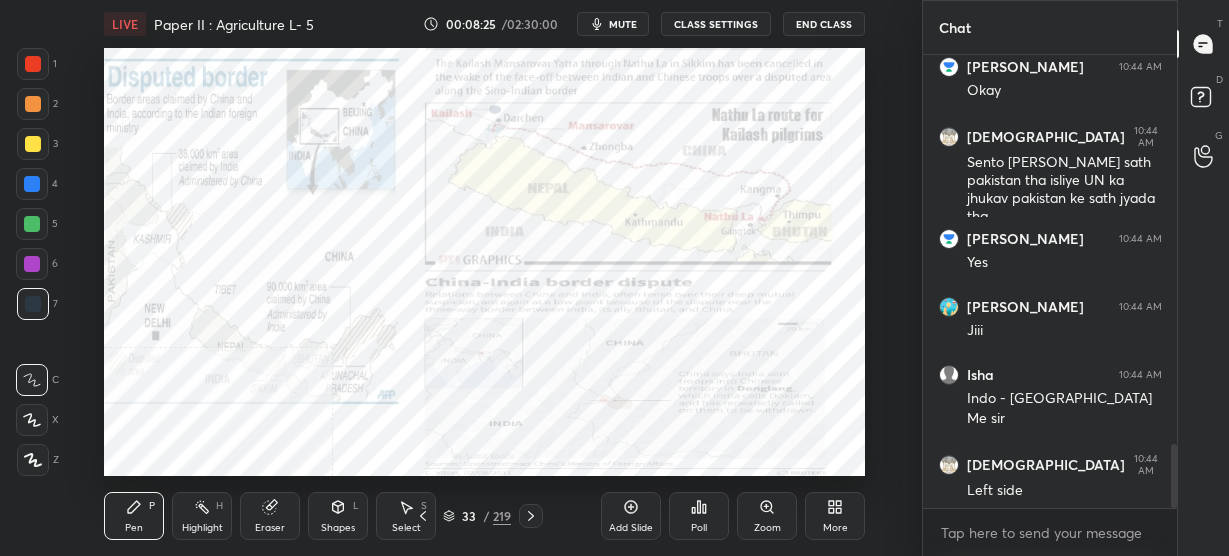 click on "More" at bounding box center (835, 516) 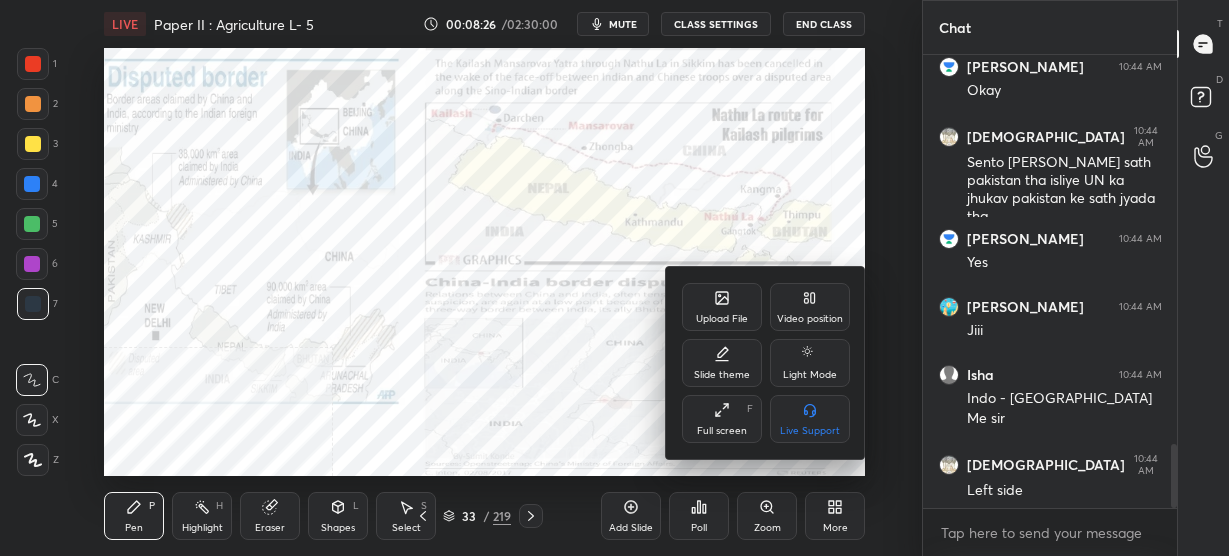 click on "Full screen" at bounding box center [722, 431] 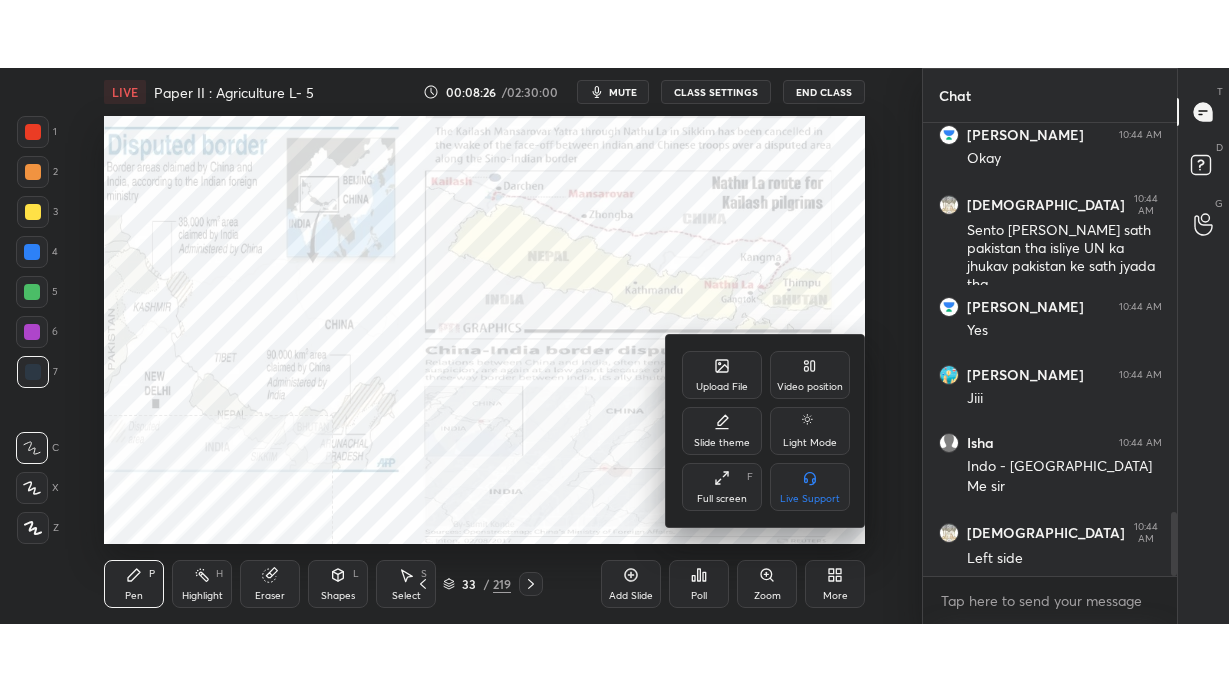 scroll, scrollTop: 99436, scrollLeft: 99158, axis: both 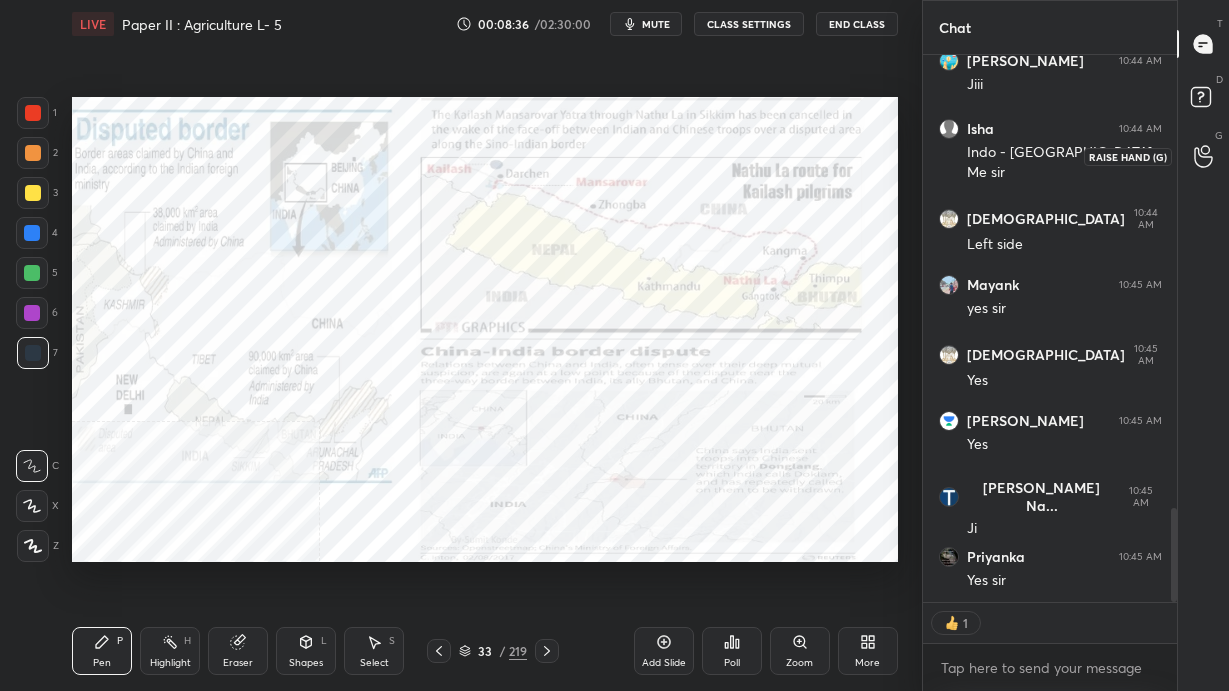 click at bounding box center (1204, 156) 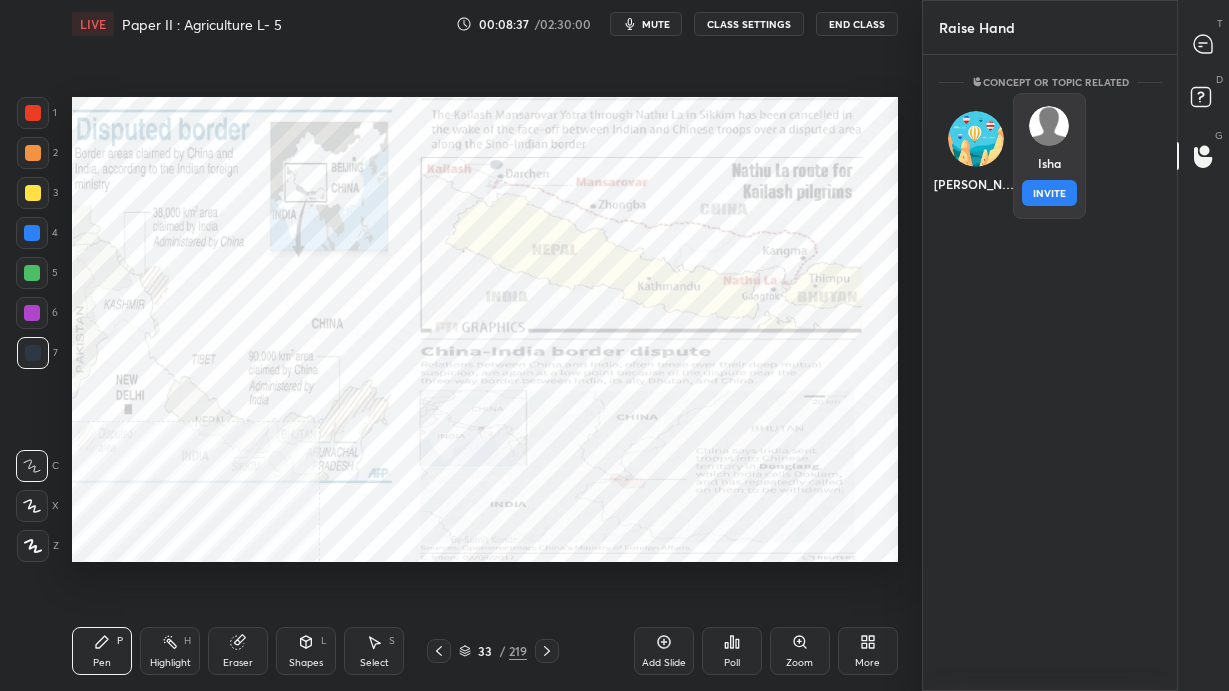 click on "[DEMOGRAPHIC_DATA] INVITE" at bounding box center [1049, 156] 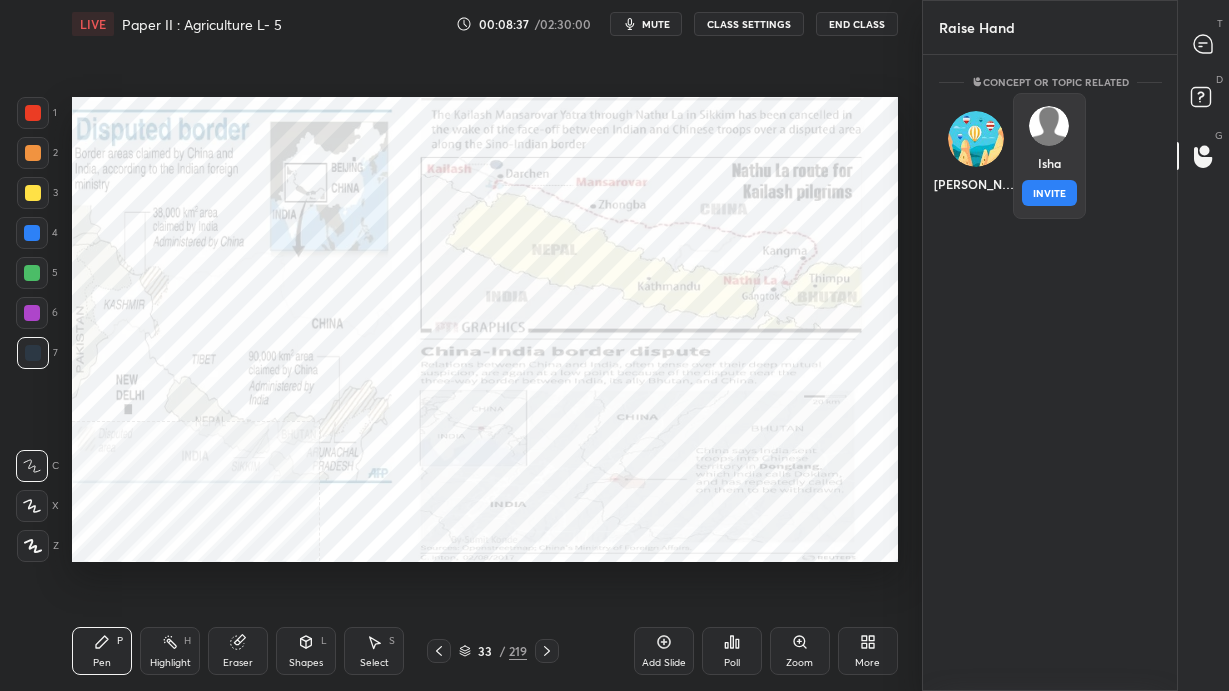 click on "INVITE" at bounding box center [1049, 193] 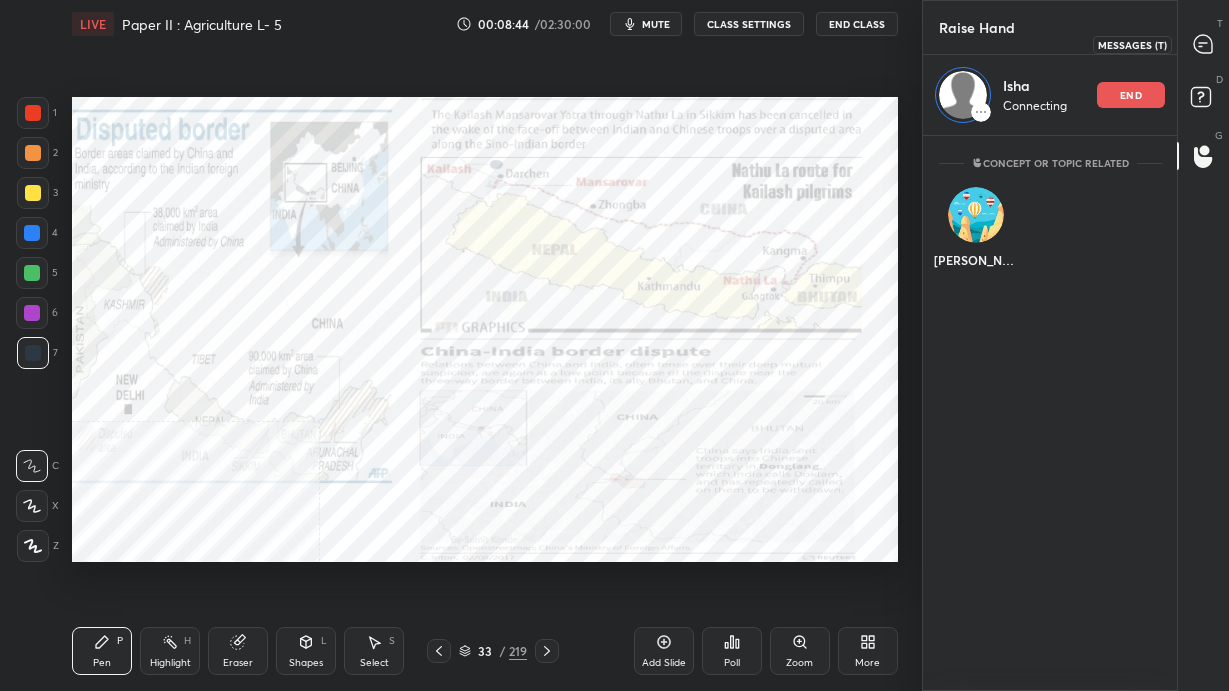 click 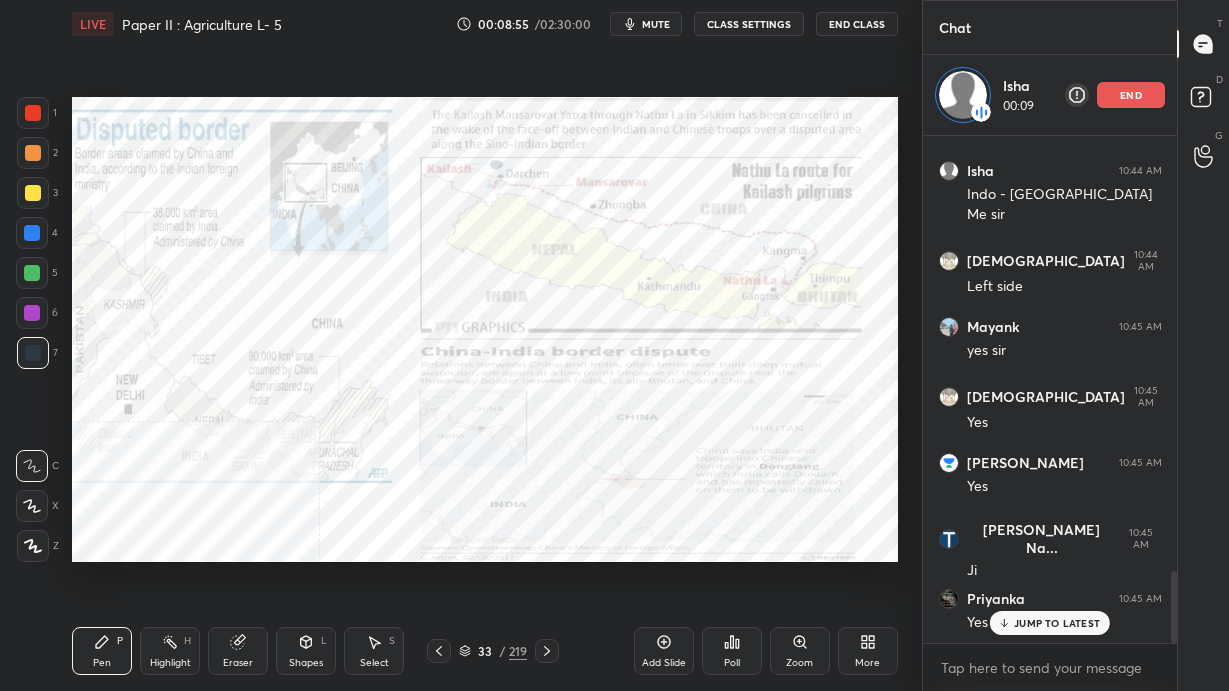 click on "JUMP TO LATEST" at bounding box center (1050, 623) 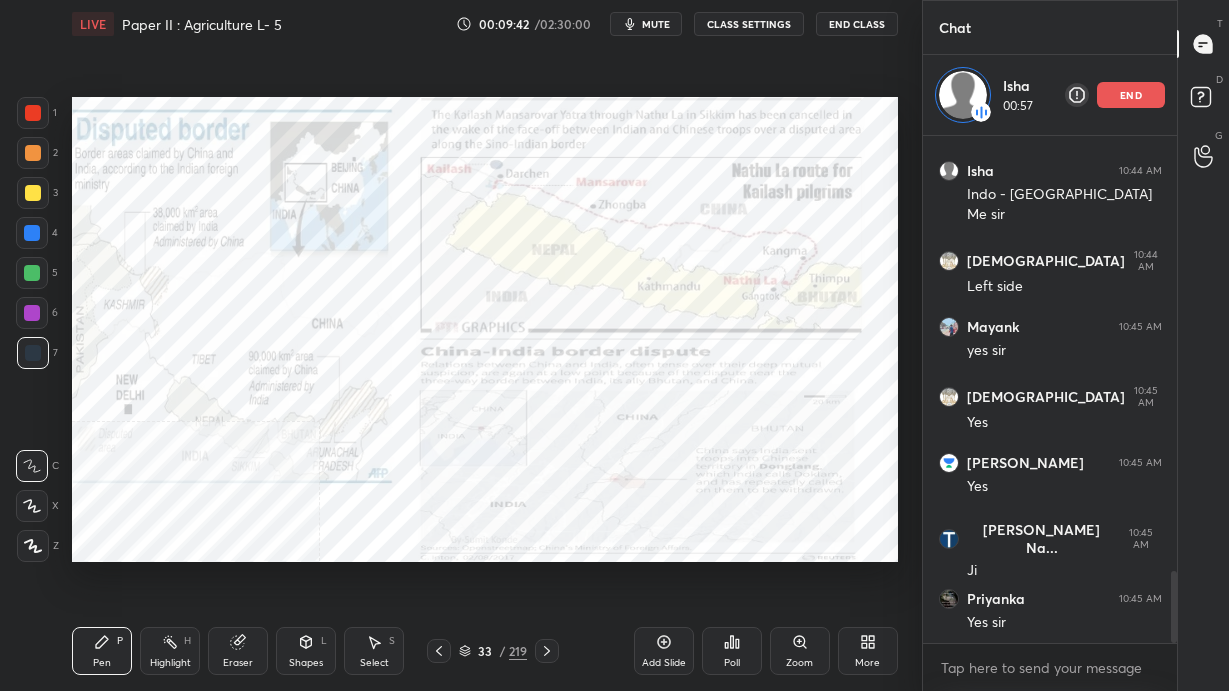 click 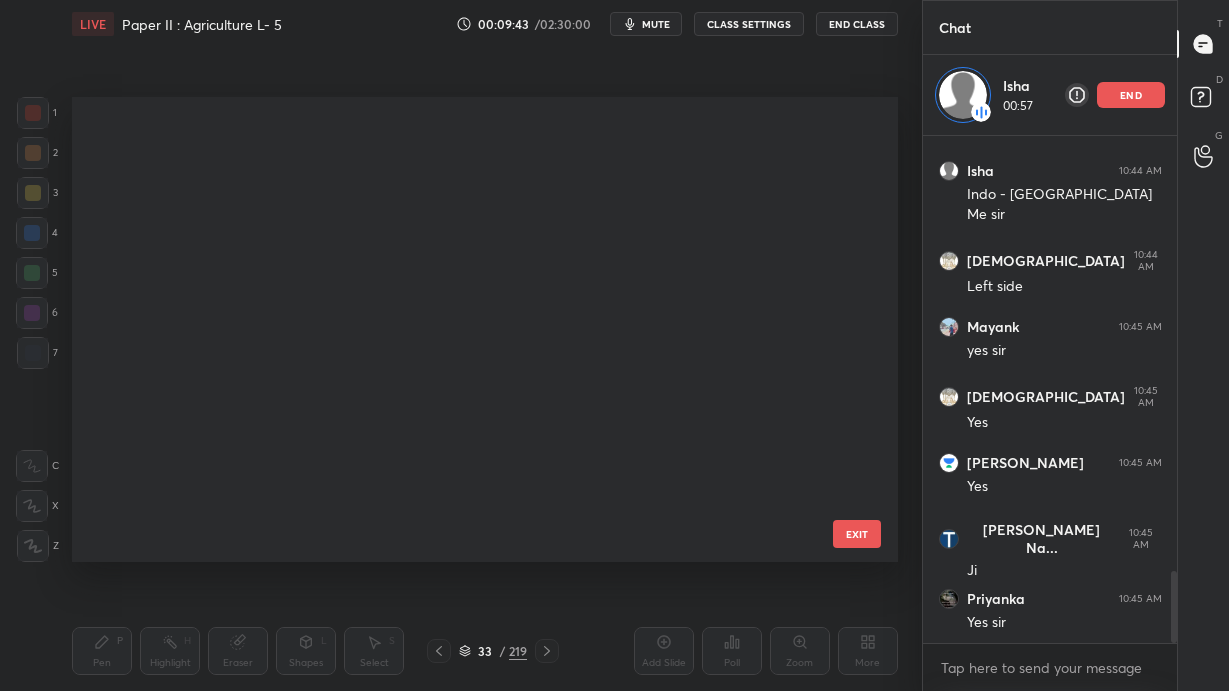 scroll, scrollTop: 1074, scrollLeft: 0, axis: vertical 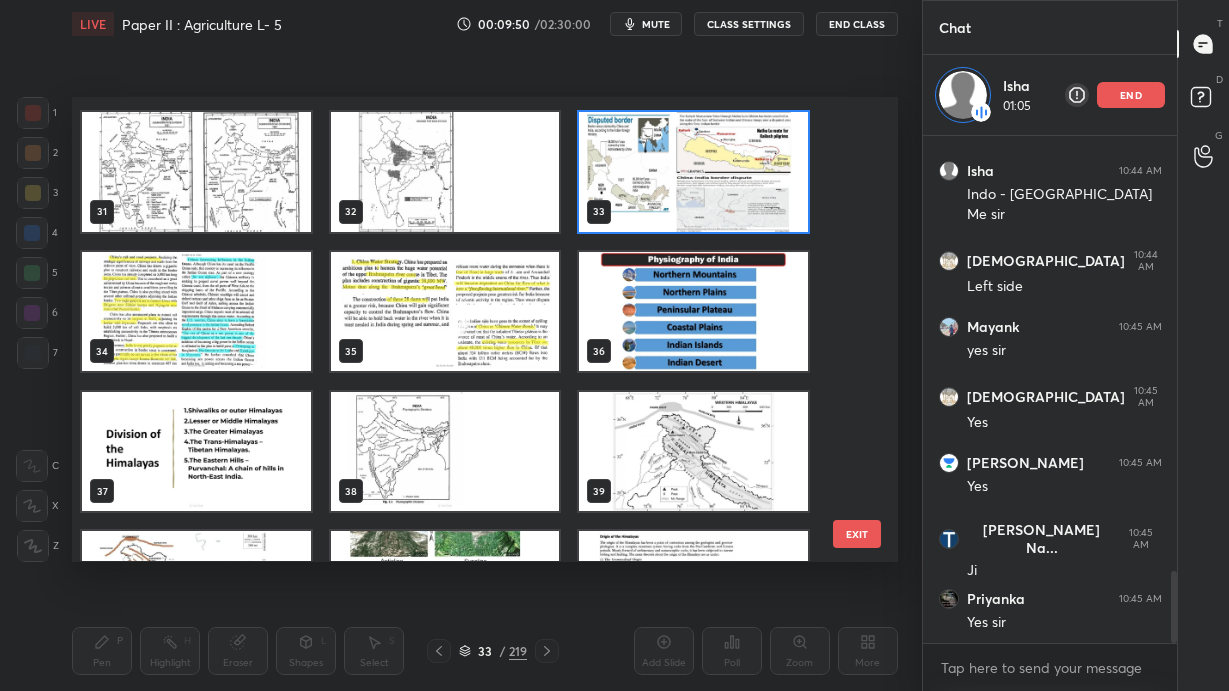 click on "EXIT" at bounding box center [857, 534] 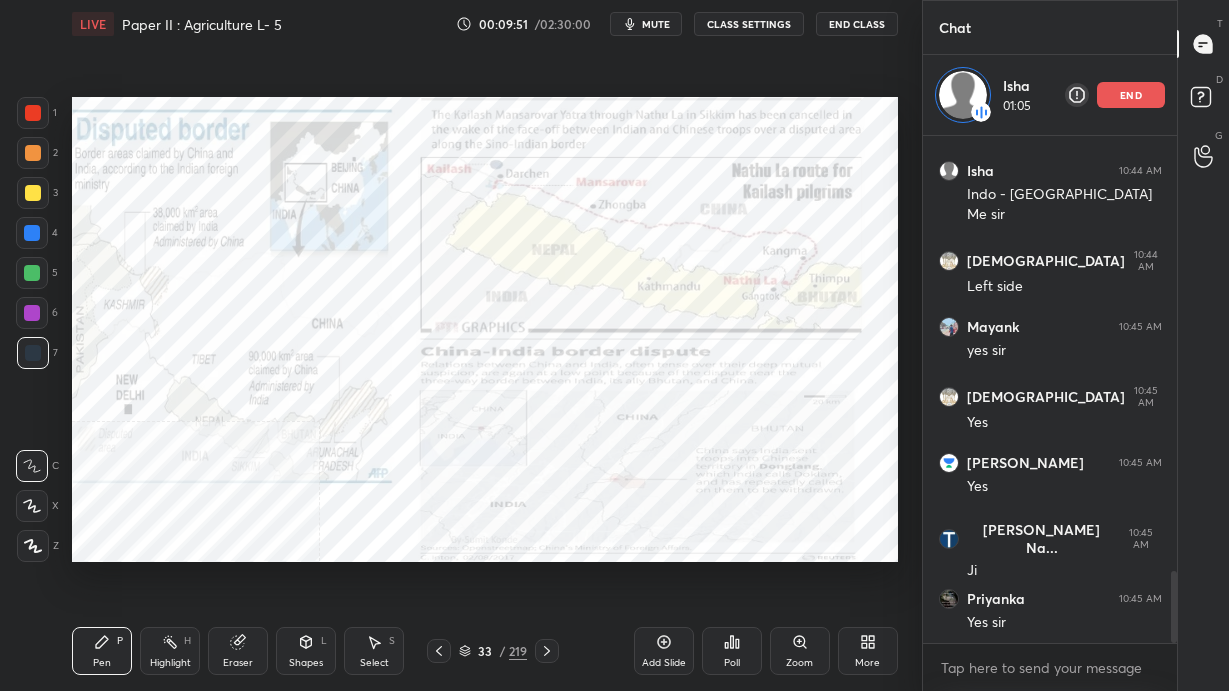 click 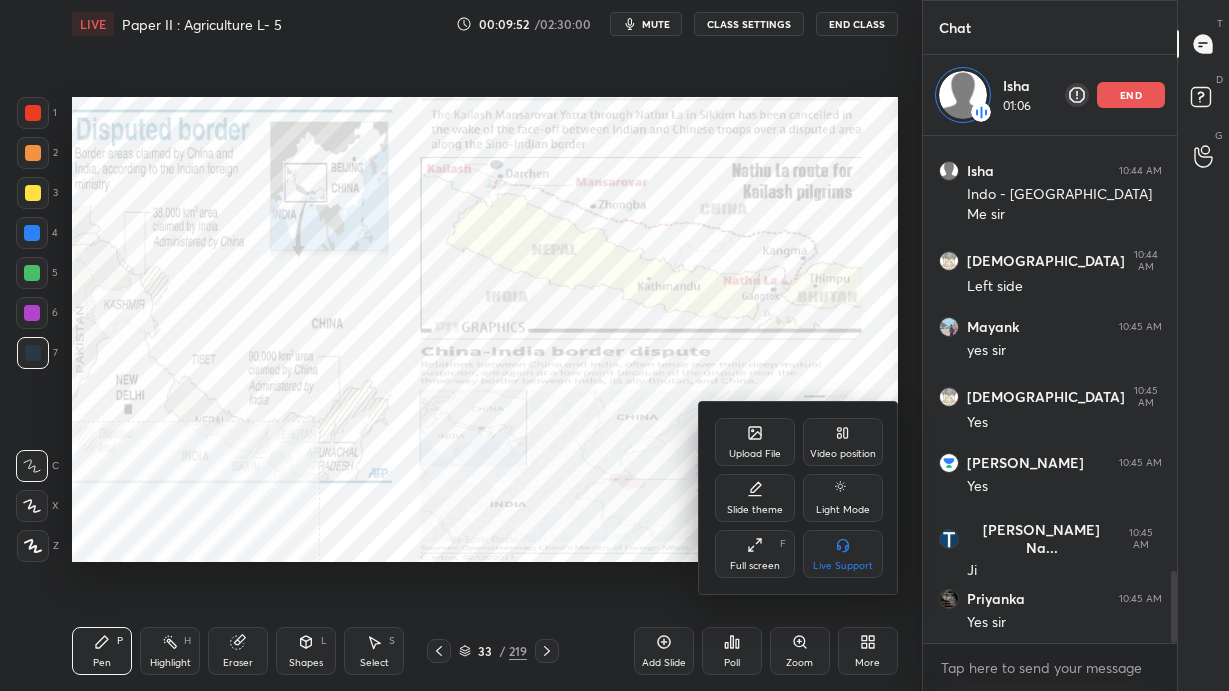 click on "Upload File" at bounding box center [755, 442] 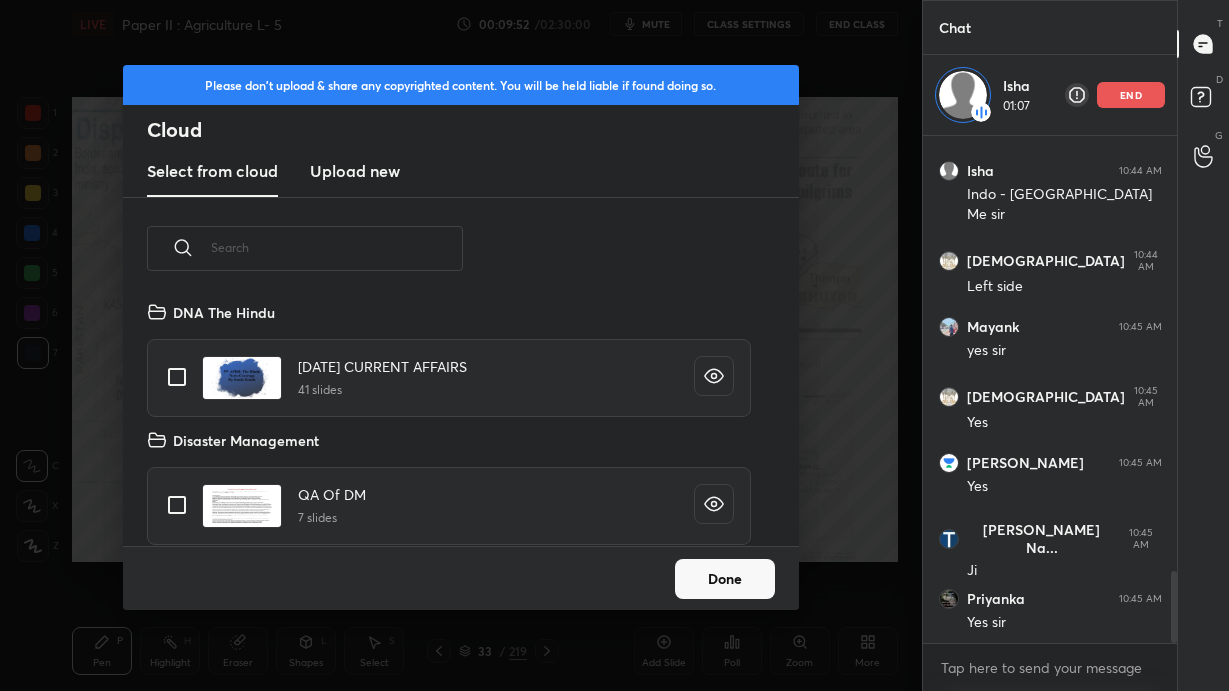 scroll, scrollTop: 6, scrollLeft: 10, axis: both 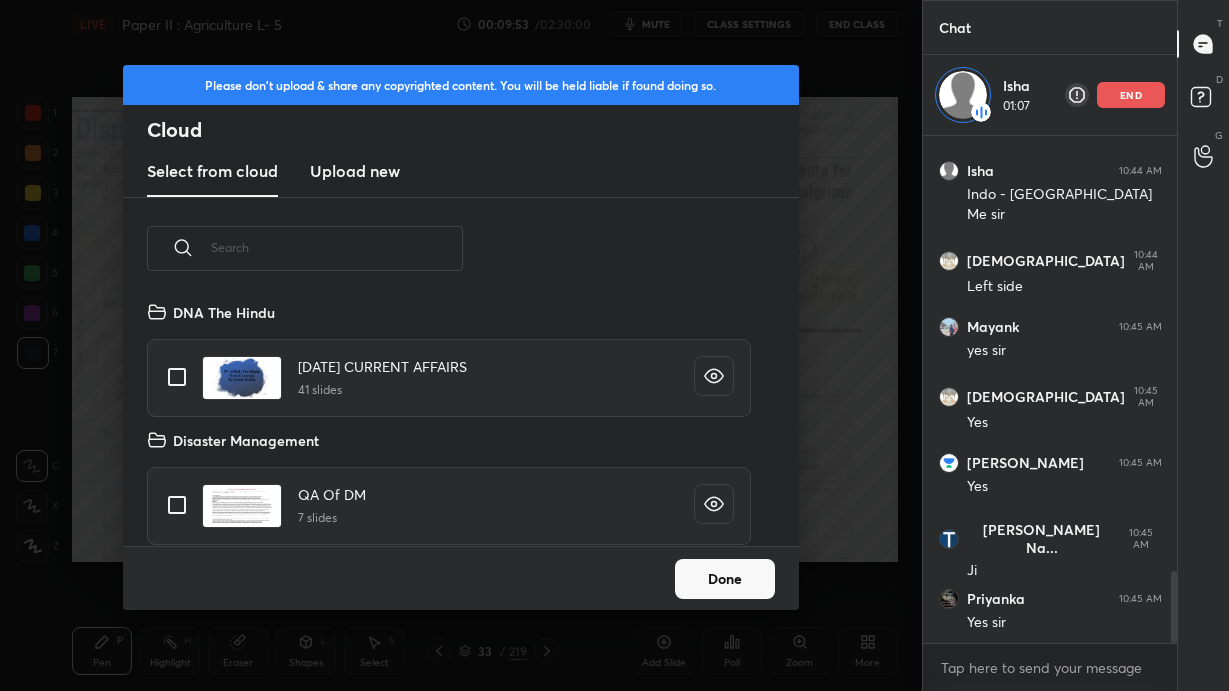 click on "Upload new" at bounding box center (355, 171) 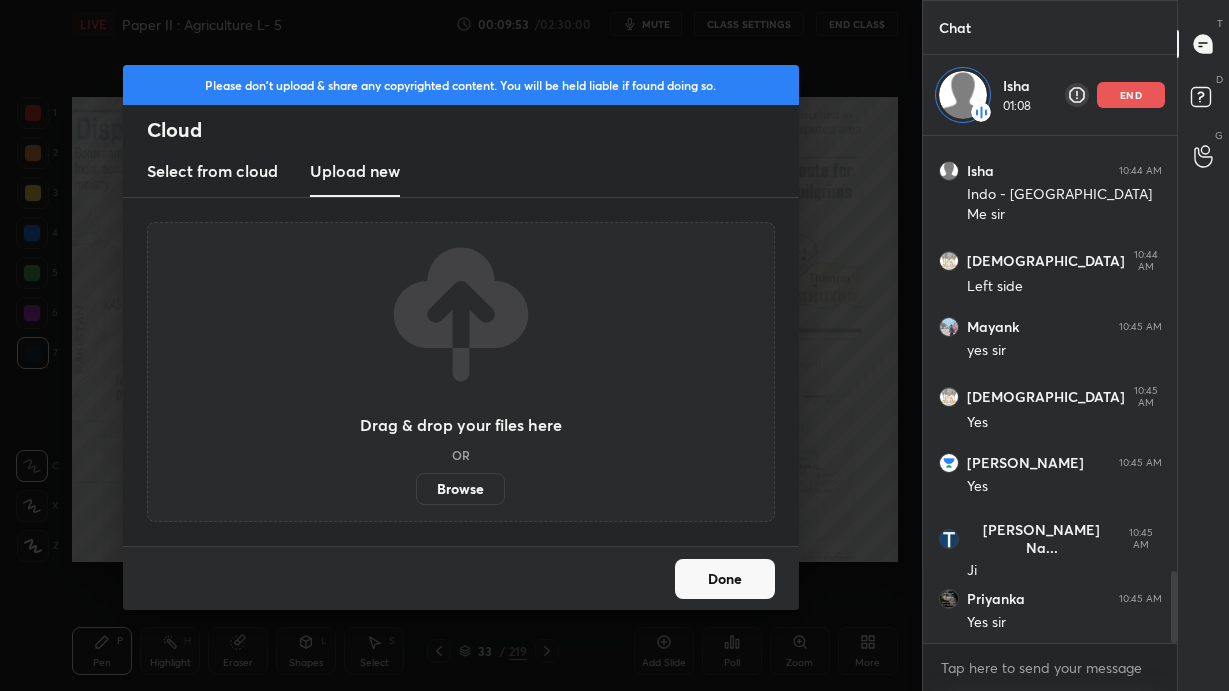 click on "Browse" at bounding box center [460, 489] 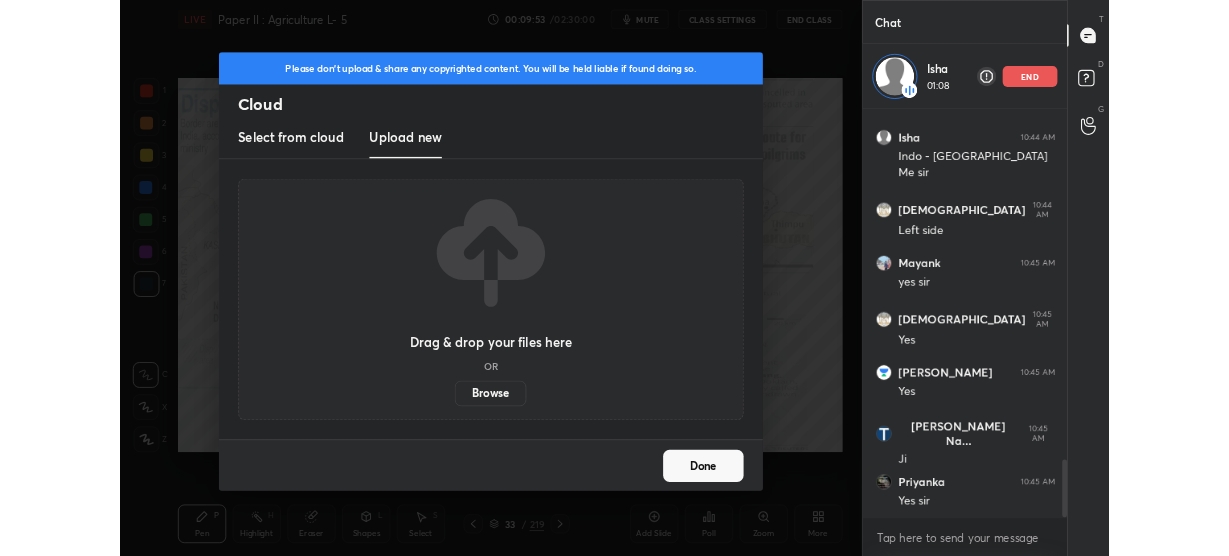 scroll, scrollTop: 428, scrollLeft: 841, axis: both 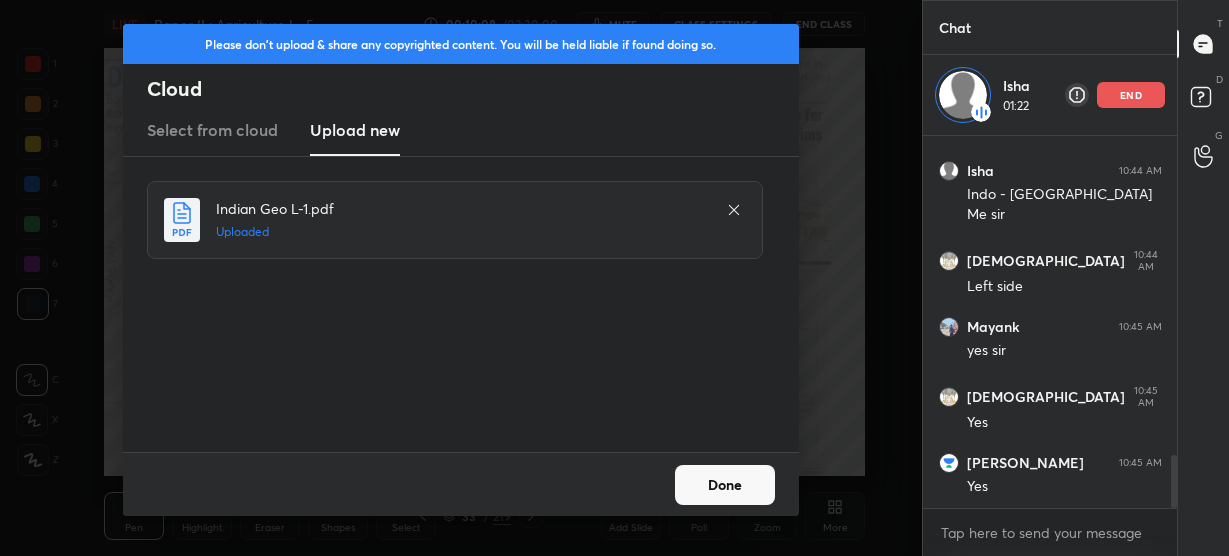 click on "Done" at bounding box center (725, 485) 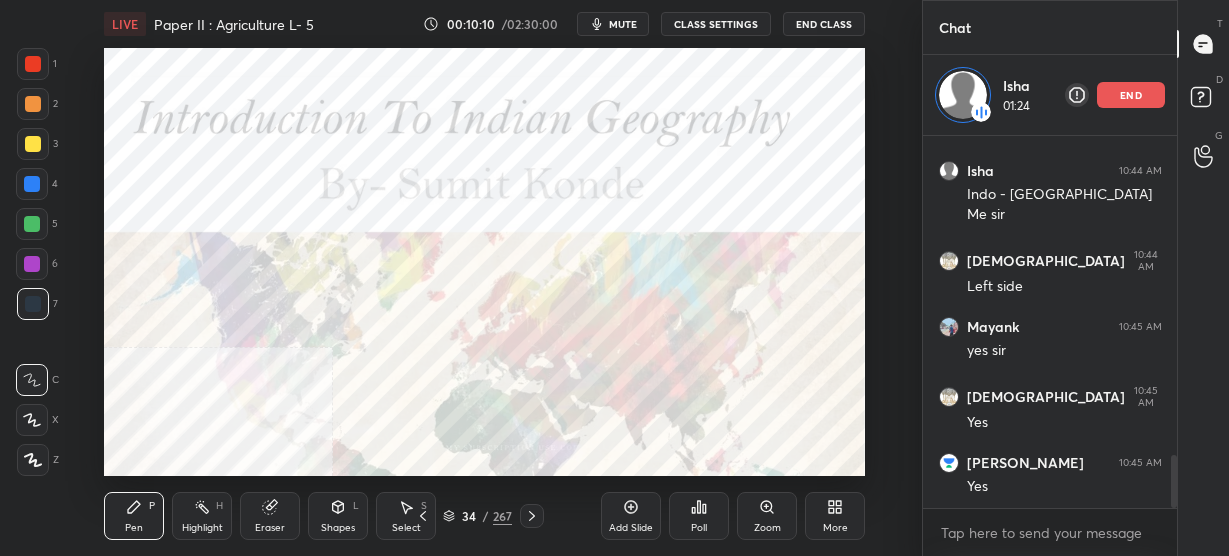 click 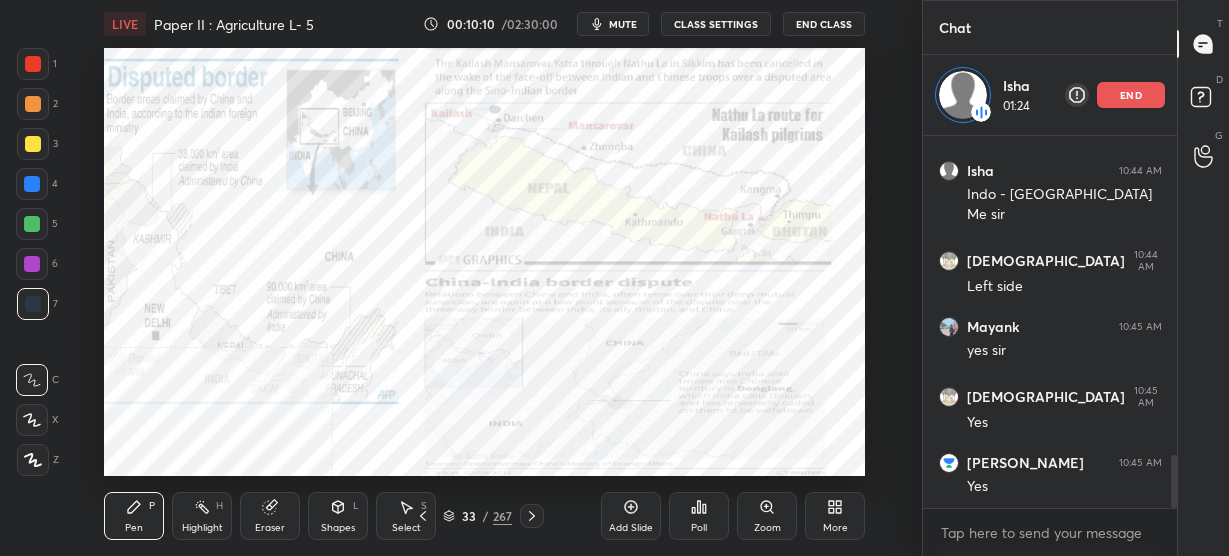 click 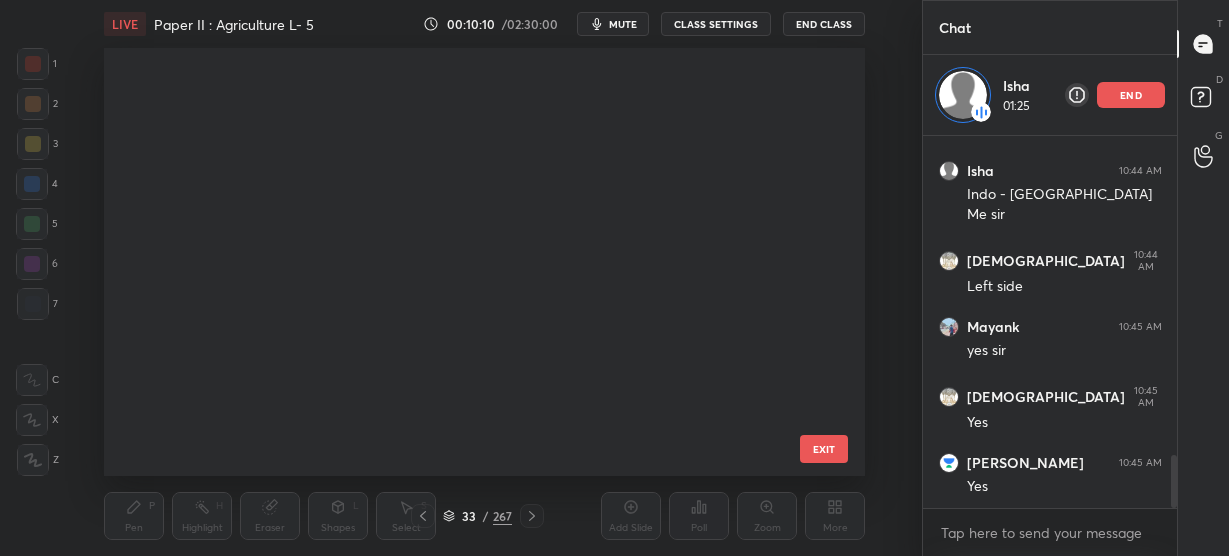 scroll, scrollTop: 976, scrollLeft: 0, axis: vertical 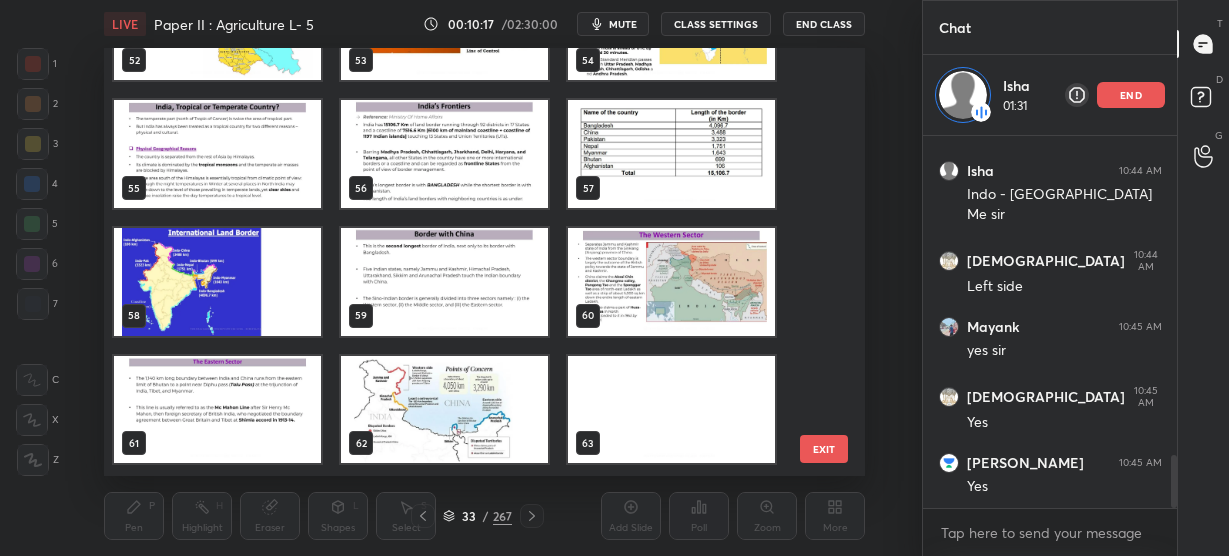click at bounding box center [444, 410] 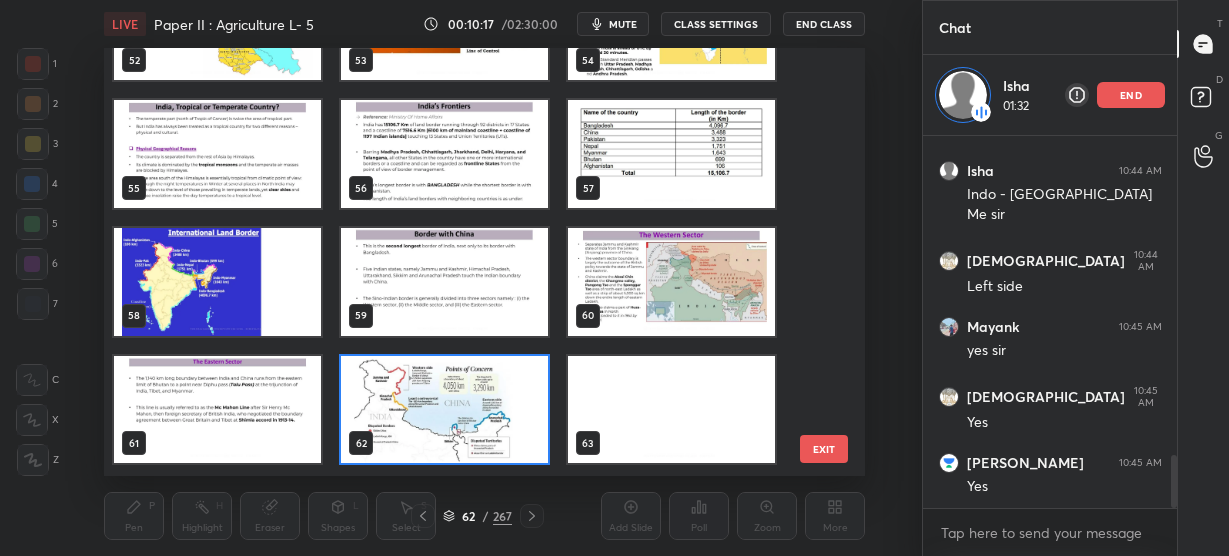 click at bounding box center (444, 410) 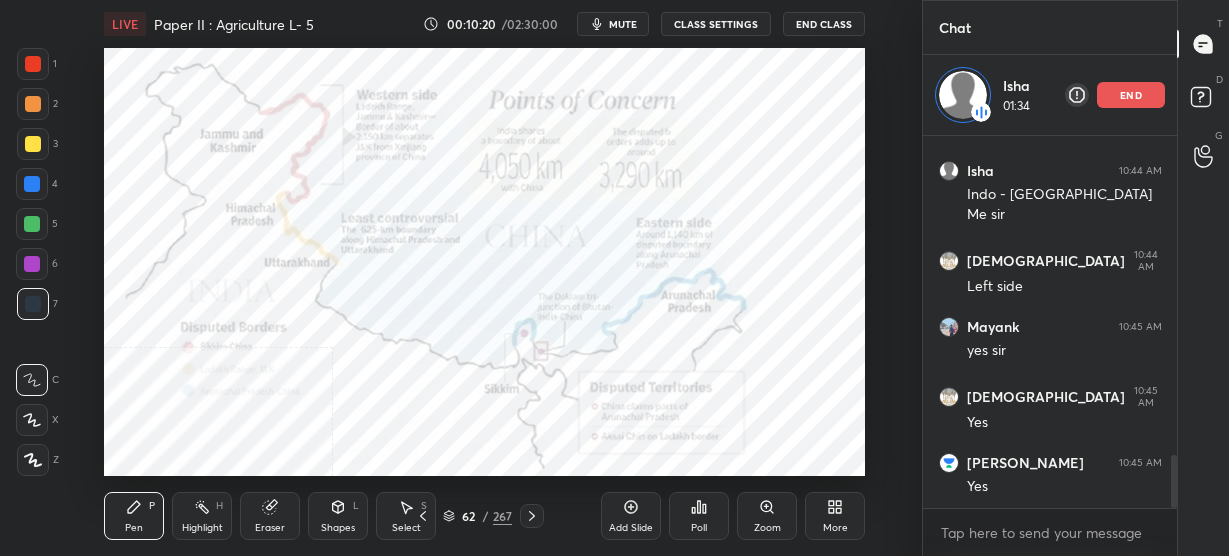click on "More" at bounding box center (835, 516) 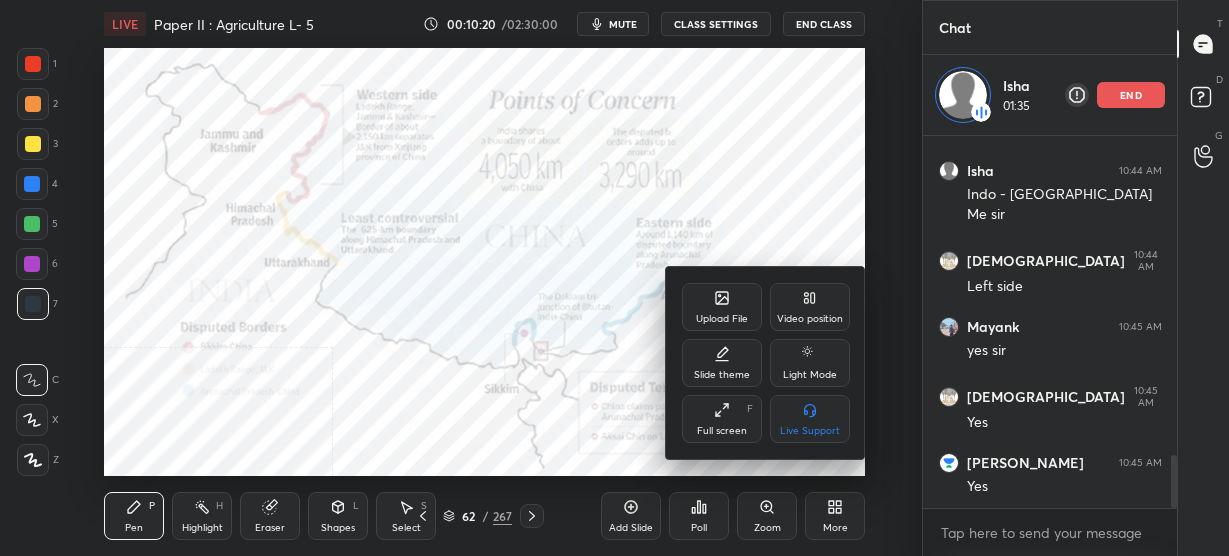 click 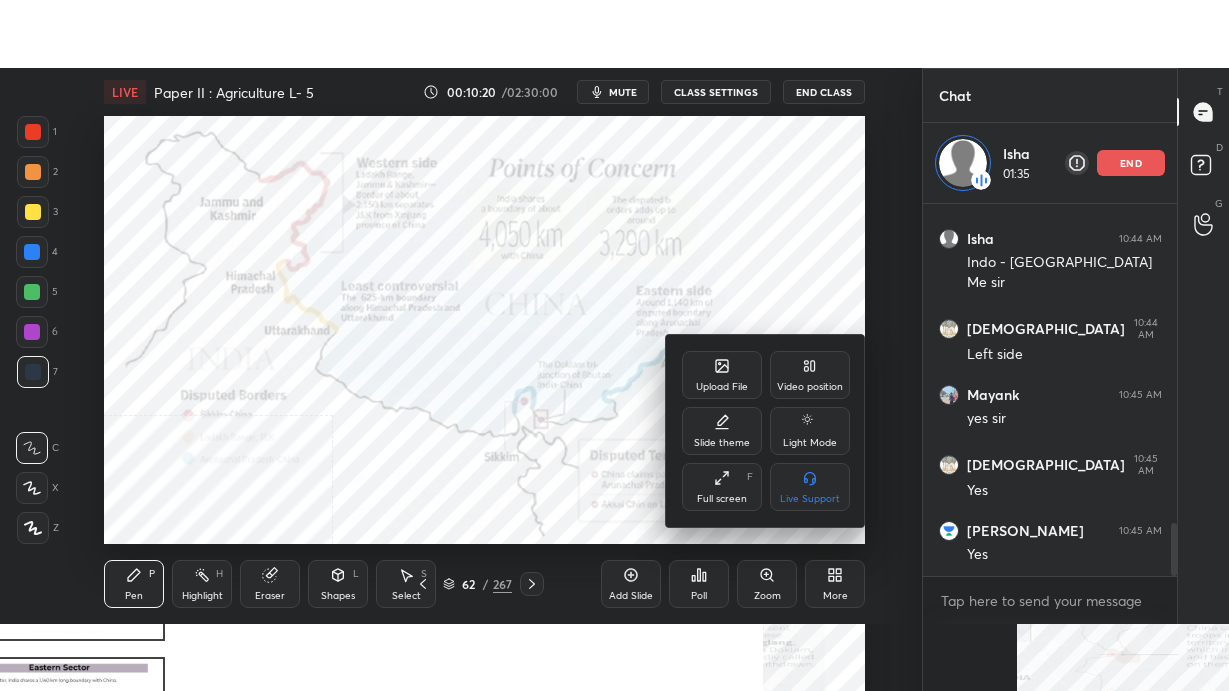 scroll, scrollTop: 99436, scrollLeft: 99158, axis: both 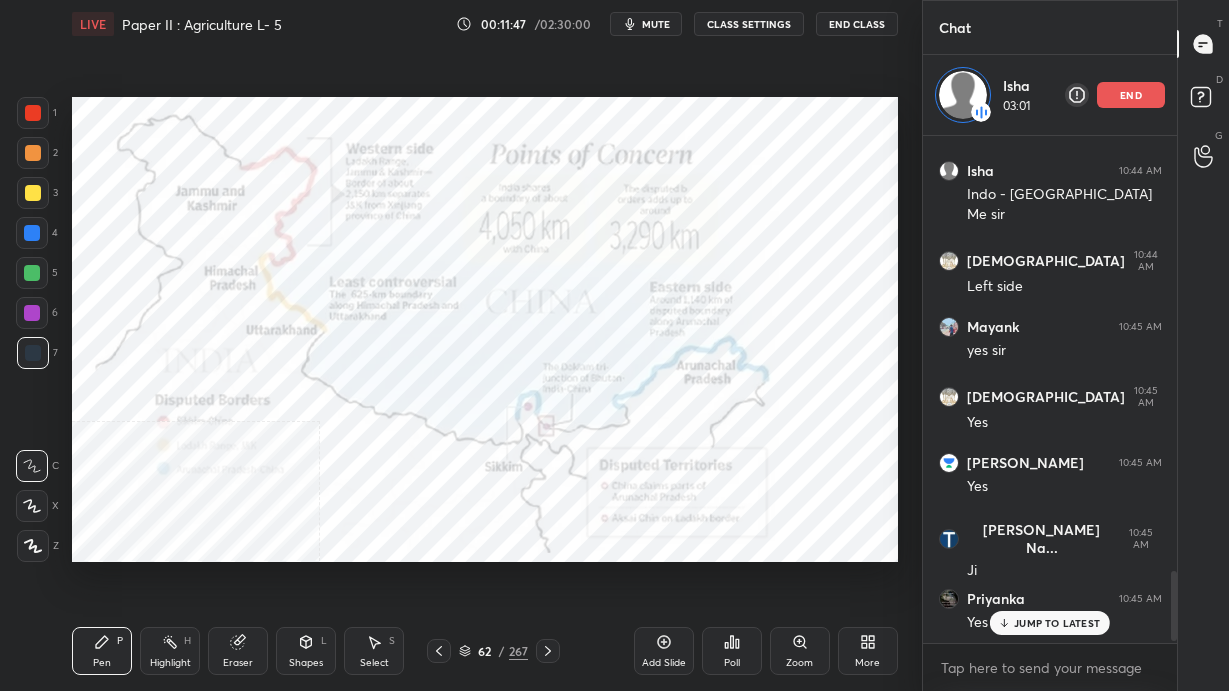 click 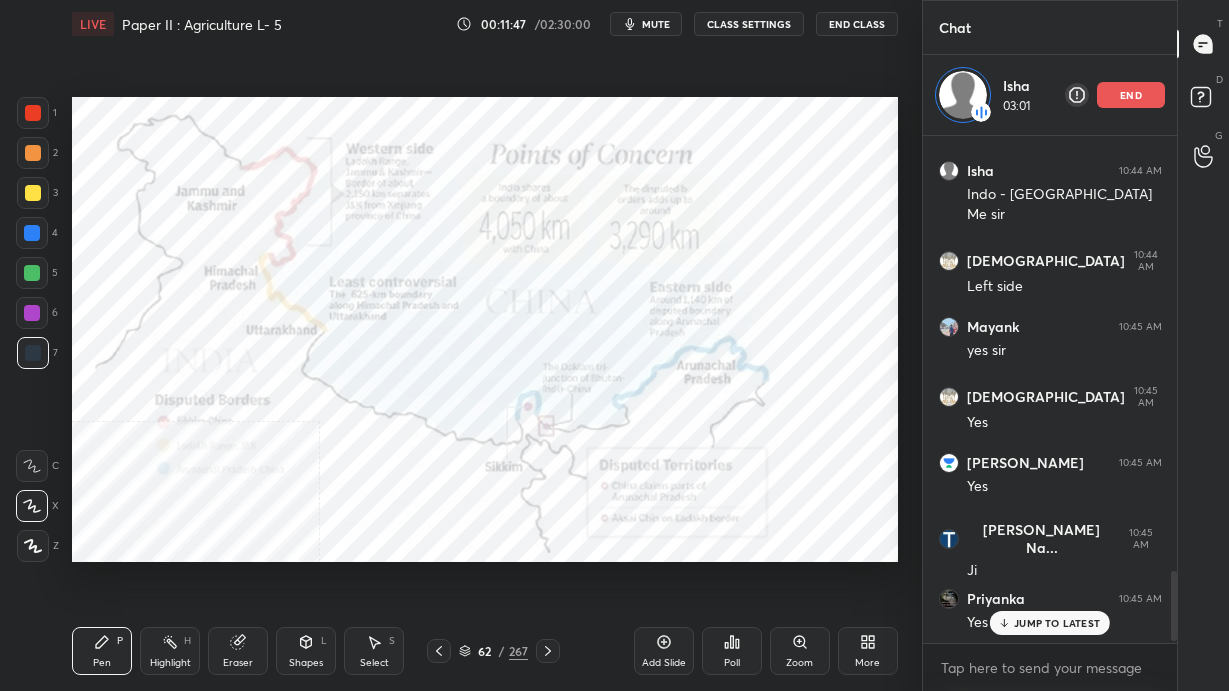 click at bounding box center [33, 546] 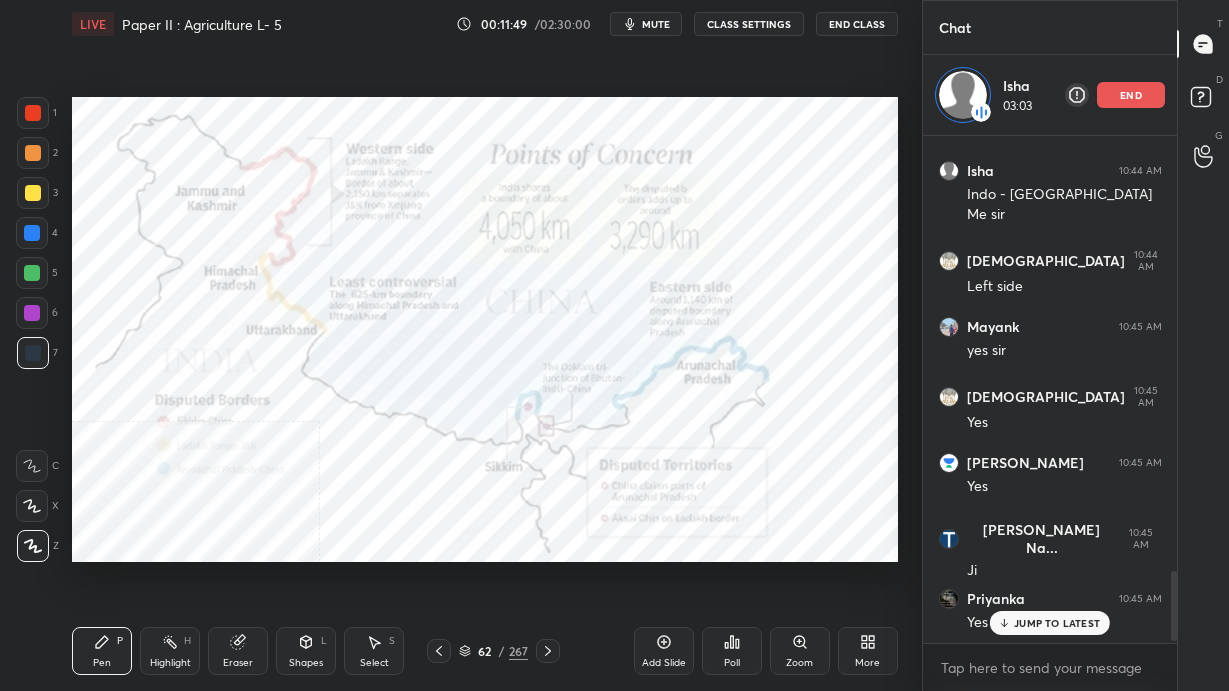 click at bounding box center [33, 113] 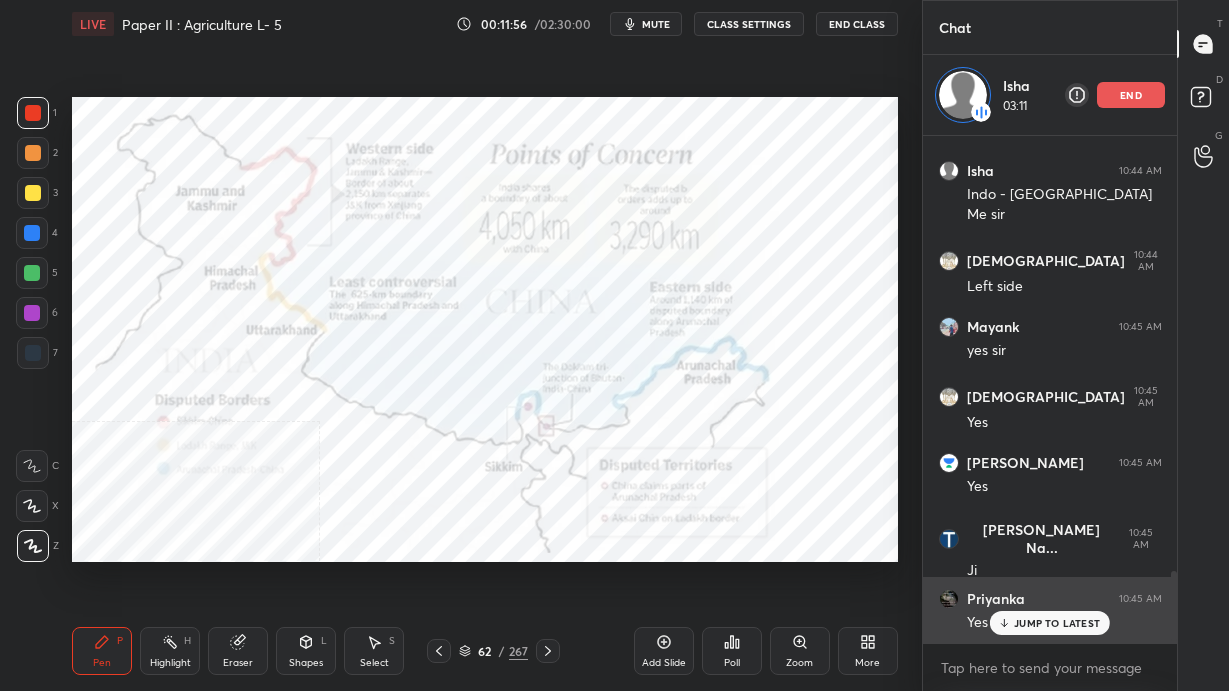 click on "JUMP TO LATEST" at bounding box center [1057, 623] 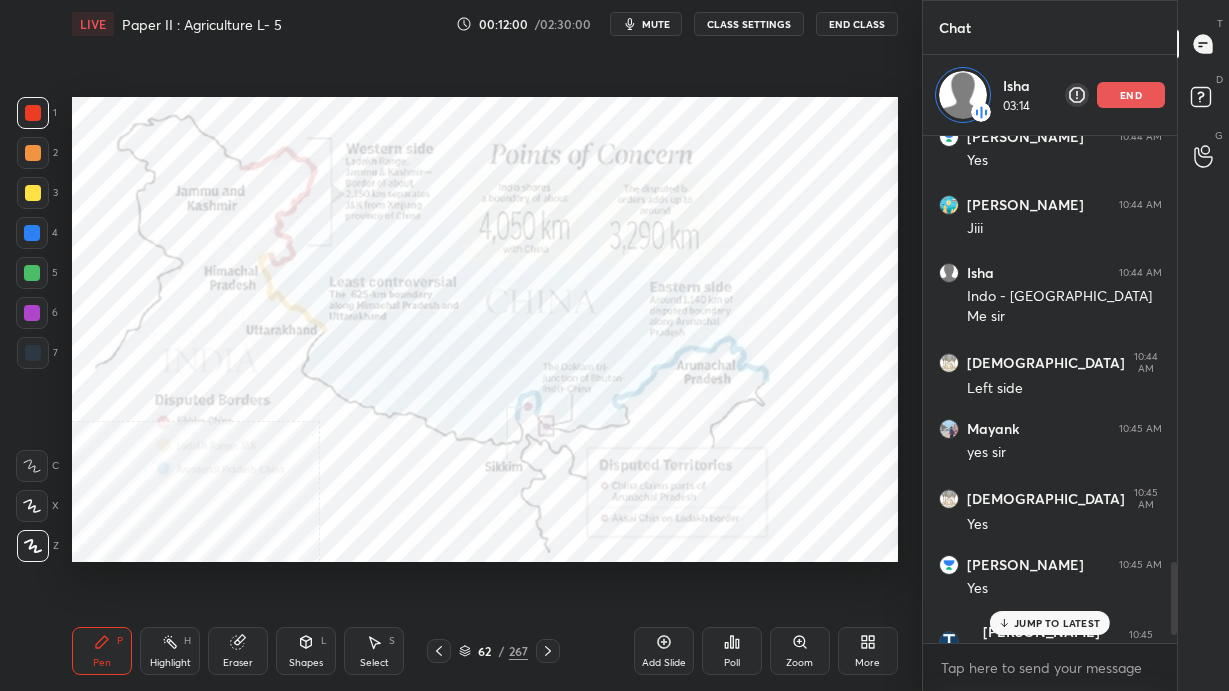 scroll, scrollTop: 3059, scrollLeft: 0, axis: vertical 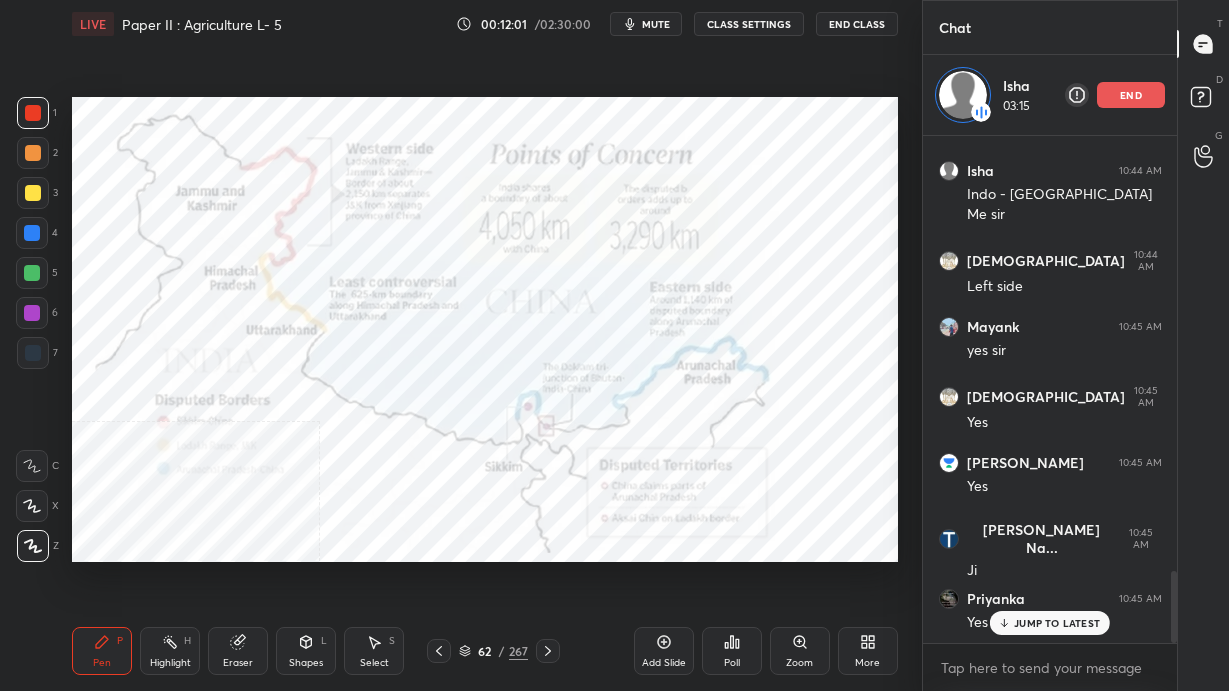 click on "JUMP TO LATEST" at bounding box center (1057, 623) 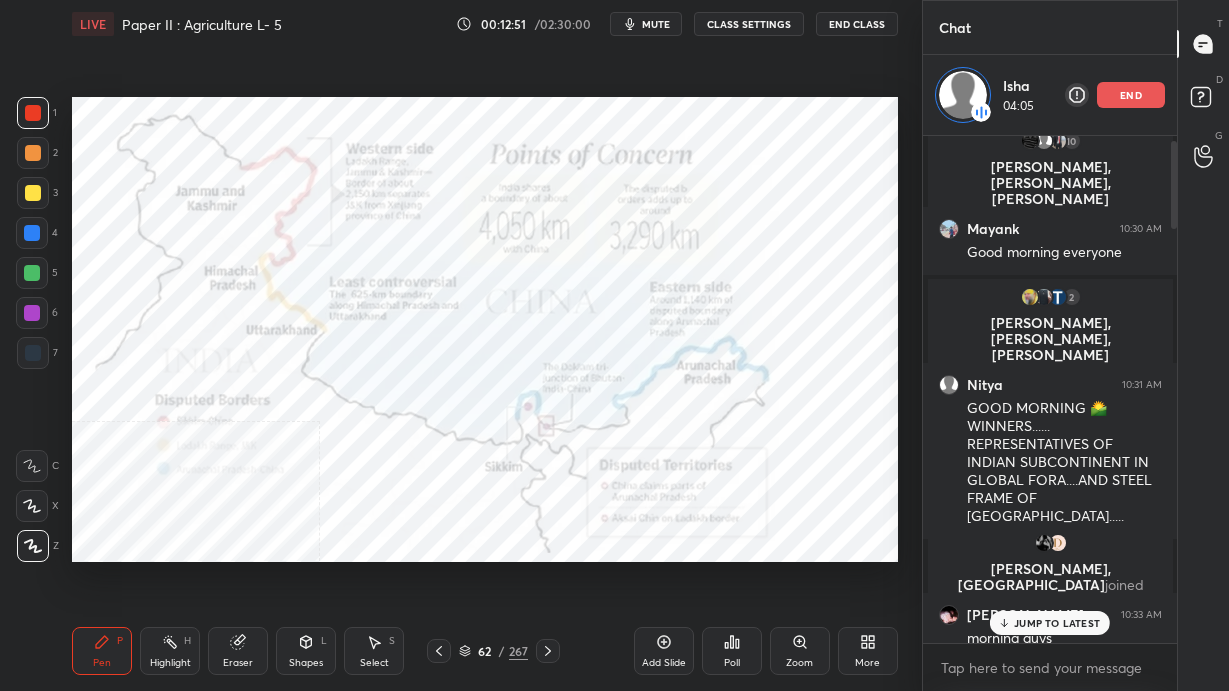 scroll, scrollTop: 0, scrollLeft: 0, axis: both 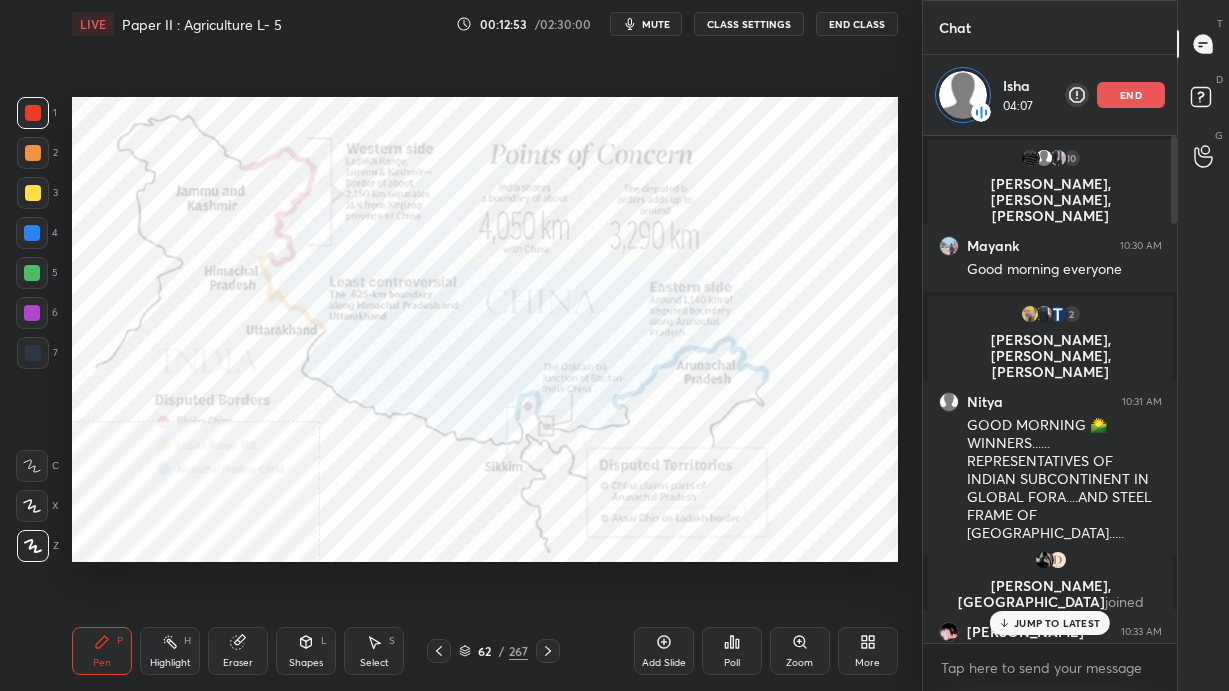click on "JUMP TO LATEST" at bounding box center (1057, 623) 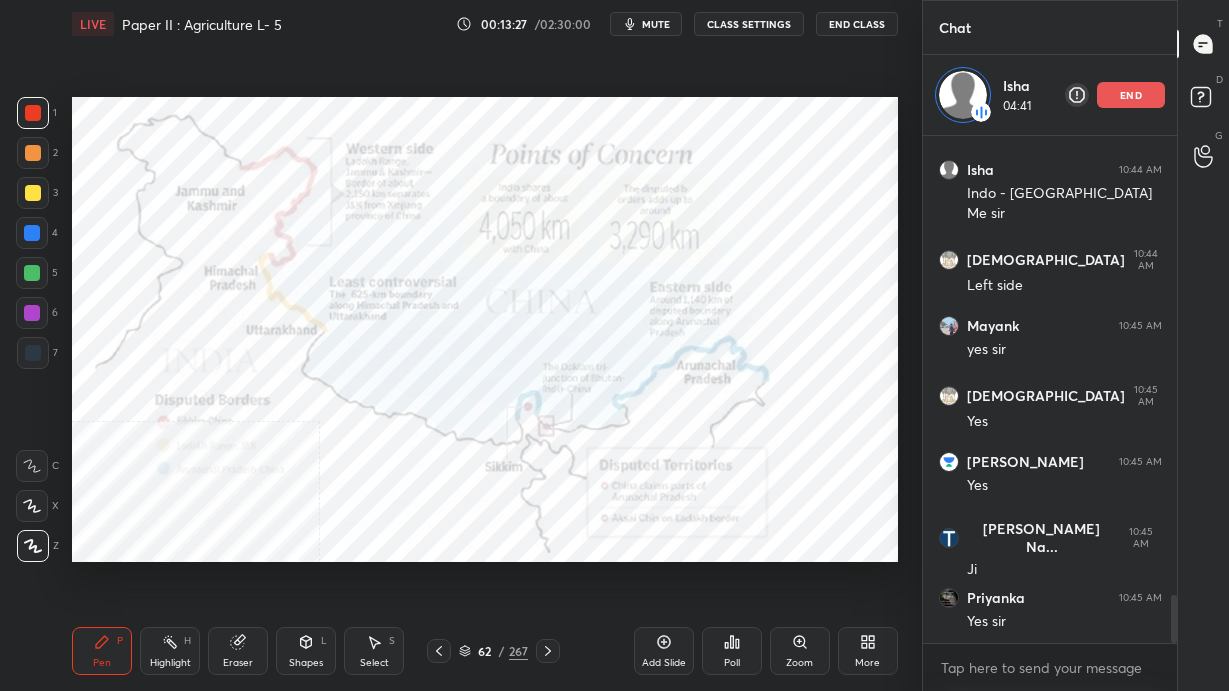 scroll, scrollTop: 478, scrollLeft: 248, axis: both 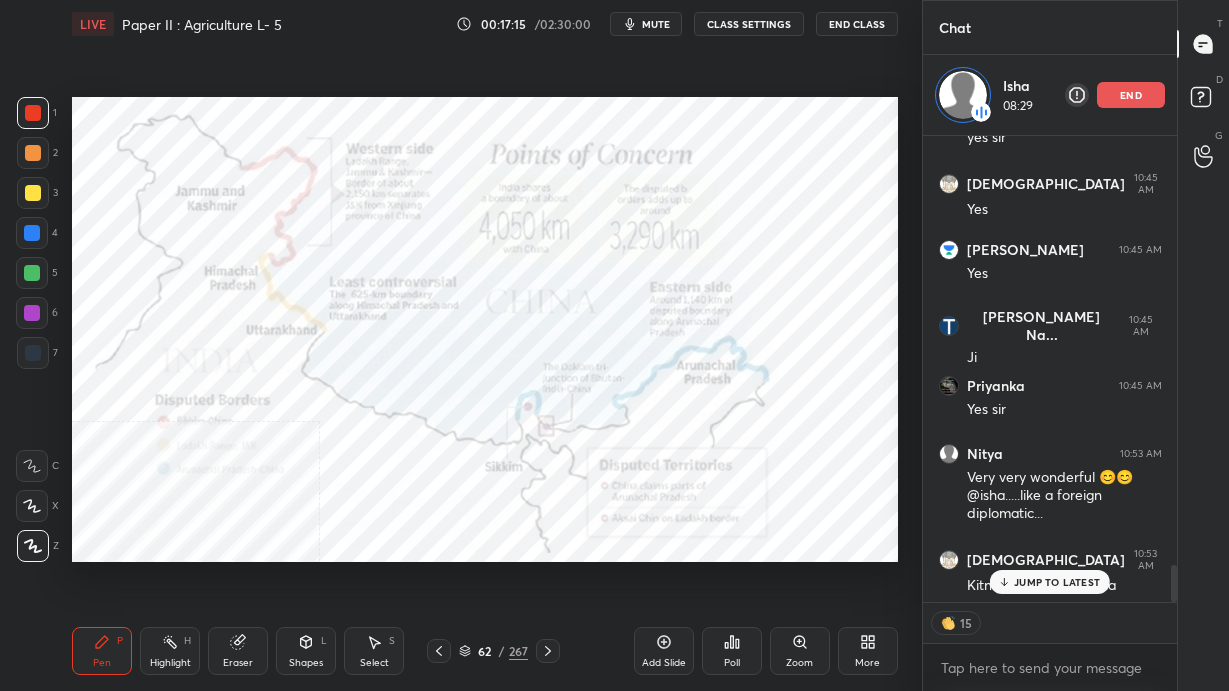 click on "JUMP TO LATEST" at bounding box center (1057, 582) 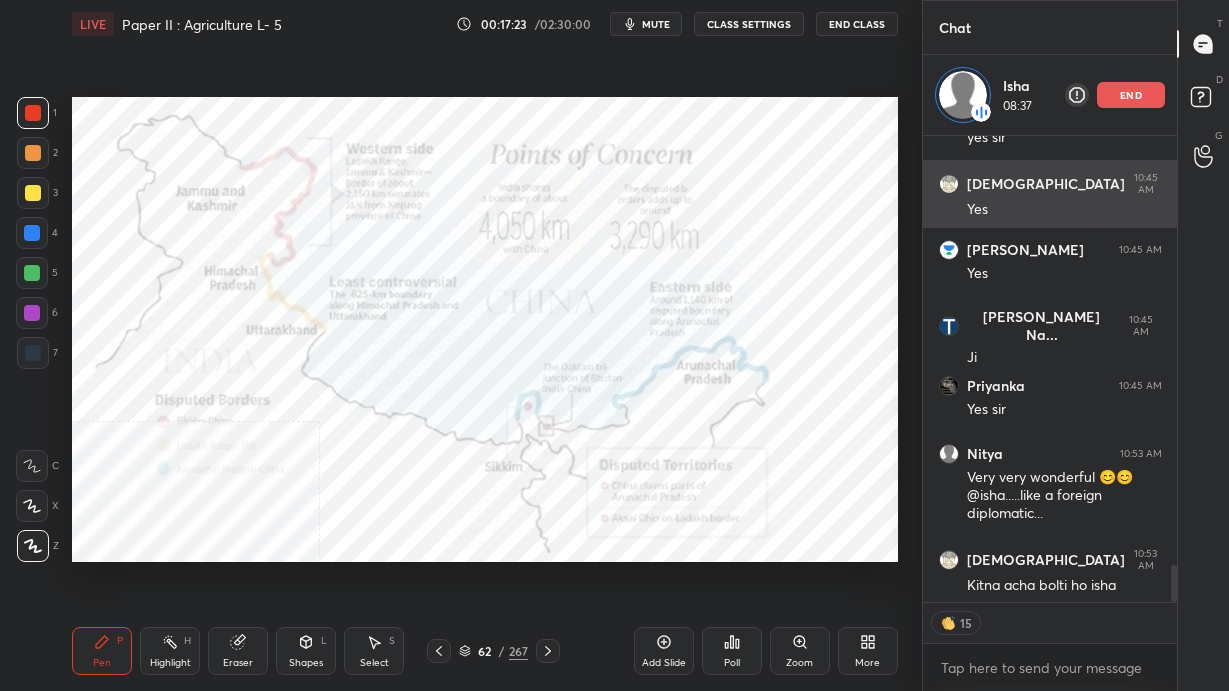 scroll, scrollTop: 7, scrollLeft: 7, axis: both 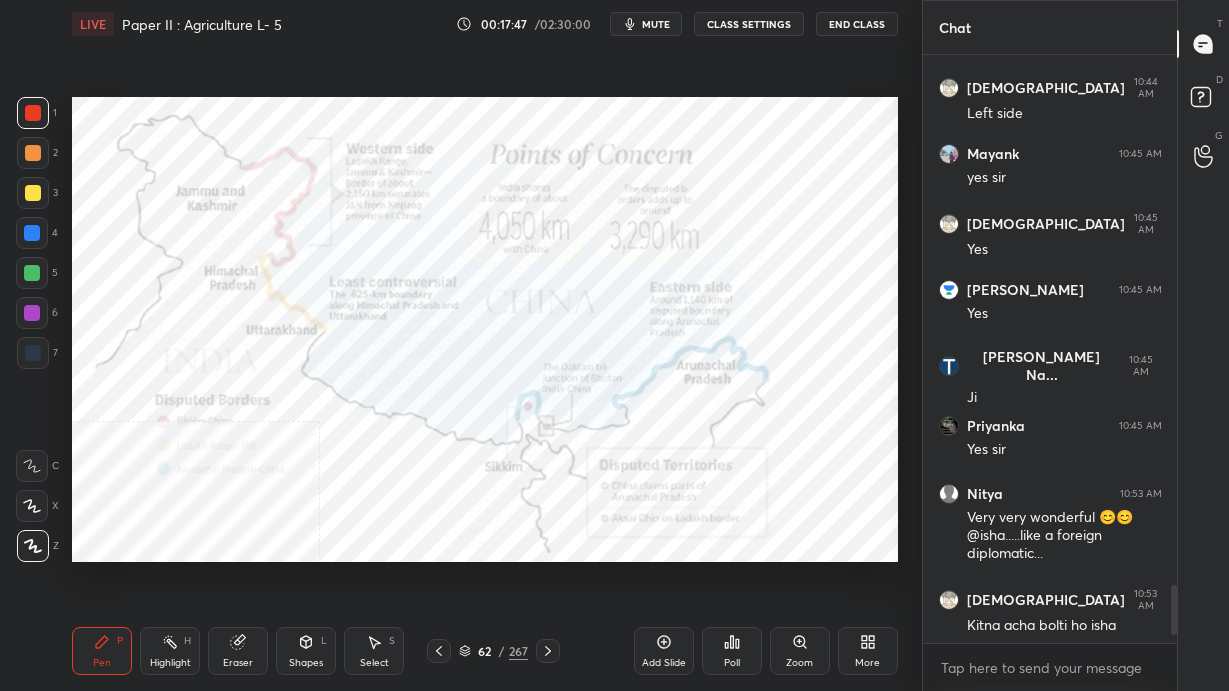 click 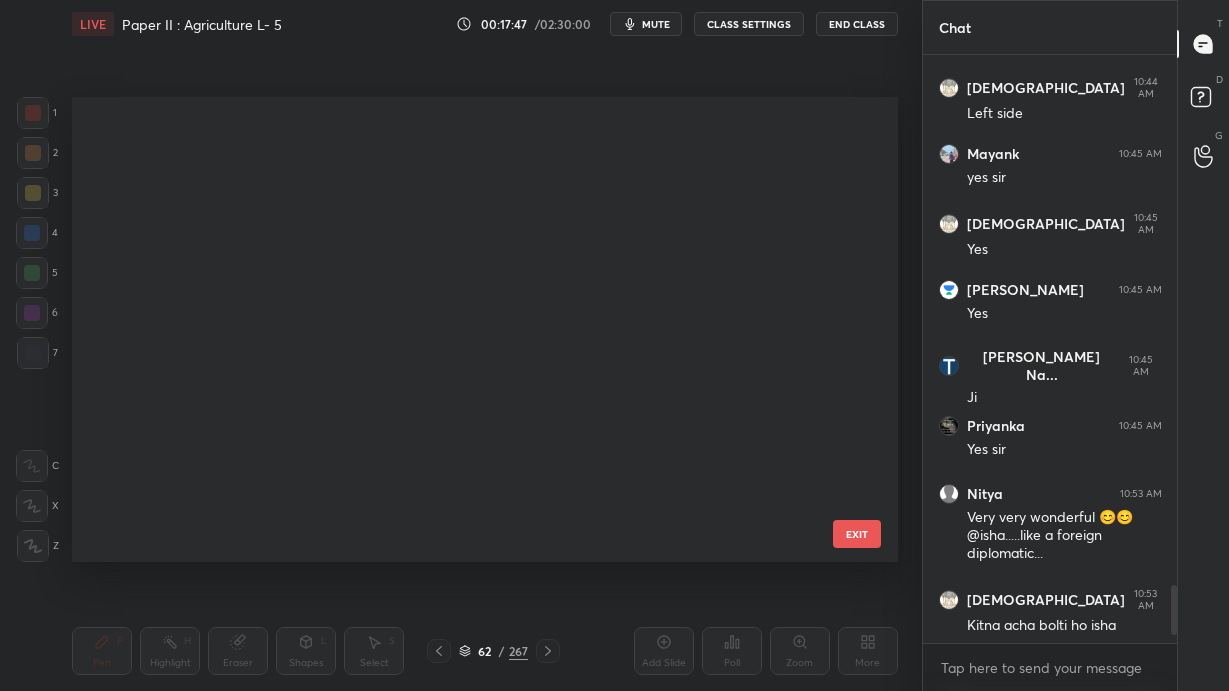 scroll, scrollTop: 2473, scrollLeft: 0, axis: vertical 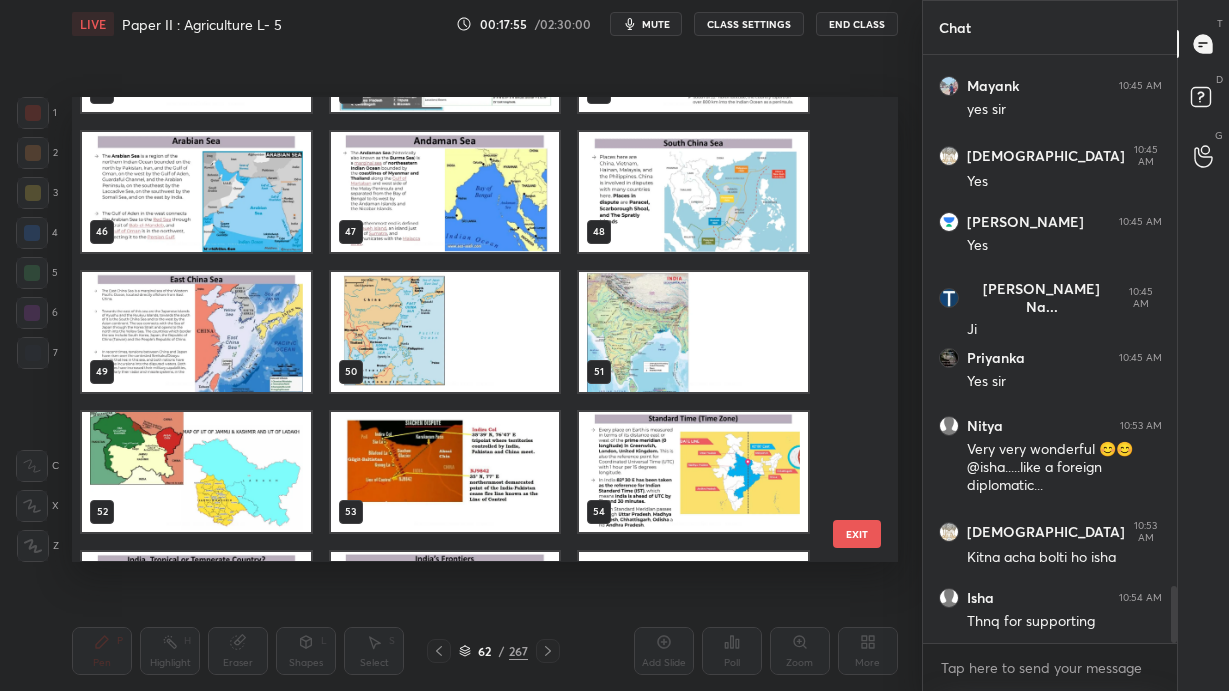 click at bounding box center [693, 332] 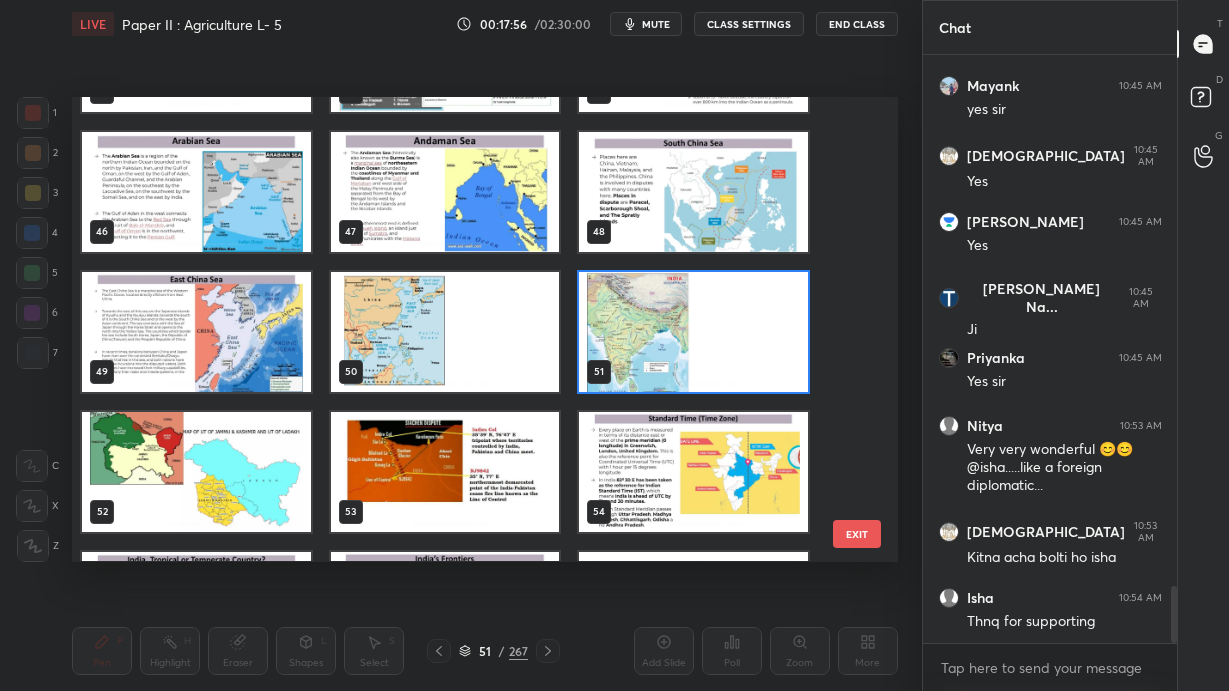 click at bounding box center (693, 332) 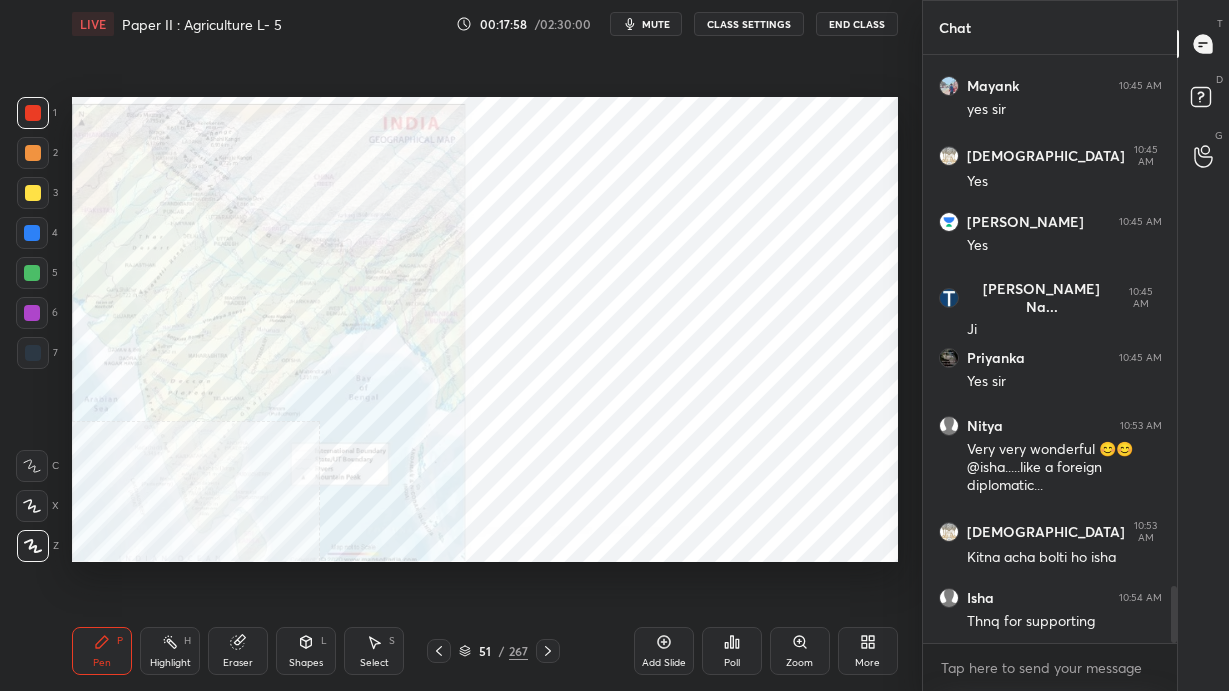 click on "More" at bounding box center [868, 651] 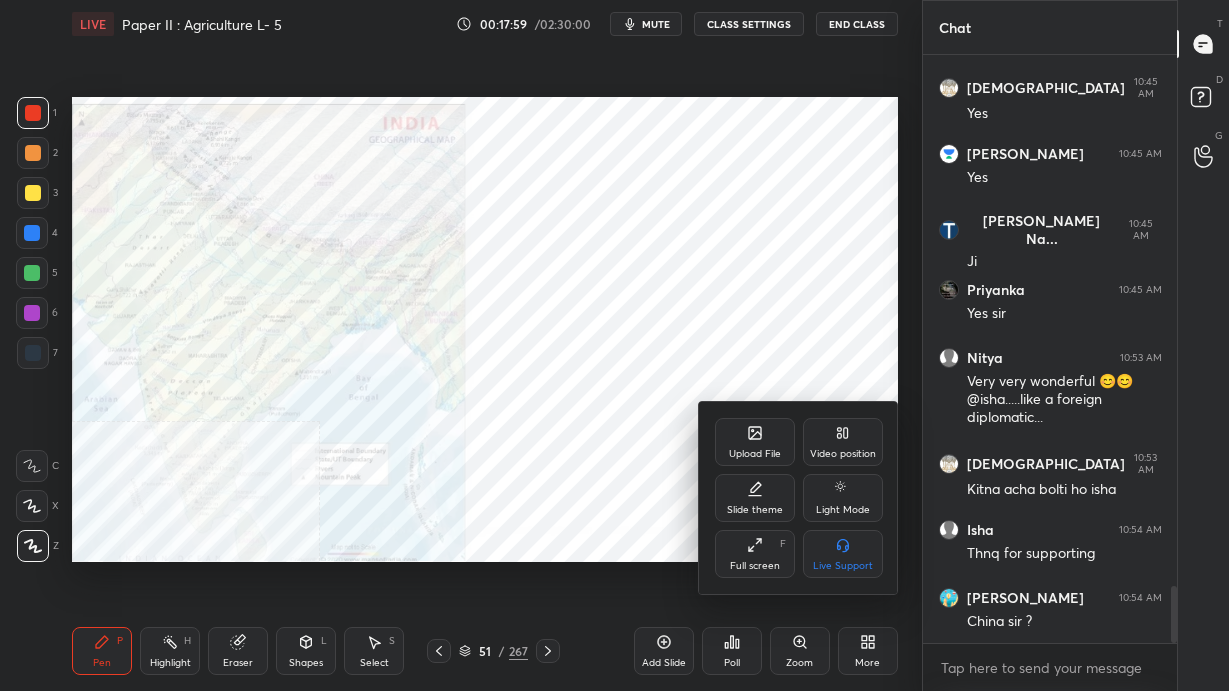click on "Video position" at bounding box center [843, 442] 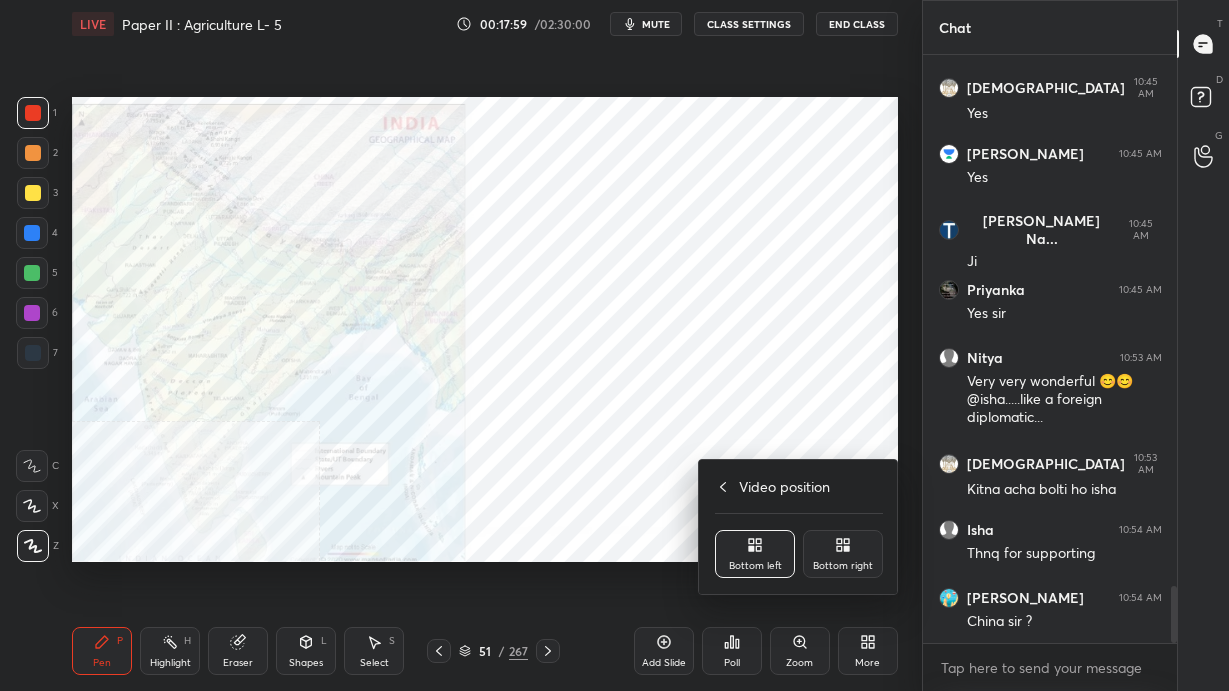 click 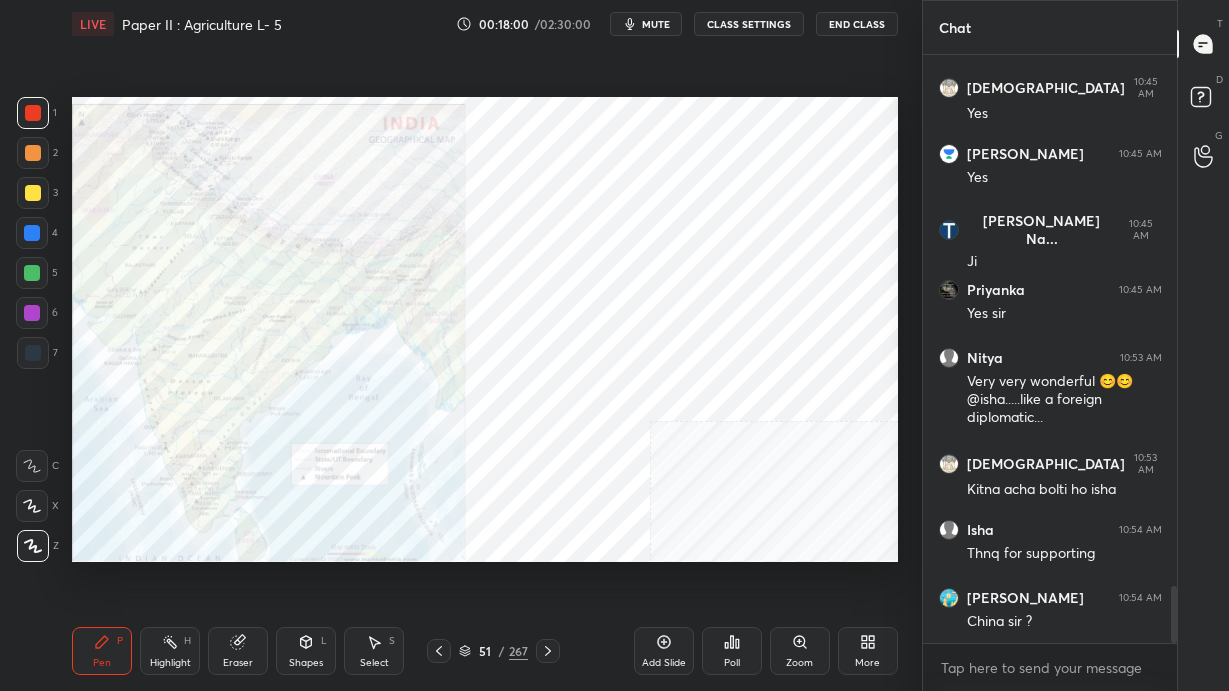 click on "Upload File Video position Slide theme Light Mode Full screen F Live Support" at bounding box center [614, 345] 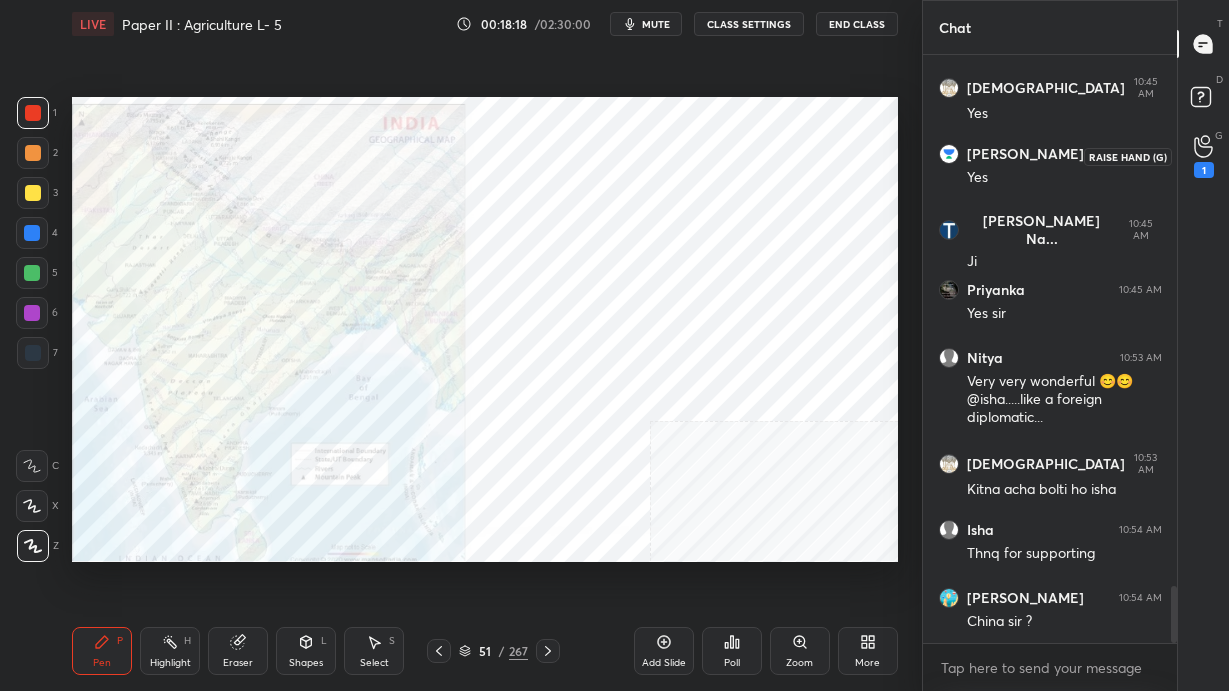 click on "1" at bounding box center [1204, 156] 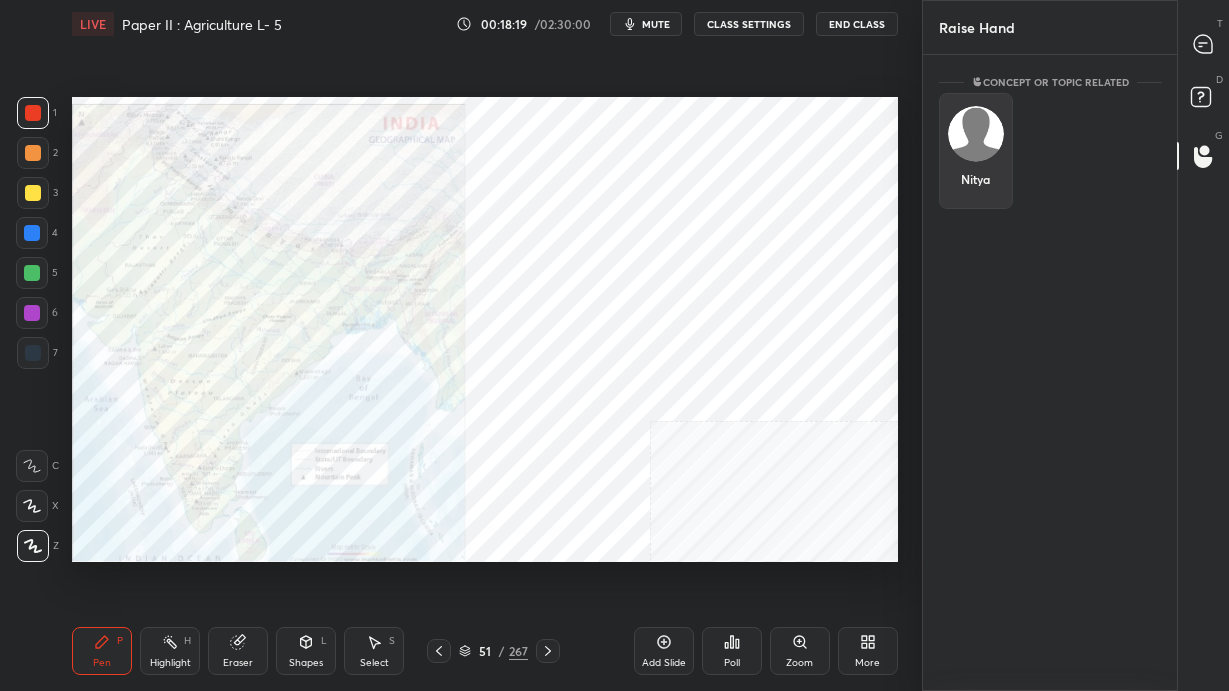 click on "Nitya" at bounding box center (976, 151) 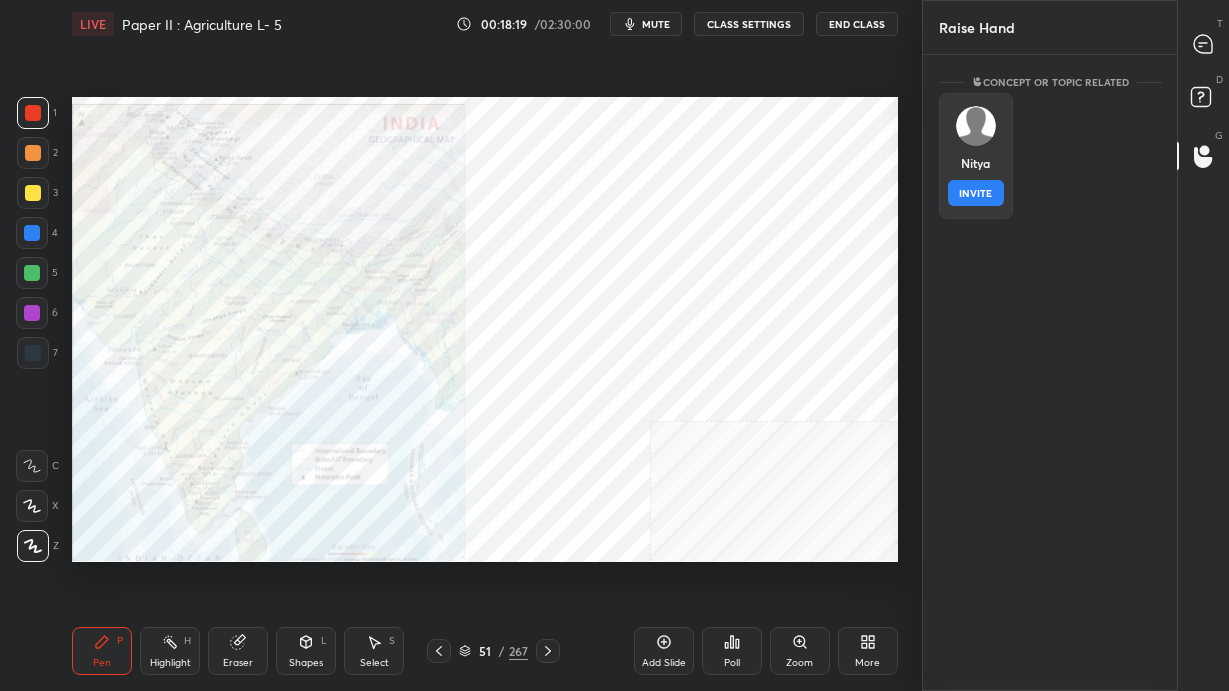 click on "INVITE" at bounding box center [976, 193] 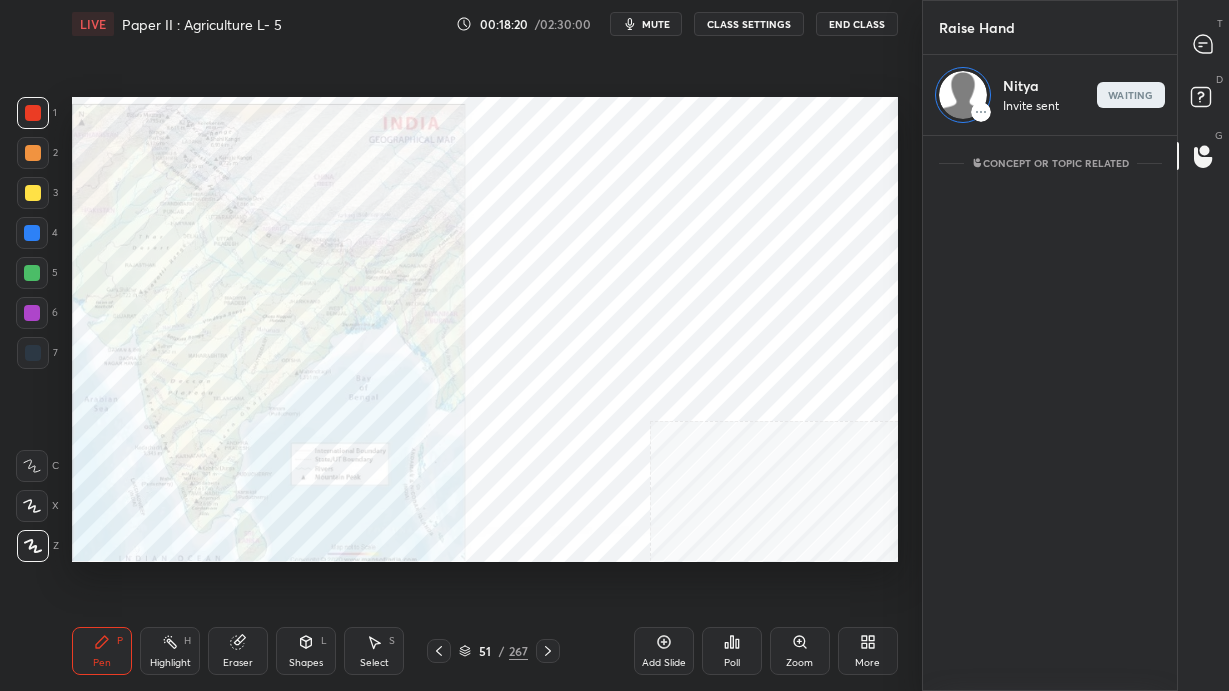 scroll, scrollTop: 549, scrollLeft: 248, axis: both 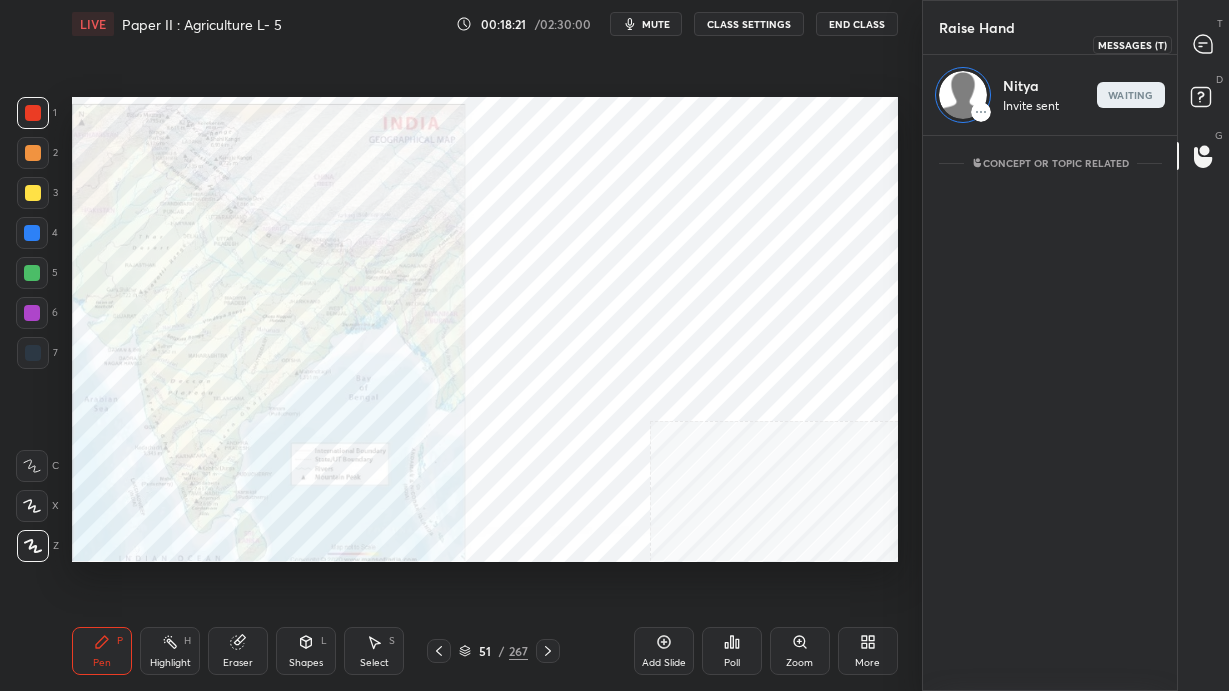 click 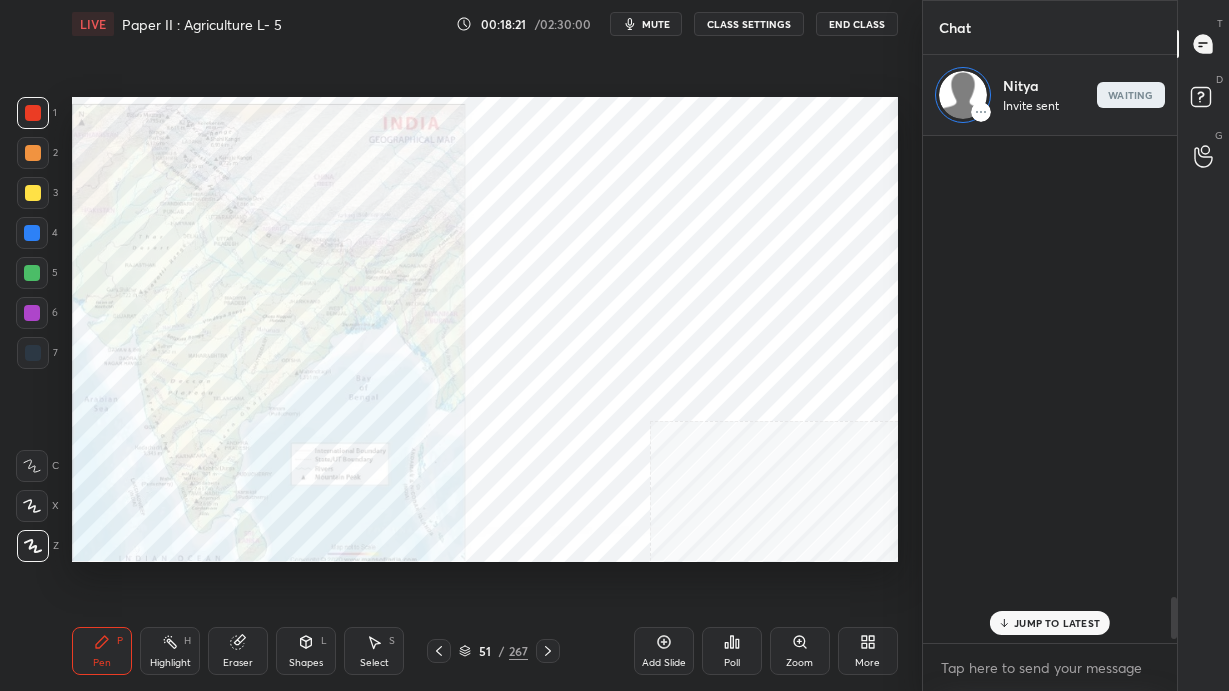 scroll, scrollTop: 5642, scrollLeft: 0, axis: vertical 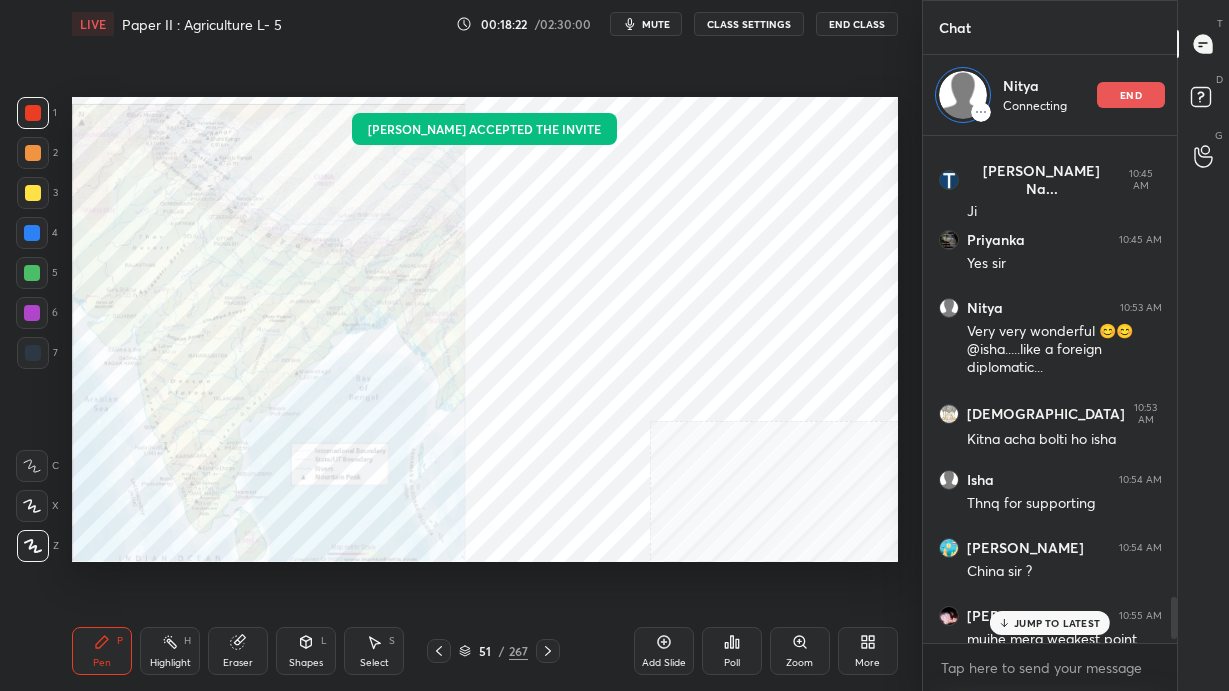 click on "JUMP TO LATEST" at bounding box center [1057, 623] 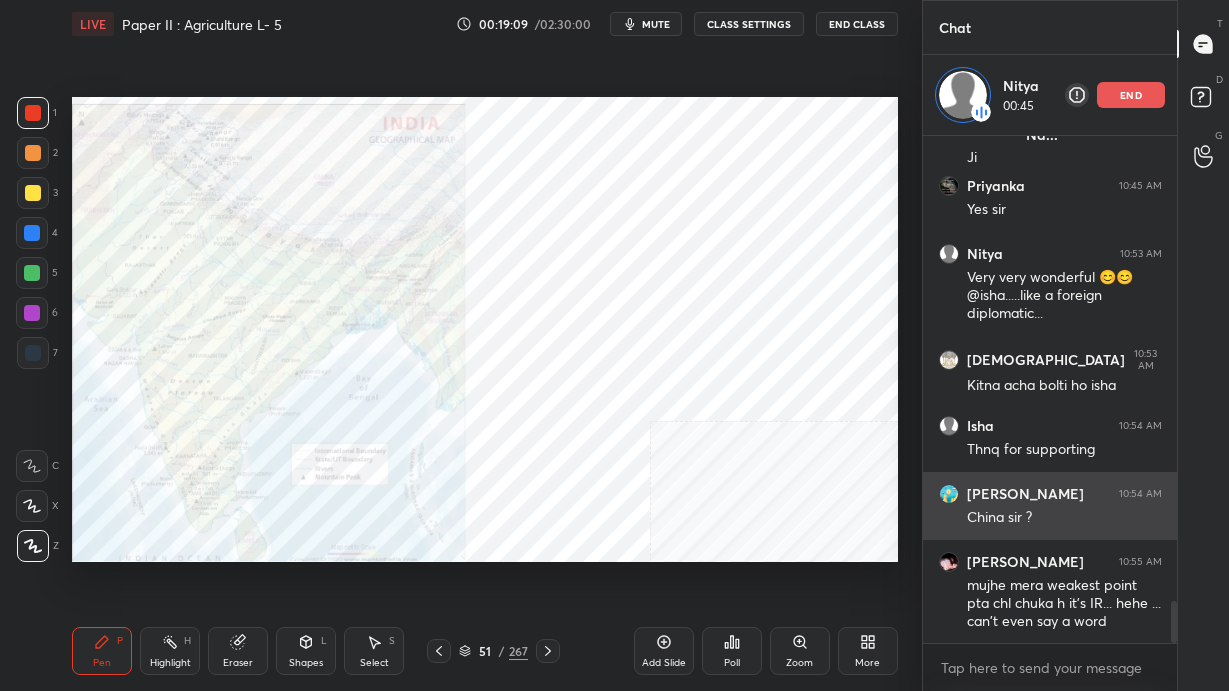 scroll, scrollTop: 5781, scrollLeft: 0, axis: vertical 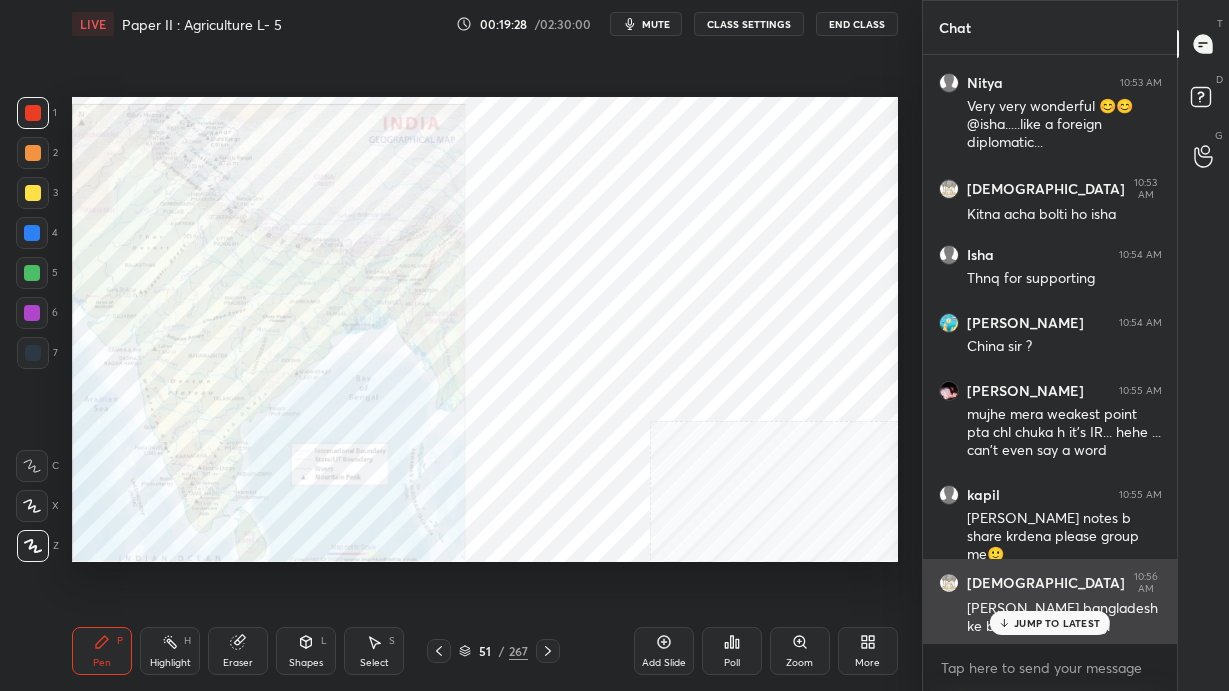 click on "JUMP TO LATEST" at bounding box center (1057, 623) 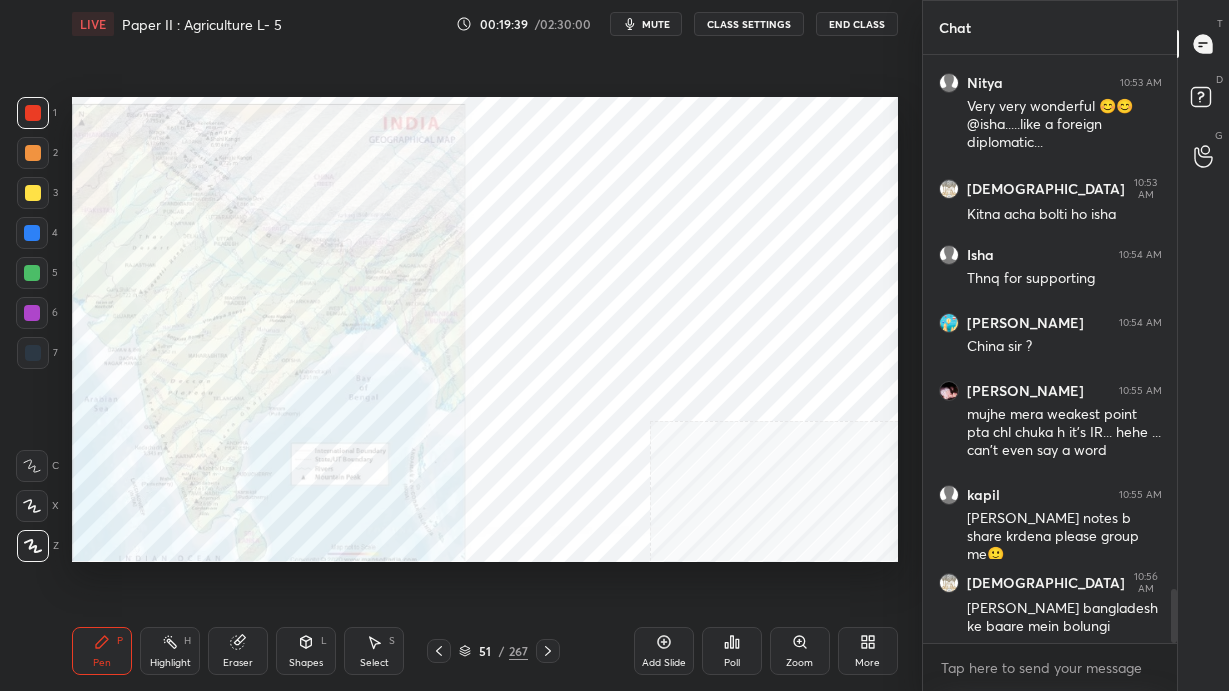 scroll, scrollTop: 5854, scrollLeft: 0, axis: vertical 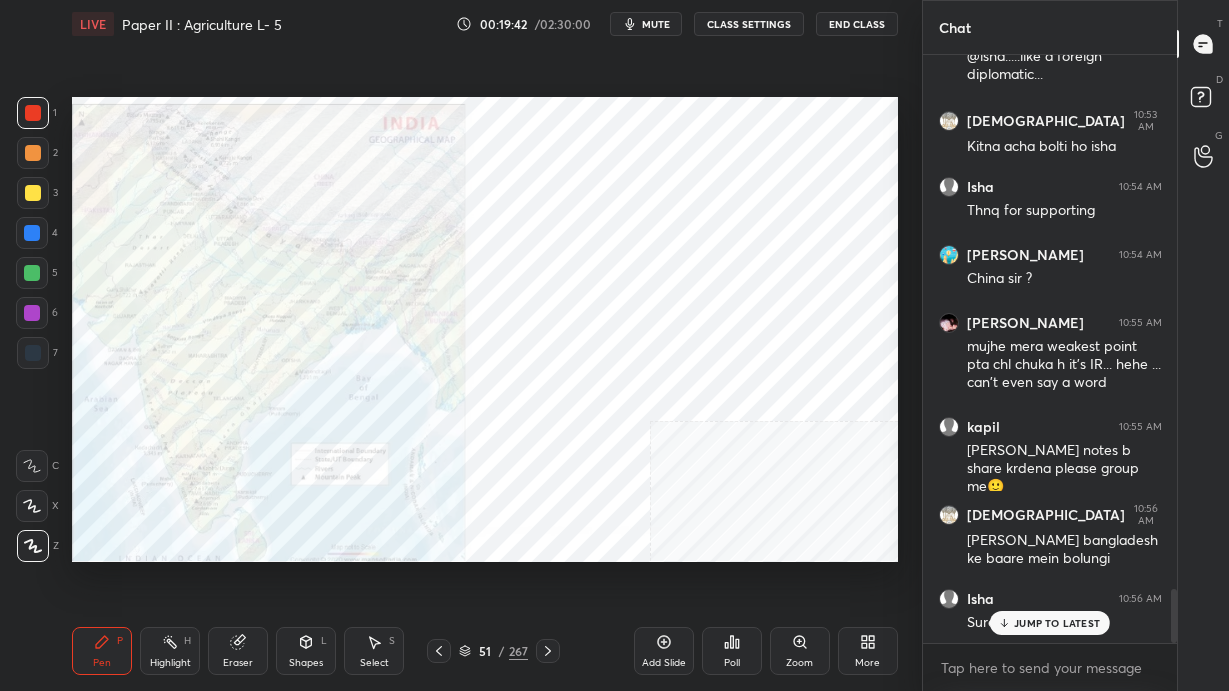 click on "JUMP TO LATEST" at bounding box center (1057, 623) 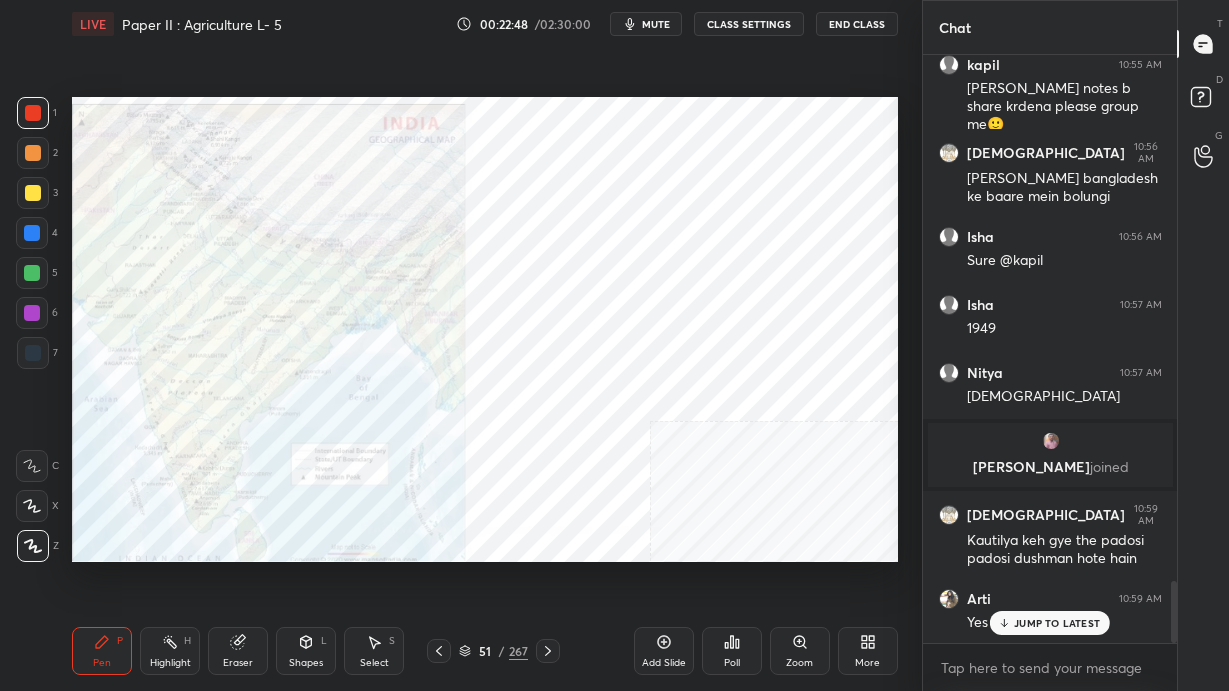 scroll, scrollTop: 5125, scrollLeft: 0, axis: vertical 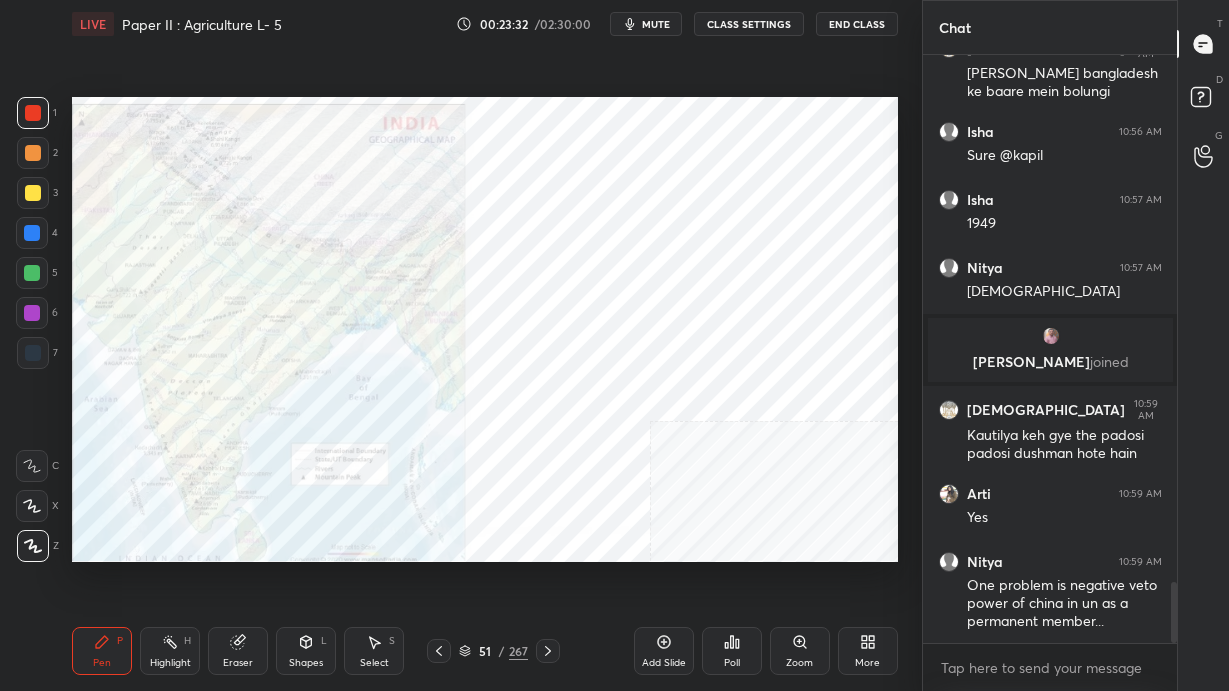 click 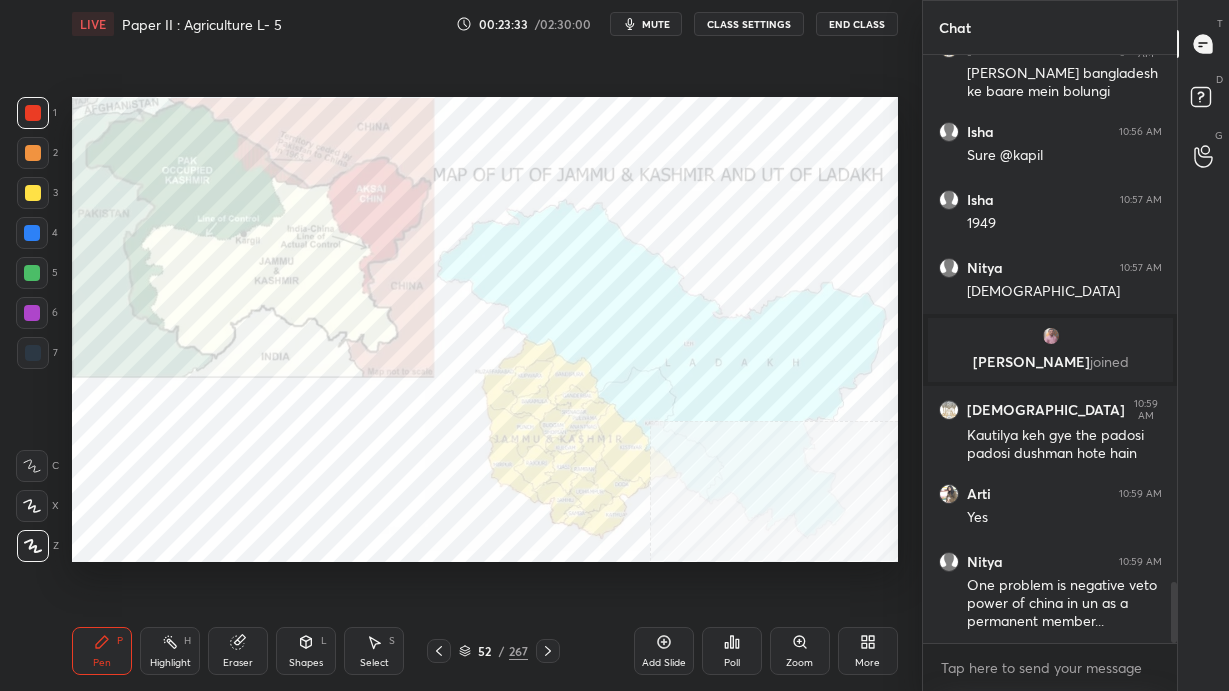 click 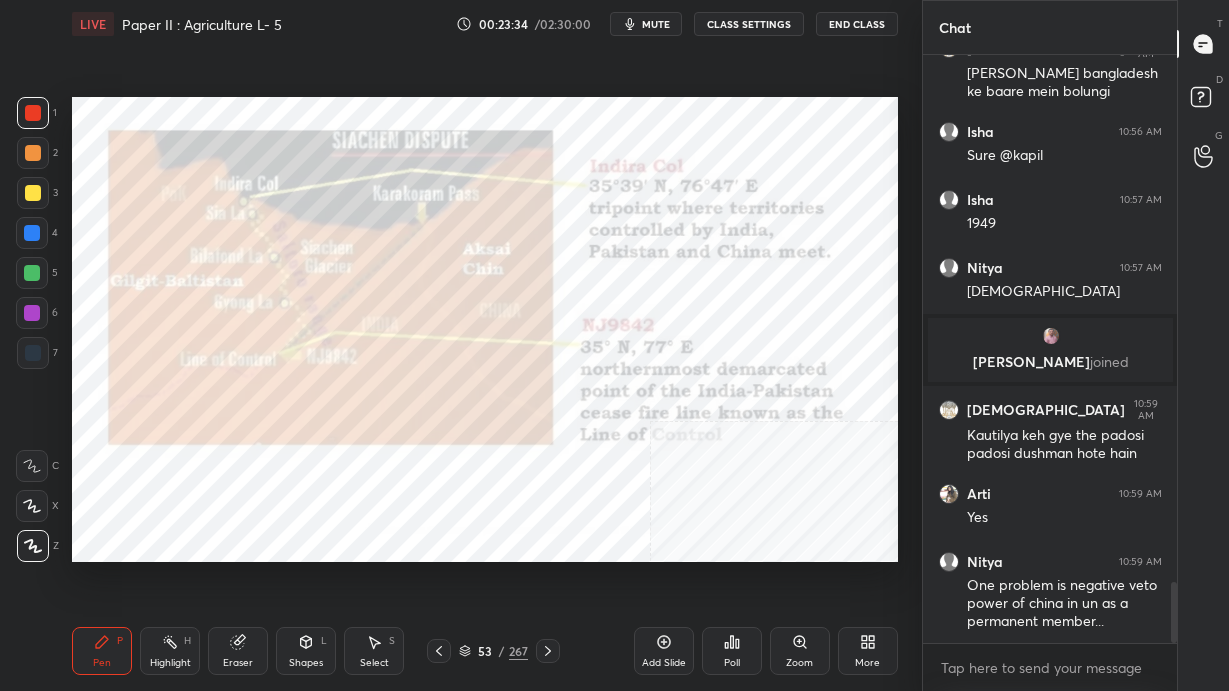 drag, startPoint x: 463, startPoint y: 652, endPoint x: 472, endPoint y: 633, distance: 21.023796 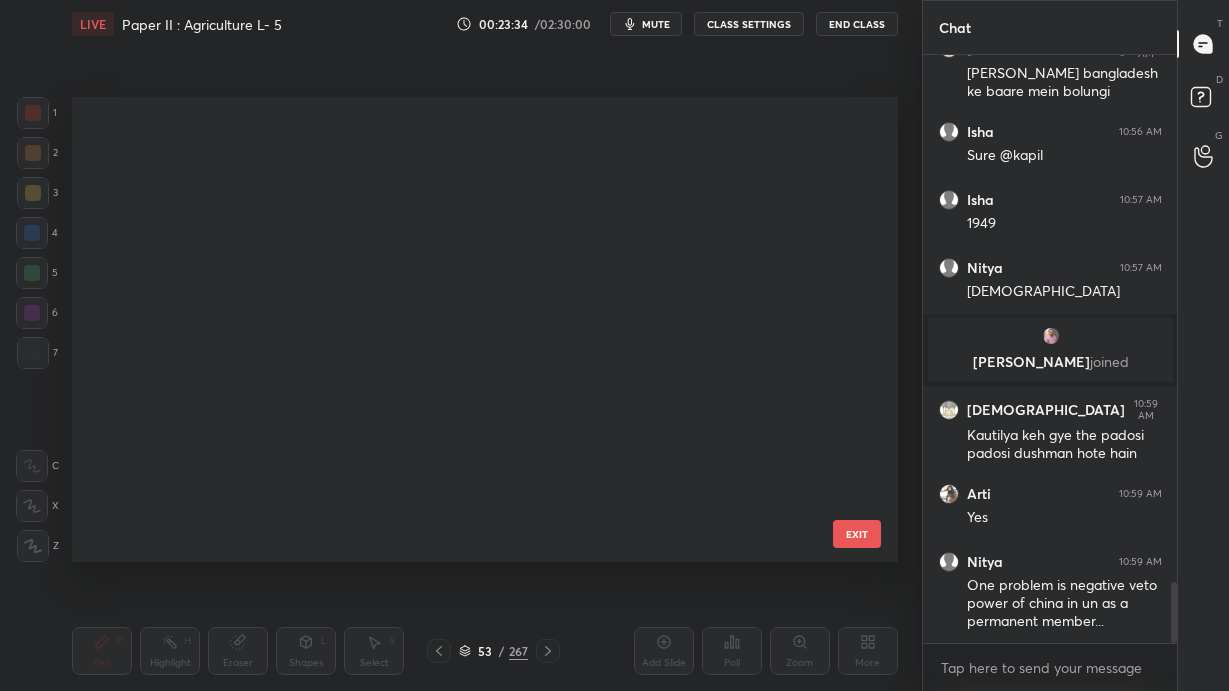 scroll, scrollTop: 2053, scrollLeft: 0, axis: vertical 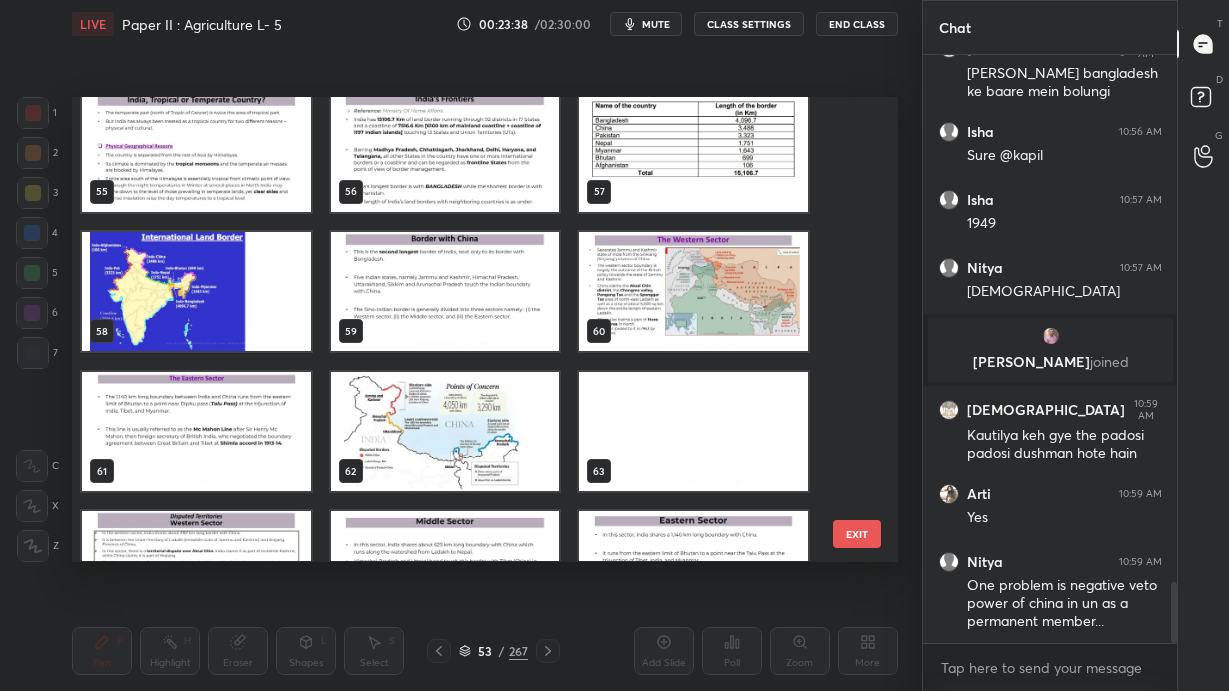 click at bounding box center (445, 292) 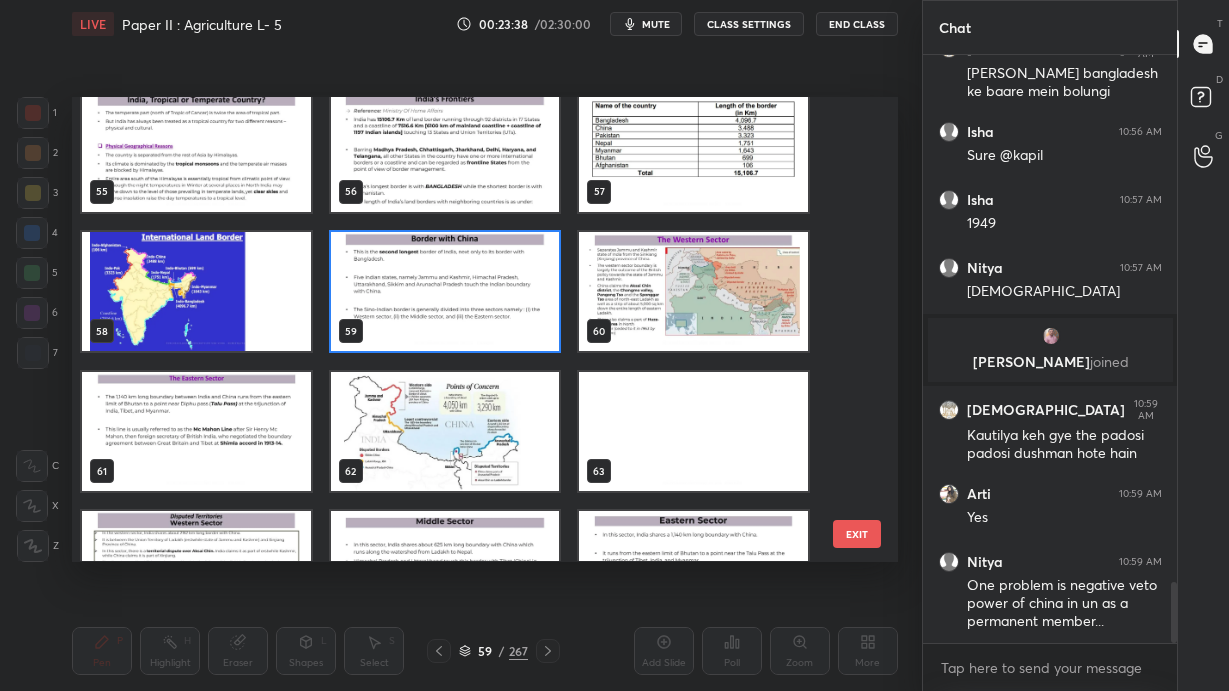 click at bounding box center (445, 292) 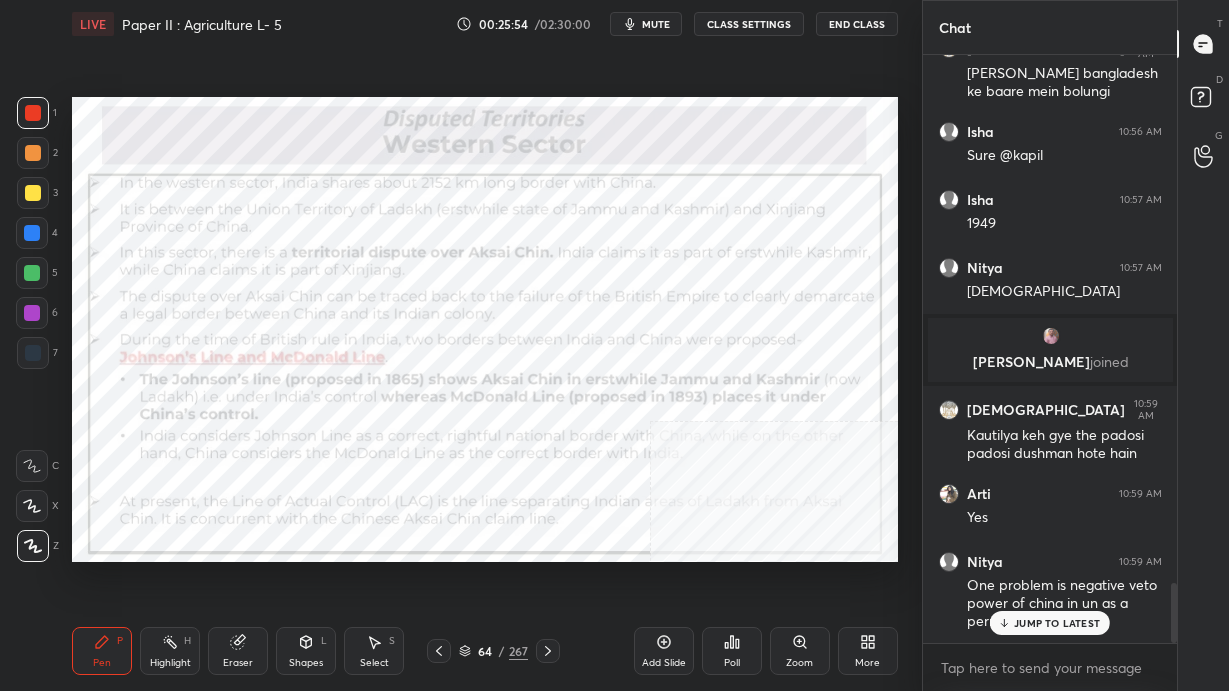 scroll, scrollTop: 5192, scrollLeft: 0, axis: vertical 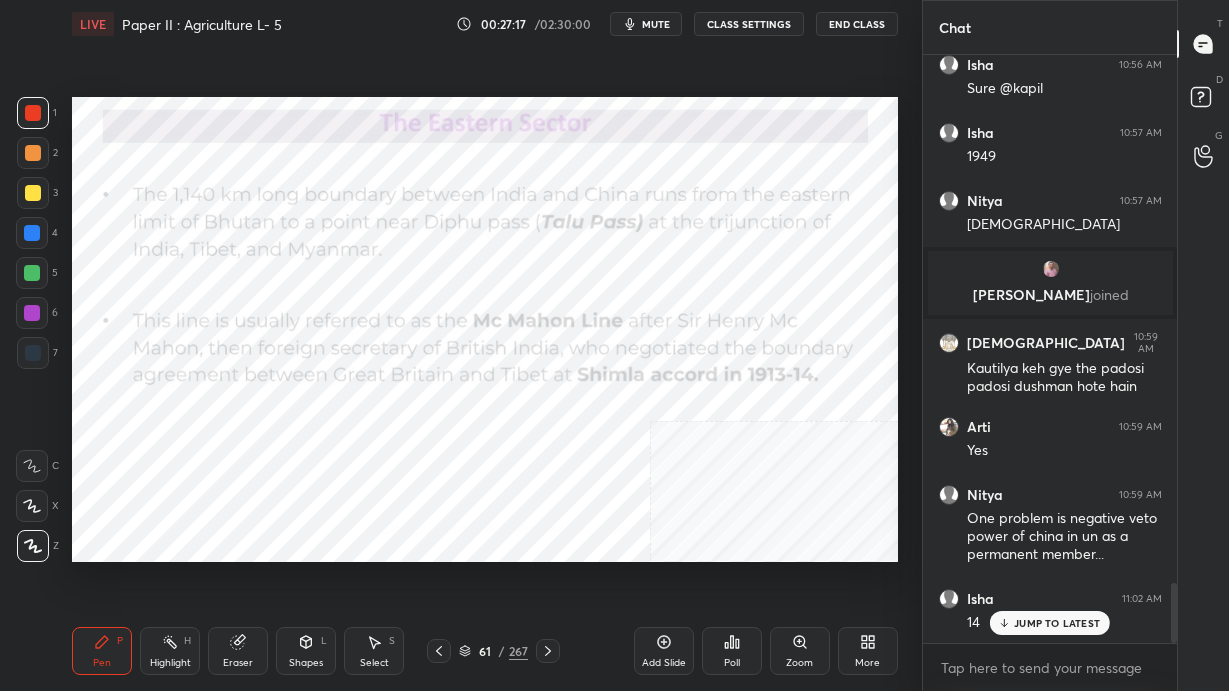 click on "61" at bounding box center (485, 651) 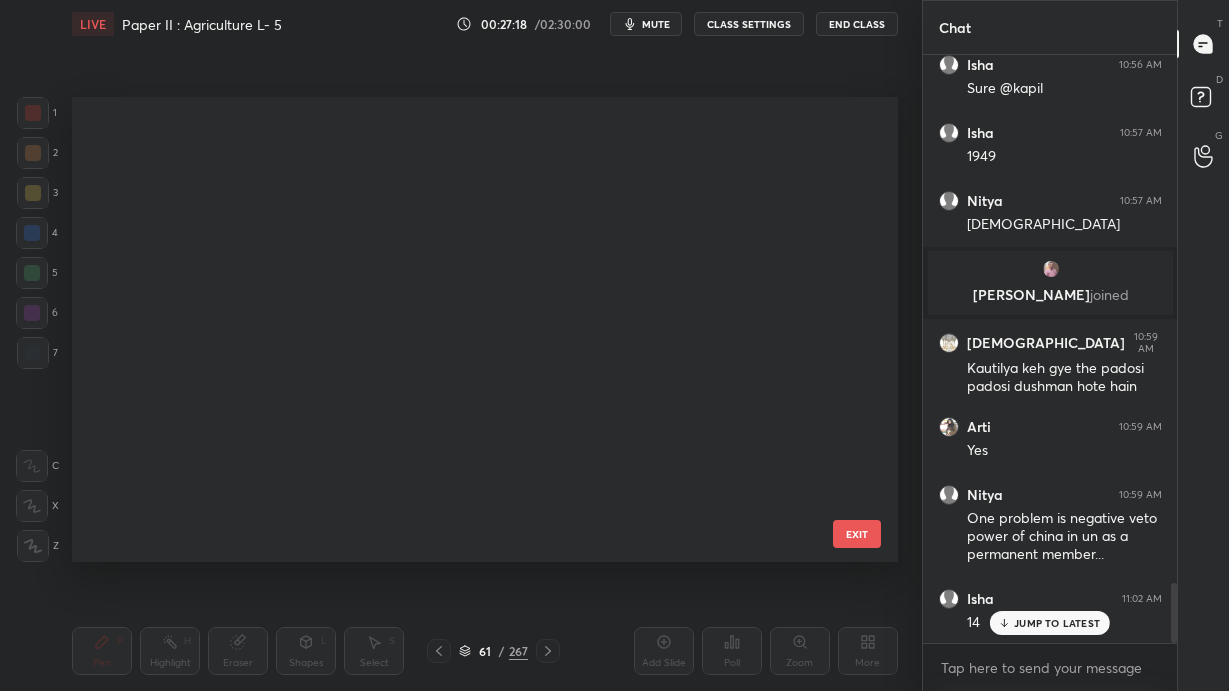 scroll, scrollTop: 2473, scrollLeft: 0, axis: vertical 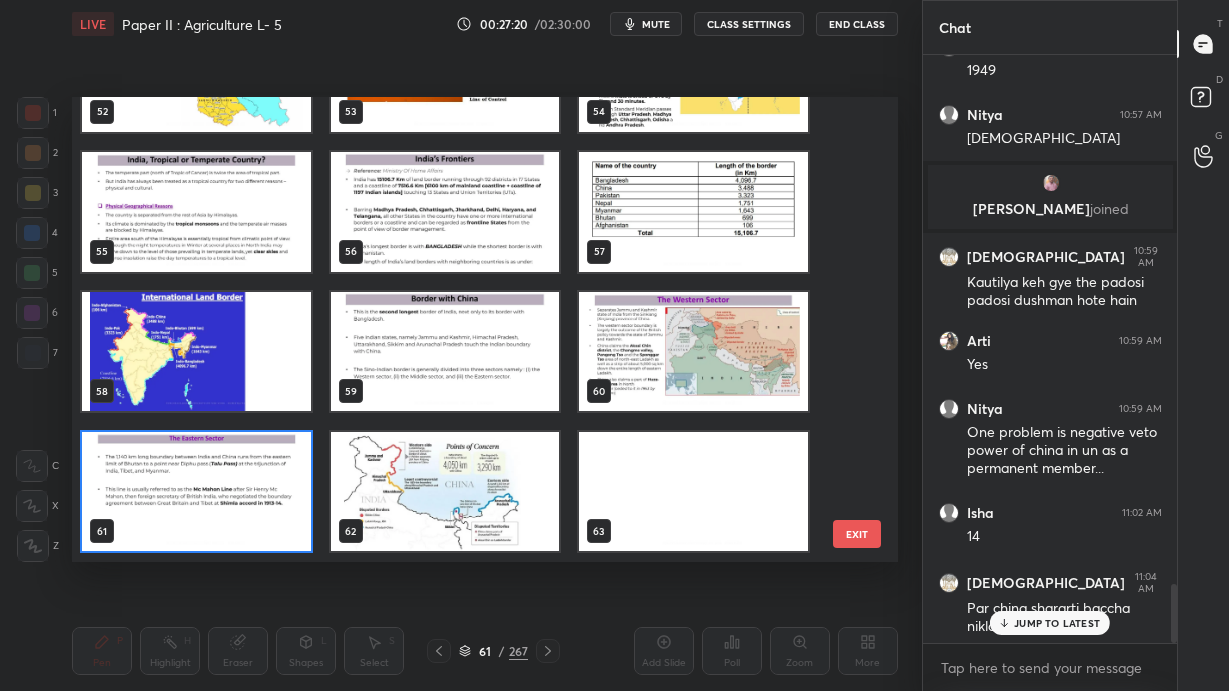 click at bounding box center (445, 492) 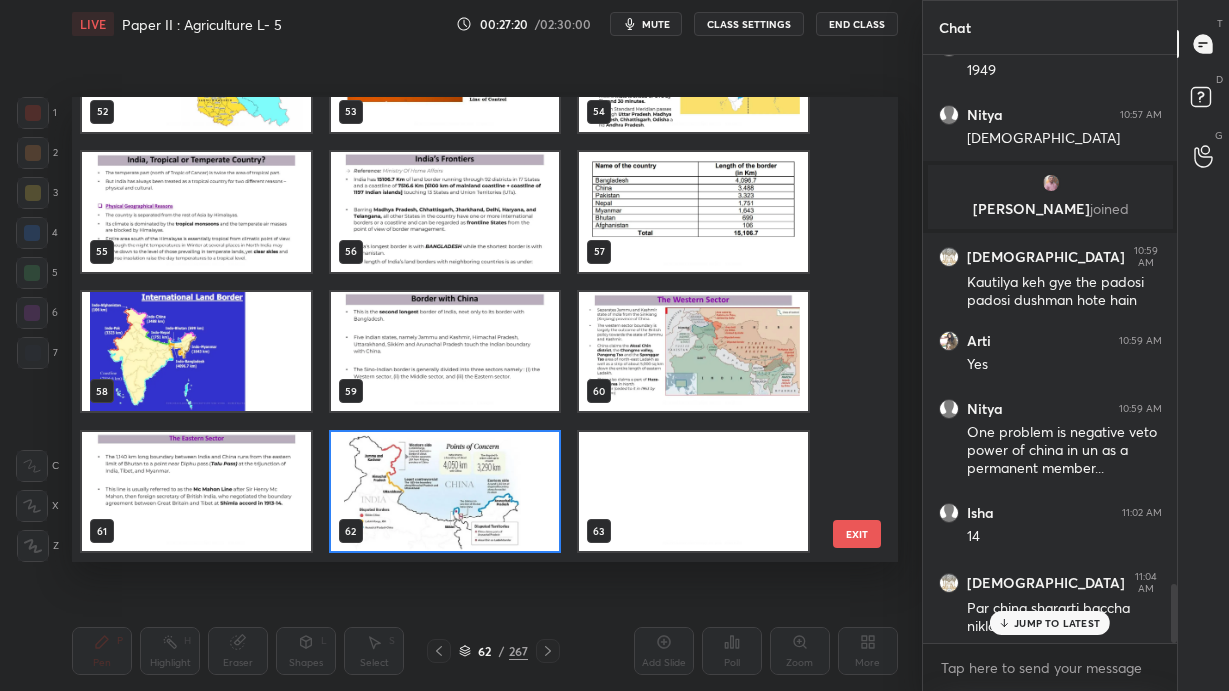 click at bounding box center (445, 492) 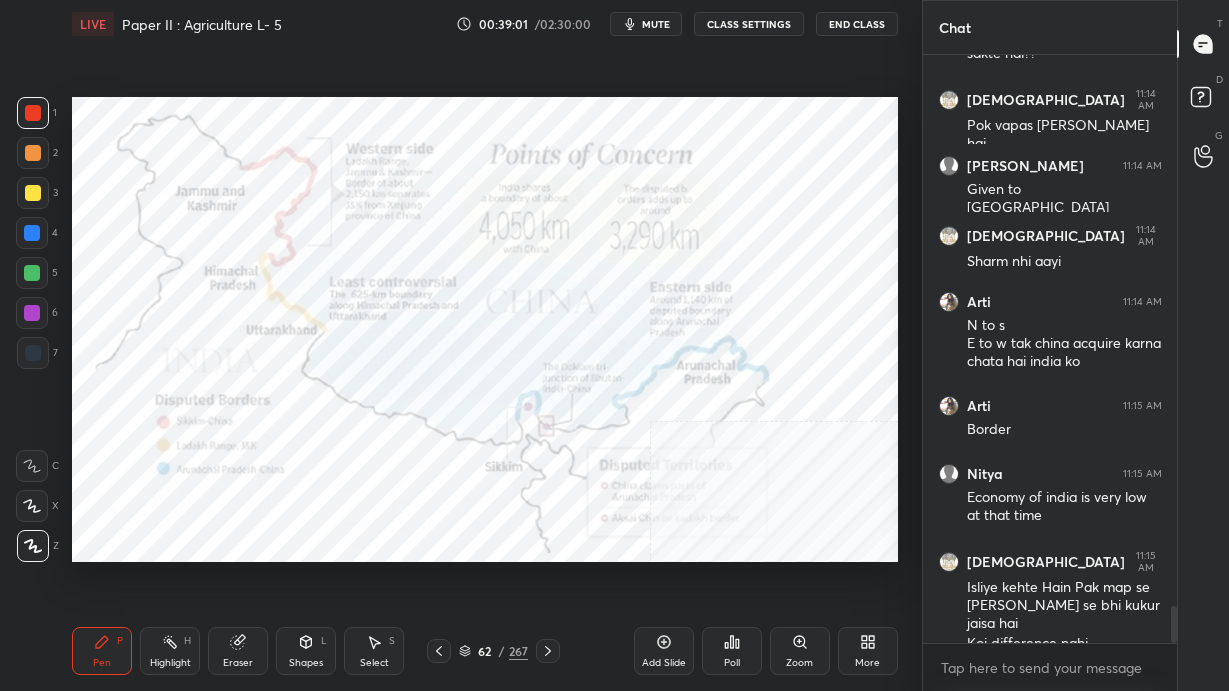 scroll, scrollTop: 8892, scrollLeft: 0, axis: vertical 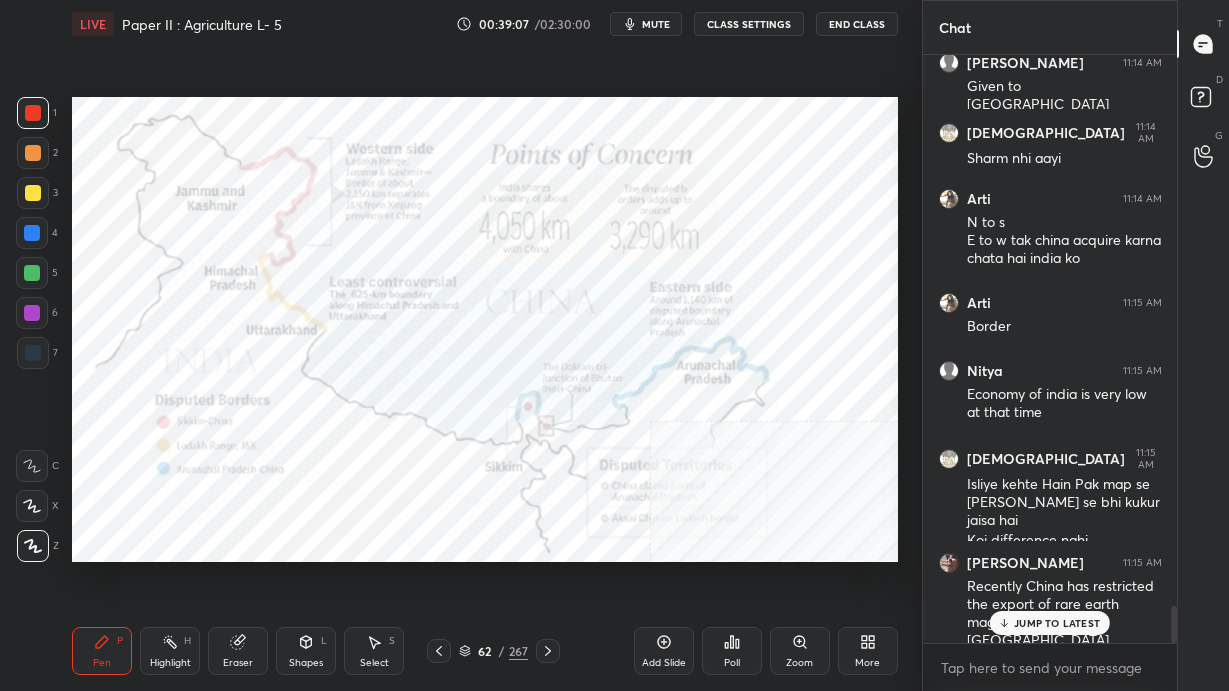click on "JUMP TO LATEST" at bounding box center (1057, 623) 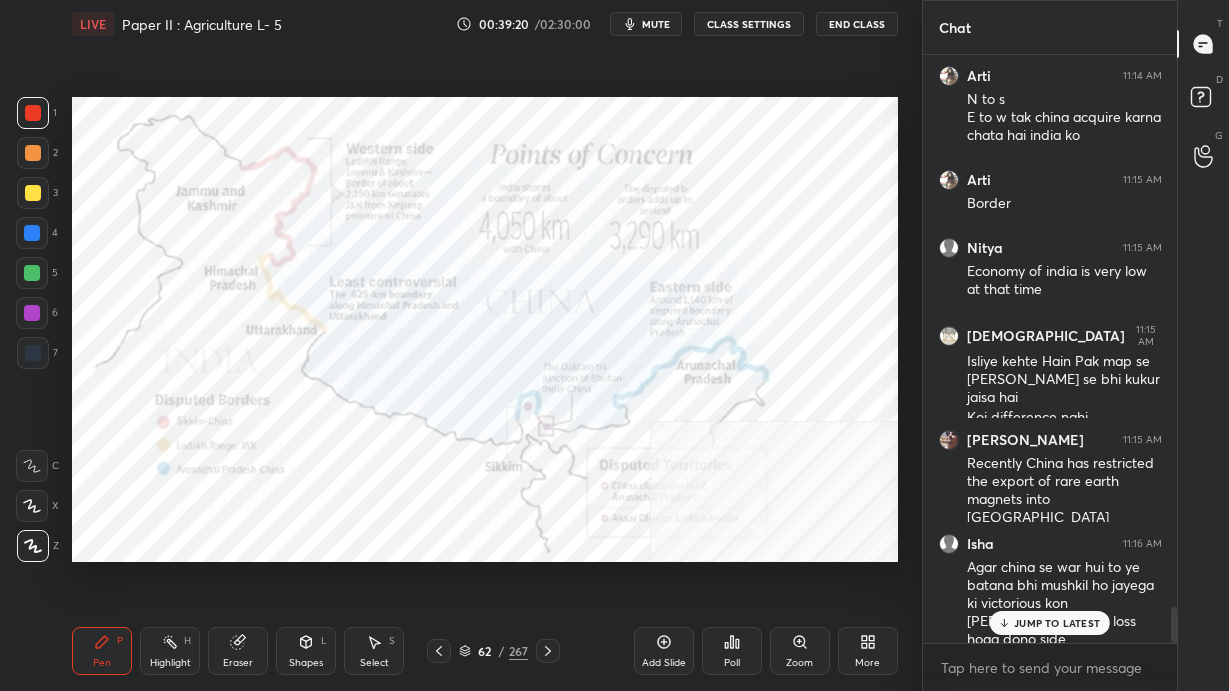 scroll, scrollTop: 9100, scrollLeft: 0, axis: vertical 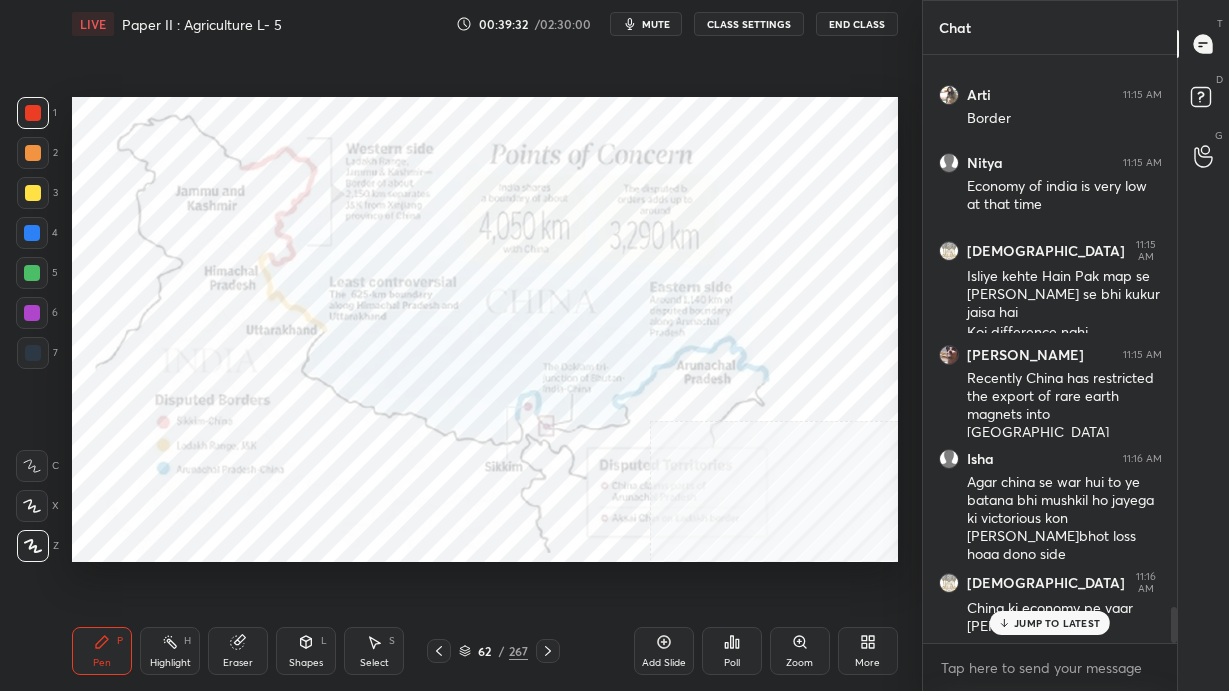 click 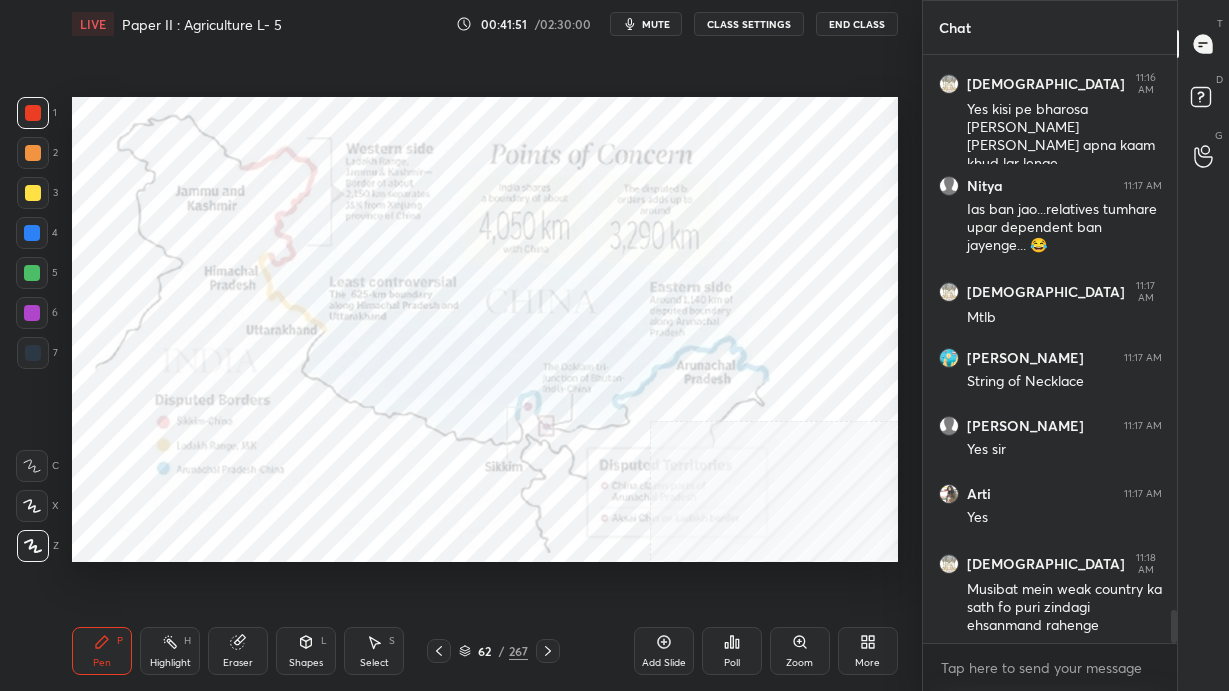 scroll, scrollTop: 9925, scrollLeft: 0, axis: vertical 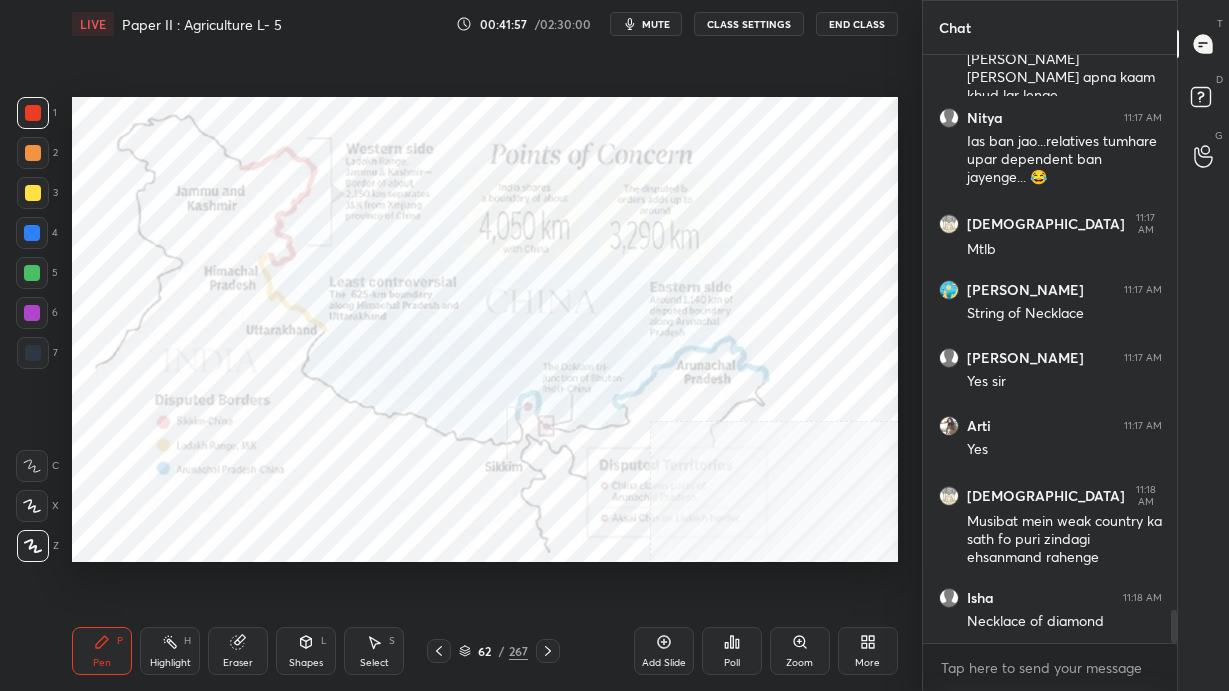 drag, startPoint x: 669, startPoint y: 24, endPoint x: 714, endPoint y: 32, distance: 45.705578 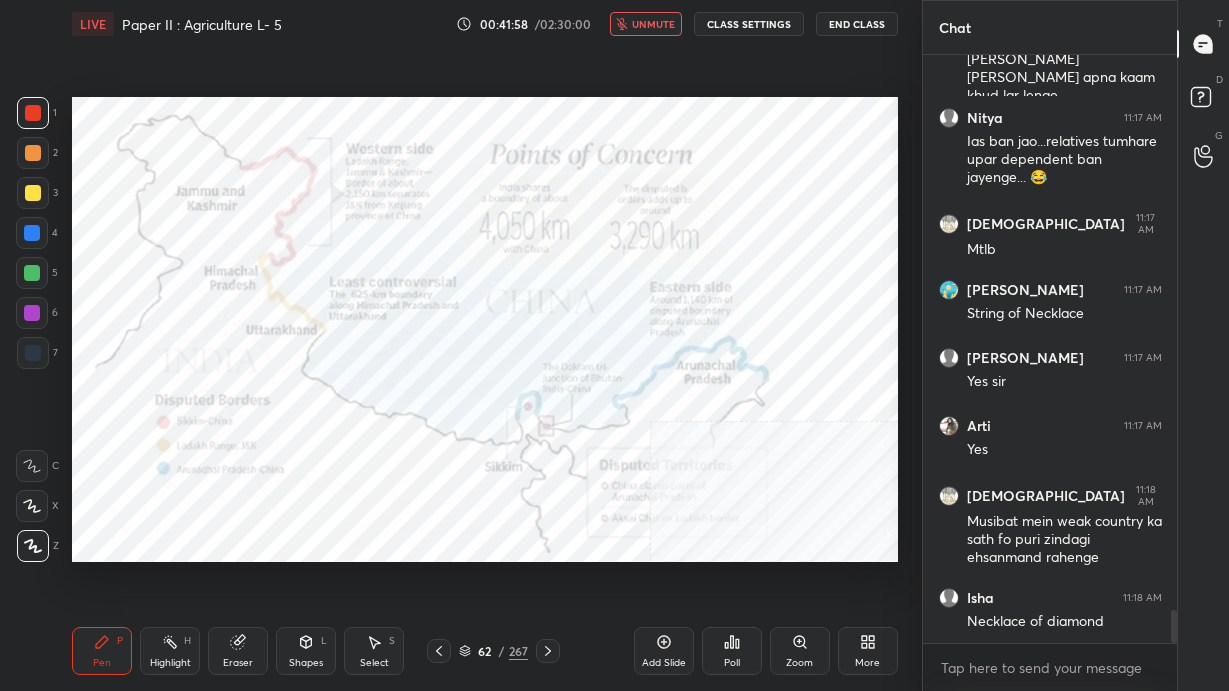 click on "End Class" at bounding box center [857, 24] 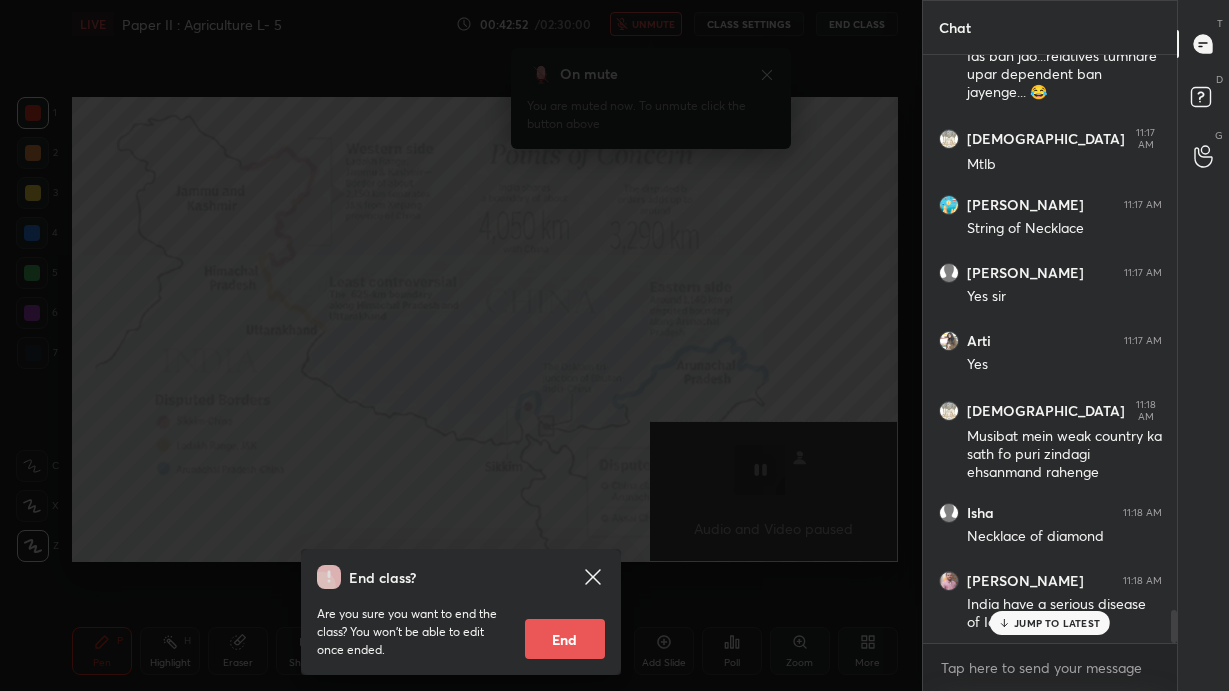 scroll, scrollTop: 10151, scrollLeft: 0, axis: vertical 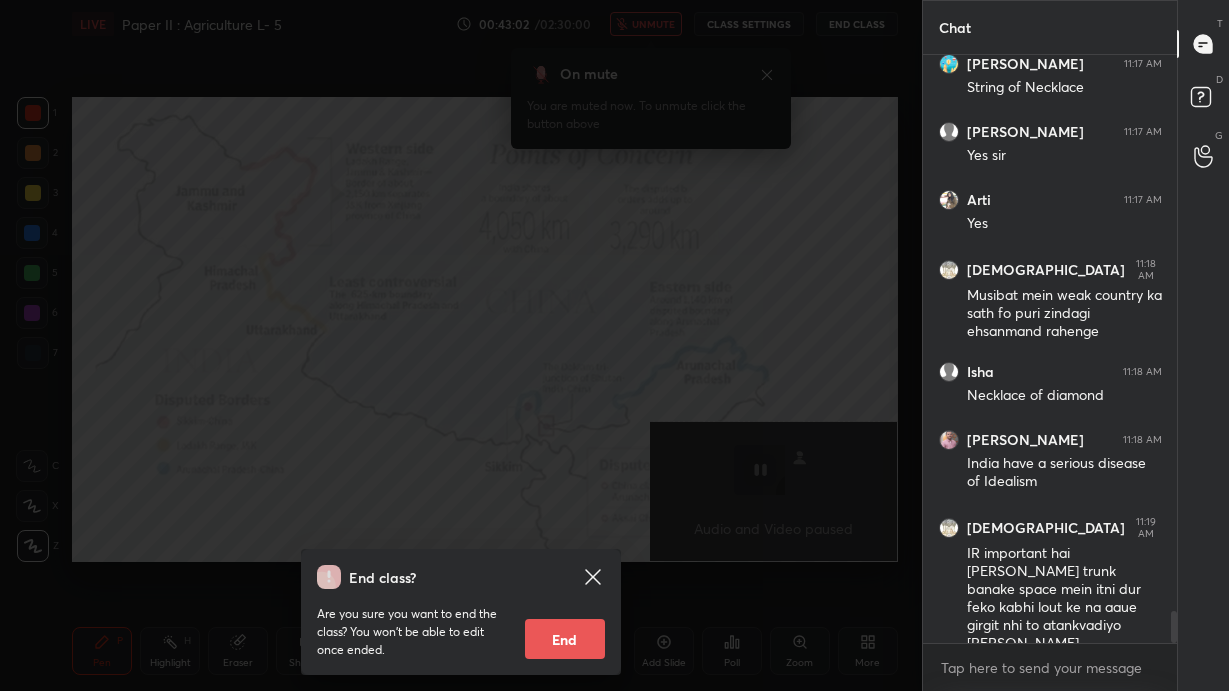 click on "End class? Are you sure you want to end the class? You won’t be able to edit once ended. End" at bounding box center (461, 345) 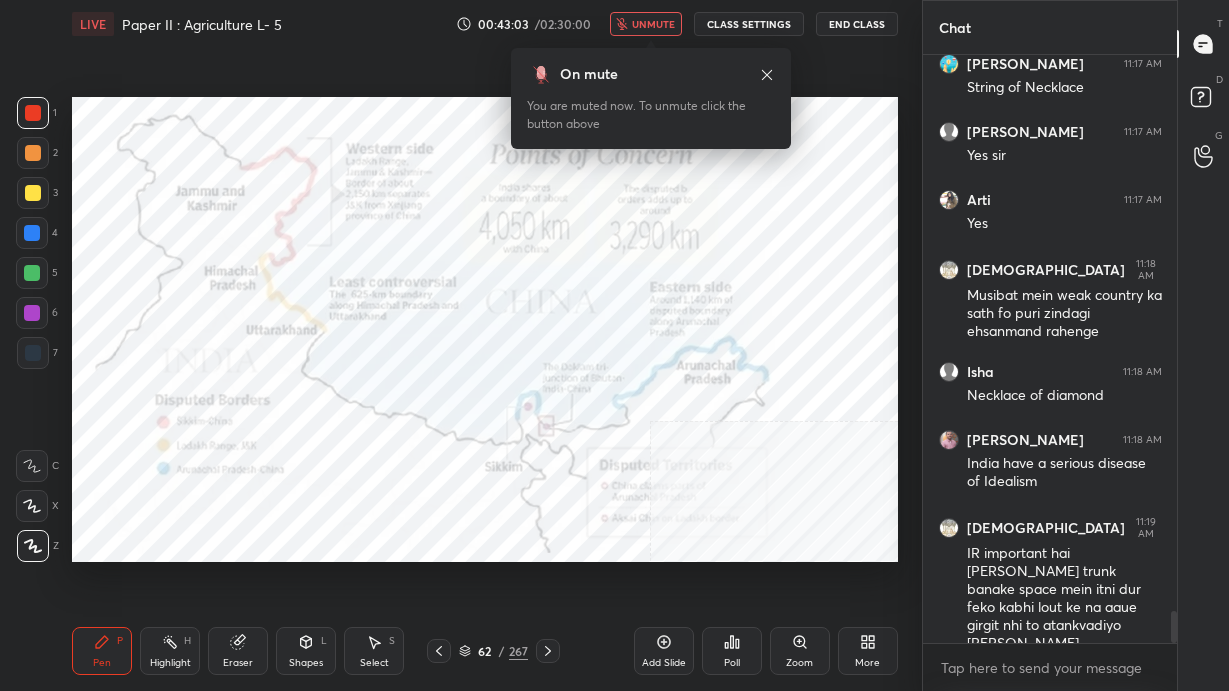 click on "unmute" at bounding box center (653, 24) 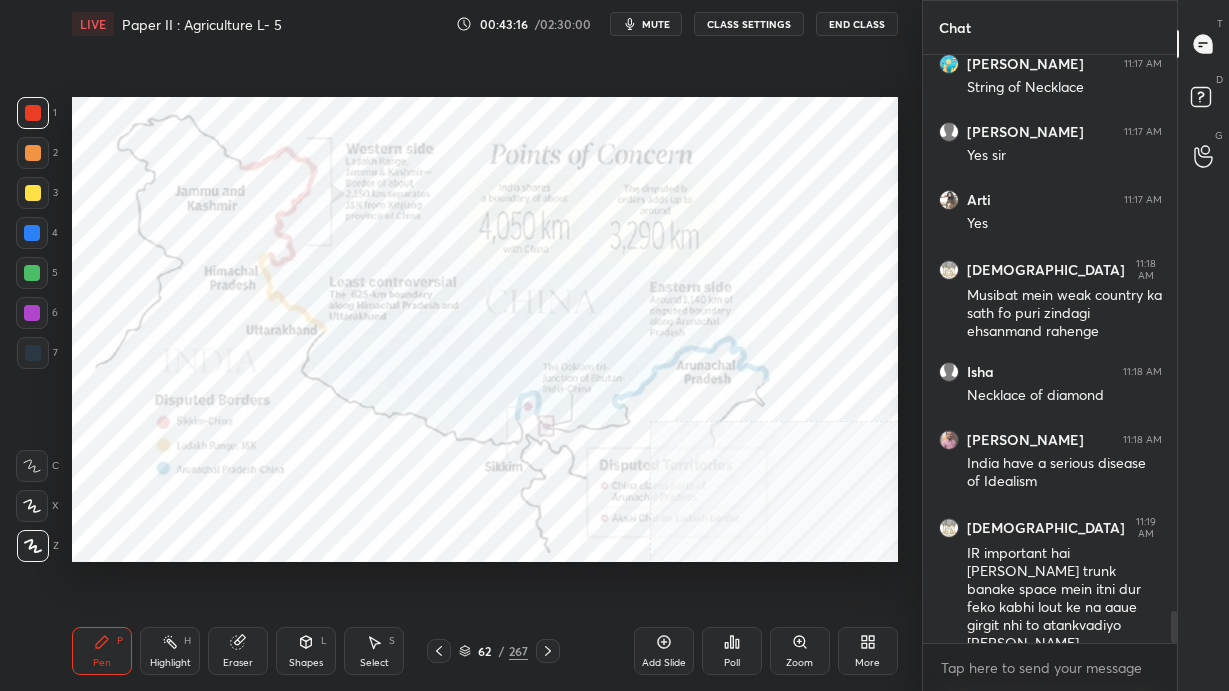click on "More" at bounding box center [868, 651] 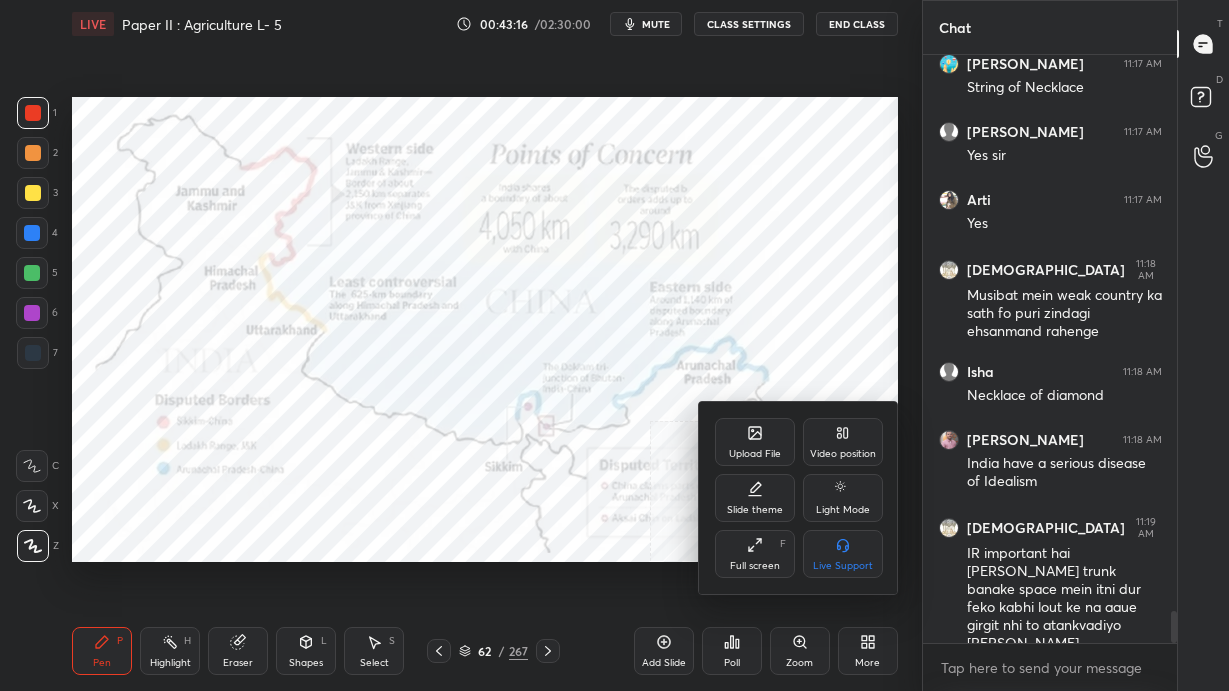 click on "Video position" at bounding box center (843, 442) 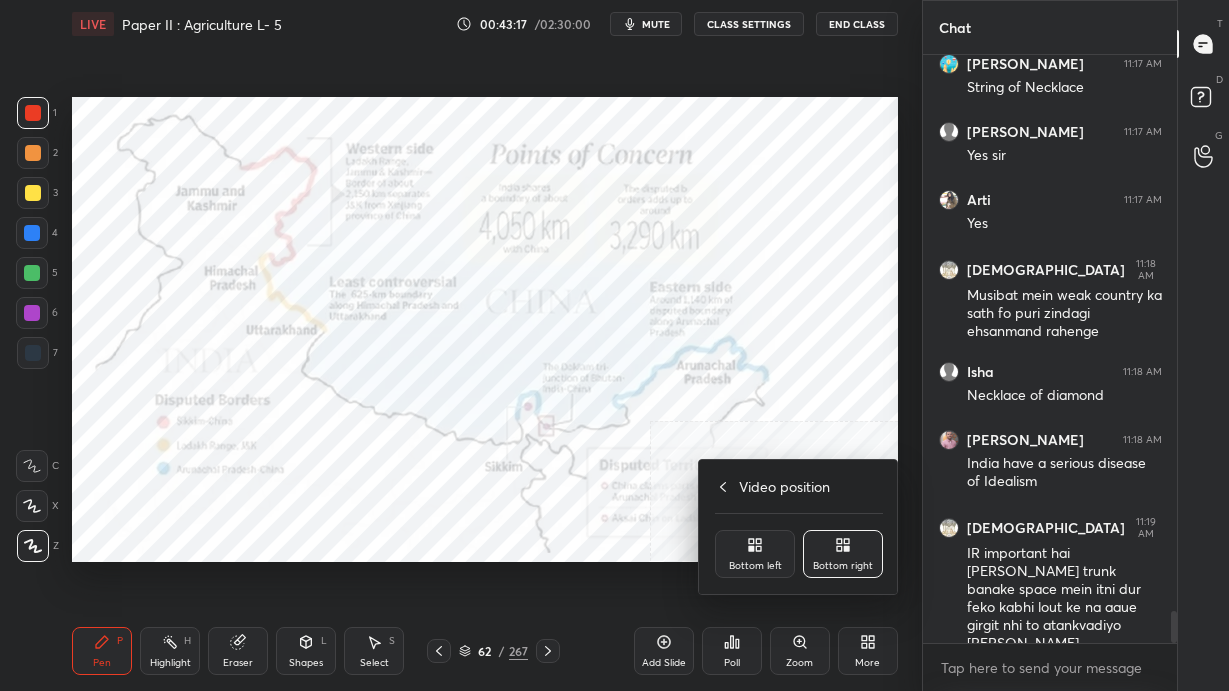 click on "Bottom left" at bounding box center [755, 554] 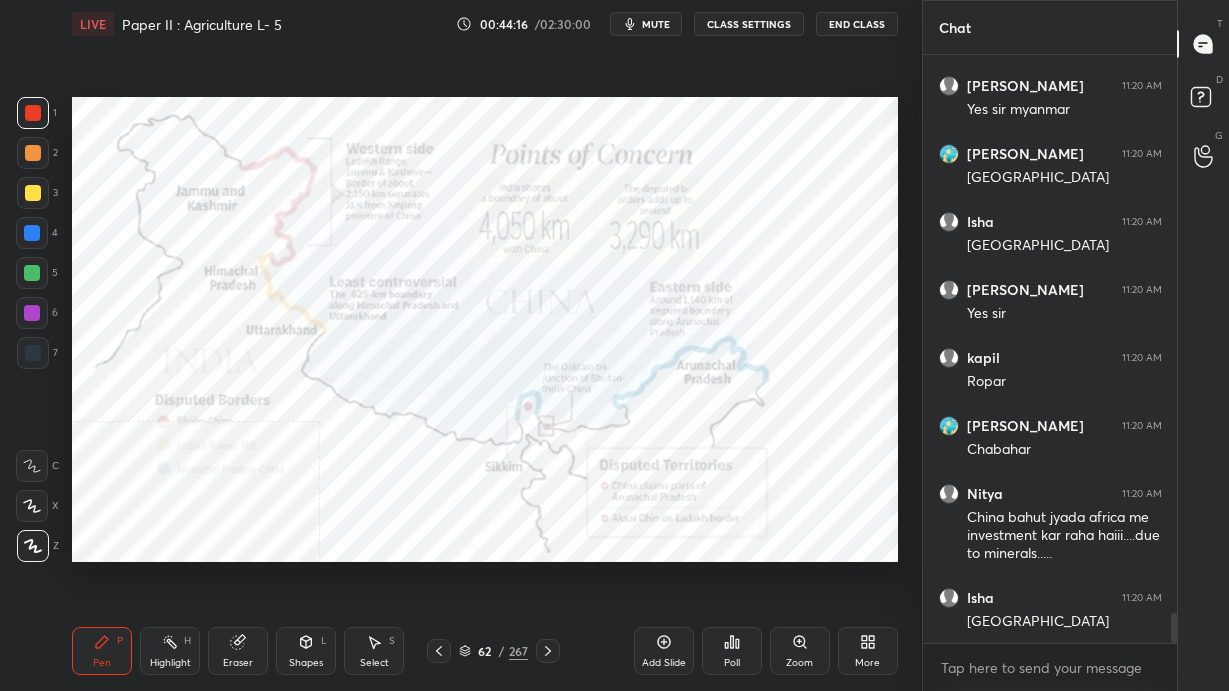 scroll, scrollTop: 11002, scrollLeft: 0, axis: vertical 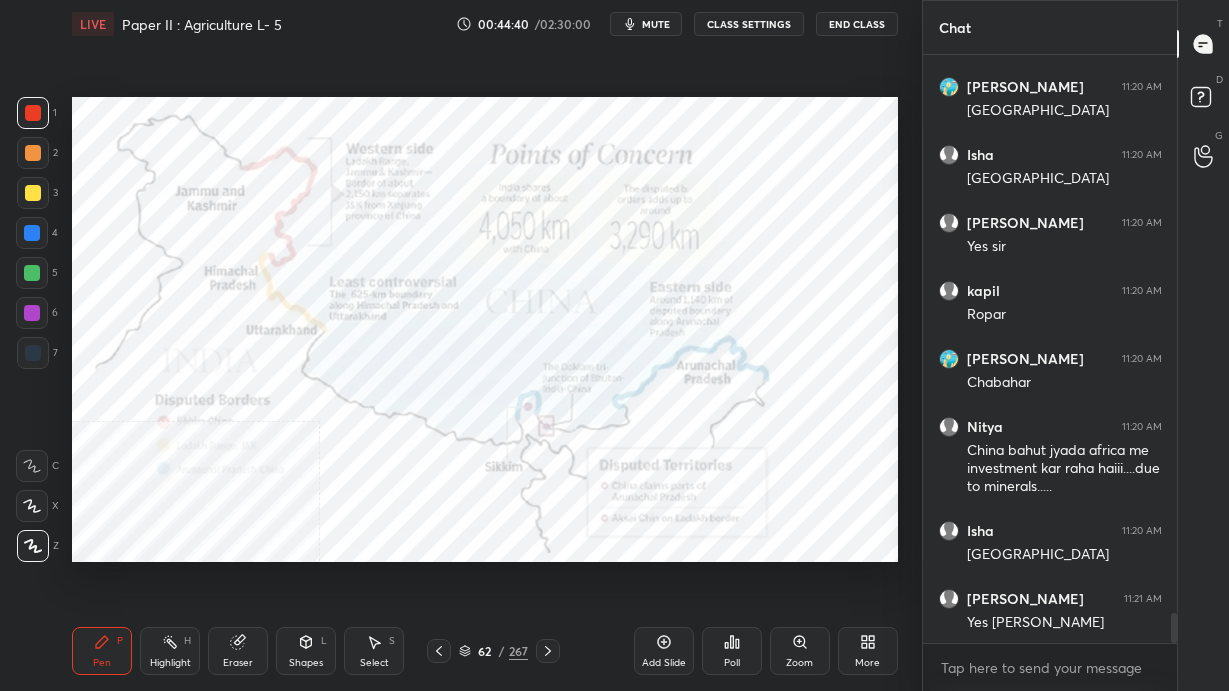 click 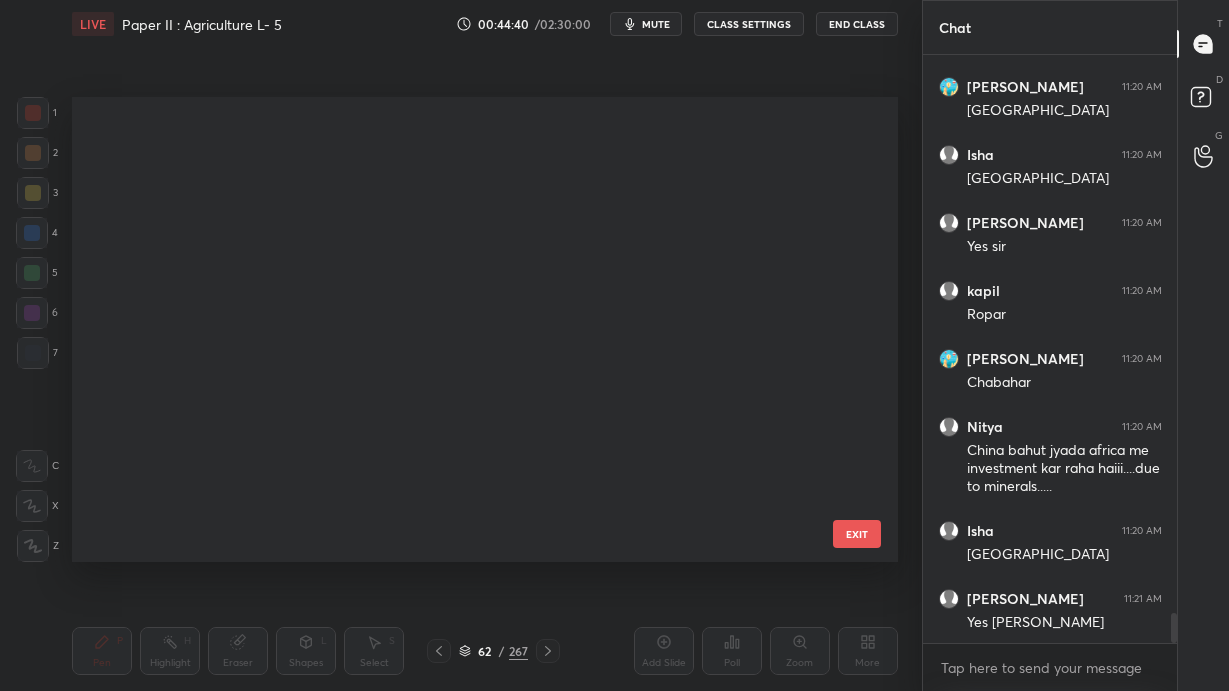 scroll, scrollTop: 2473, scrollLeft: 0, axis: vertical 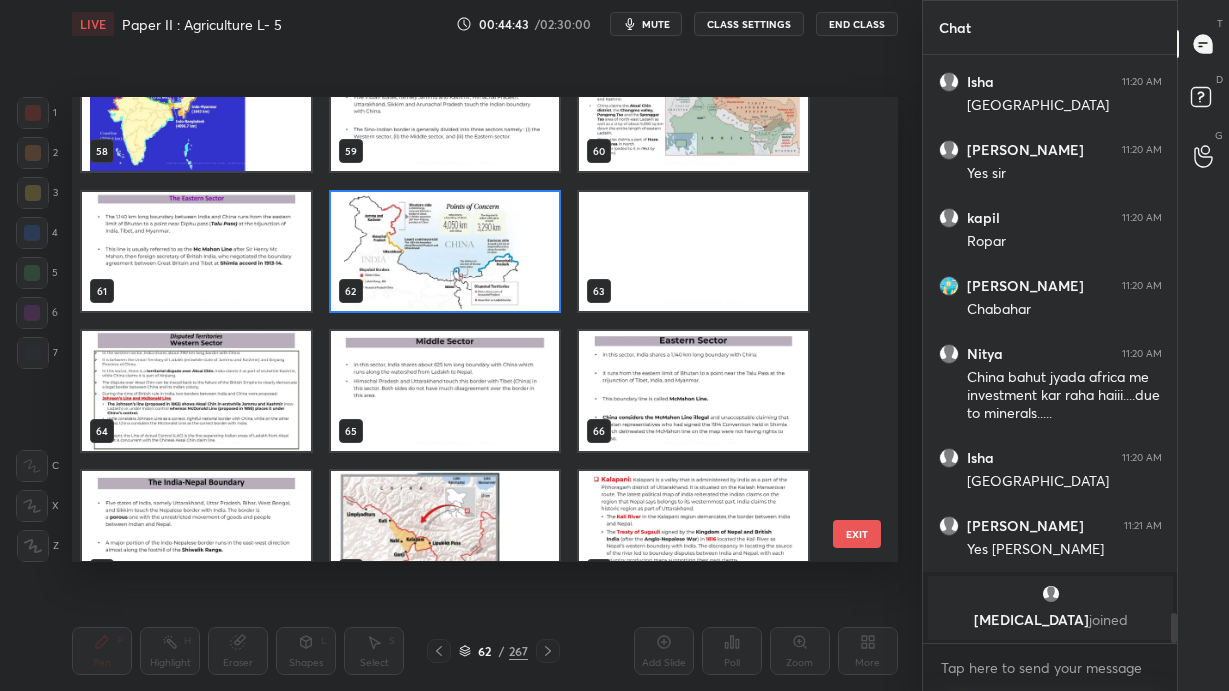 click at bounding box center [196, 392] 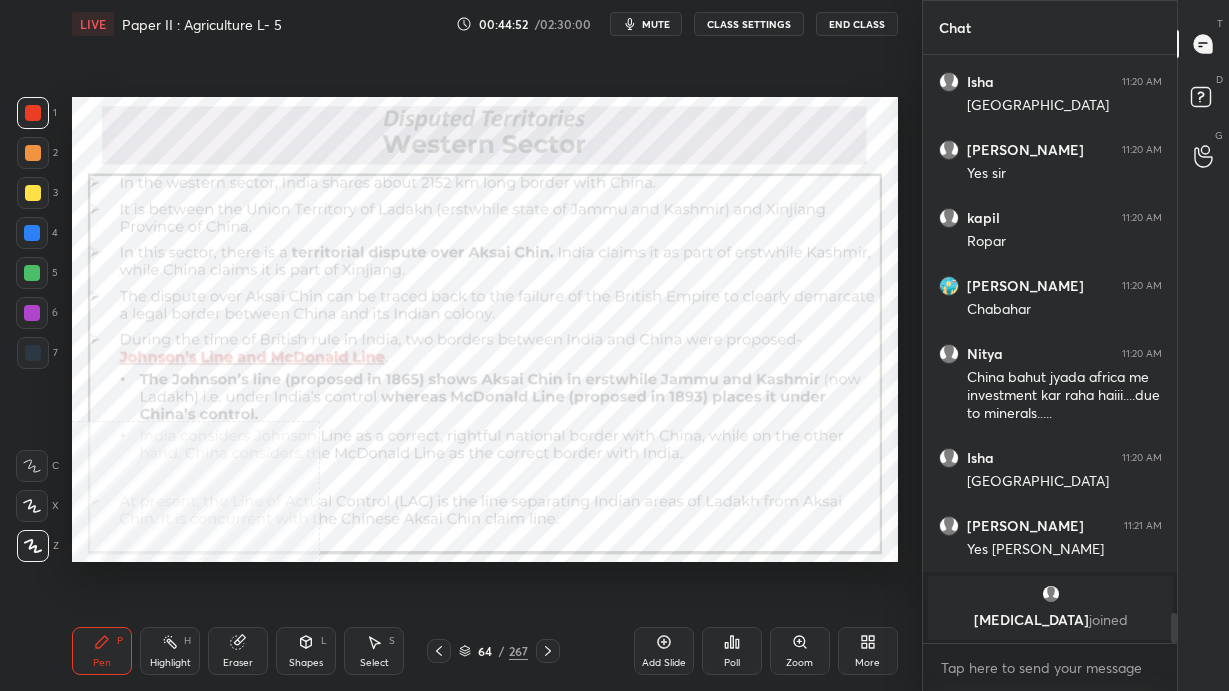 click 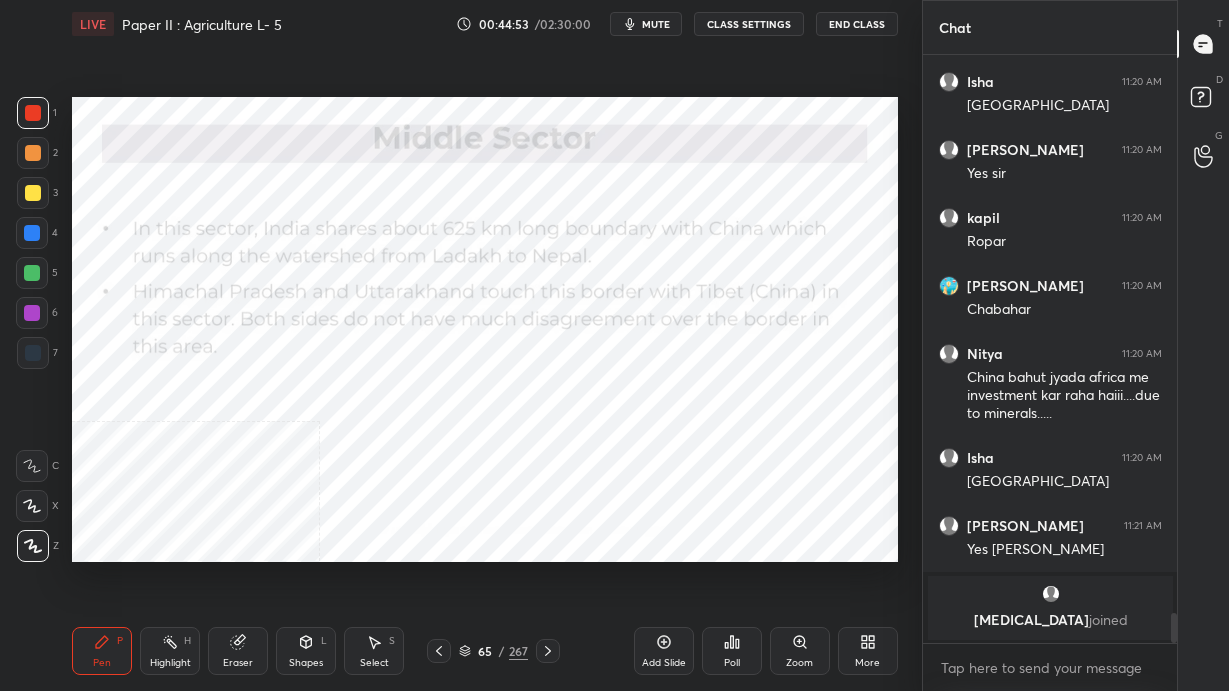 click 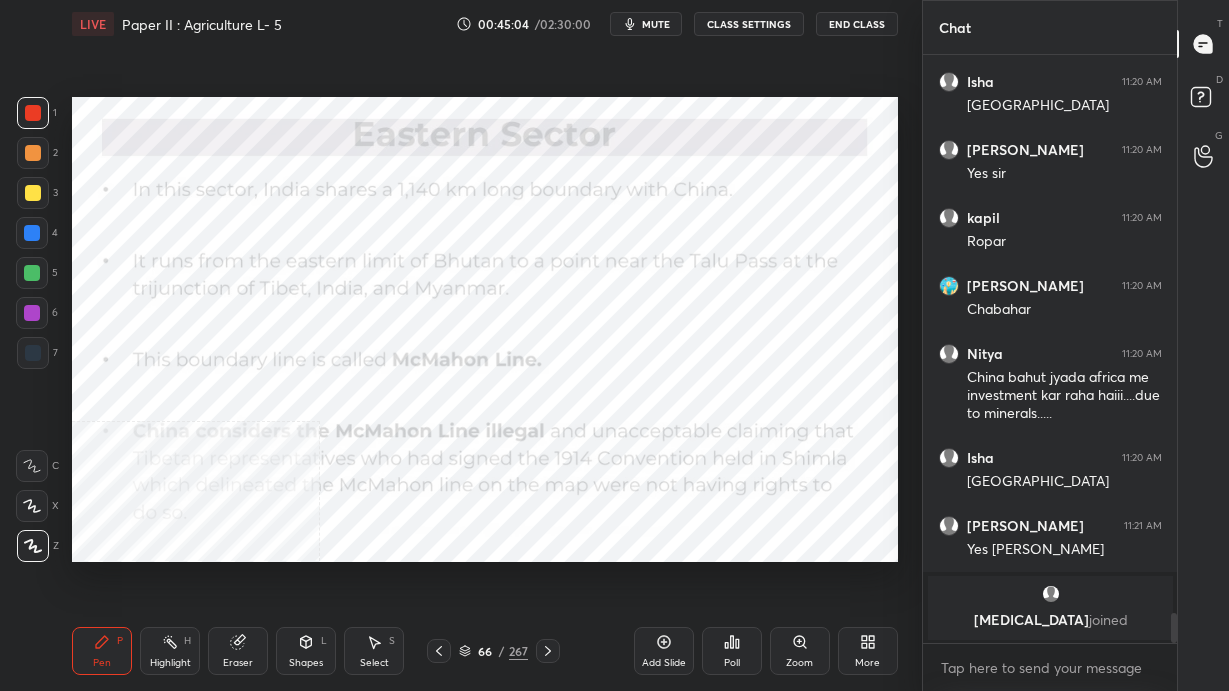 click 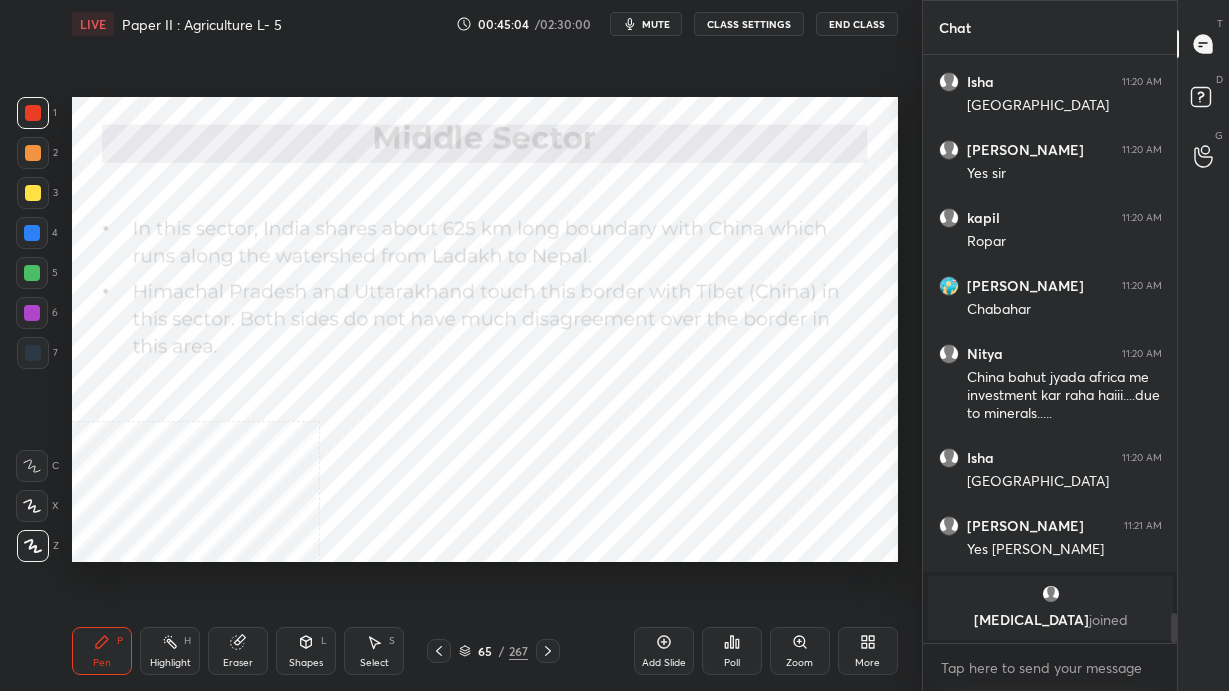click 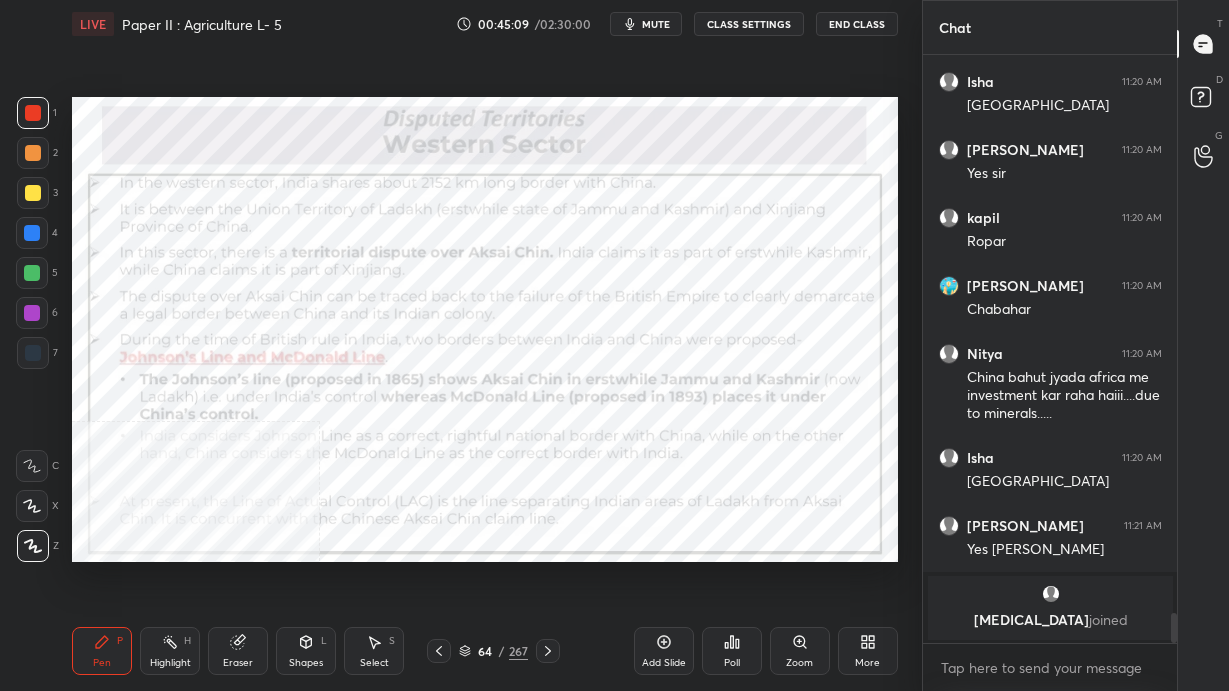 click on "64" at bounding box center [485, 651] 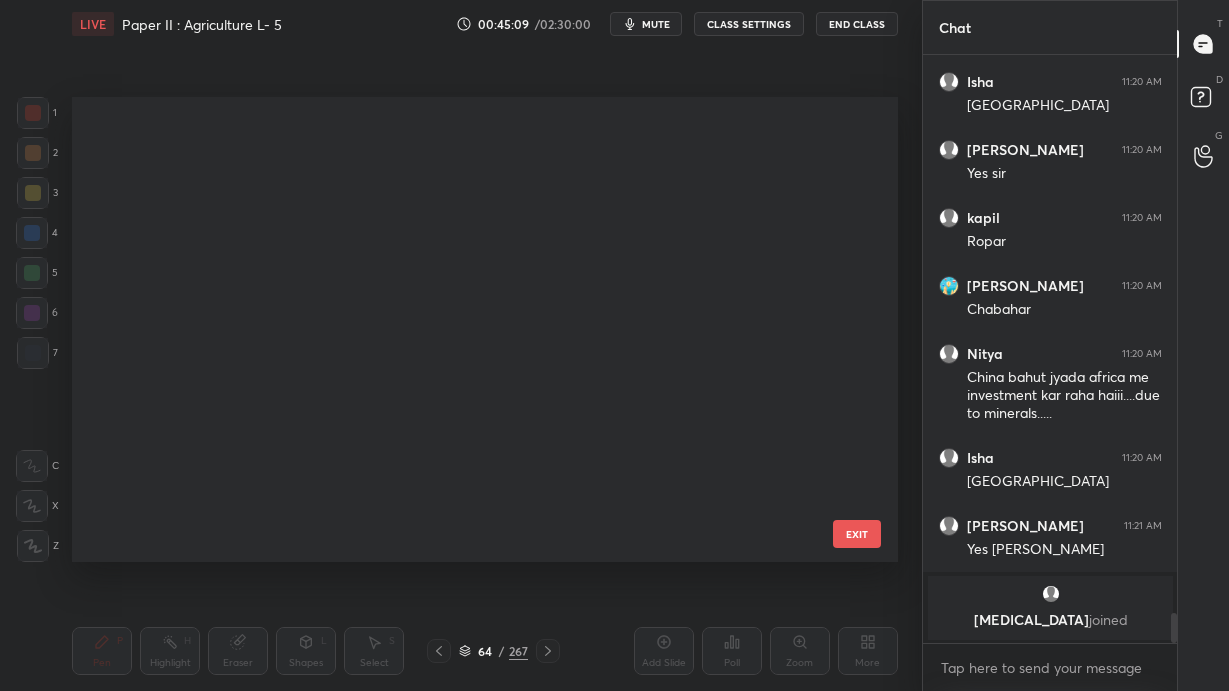 scroll, scrollTop: 458, scrollLeft: 816, axis: both 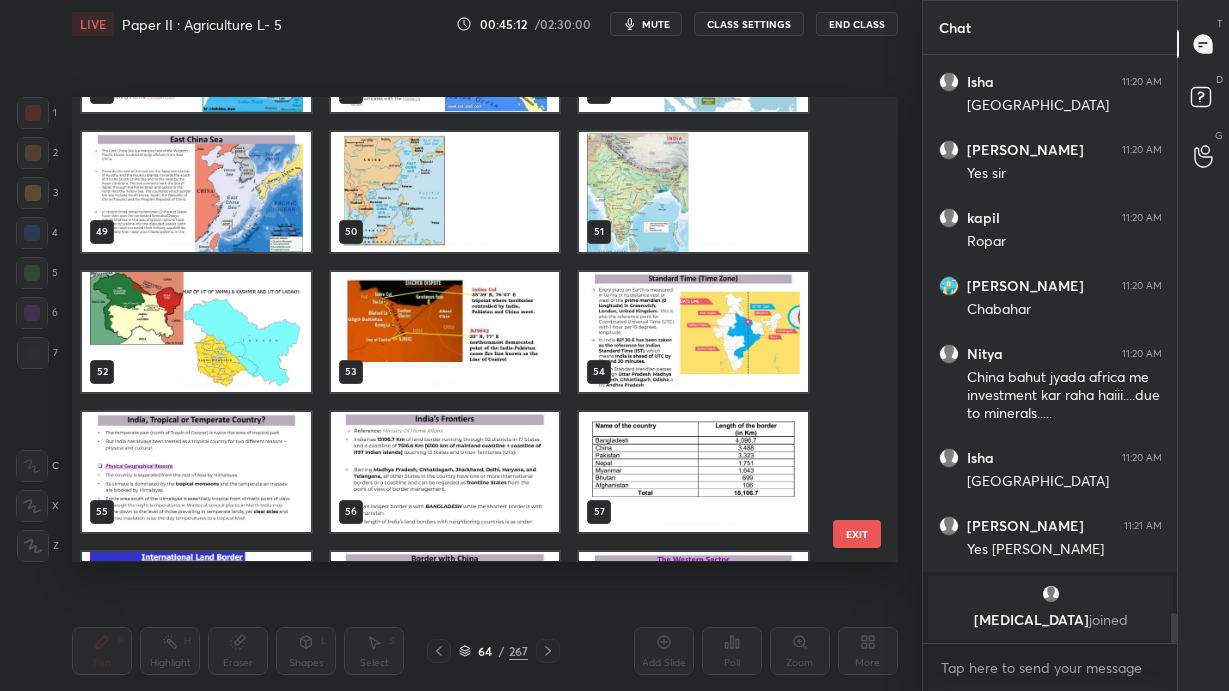click at bounding box center (196, 332) 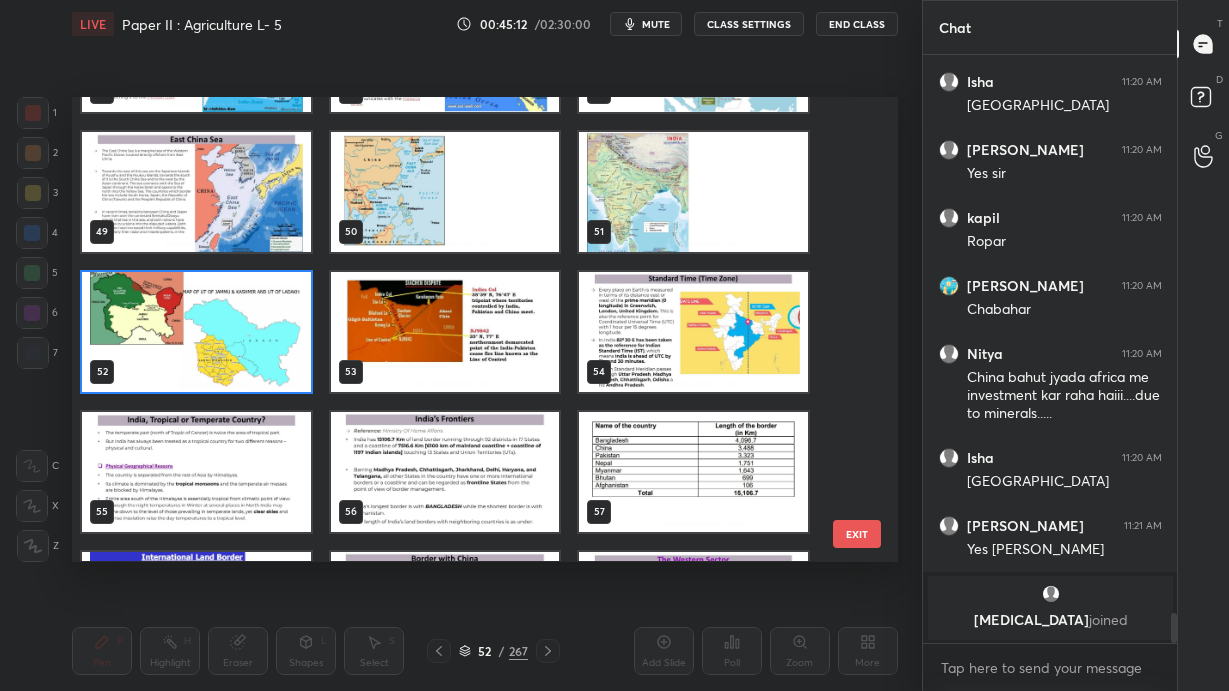 click at bounding box center (196, 332) 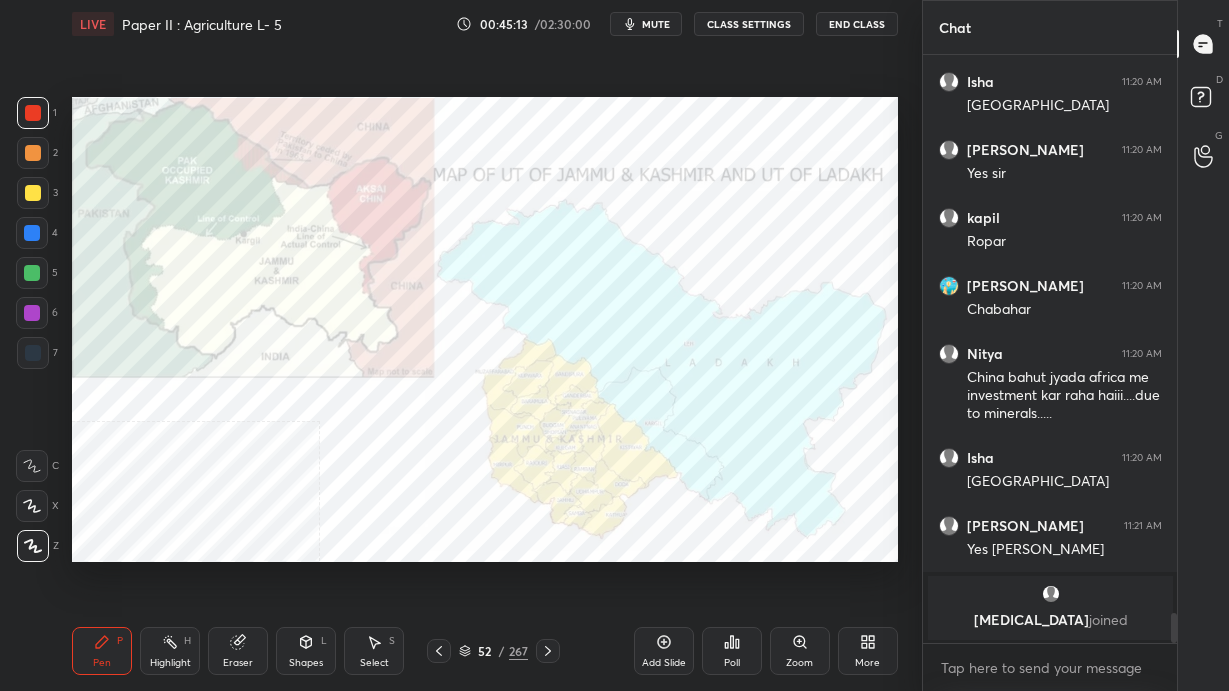 scroll, scrollTop: 8949, scrollLeft: 0, axis: vertical 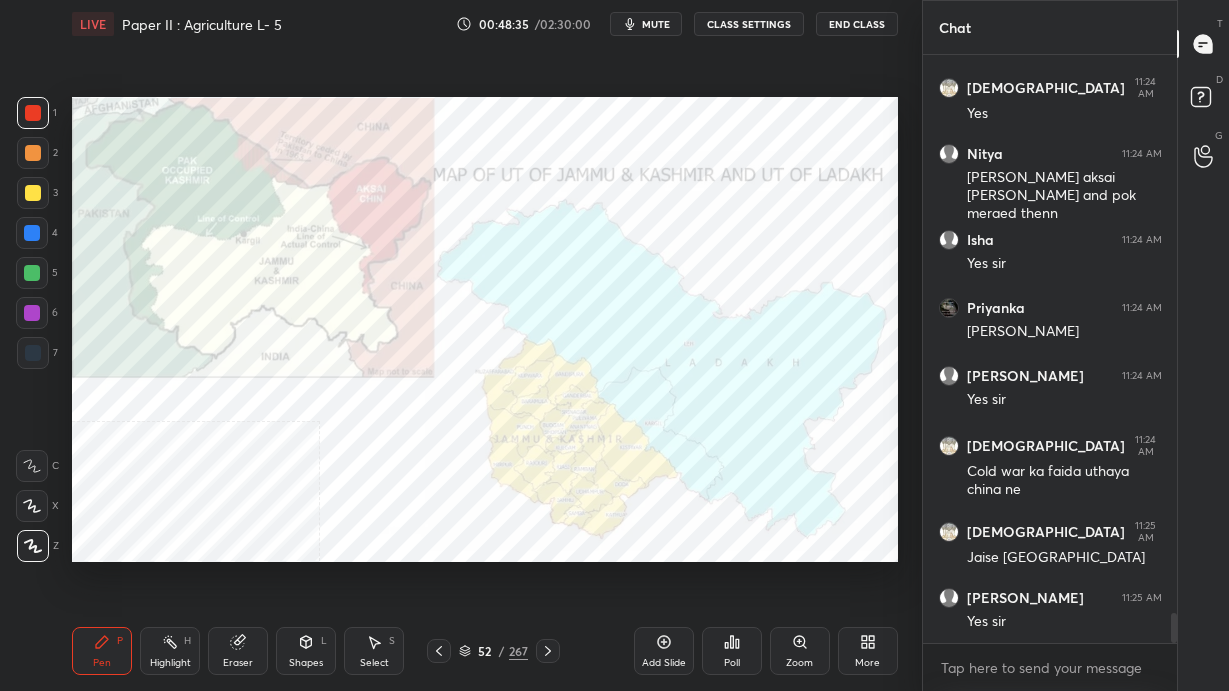 click 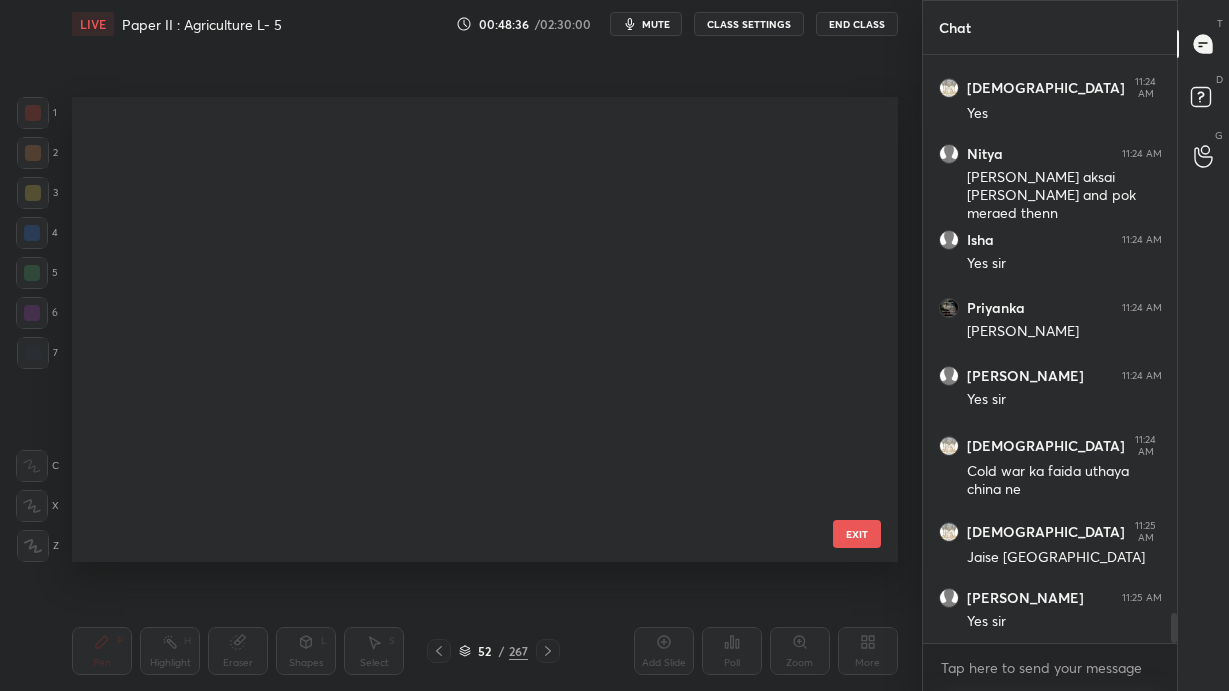 scroll, scrollTop: 2053, scrollLeft: 0, axis: vertical 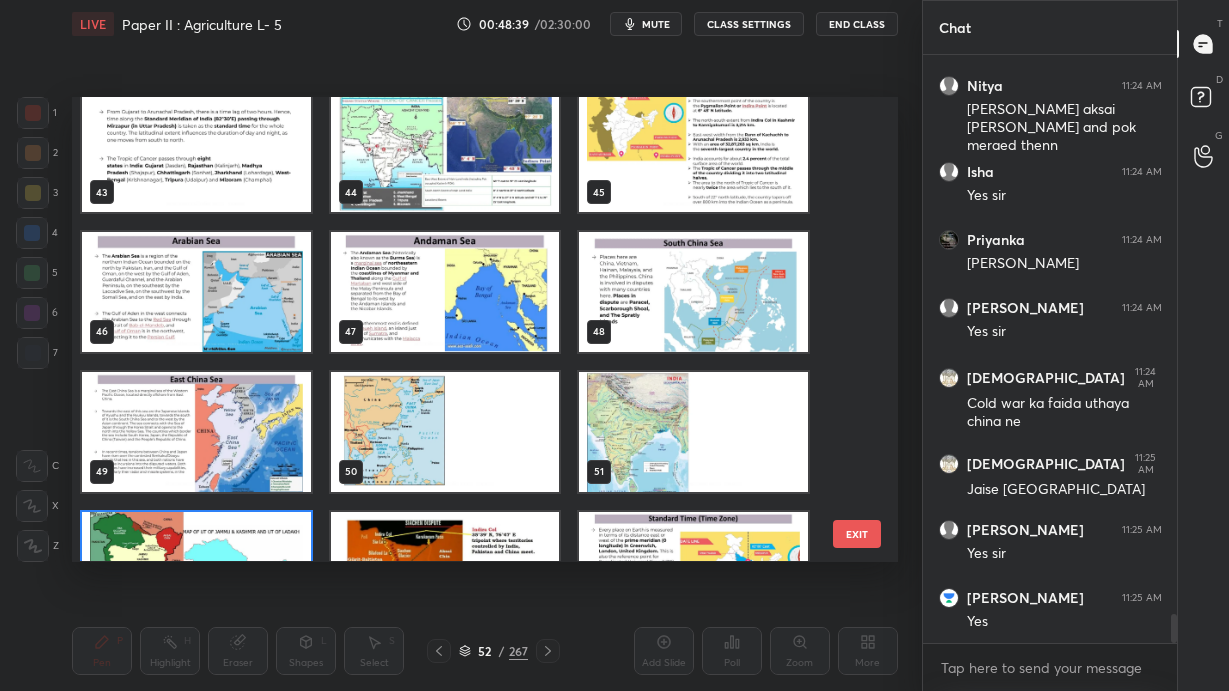 click at bounding box center [693, 432] 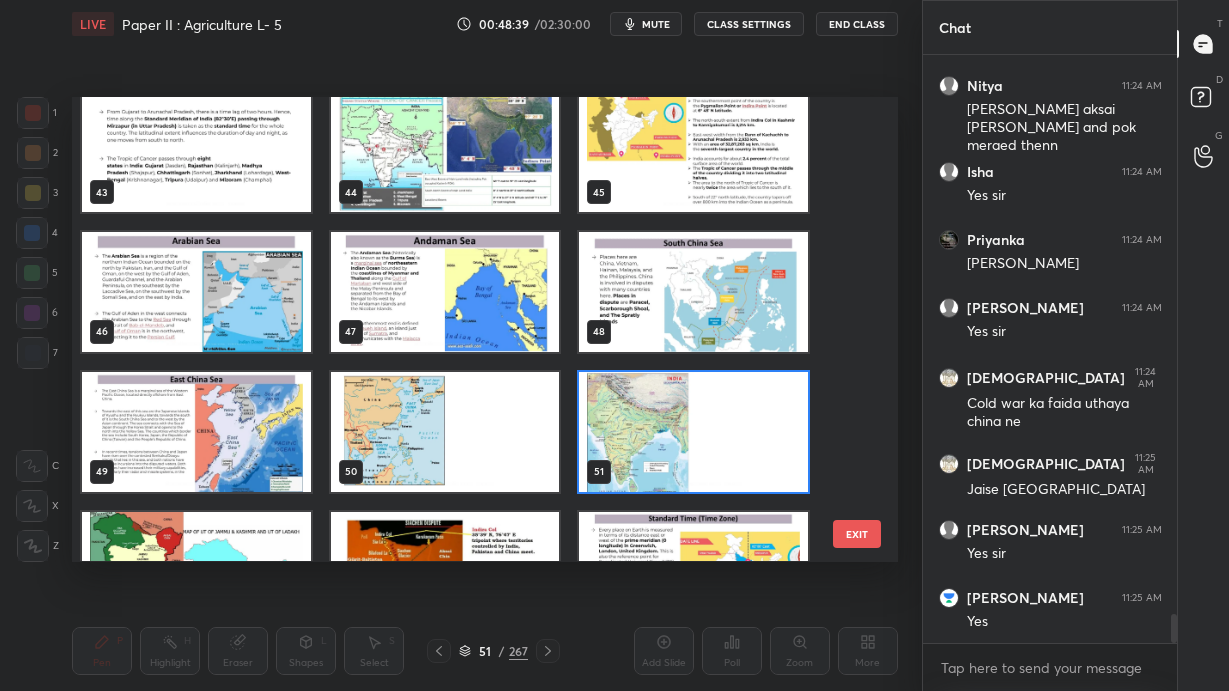 click at bounding box center [693, 432] 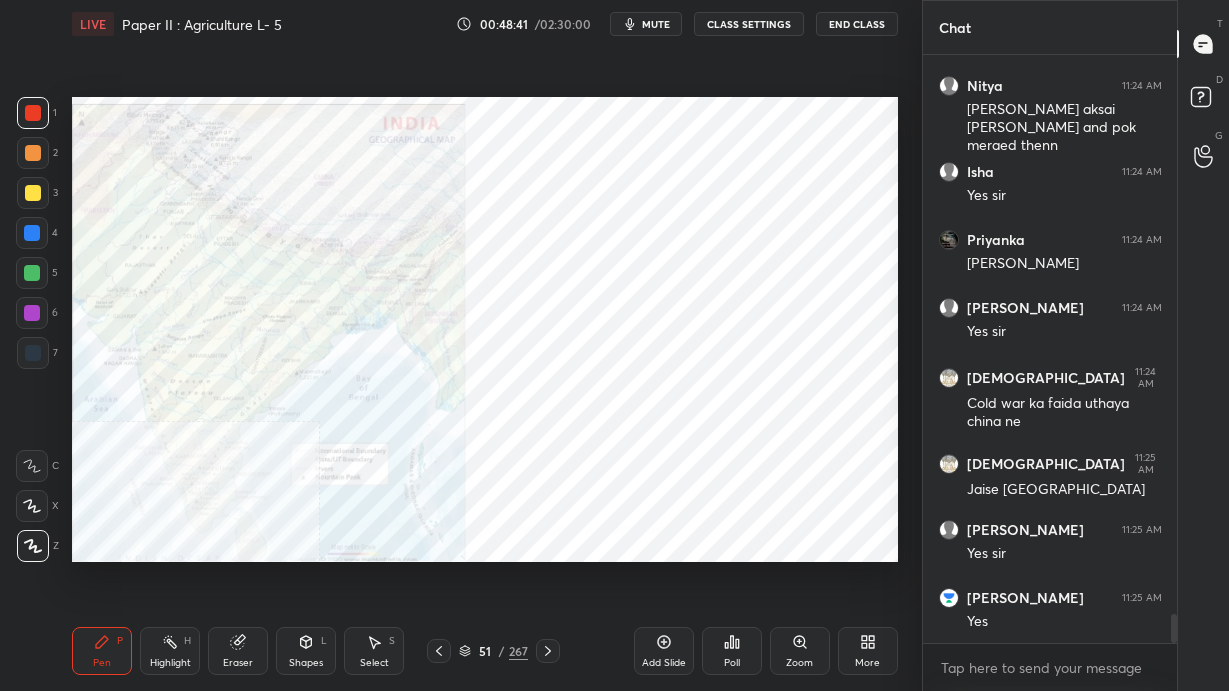 click 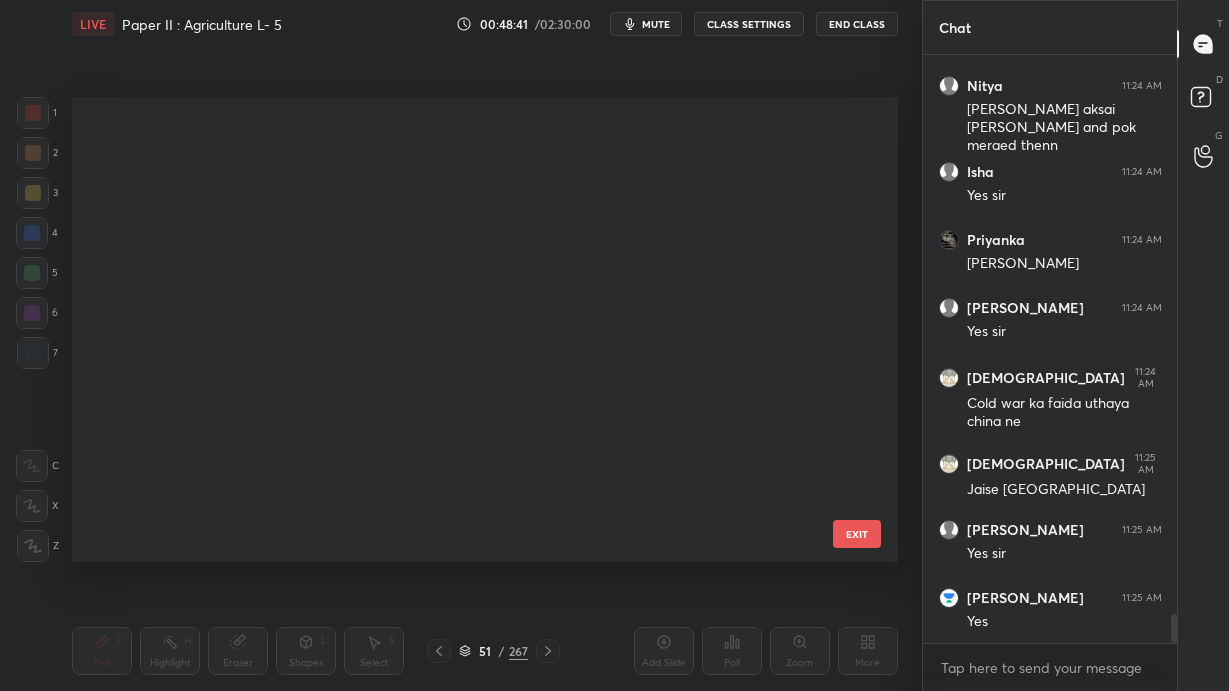 scroll, scrollTop: 1913, scrollLeft: 0, axis: vertical 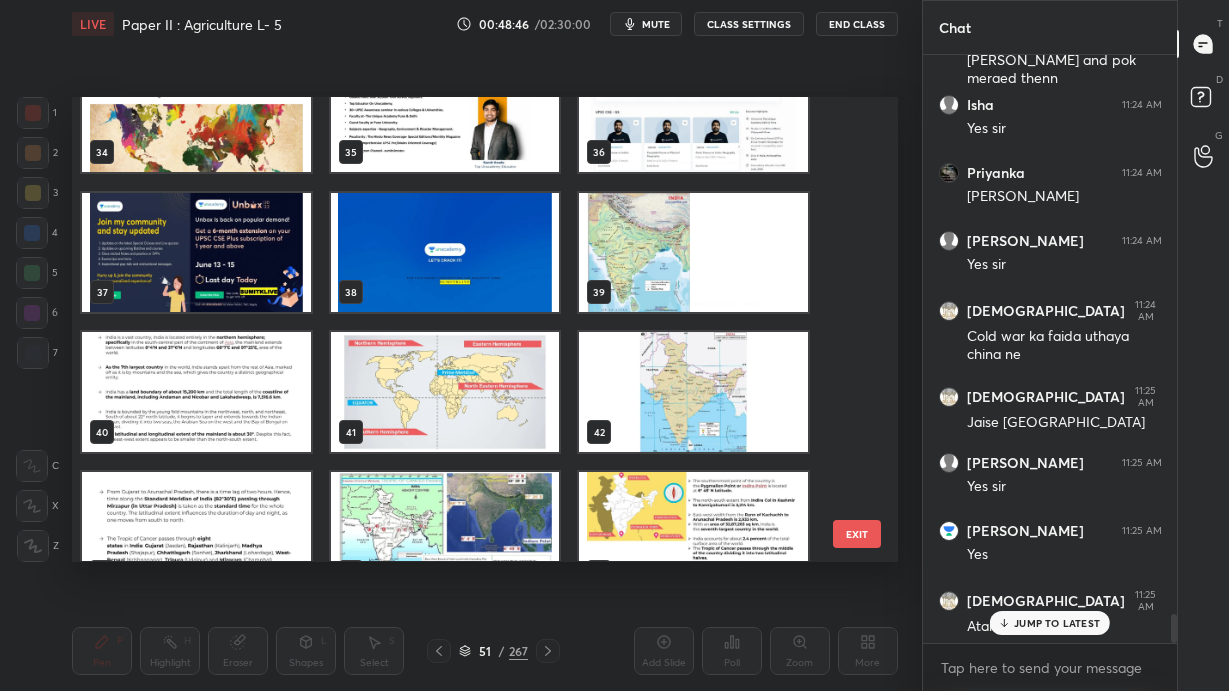 click at bounding box center [693, 393] 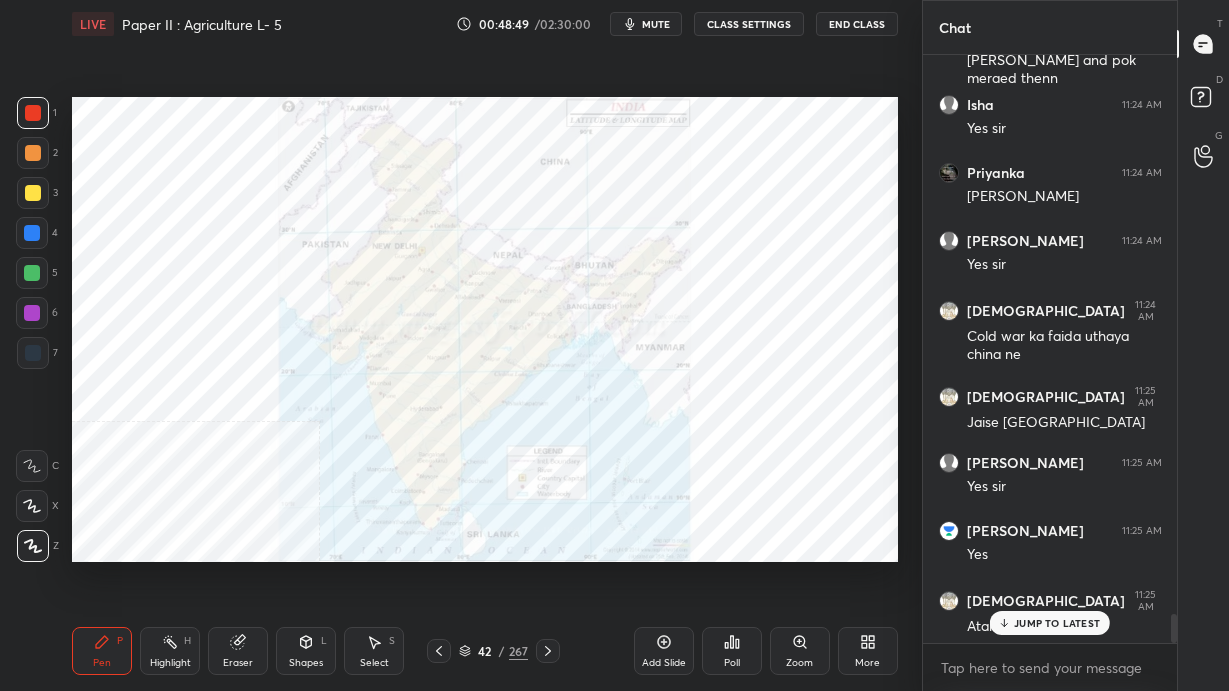 scroll, scrollTop: 11294, scrollLeft: 0, axis: vertical 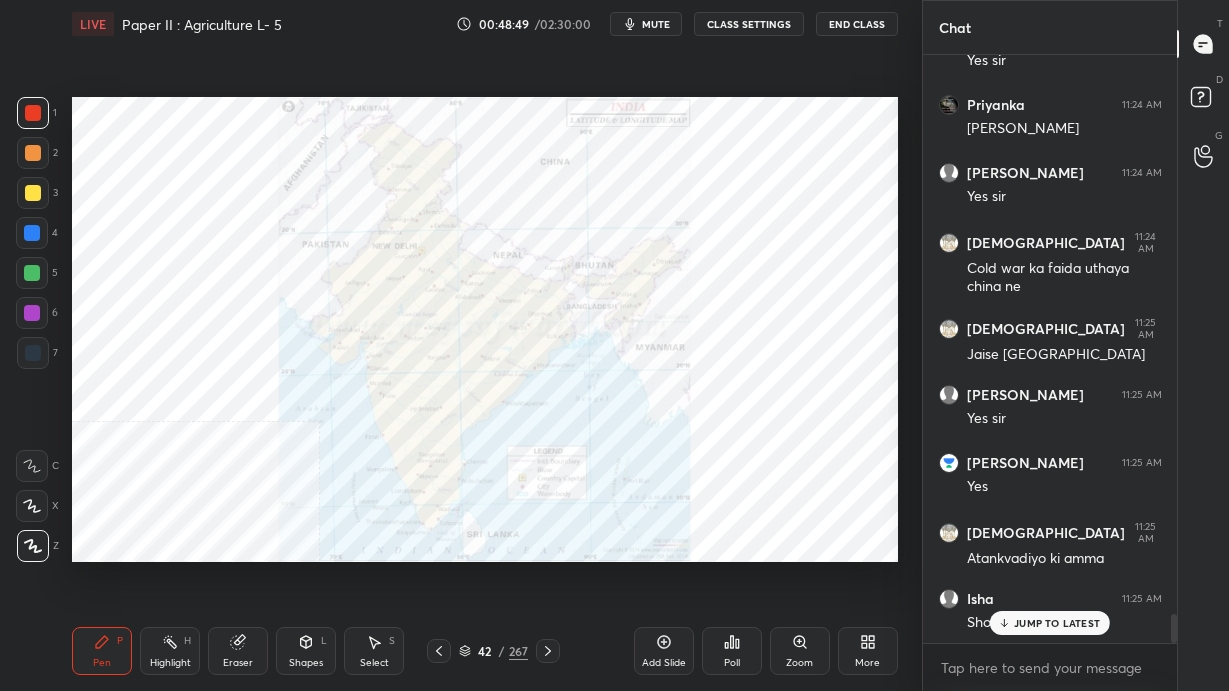 click on "JUMP TO LATEST" at bounding box center (1057, 623) 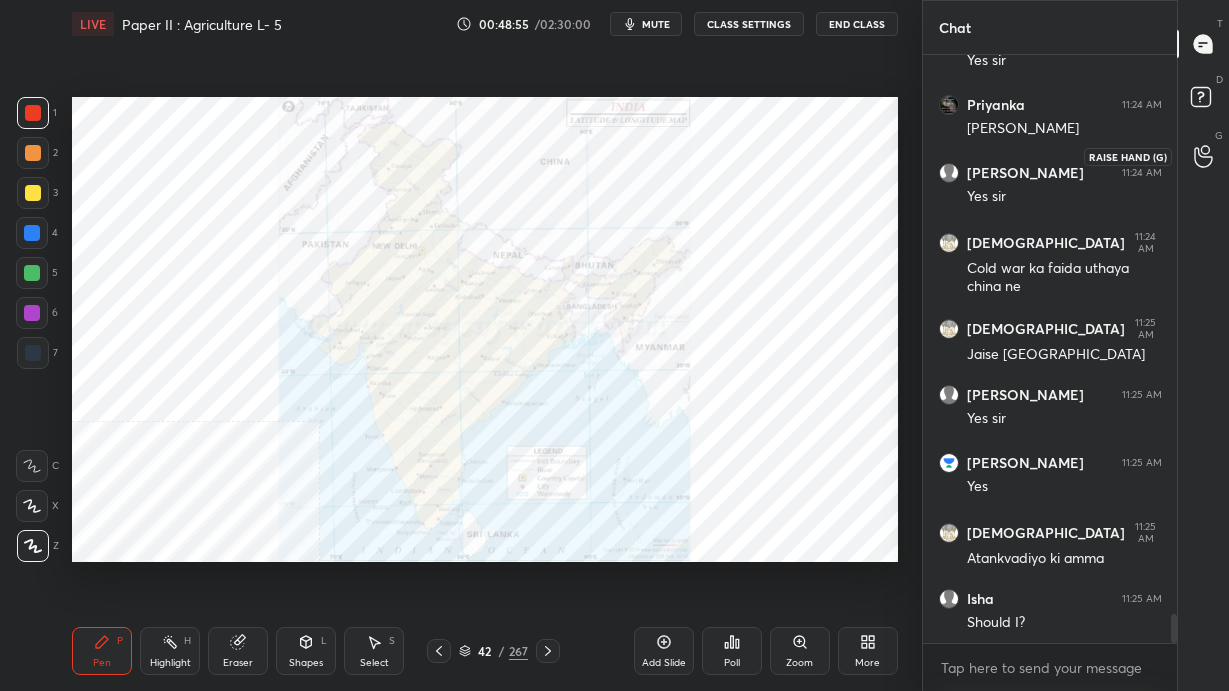scroll, scrollTop: 11363, scrollLeft: 0, axis: vertical 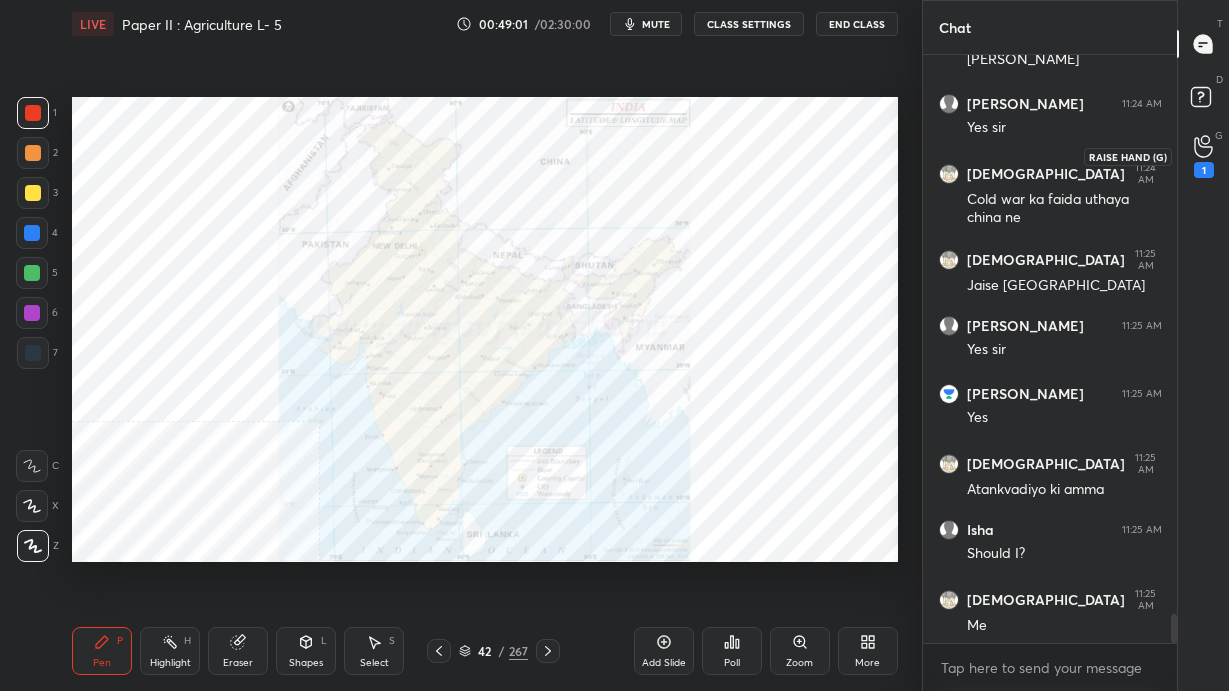 click on "1" at bounding box center [1204, 156] 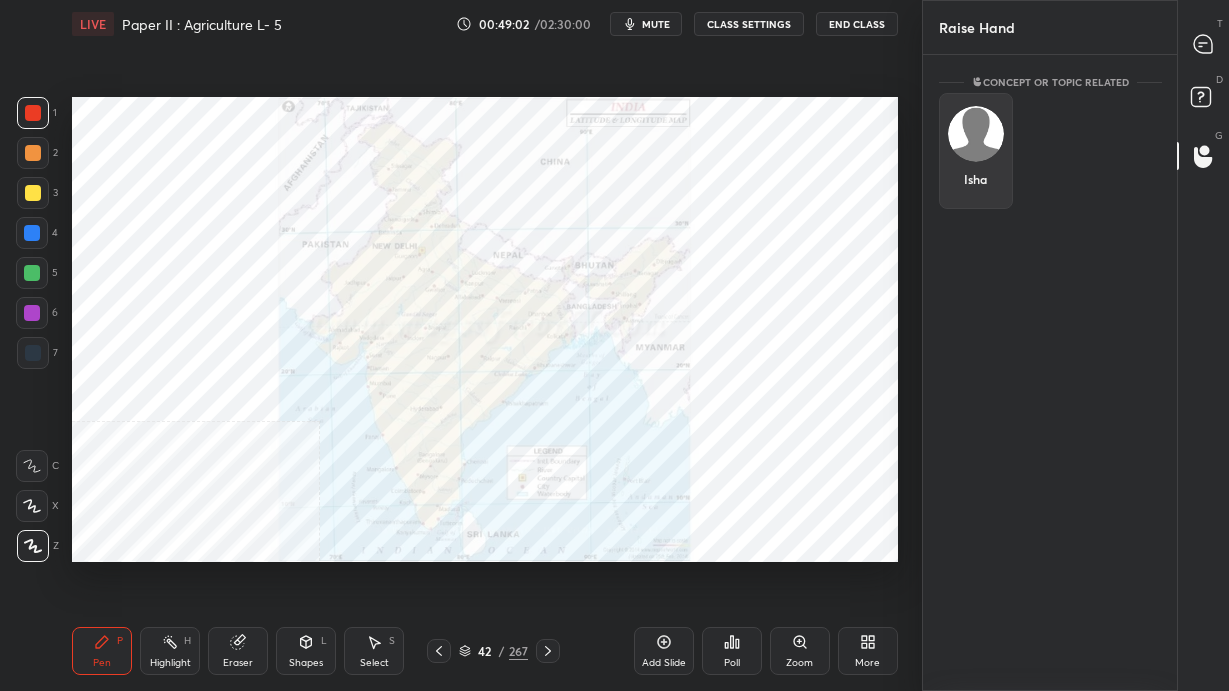 click on "Isha" at bounding box center (976, 151) 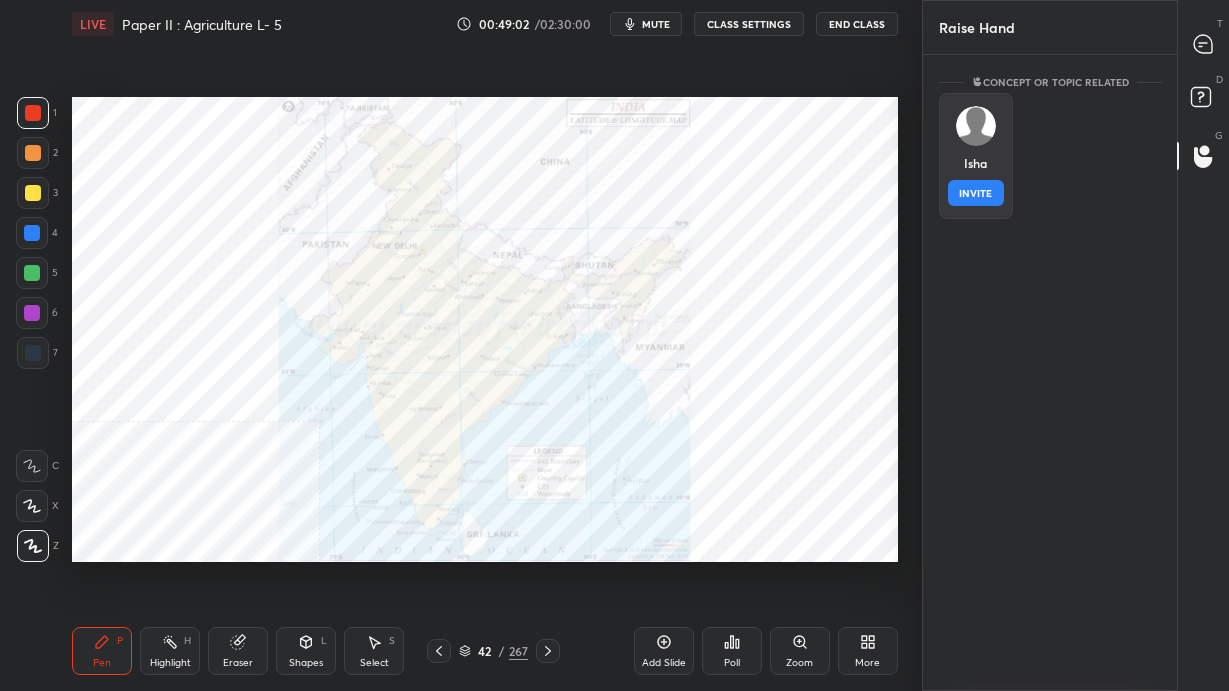 click on "INVITE" at bounding box center (976, 193) 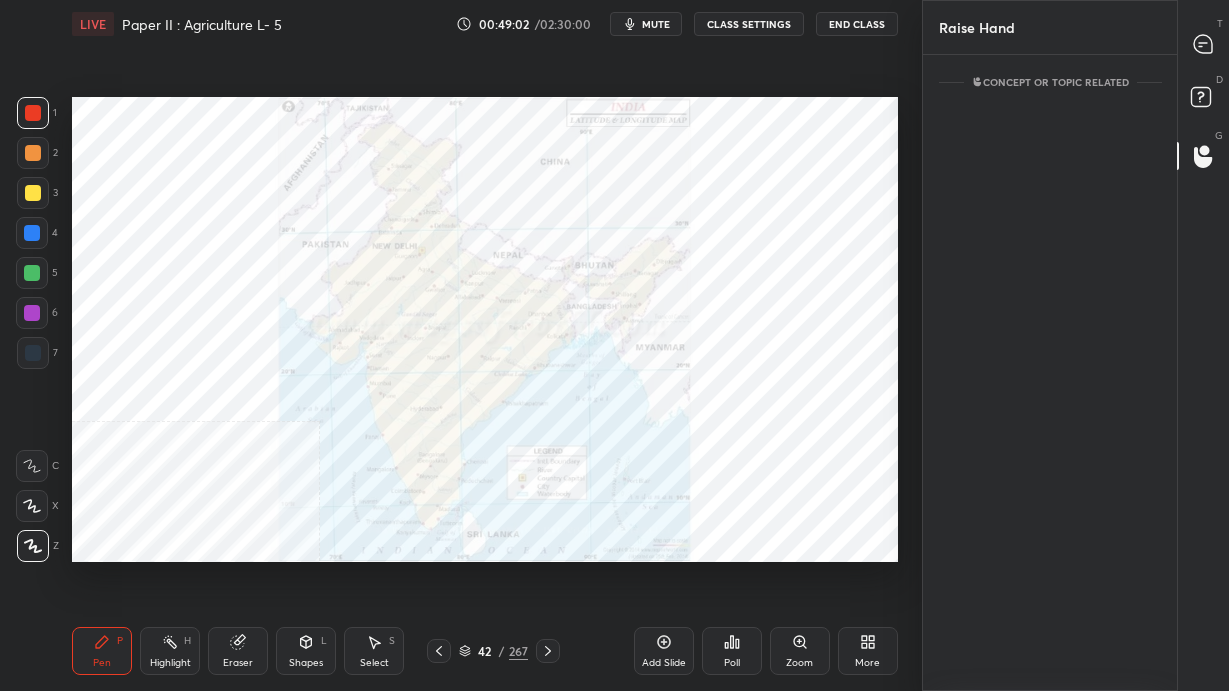 scroll, scrollTop: 549, scrollLeft: 248, axis: both 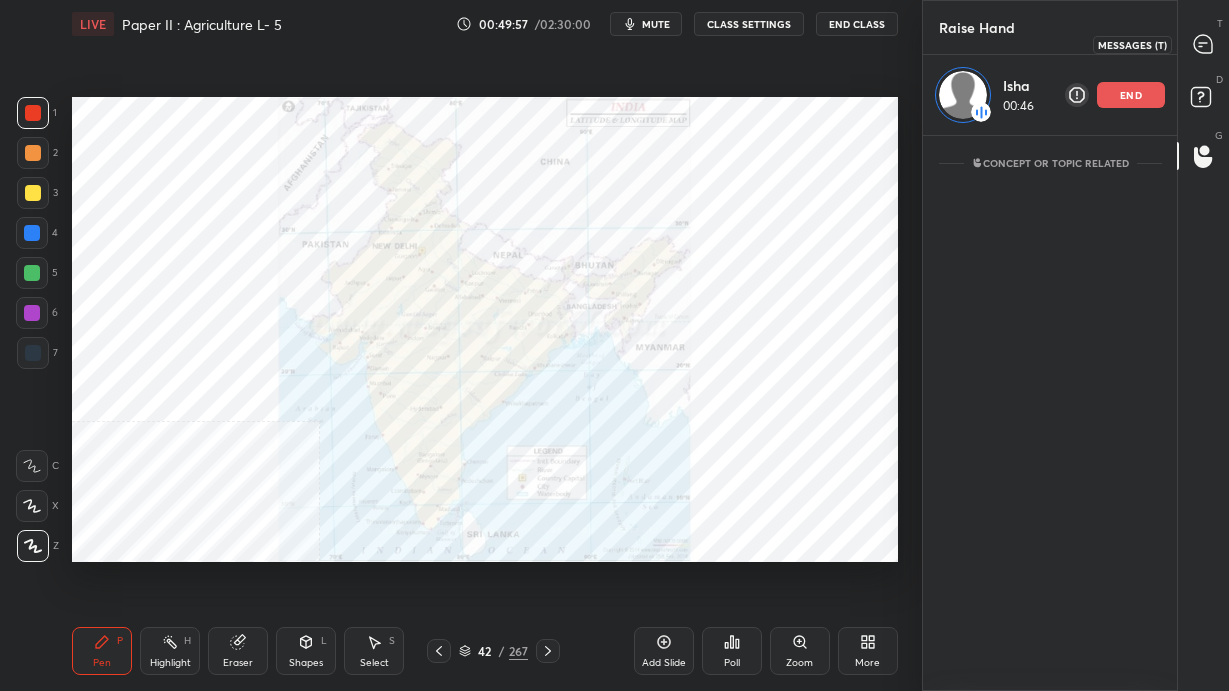 click at bounding box center (1204, 44) 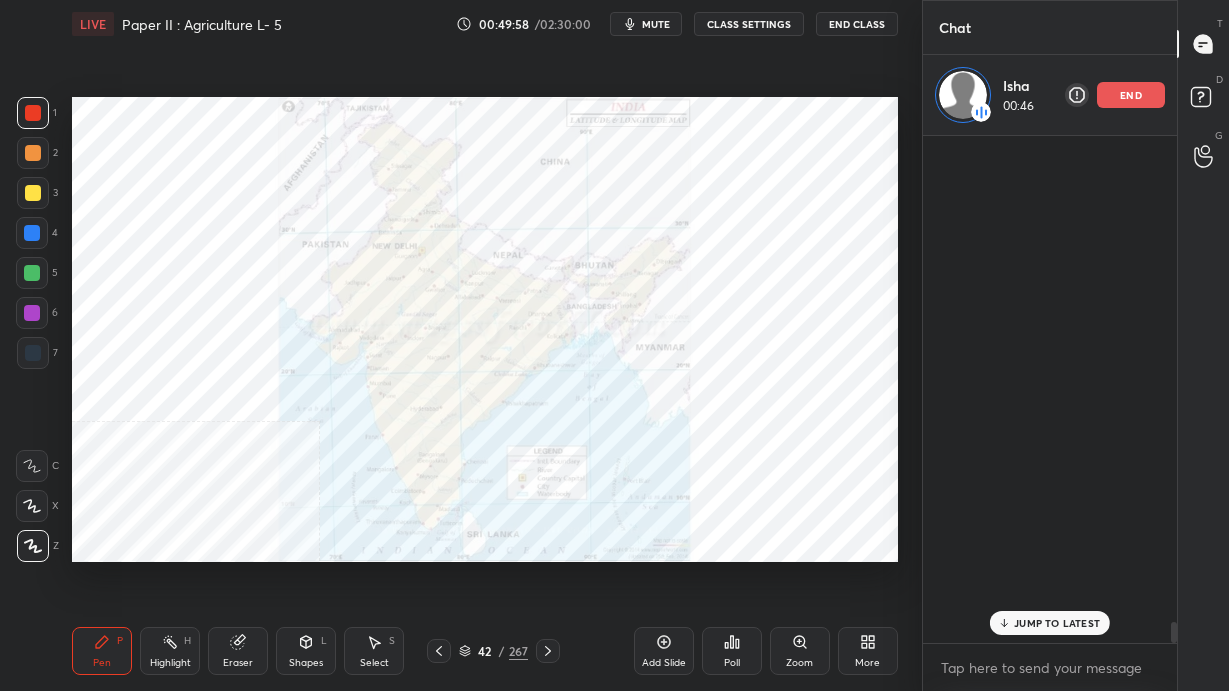 scroll, scrollTop: 12005, scrollLeft: 0, axis: vertical 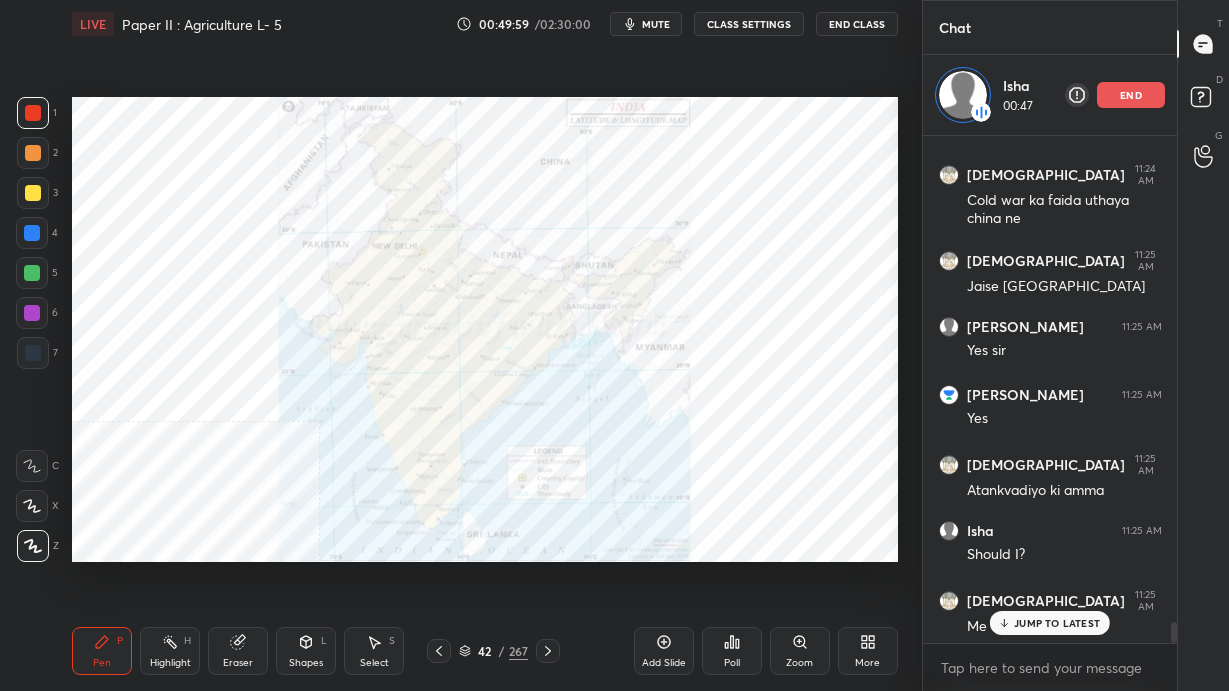 click on "JUMP TO LATEST" at bounding box center (1057, 623) 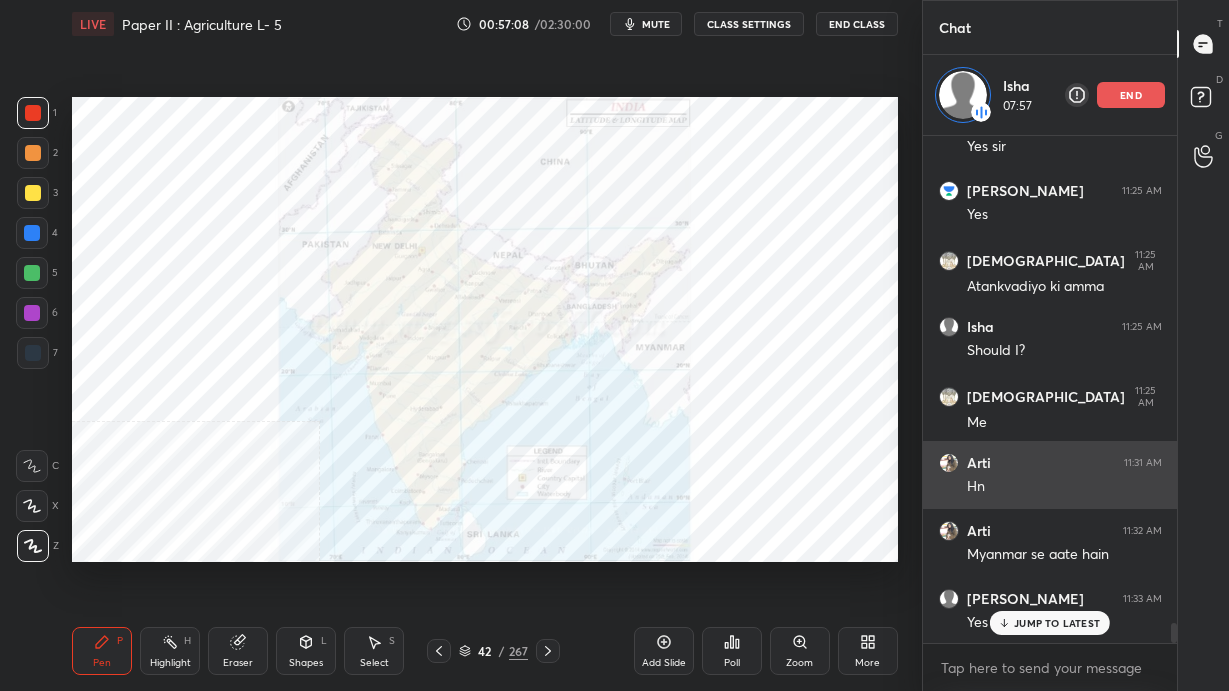 scroll, scrollTop: 12229, scrollLeft: 0, axis: vertical 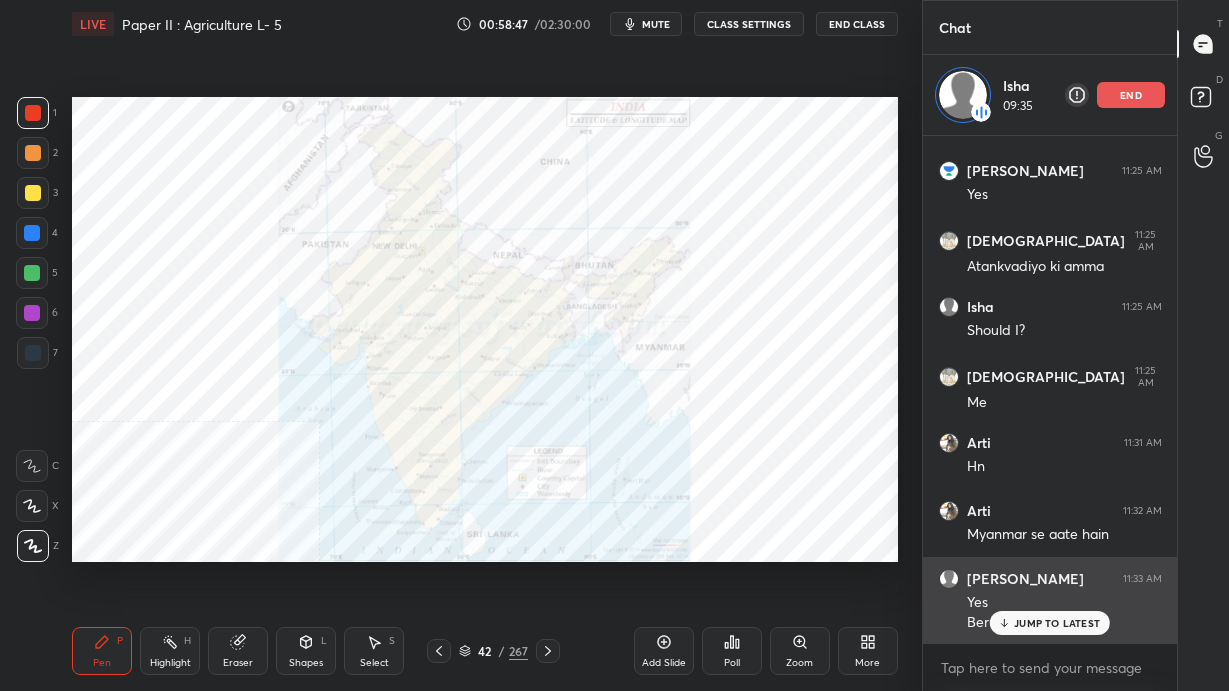 click on "JUMP TO LATEST" at bounding box center (1057, 623) 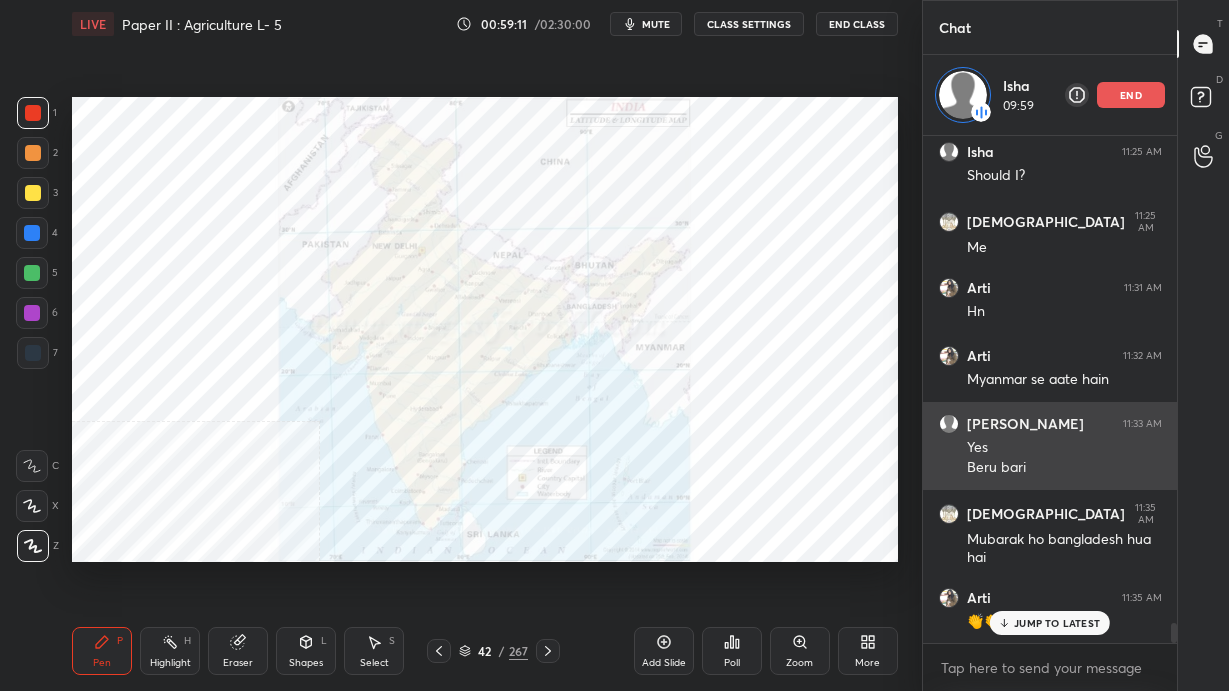 scroll, scrollTop: 12451, scrollLeft: 0, axis: vertical 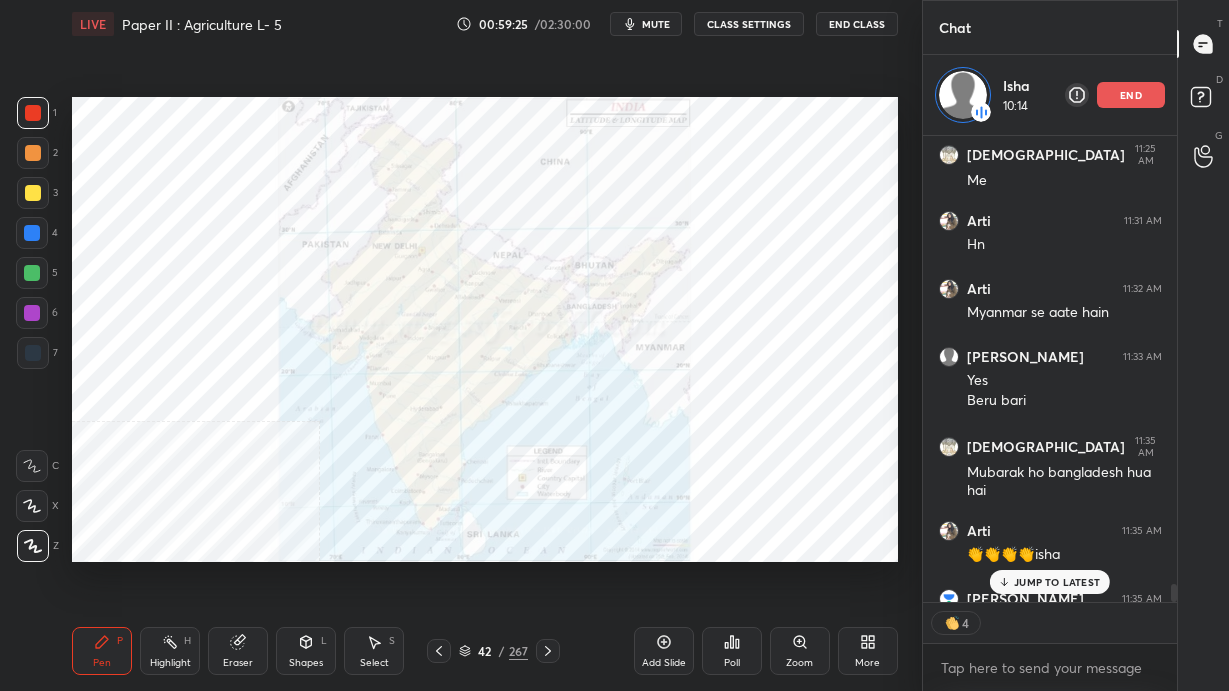 click on "end" at bounding box center (1131, 95) 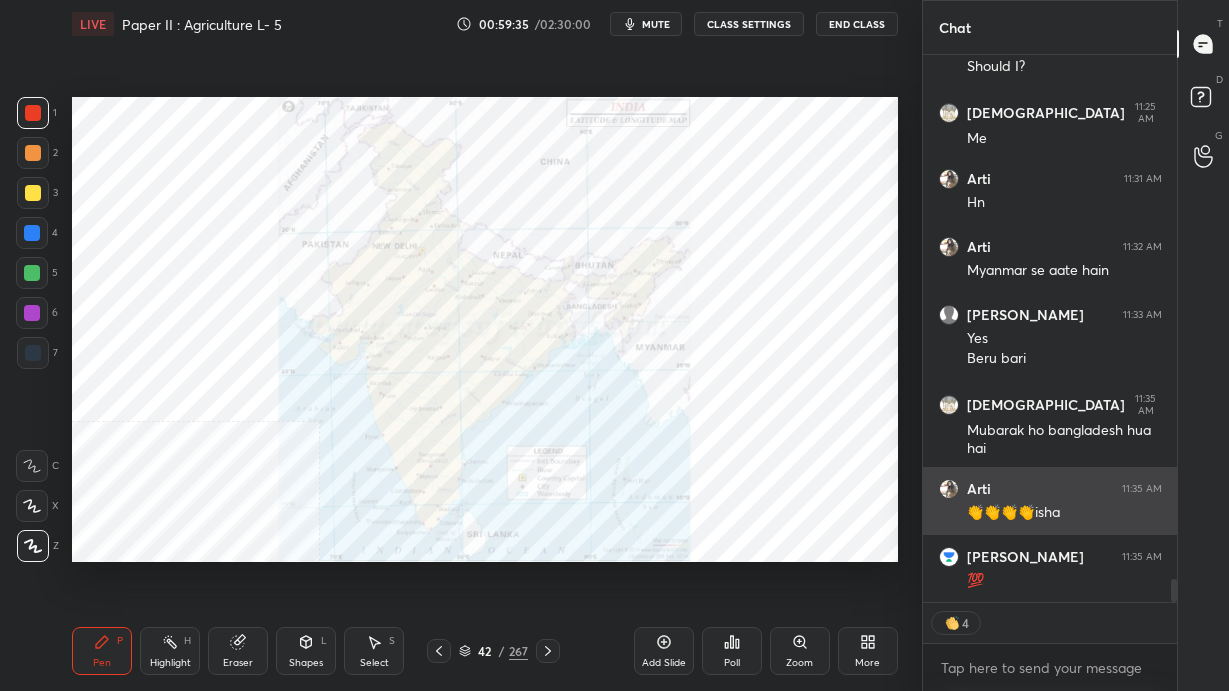 scroll, scrollTop: 7, scrollLeft: 7, axis: both 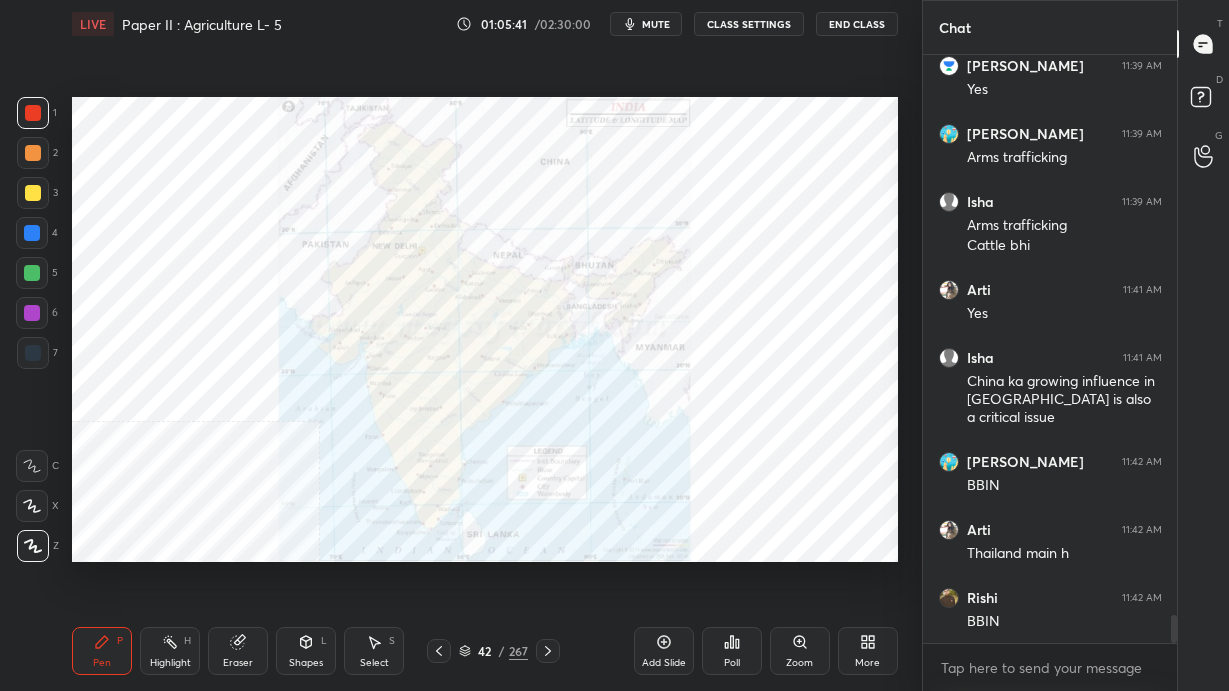click on "42 / 267" at bounding box center [493, 651] 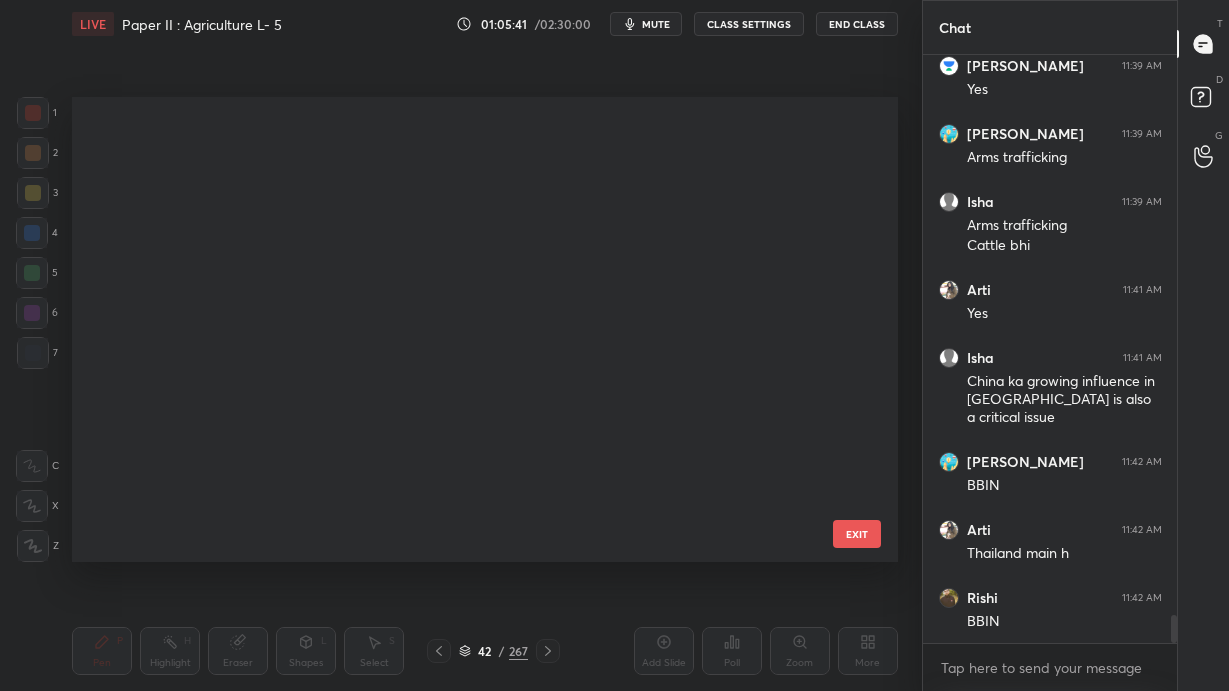 scroll, scrollTop: 1494, scrollLeft: 0, axis: vertical 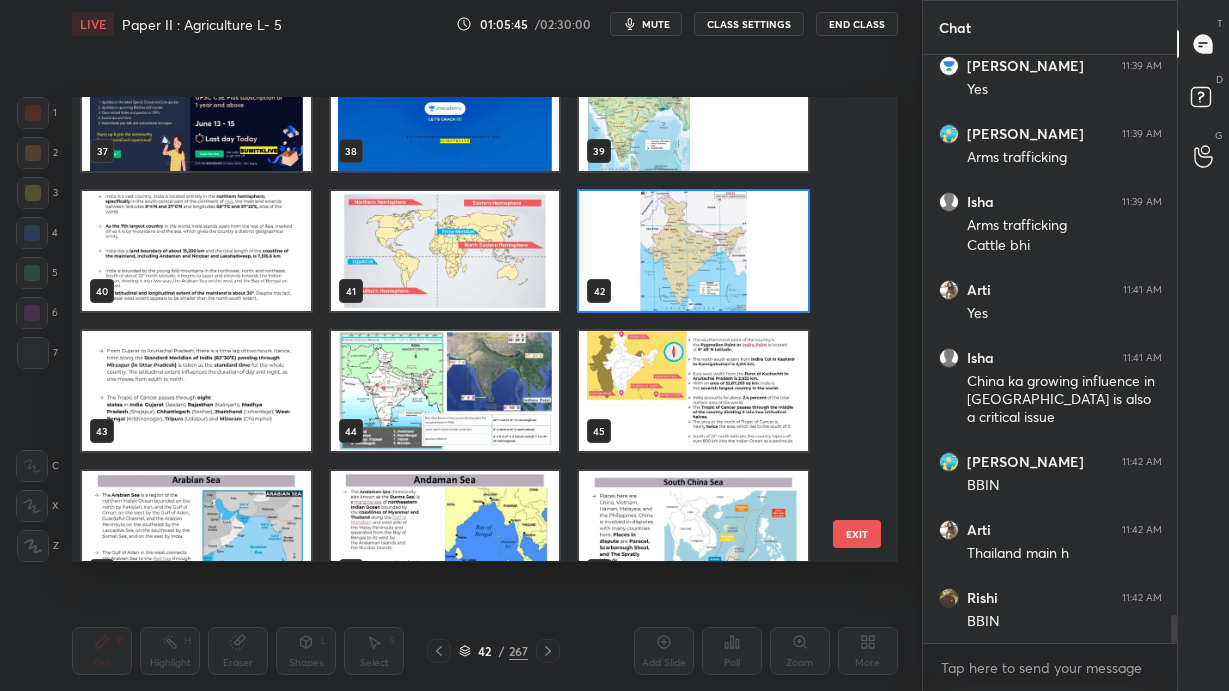 click on "EXIT" at bounding box center [857, 534] 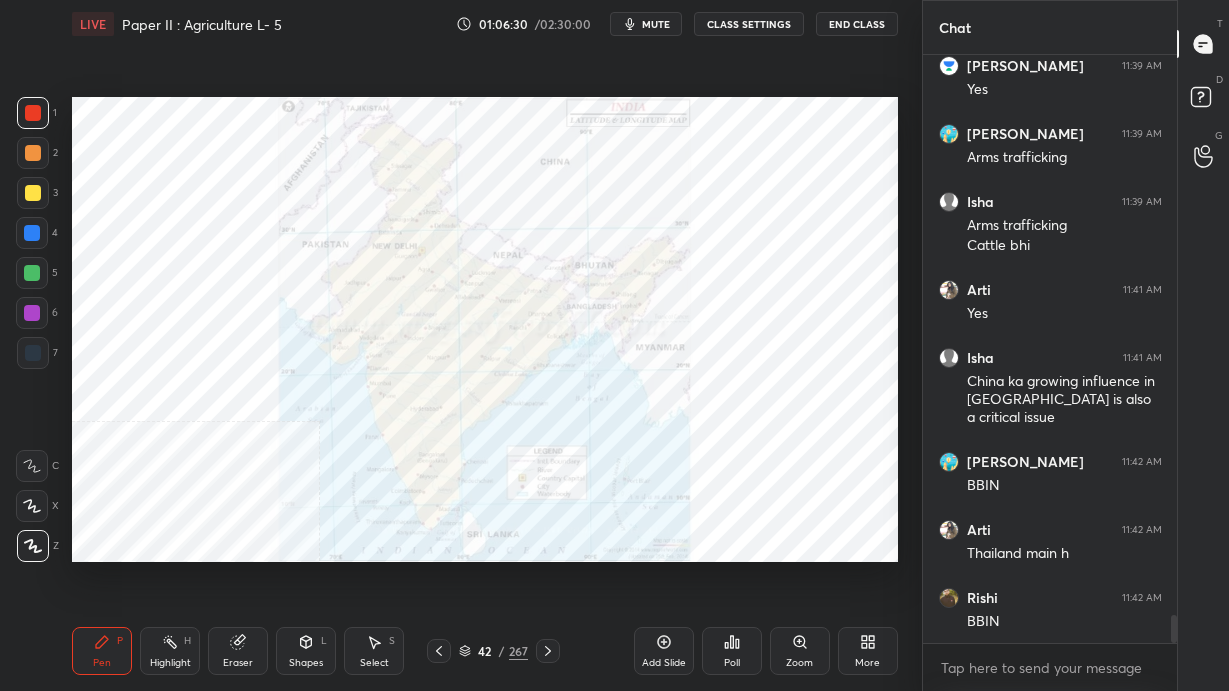 scroll, scrollTop: 11877, scrollLeft: 0, axis: vertical 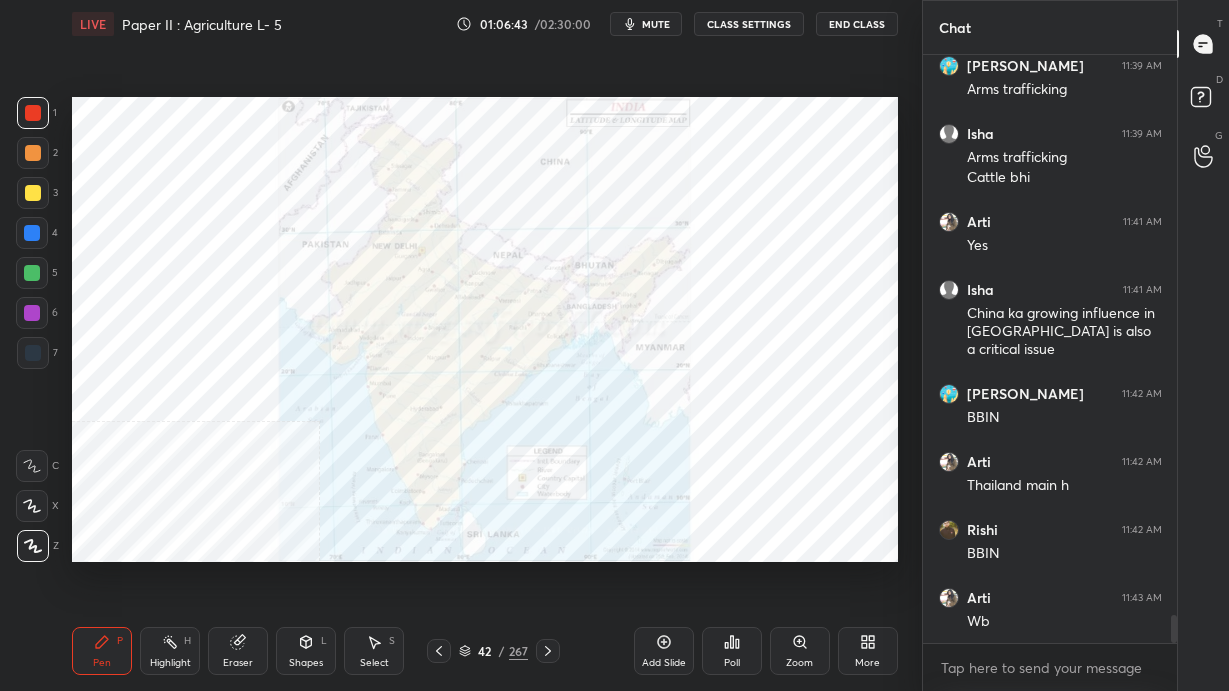 click on "42 / 267" at bounding box center [493, 651] 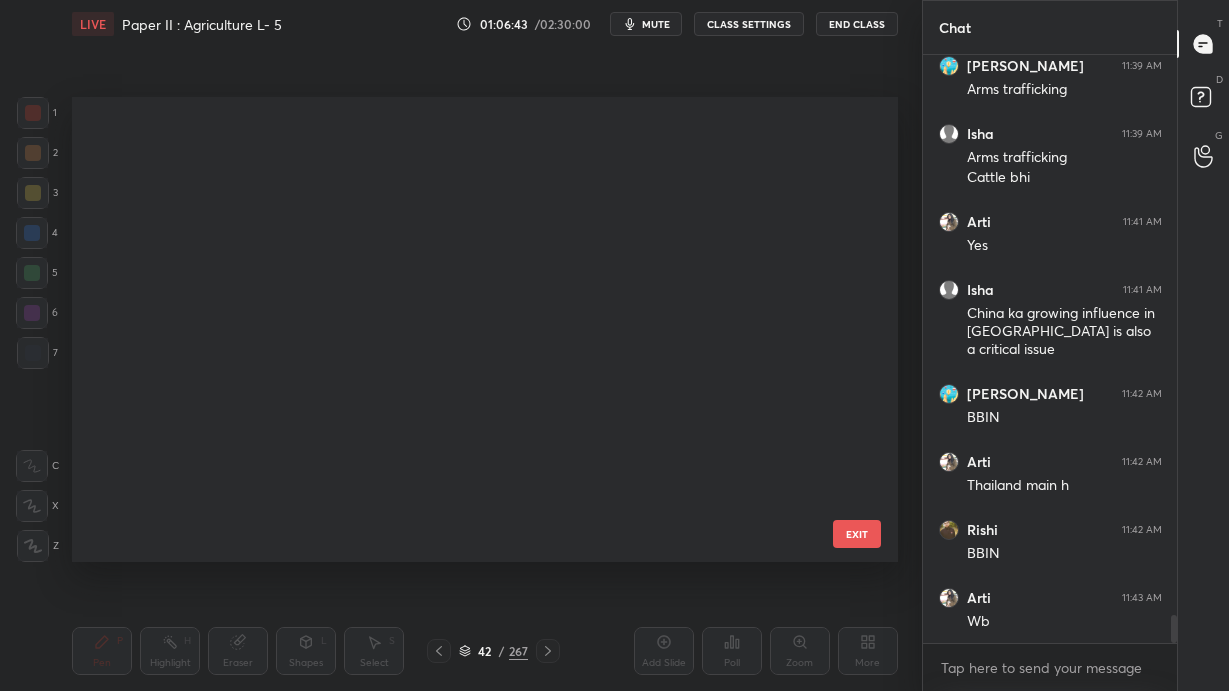 scroll, scrollTop: 1494, scrollLeft: 0, axis: vertical 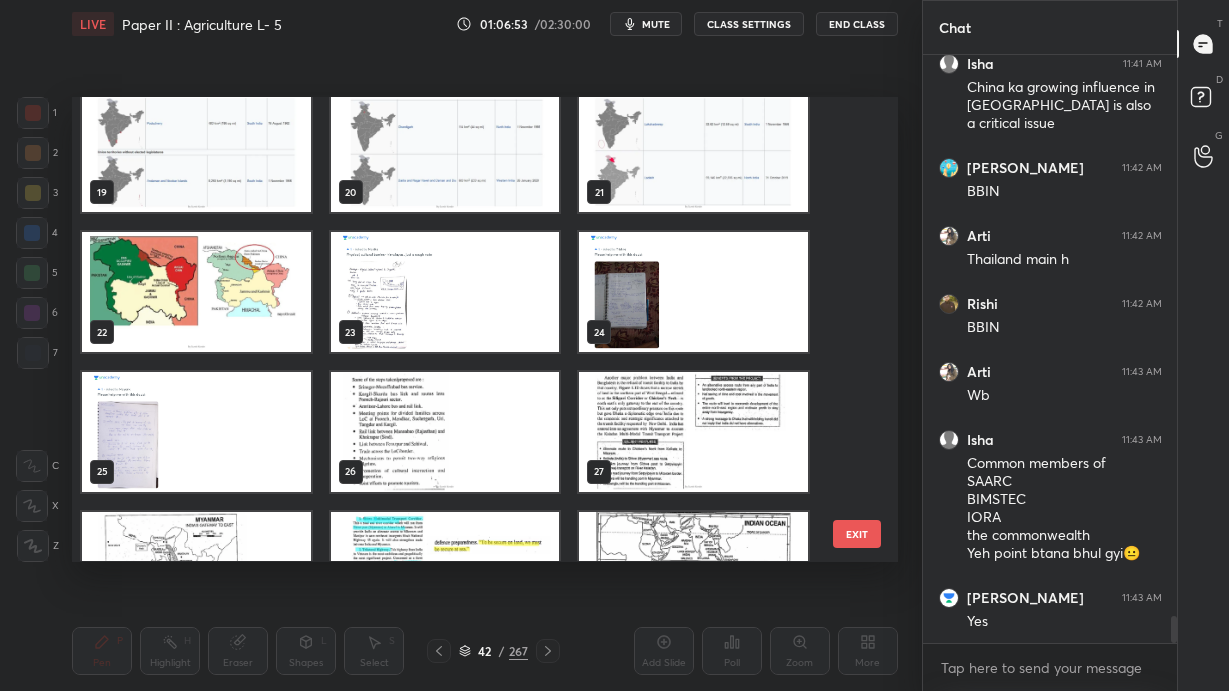 click at bounding box center [445, 432] 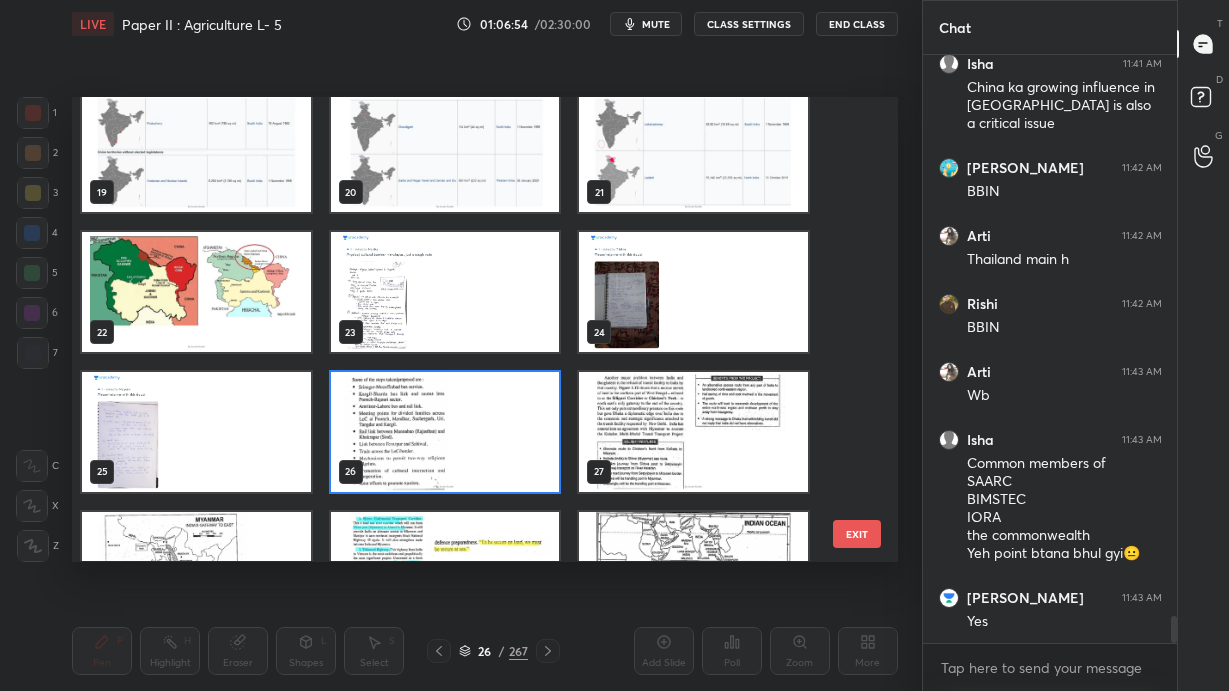 click at bounding box center [445, 432] 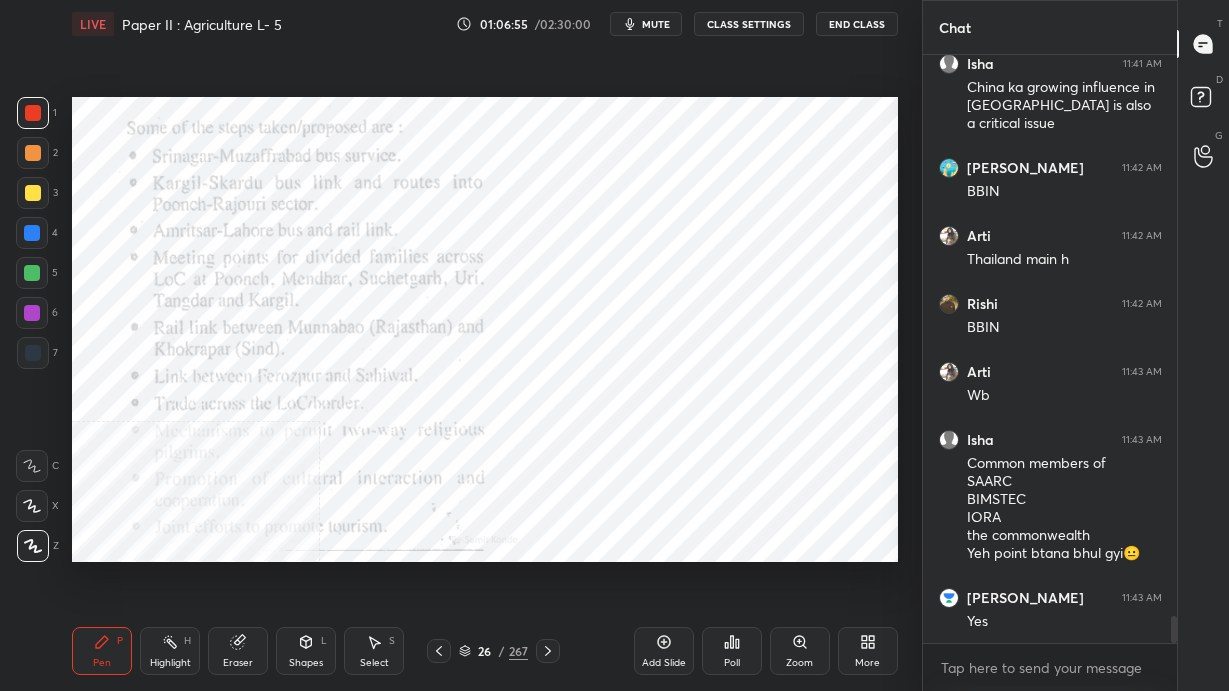 scroll, scrollTop: 12170, scrollLeft: 0, axis: vertical 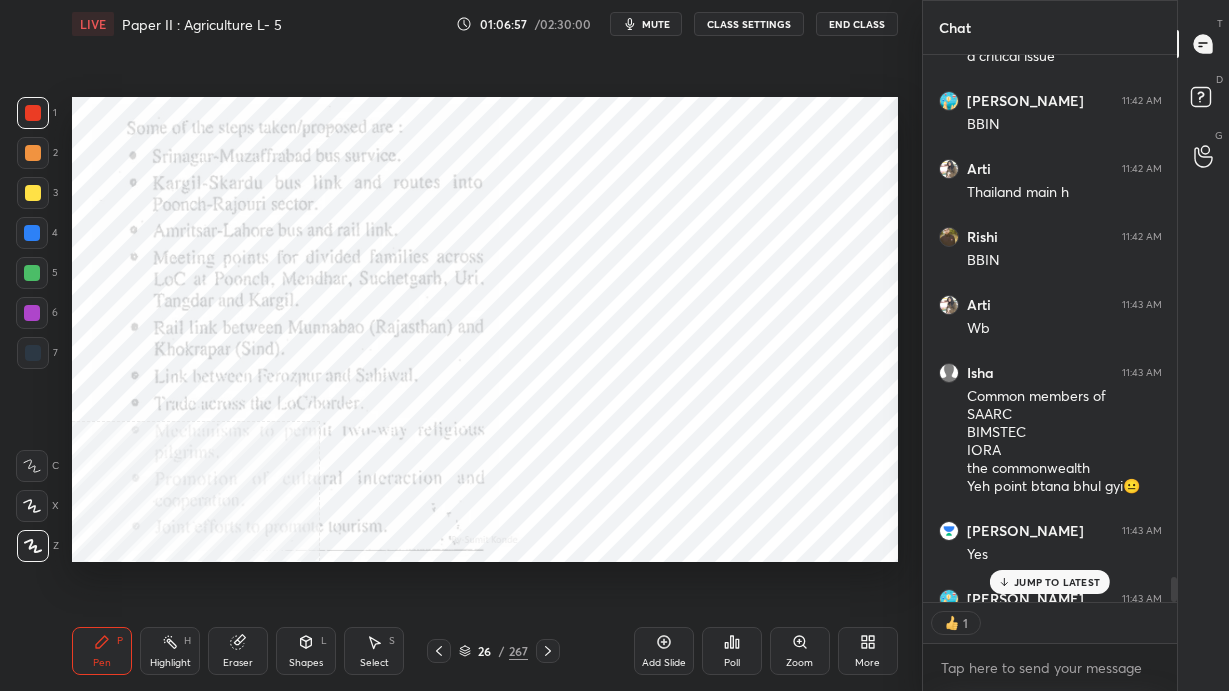 click on "More" at bounding box center [867, 663] 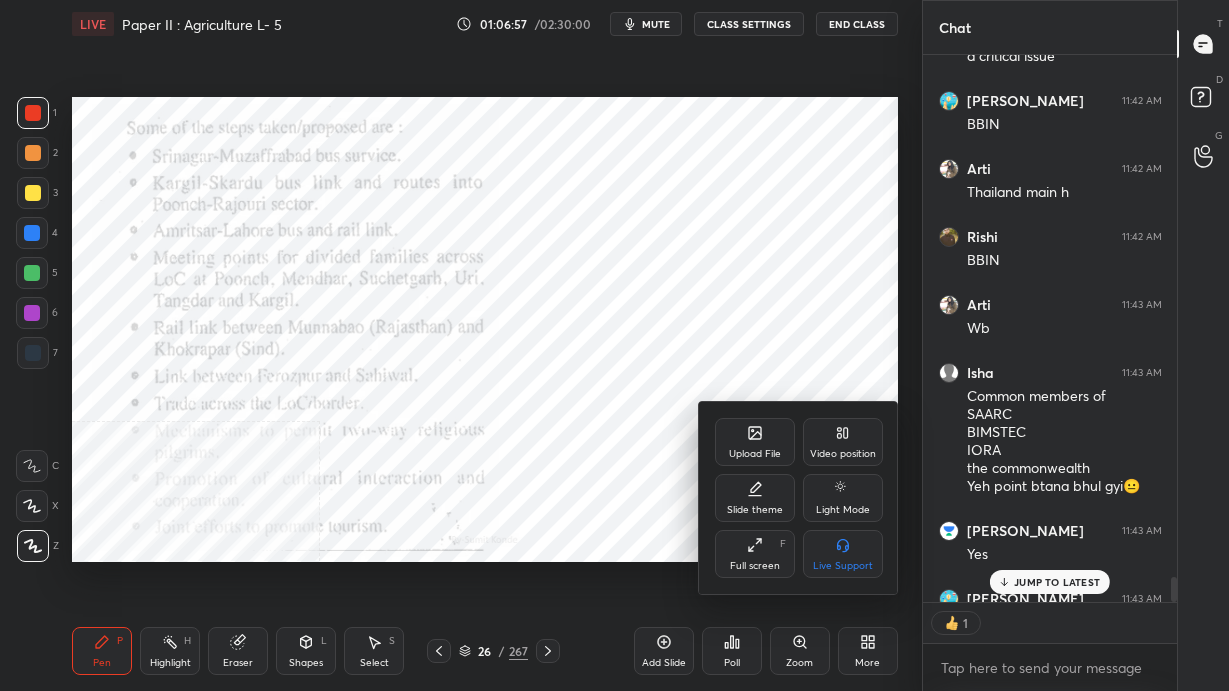 click on "Video position" at bounding box center (843, 454) 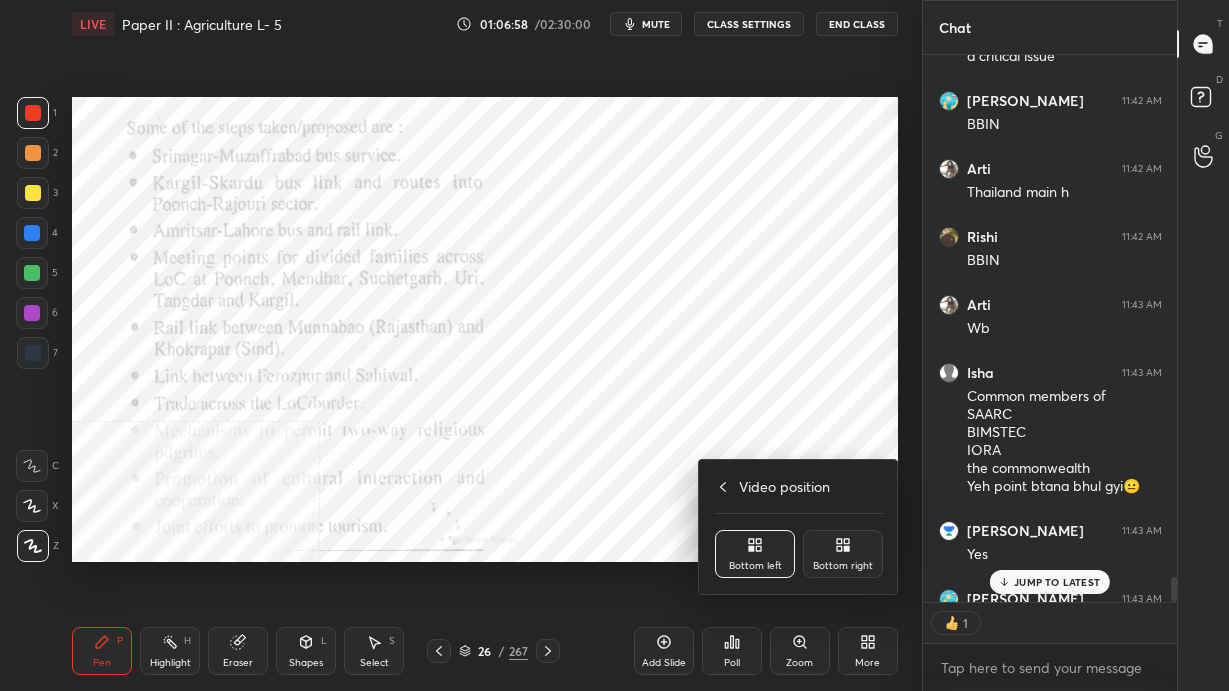 click on "Bottom right" at bounding box center [843, 554] 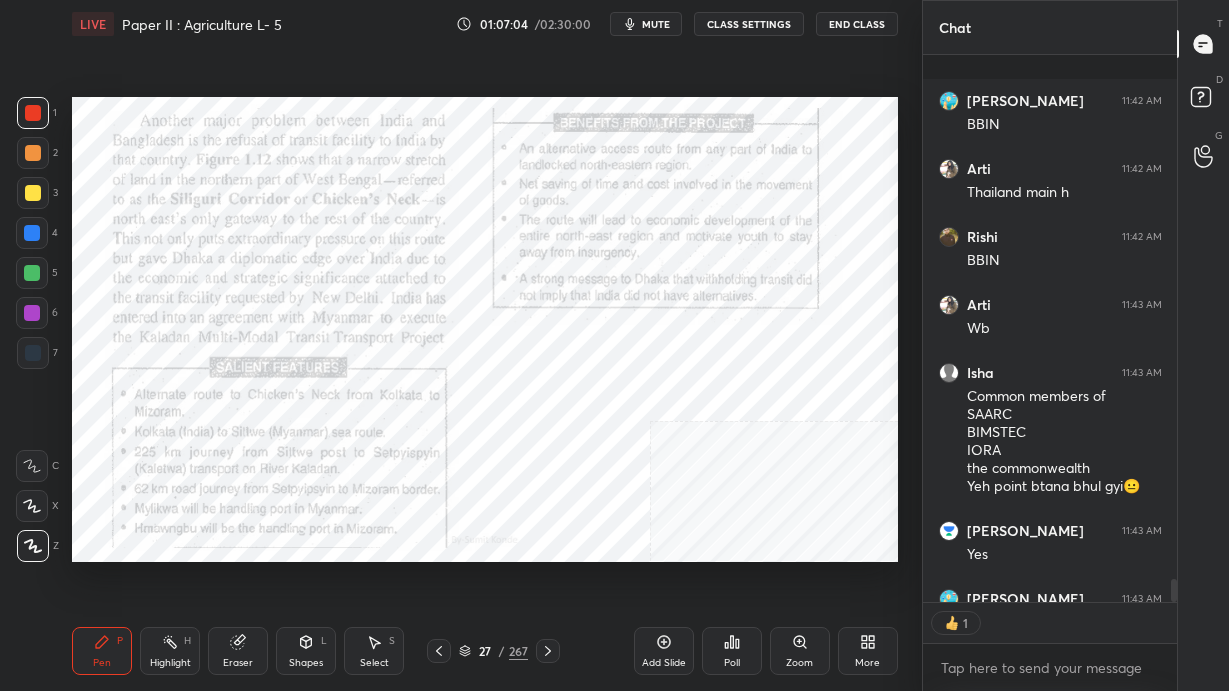 scroll, scrollTop: 12280, scrollLeft: 0, axis: vertical 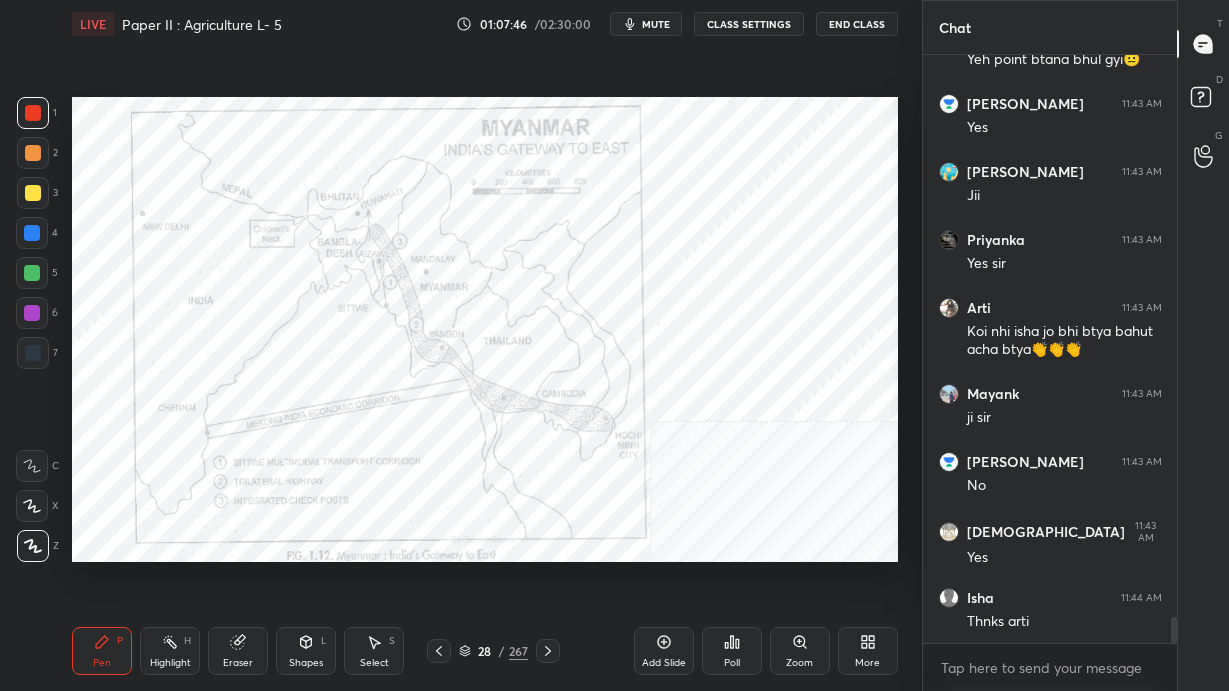 click on "28 / 267" at bounding box center (493, 651) 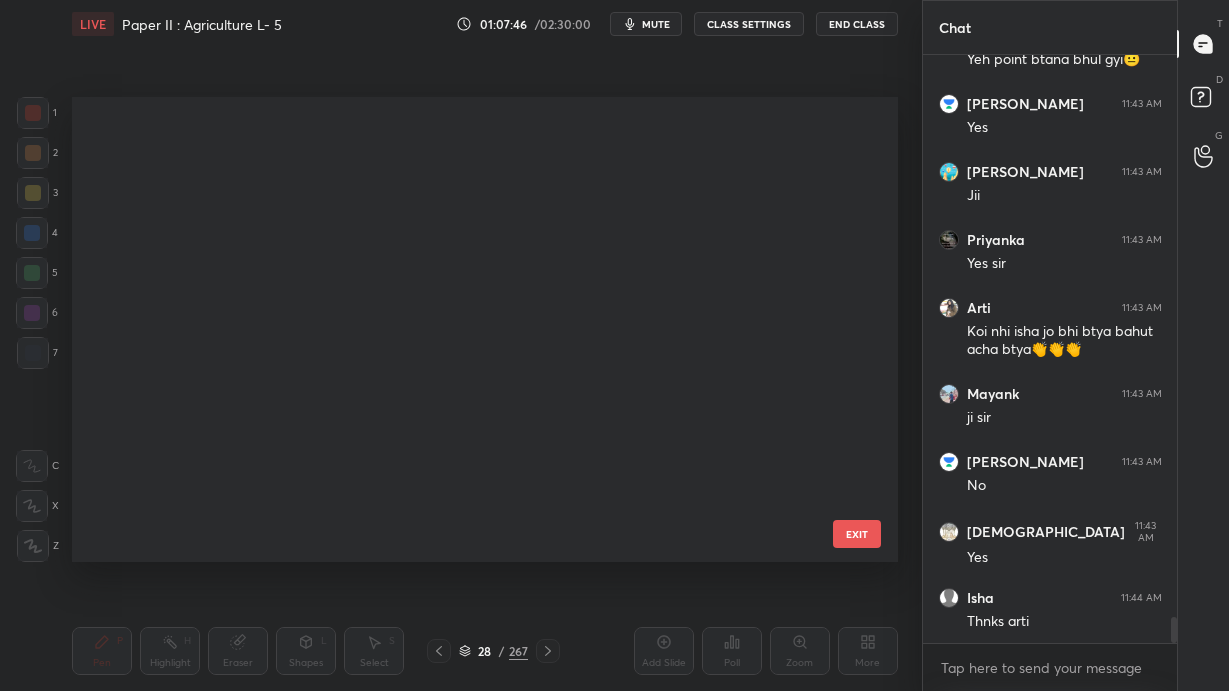 scroll, scrollTop: 935, scrollLeft: 0, axis: vertical 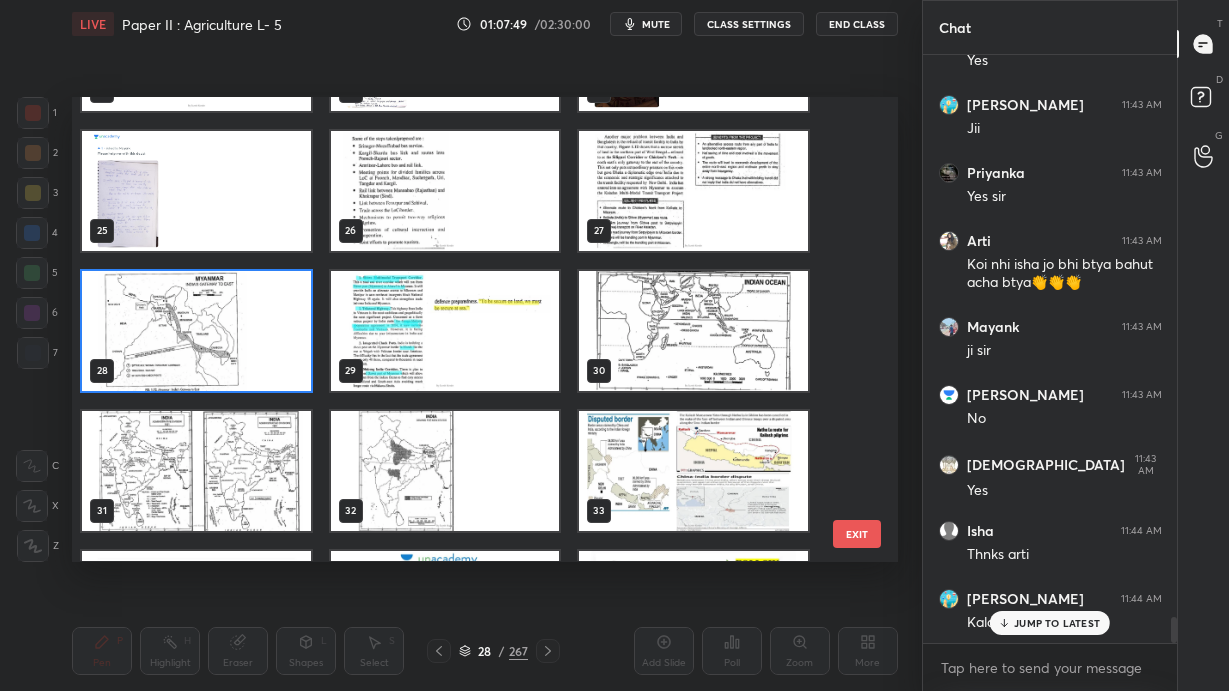 click on "EXIT" at bounding box center (857, 534) 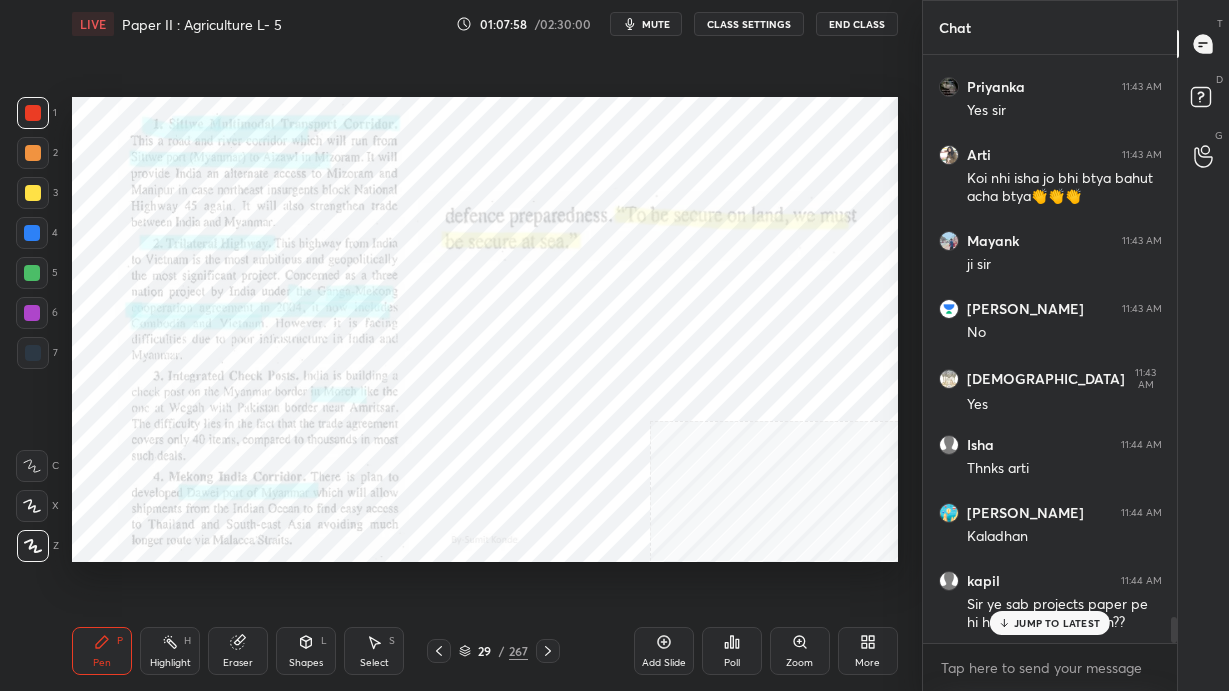 scroll, scrollTop: 12819, scrollLeft: 0, axis: vertical 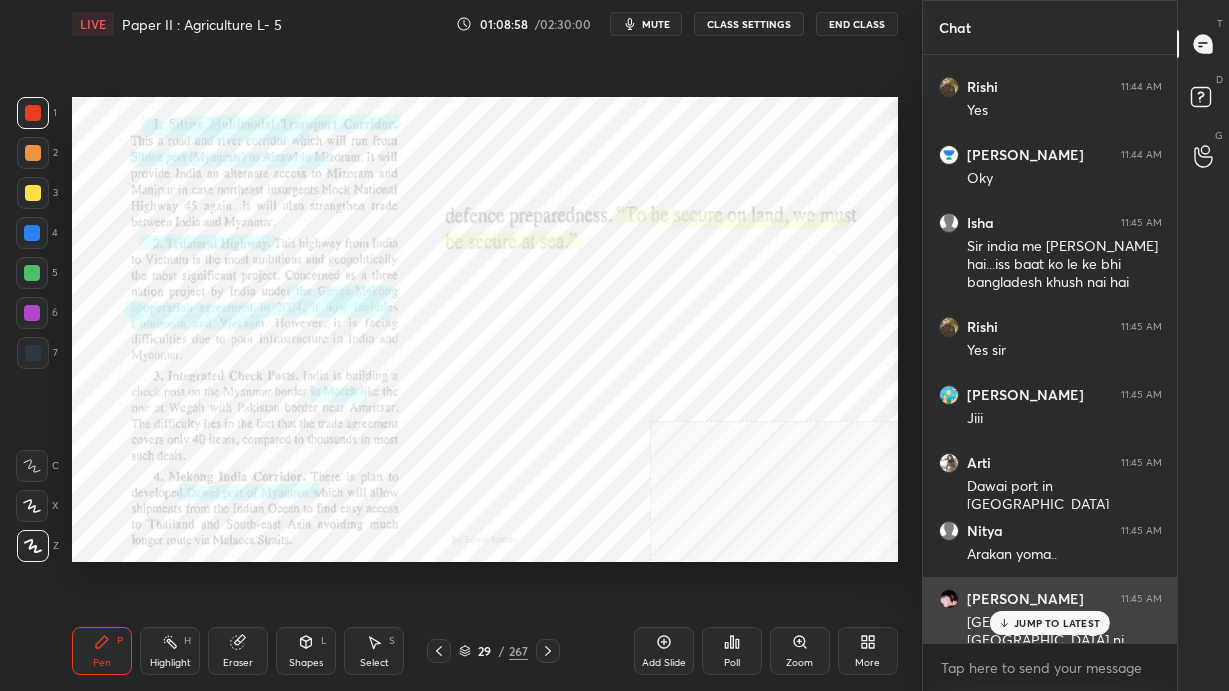 click on "JUMP TO LATEST" at bounding box center [1057, 623] 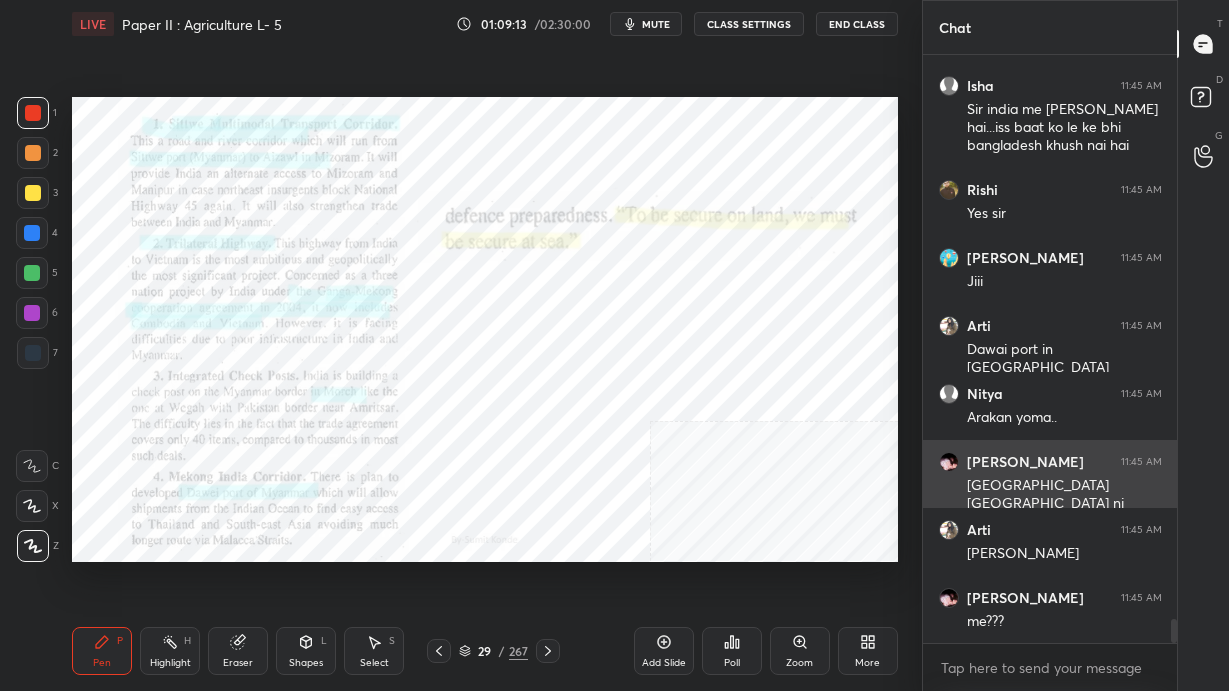 scroll, scrollTop: 13671, scrollLeft: 0, axis: vertical 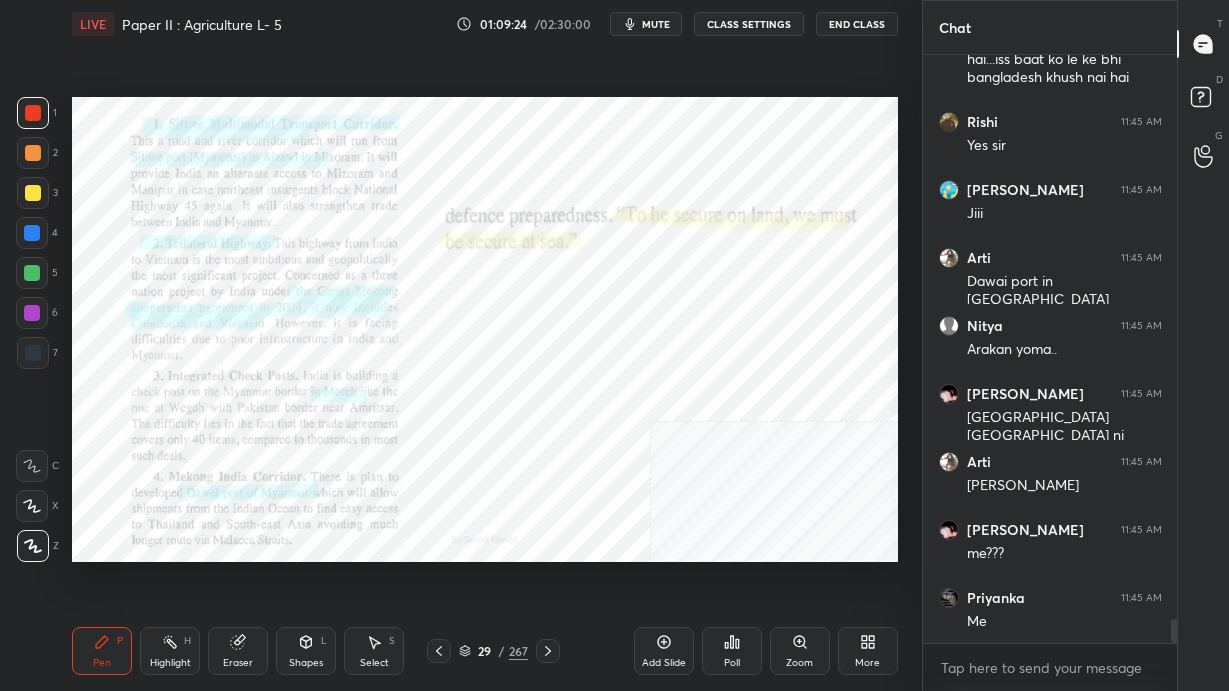 click on "29 / 267" at bounding box center (493, 651) 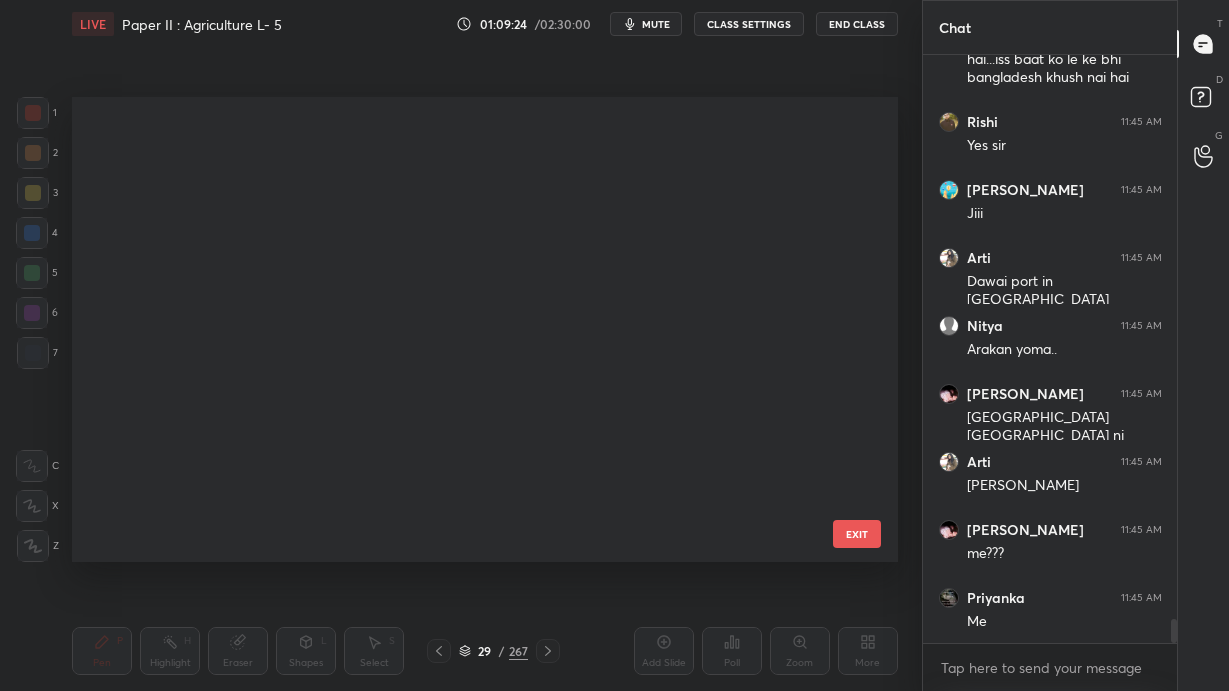 scroll, scrollTop: 935, scrollLeft: 0, axis: vertical 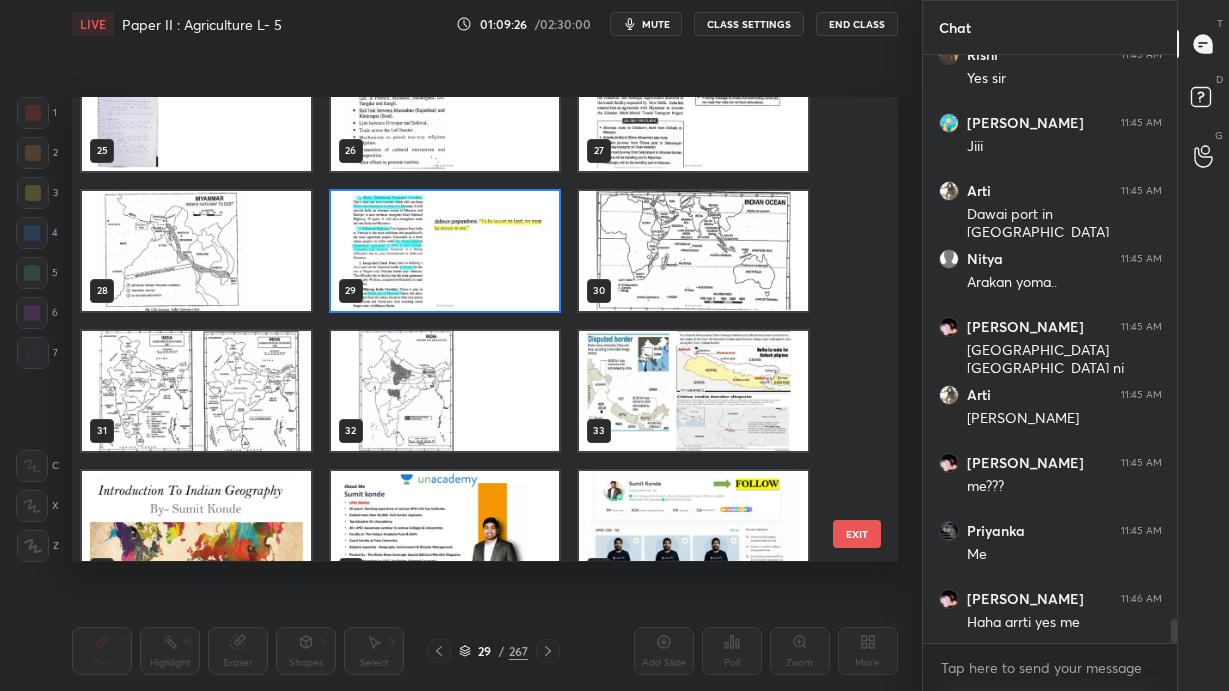 click at bounding box center [693, 251] 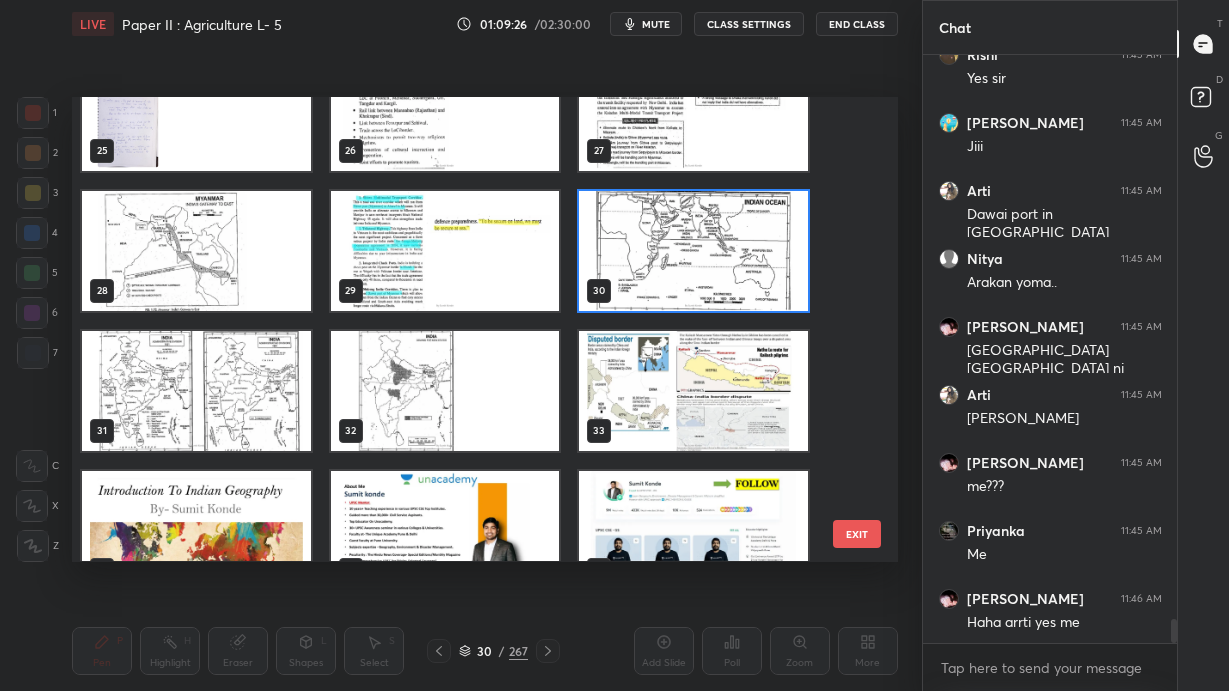 click at bounding box center (693, 251) 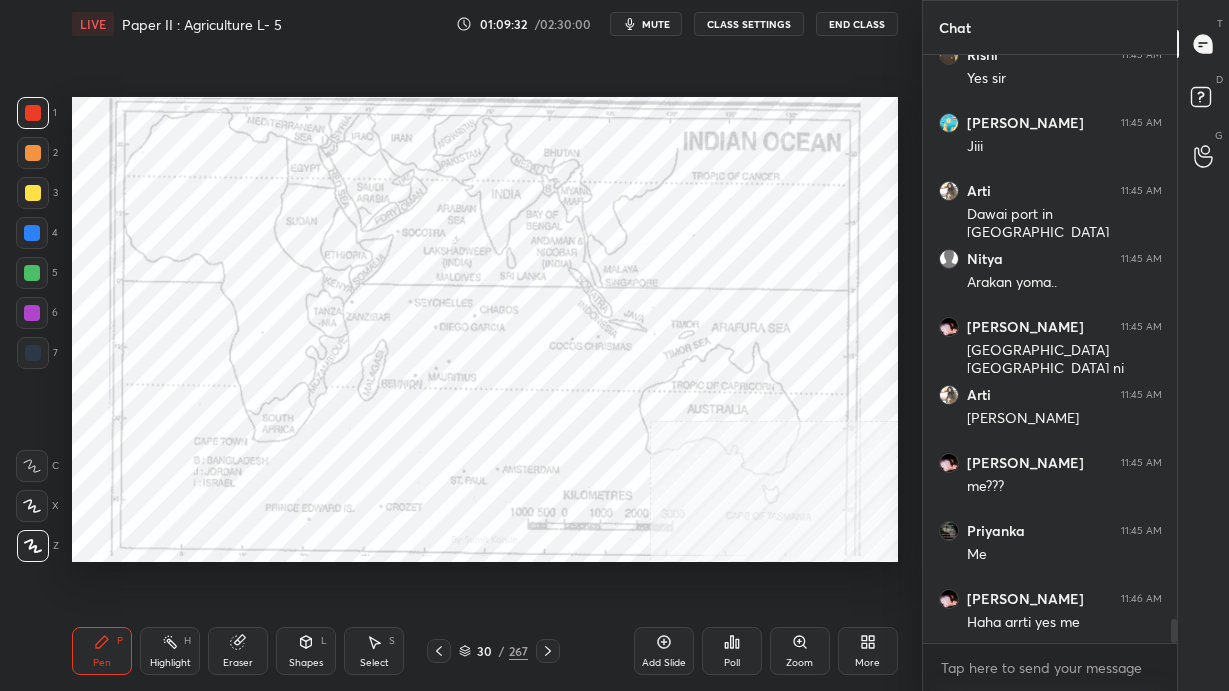 click on "30 / 267" at bounding box center (493, 651) 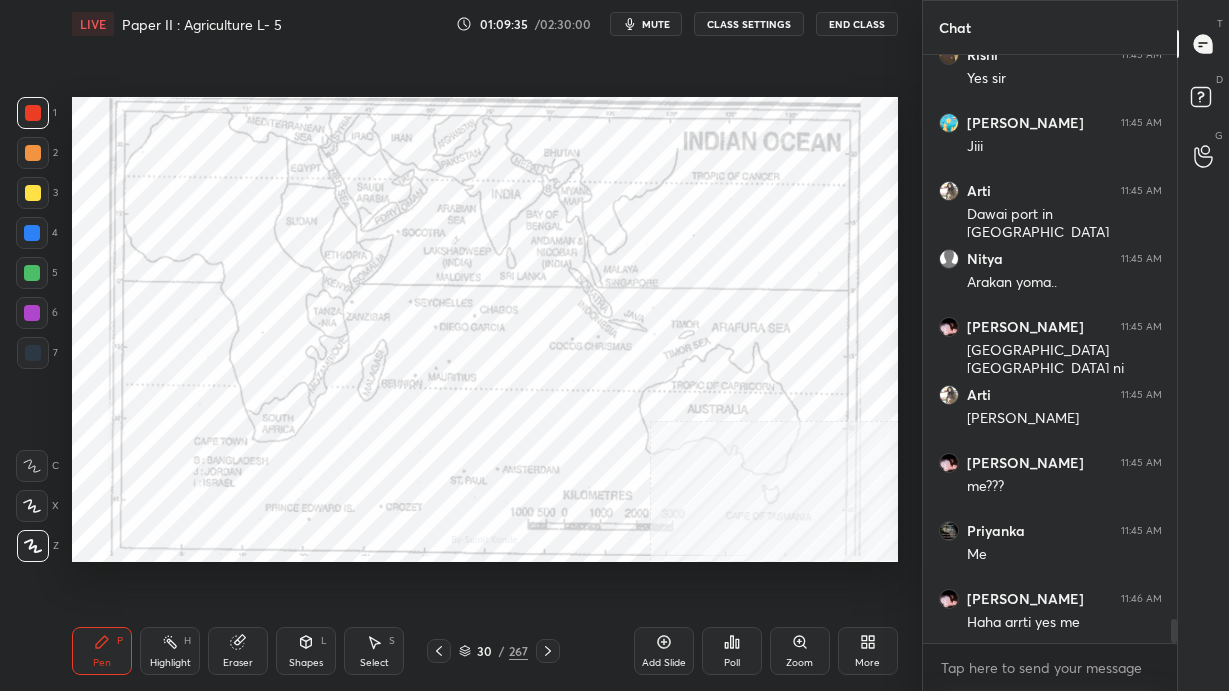 click on "30" at bounding box center (485, 651) 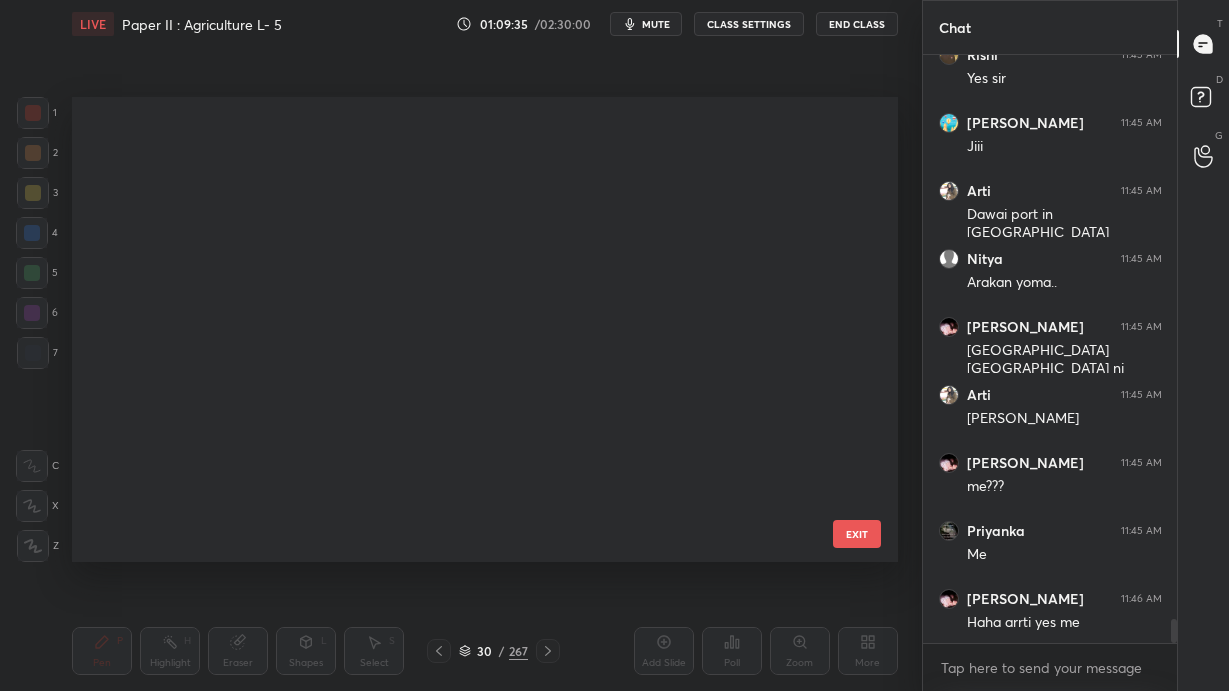 scroll, scrollTop: 935, scrollLeft: 0, axis: vertical 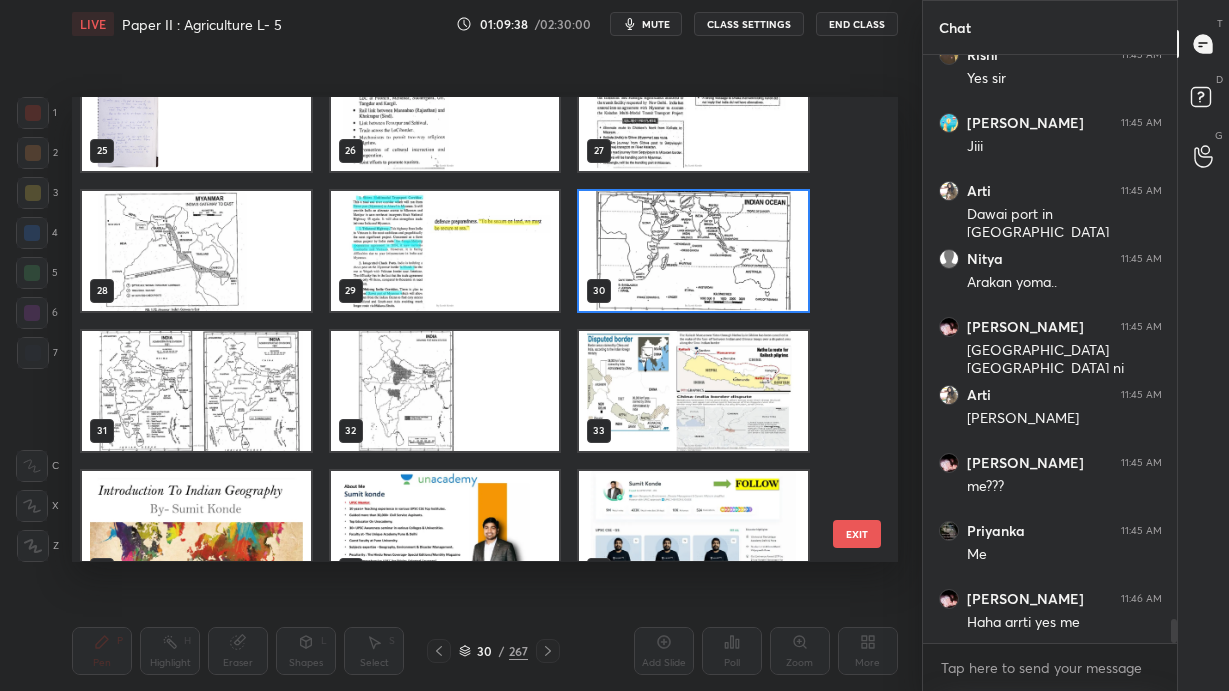 click at bounding box center (445, 391) 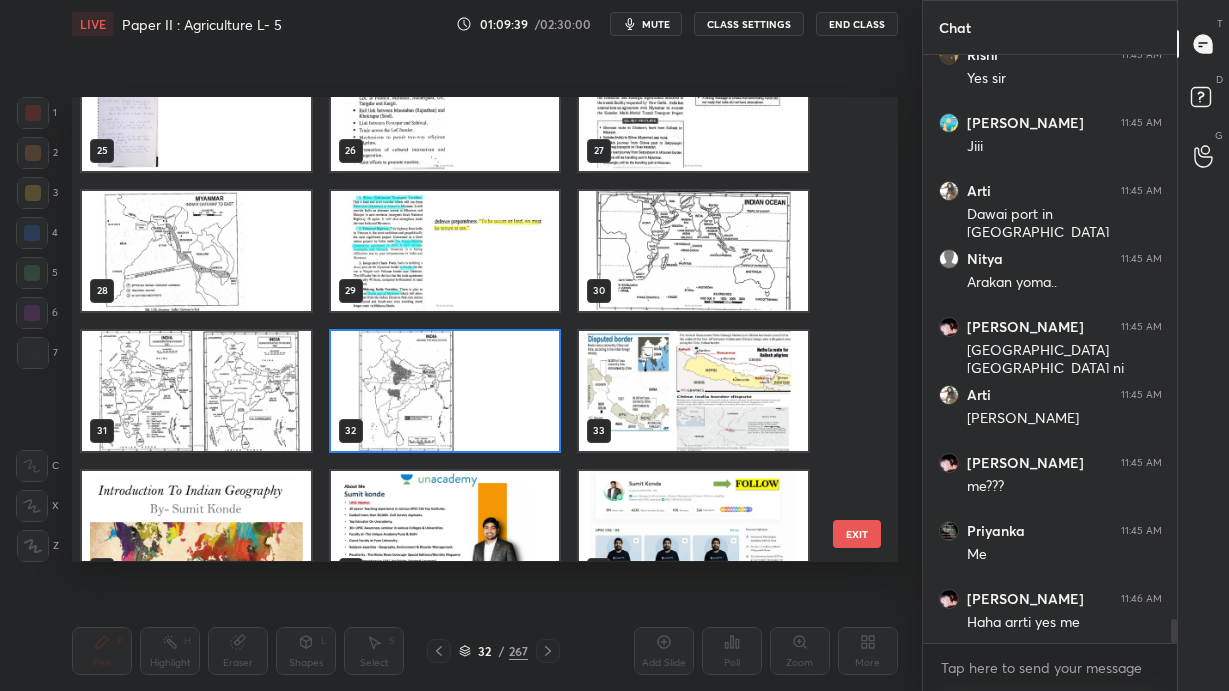click at bounding box center (196, 391) 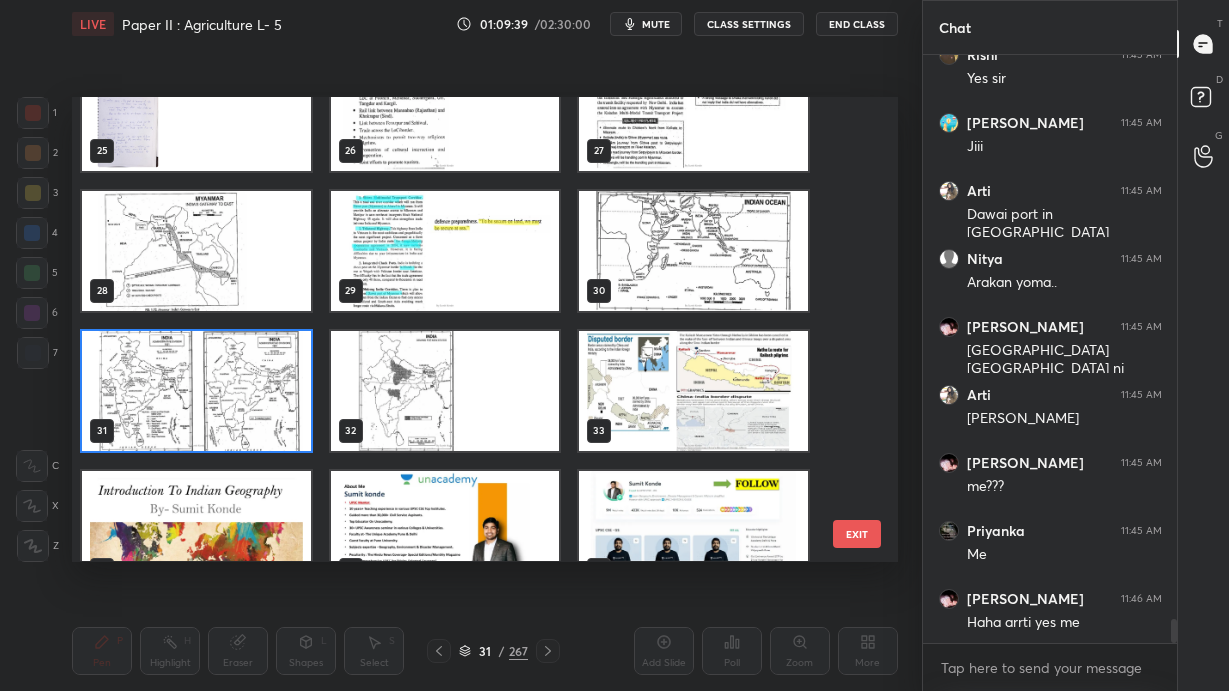 click at bounding box center (196, 391) 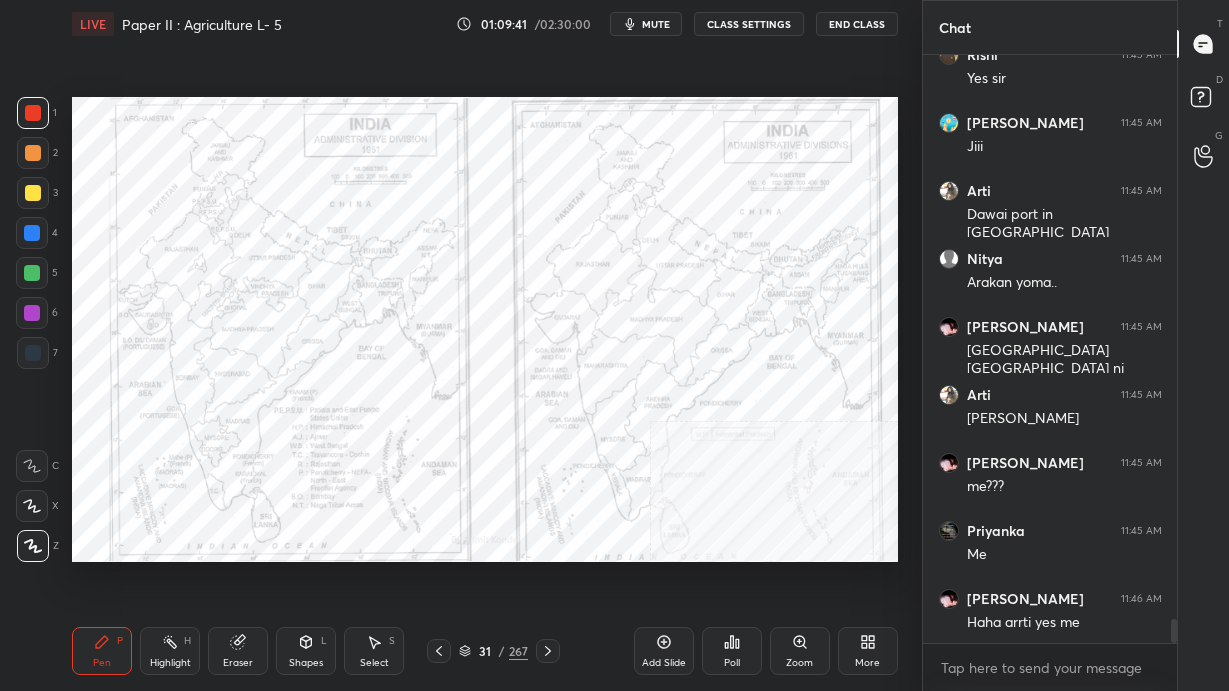 click at bounding box center (548, 651) 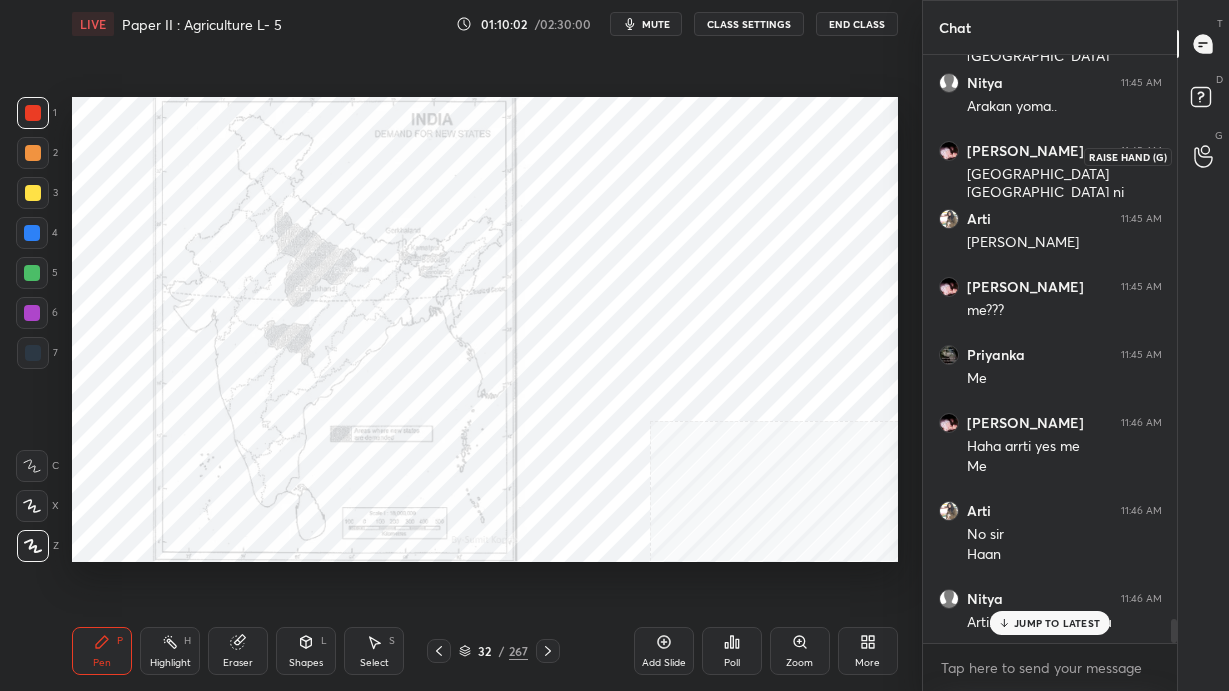 scroll, scrollTop: 13982, scrollLeft: 0, axis: vertical 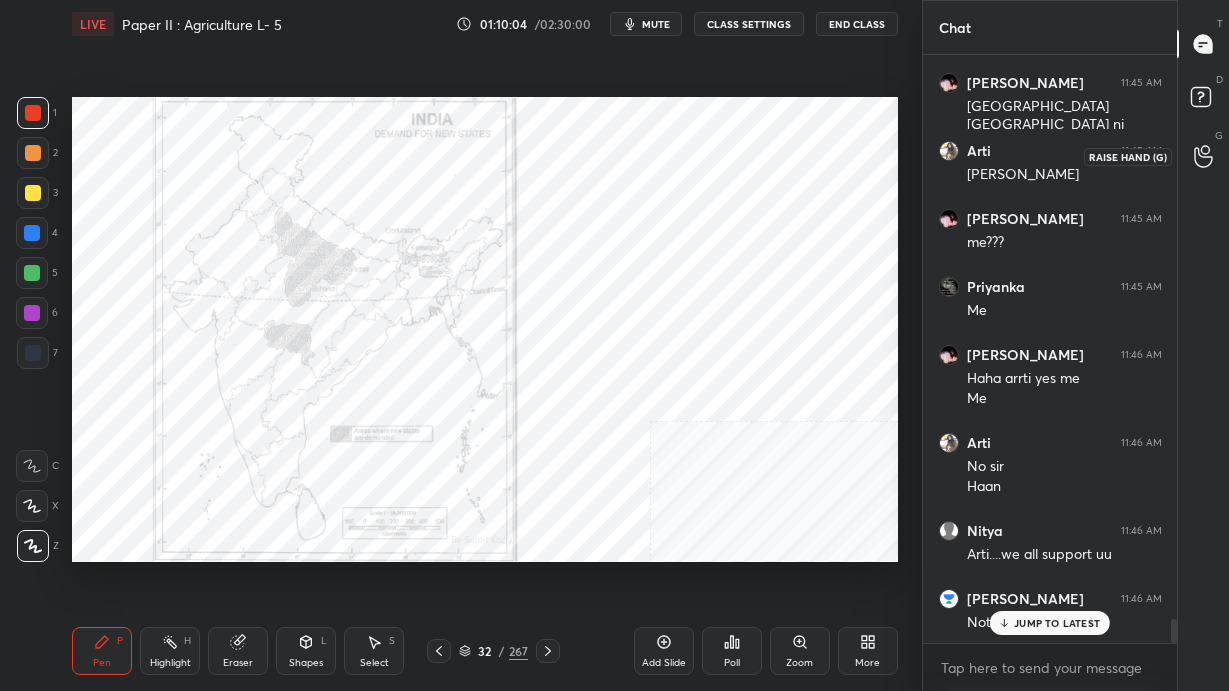 click 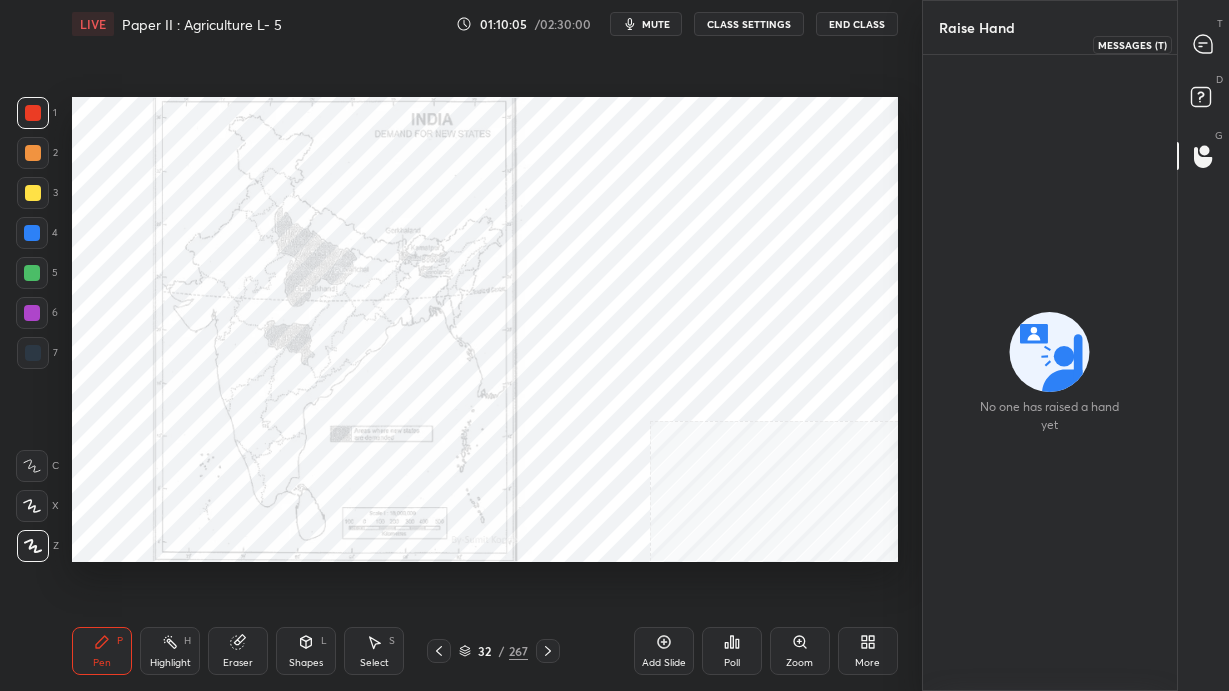 click at bounding box center [1204, 44] 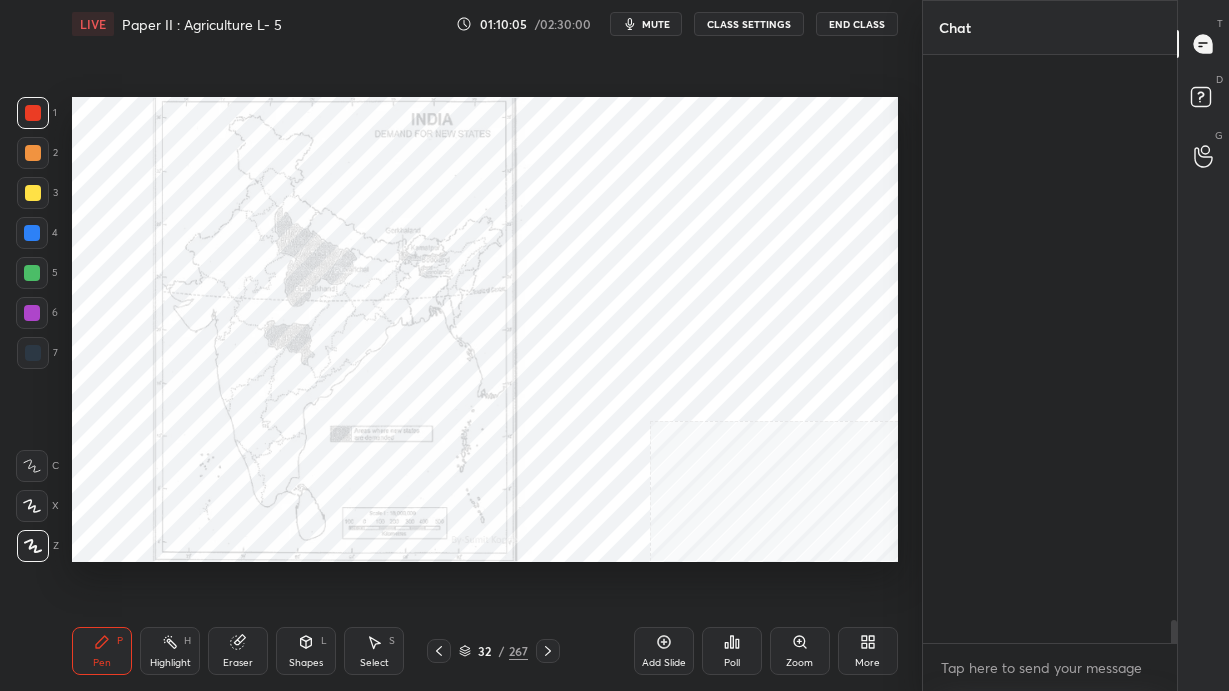 scroll, scrollTop: 14563, scrollLeft: 0, axis: vertical 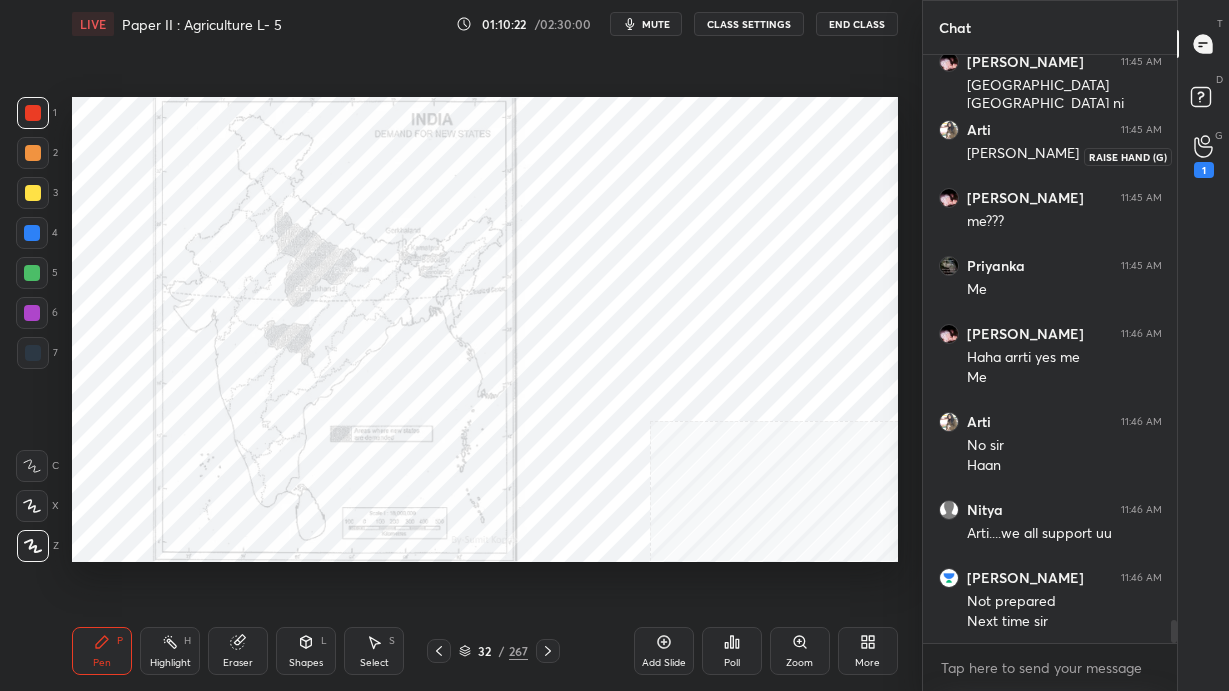 click 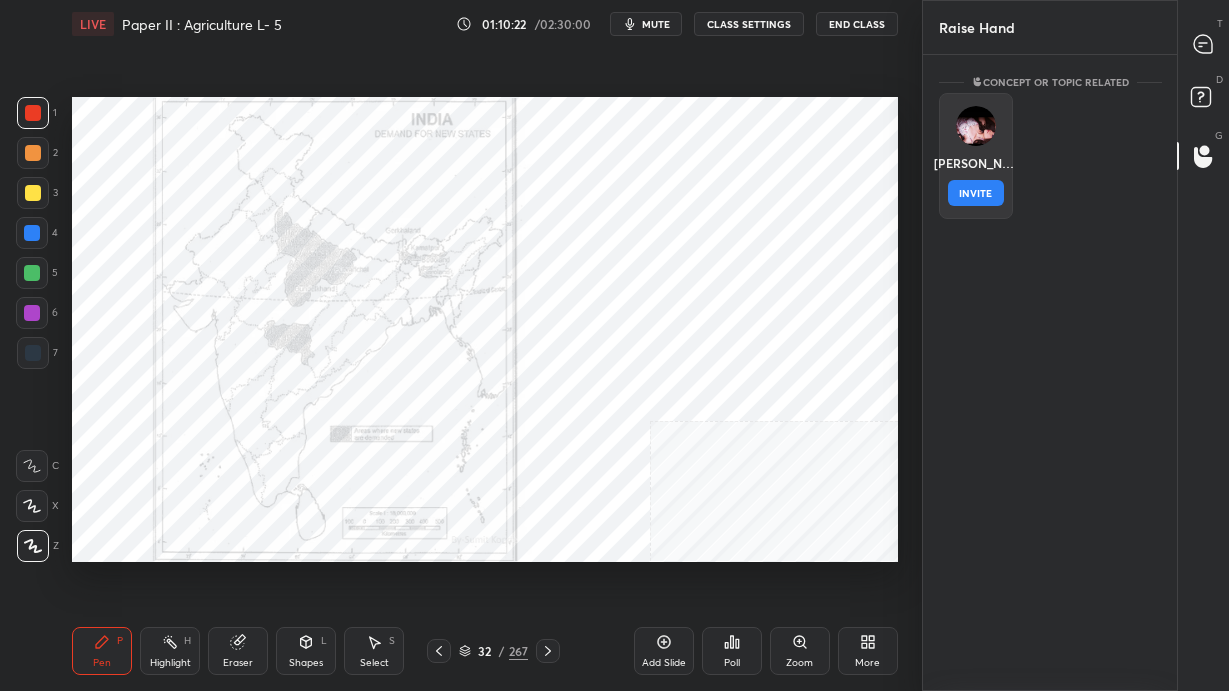 click on "[PERSON_NAME]" at bounding box center [976, 163] 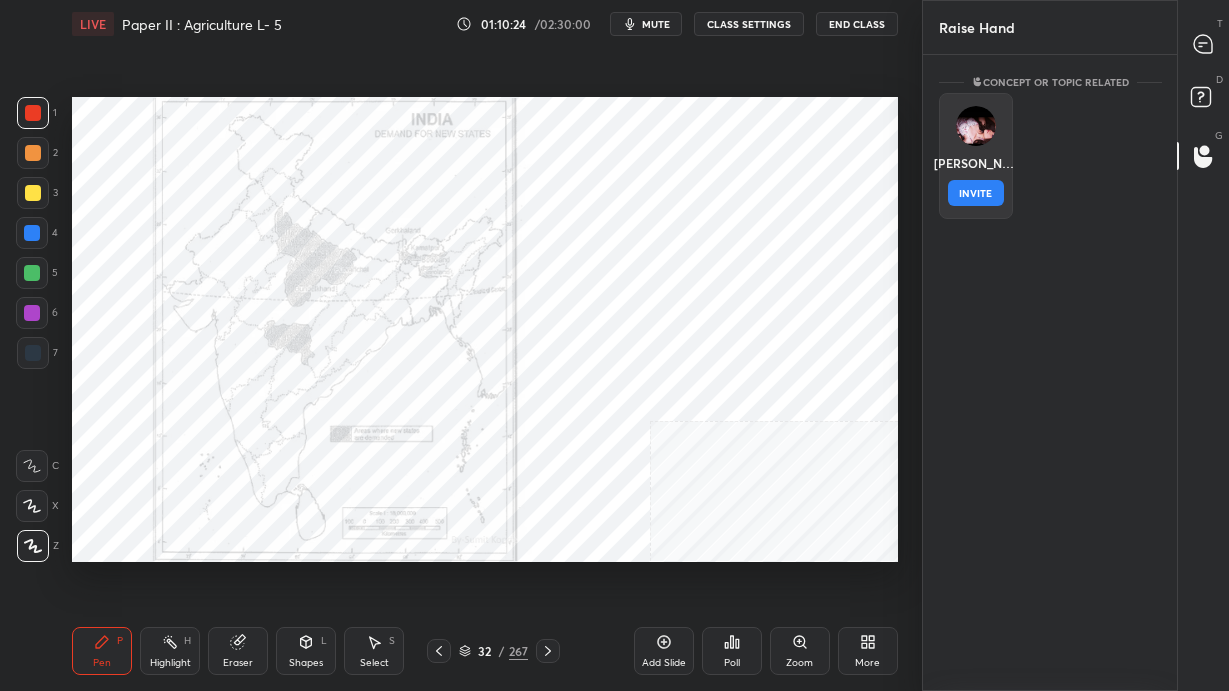 click on "INVITE" at bounding box center [976, 193] 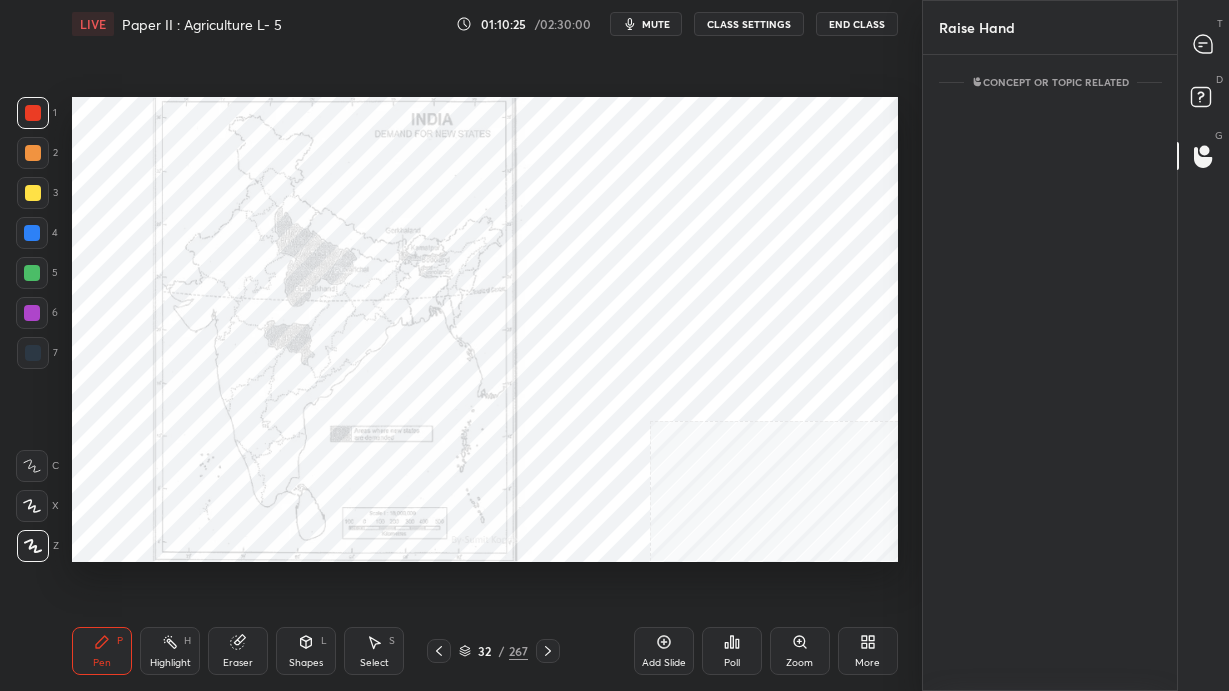 scroll, scrollTop: 549, scrollLeft: 248, axis: both 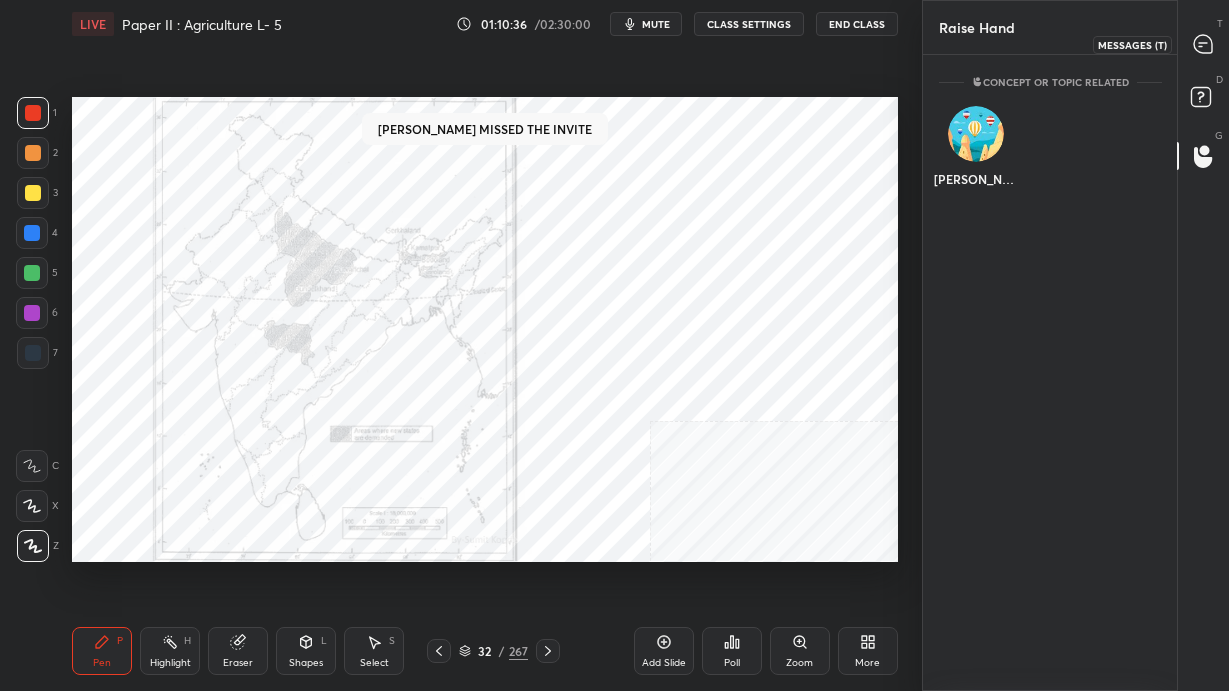 click 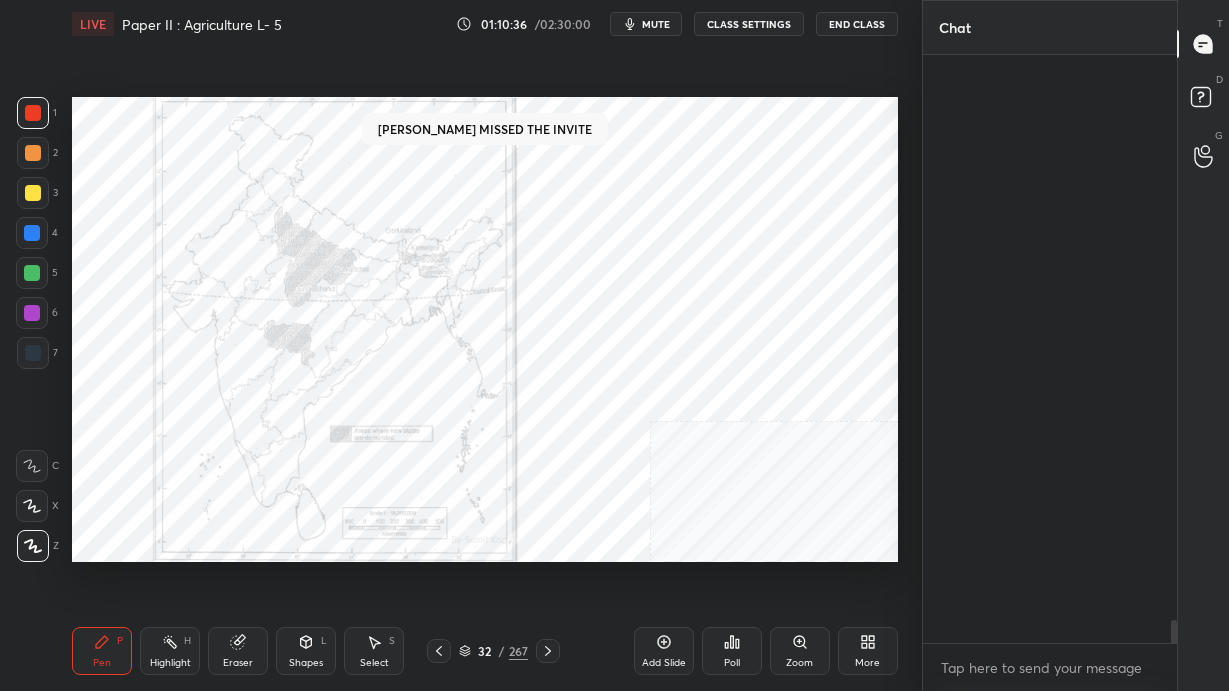 scroll, scrollTop: 14583, scrollLeft: 0, axis: vertical 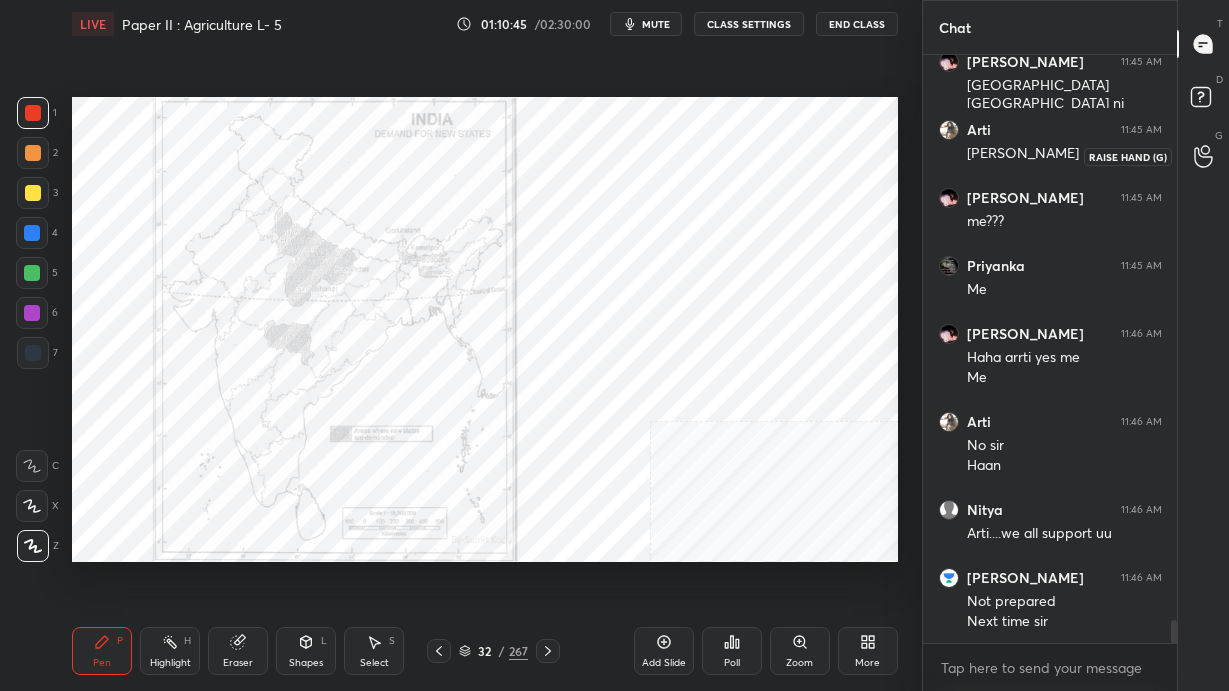 click at bounding box center [1204, 156] 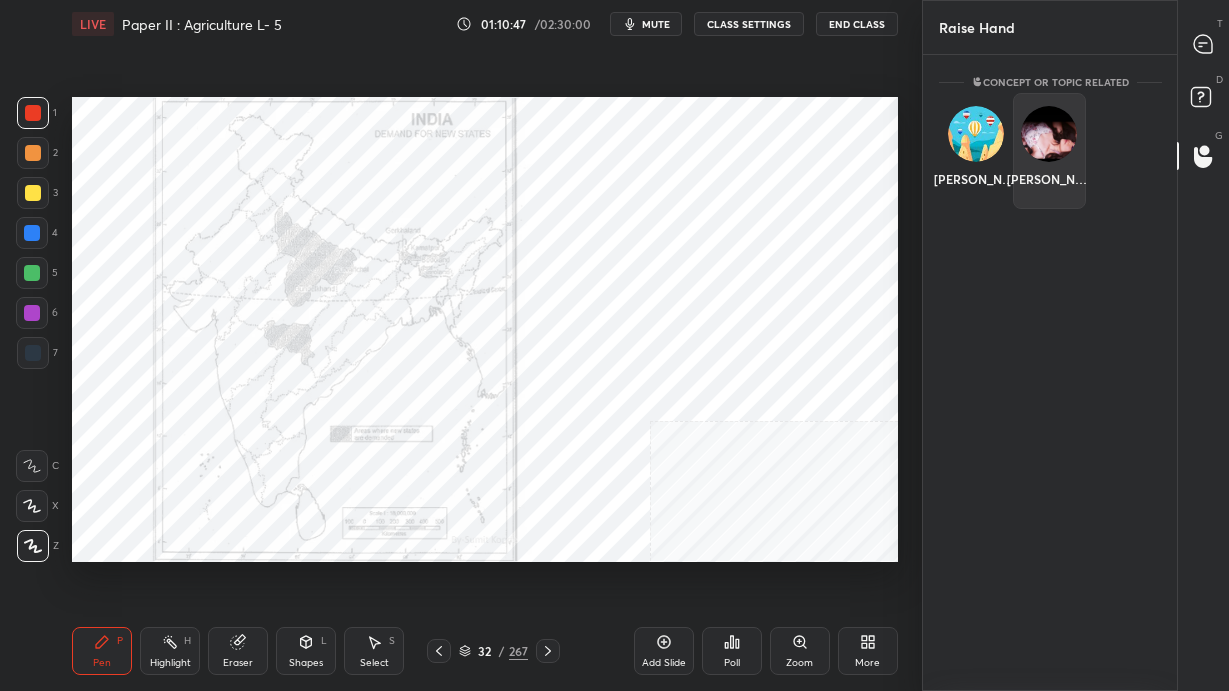 click on "[PERSON_NAME]" at bounding box center [1049, 151] 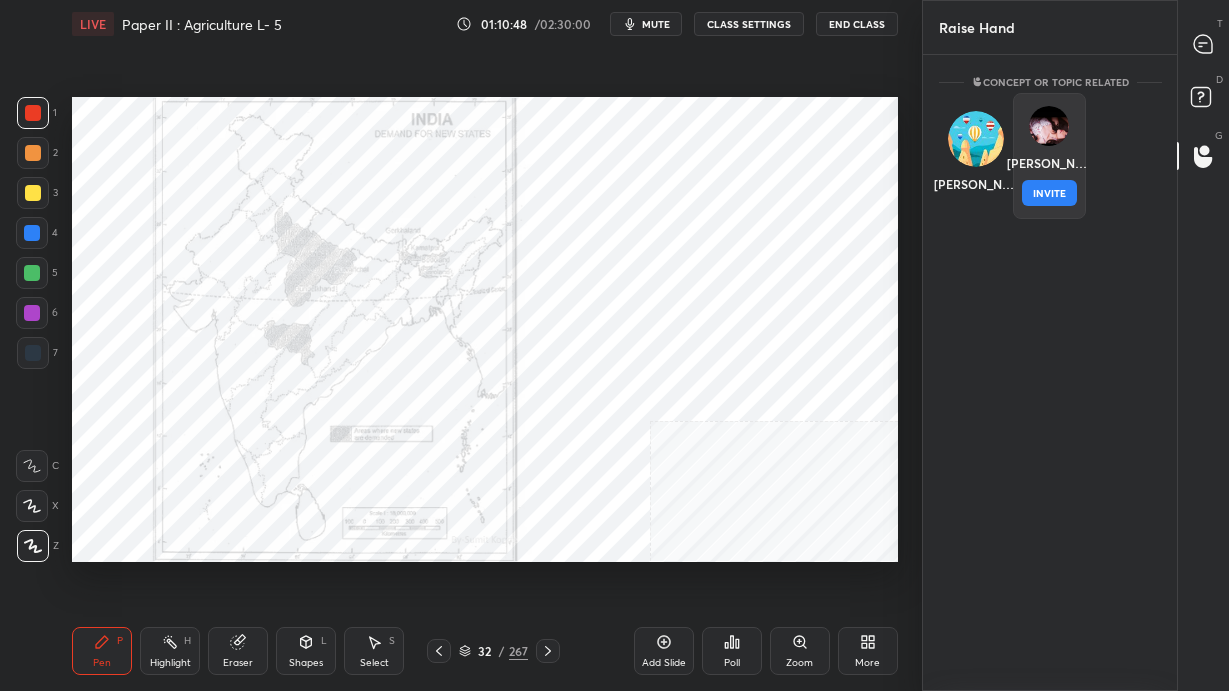 click on "INVITE" at bounding box center (1049, 193) 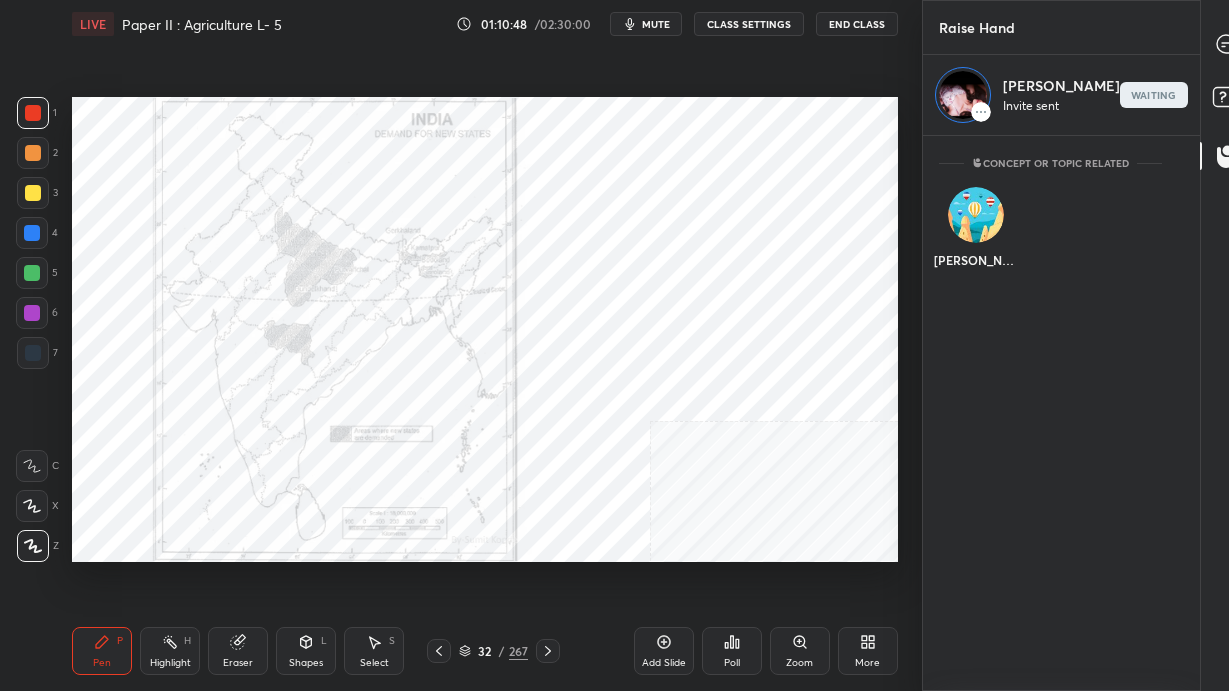 scroll, scrollTop: 549, scrollLeft: 248, axis: both 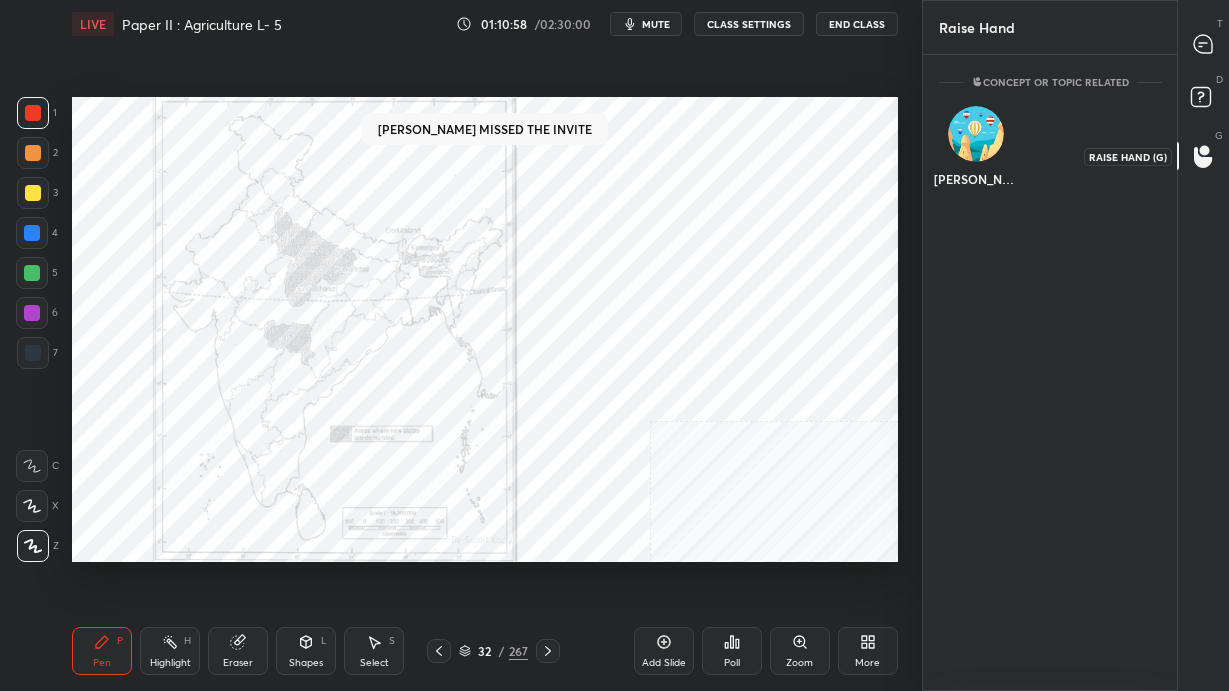 click 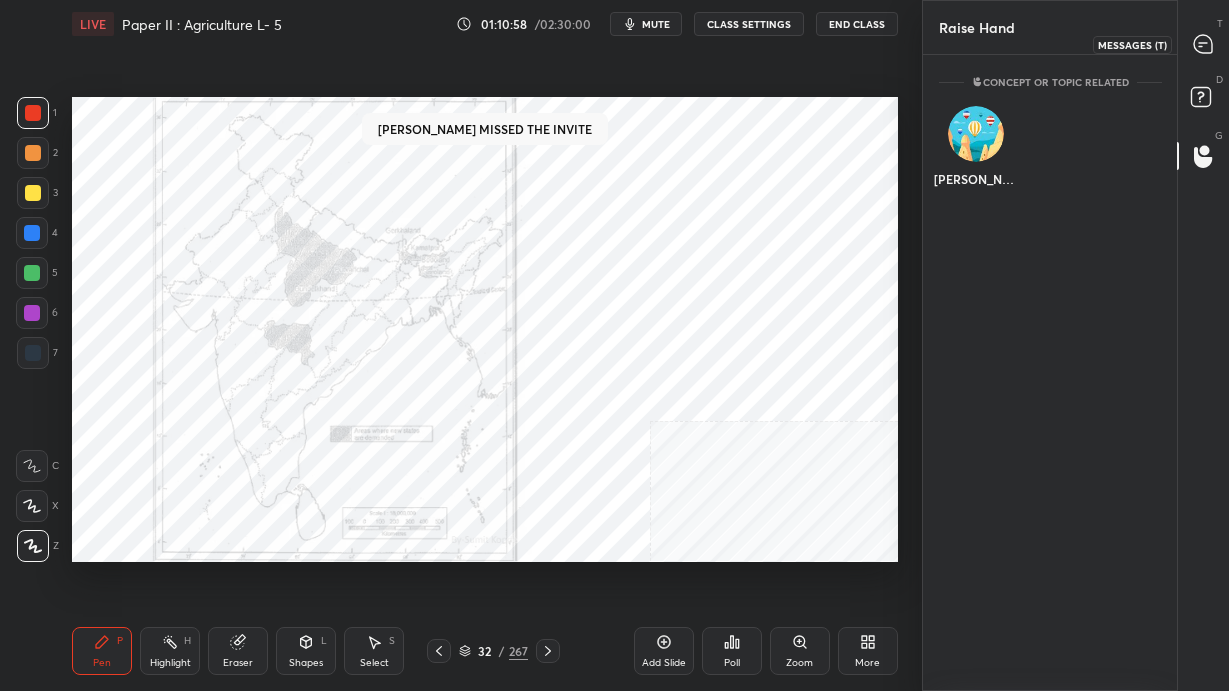 click 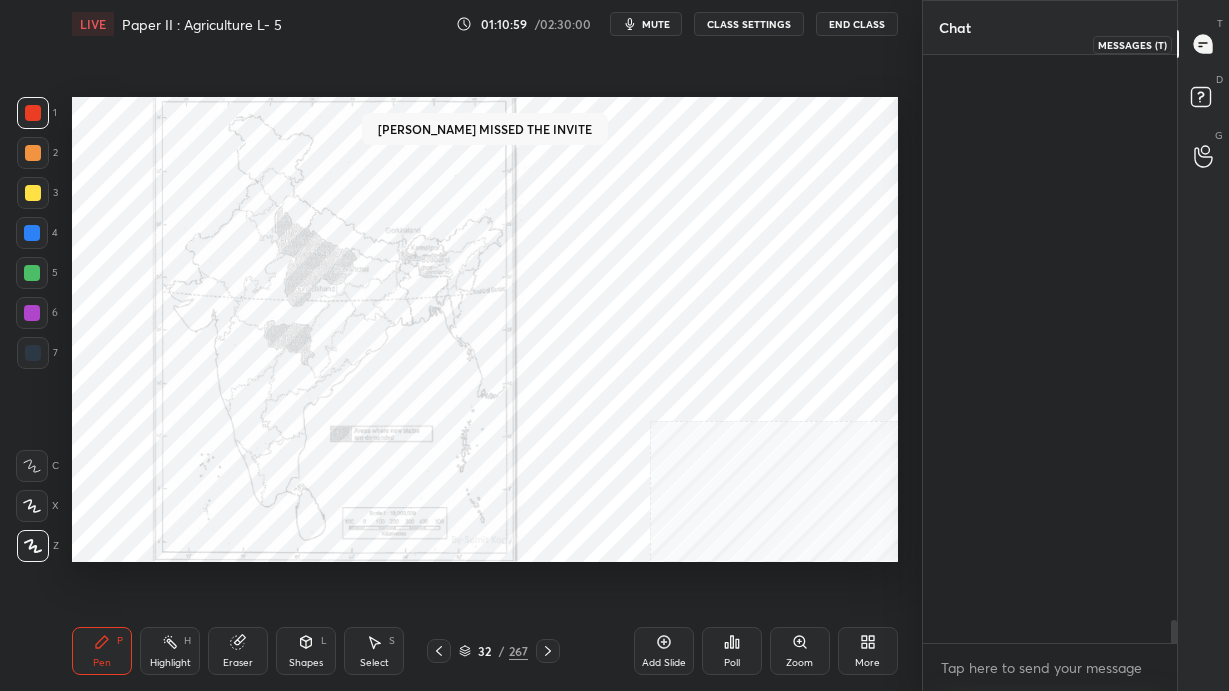 scroll, scrollTop: 14583, scrollLeft: 0, axis: vertical 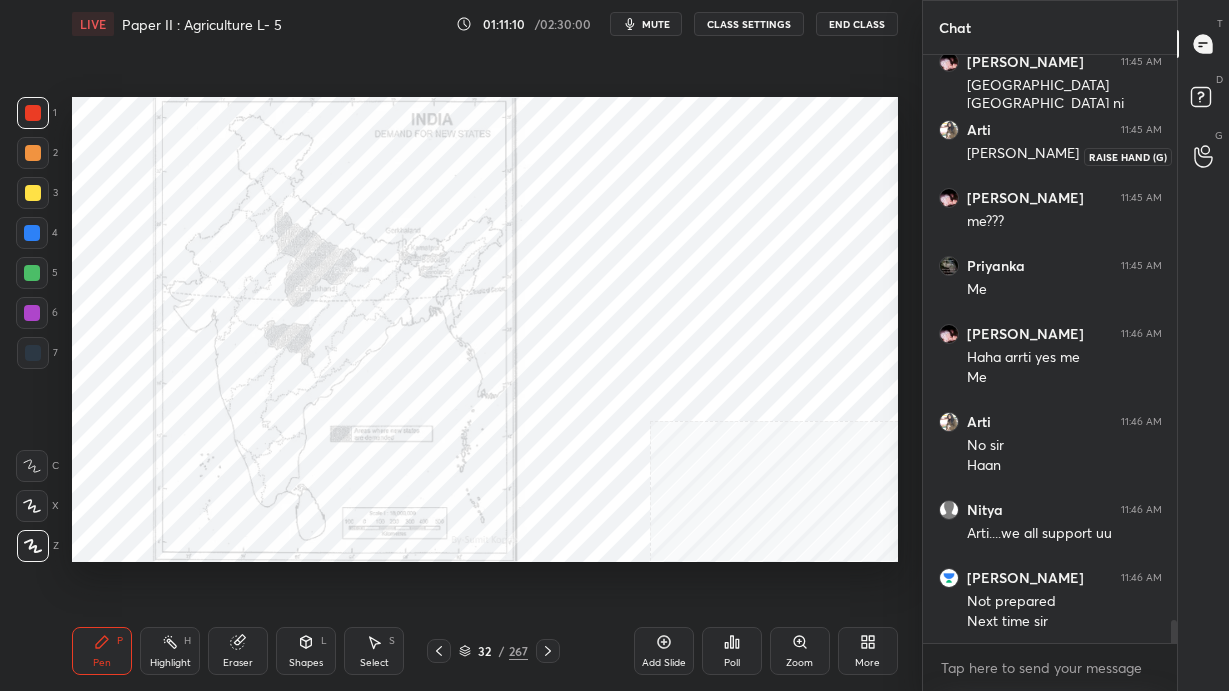 click at bounding box center [1204, 156] 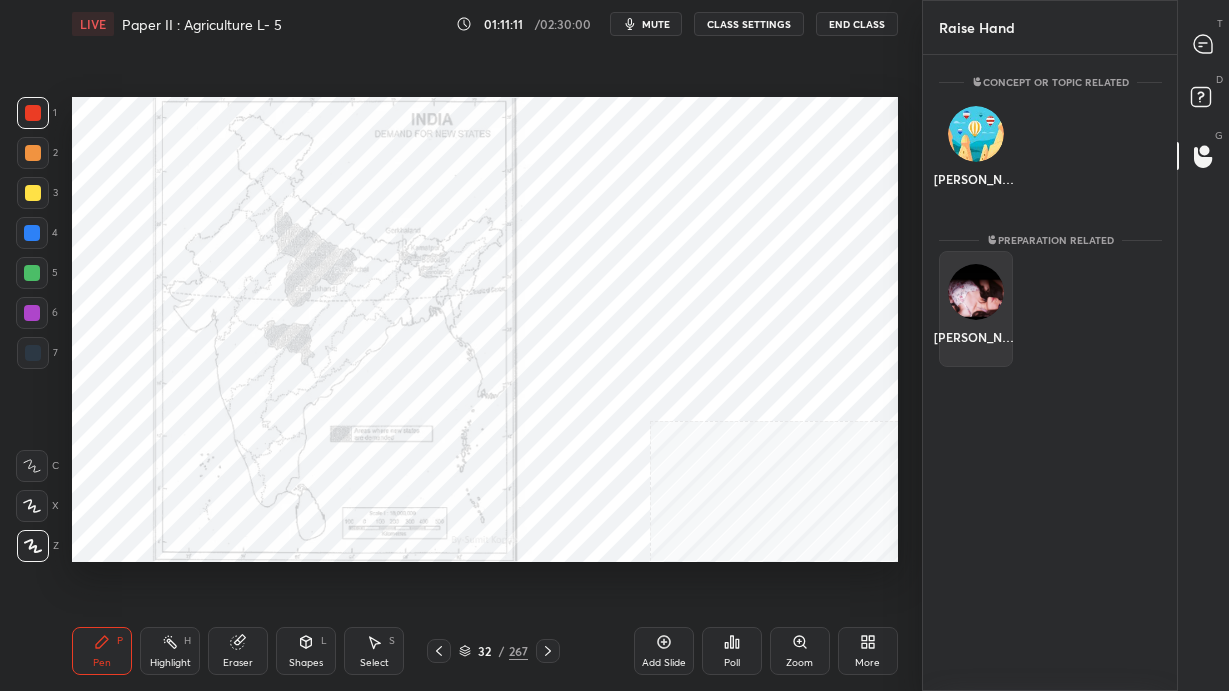 drag, startPoint x: 966, startPoint y: 265, endPoint x: 979, endPoint y: 281, distance: 20.615528 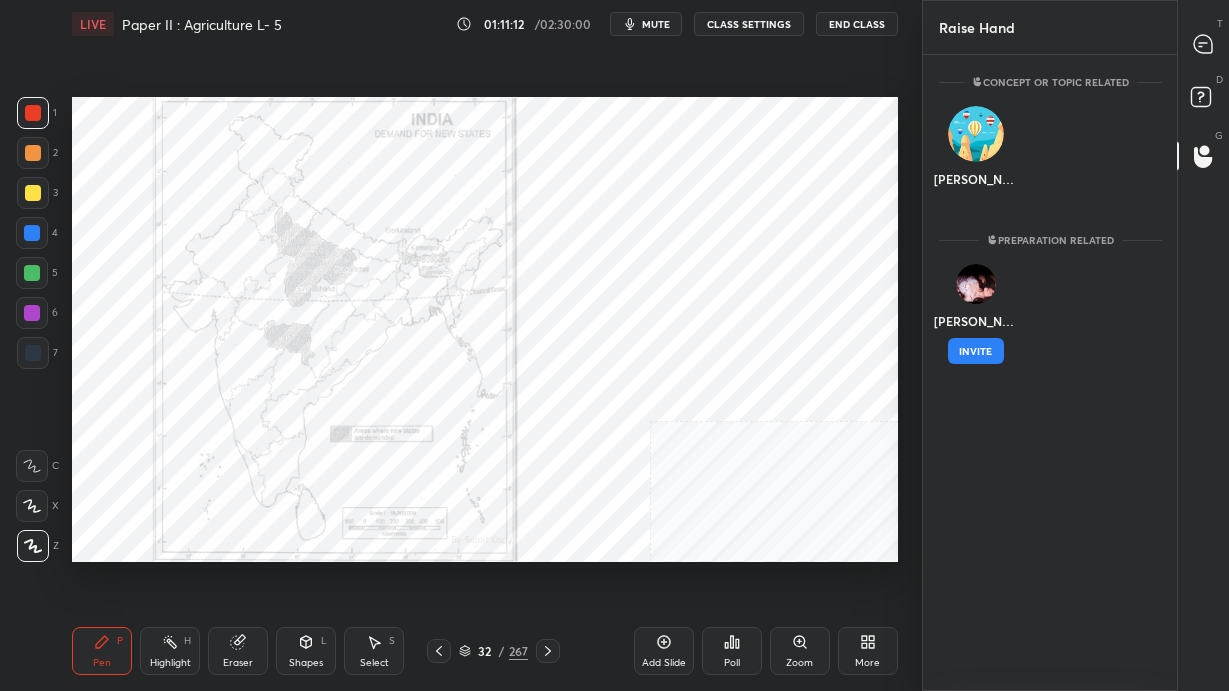 click on "INVITE" at bounding box center (976, 351) 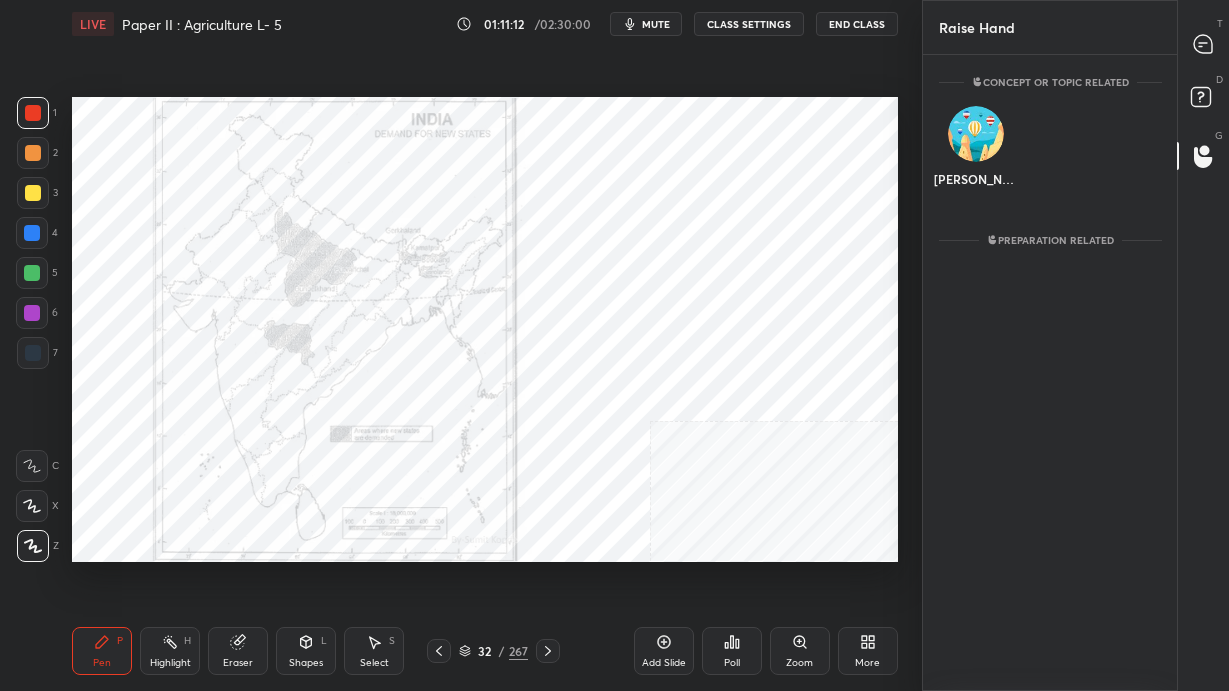 scroll, scrollTop: 549, scrollLeft: 248, axis: both 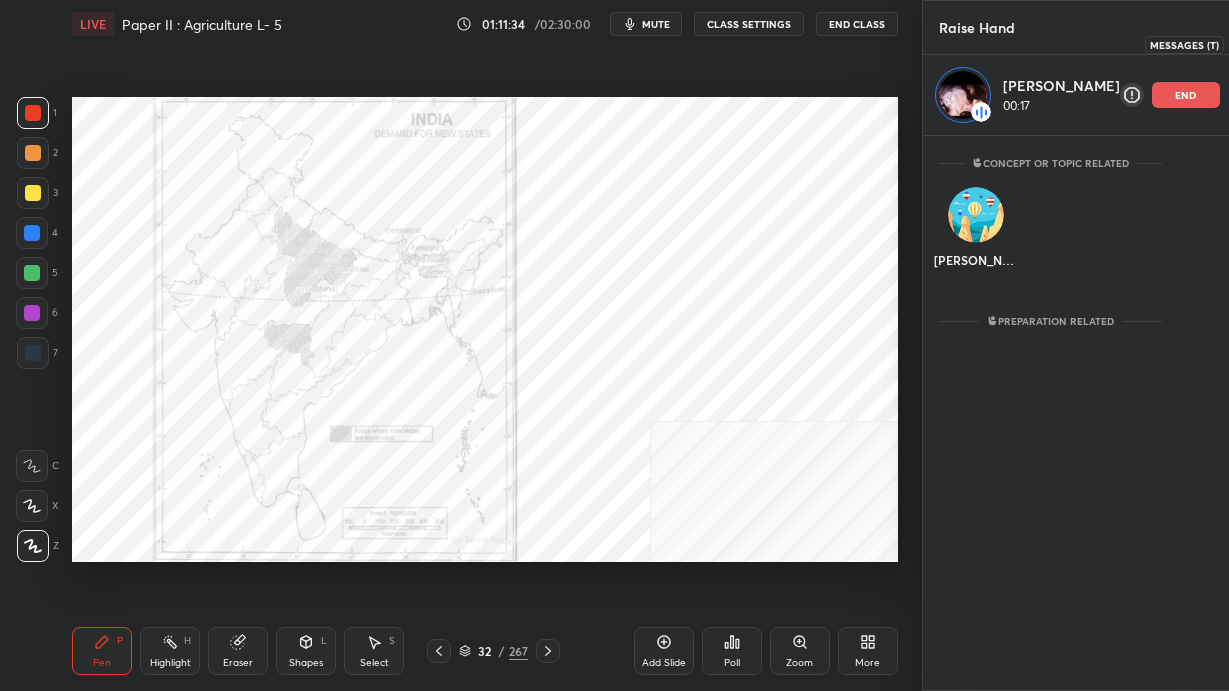 click 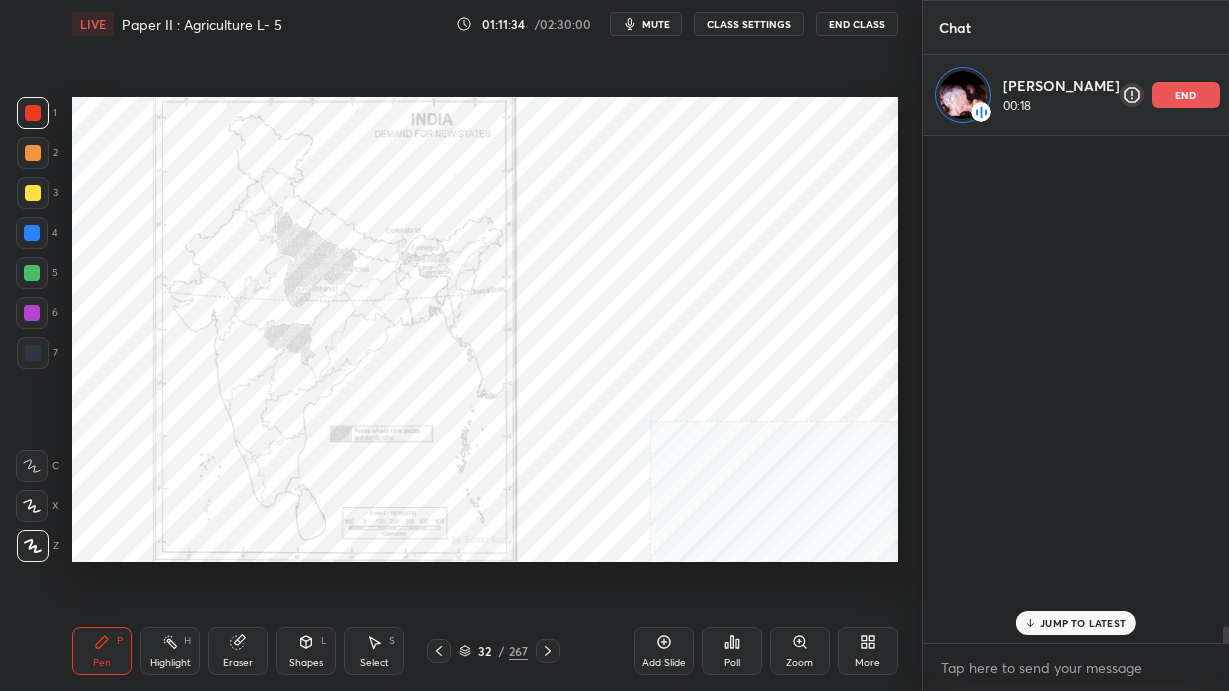 scroll, scrollTop: 336, scrollLeft: 248, axis: both 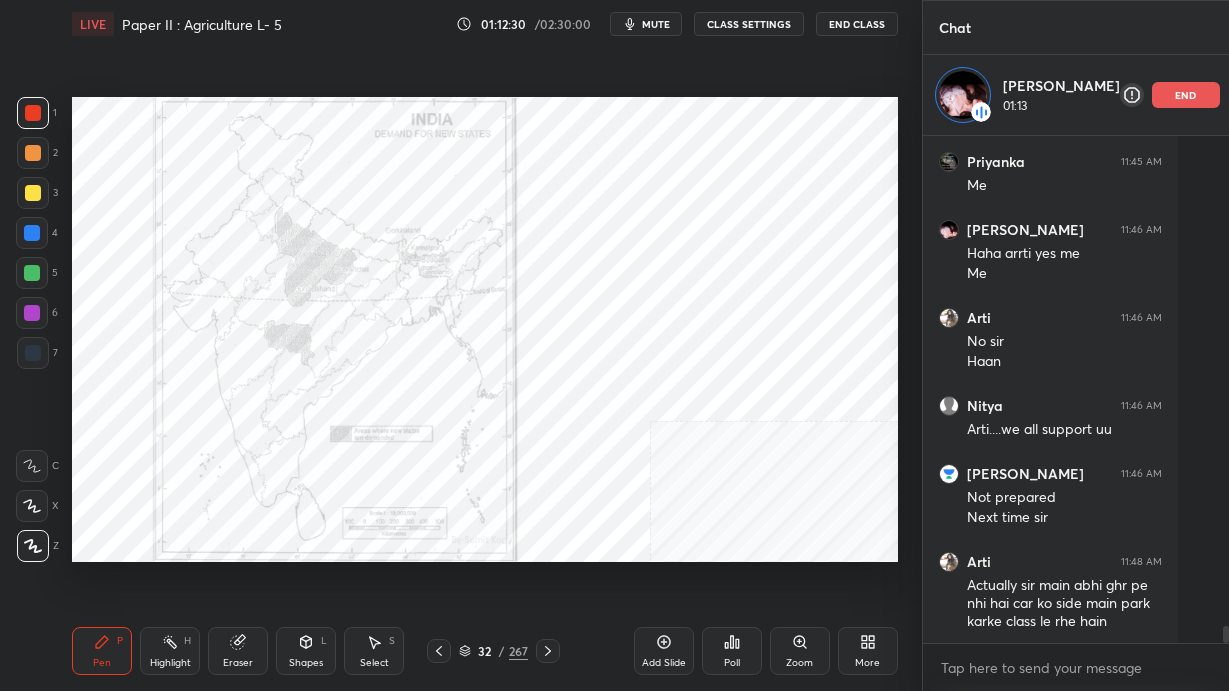 click on "32" at bounding box center [485, 651] 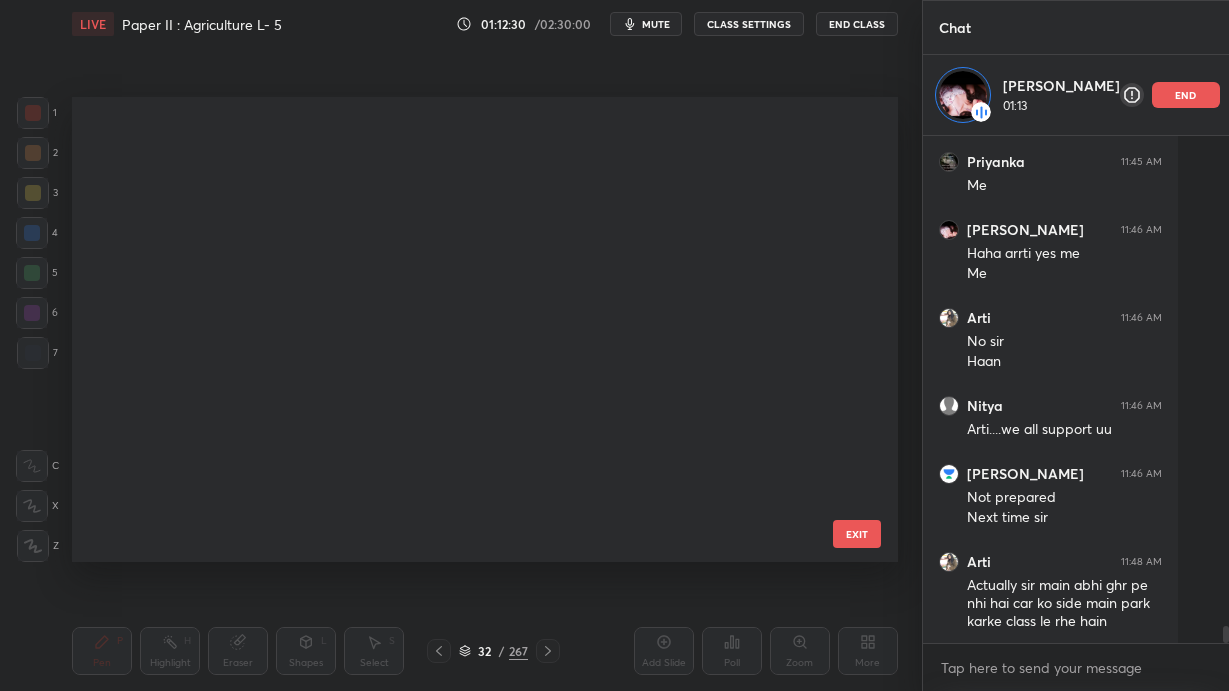 scroll, scrollTop: 1074, scrollLeft: 0, axis: vertical 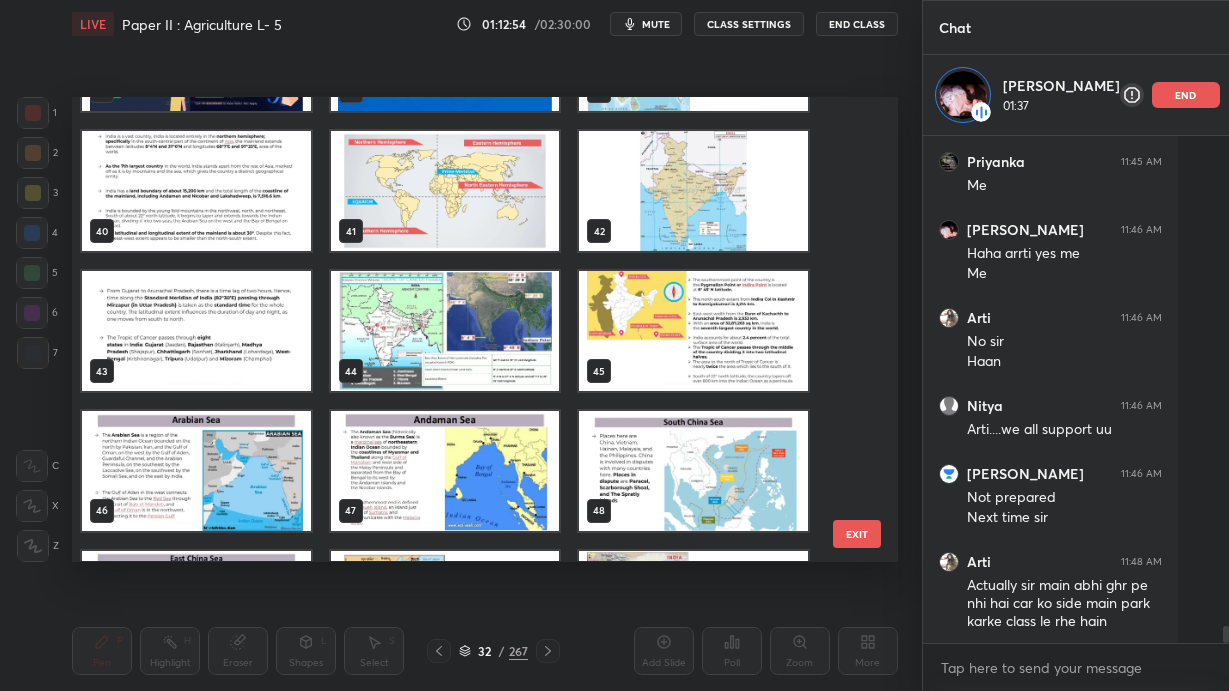 click at bounding box center (693, 192) 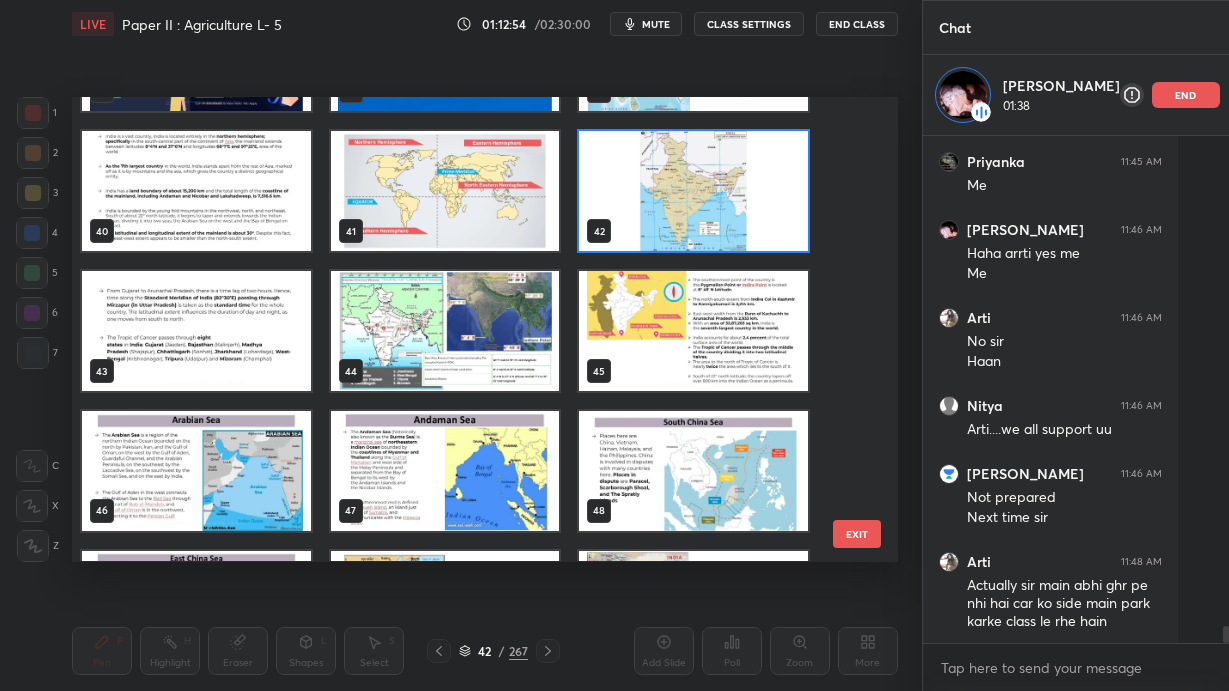 click at bounding box center [693, 192] 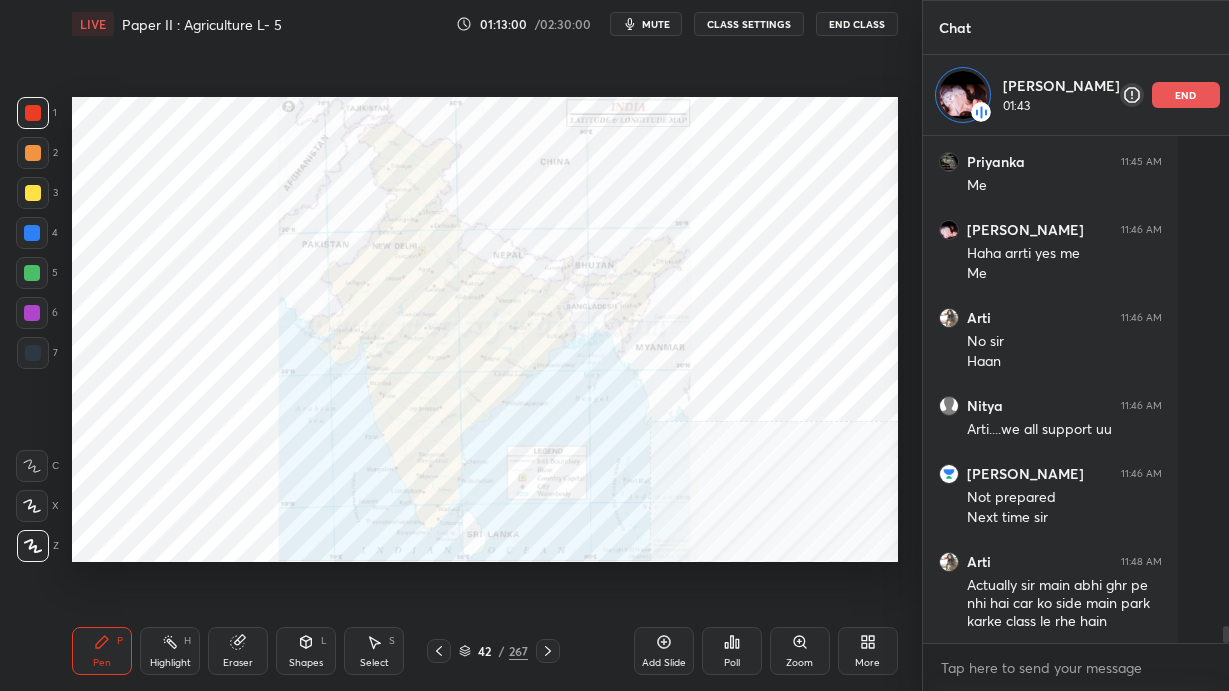click on "More" at bounding box center [868, 651] 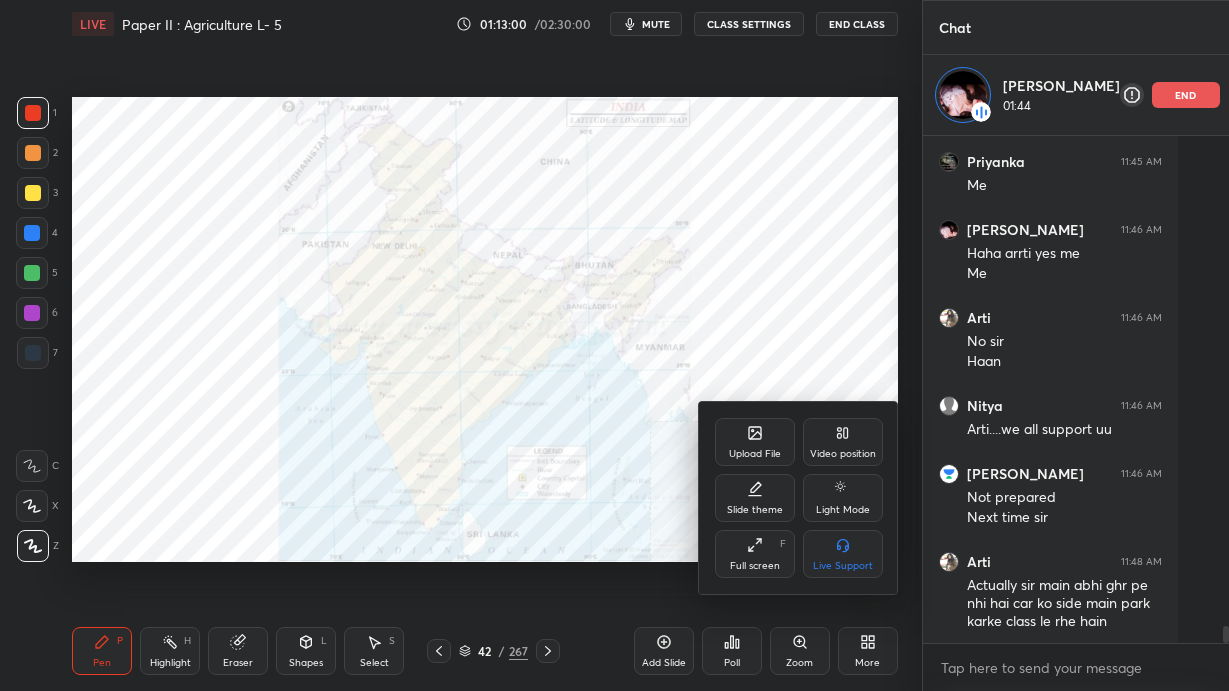 click on "Video position" at bounding box center (843, 442) 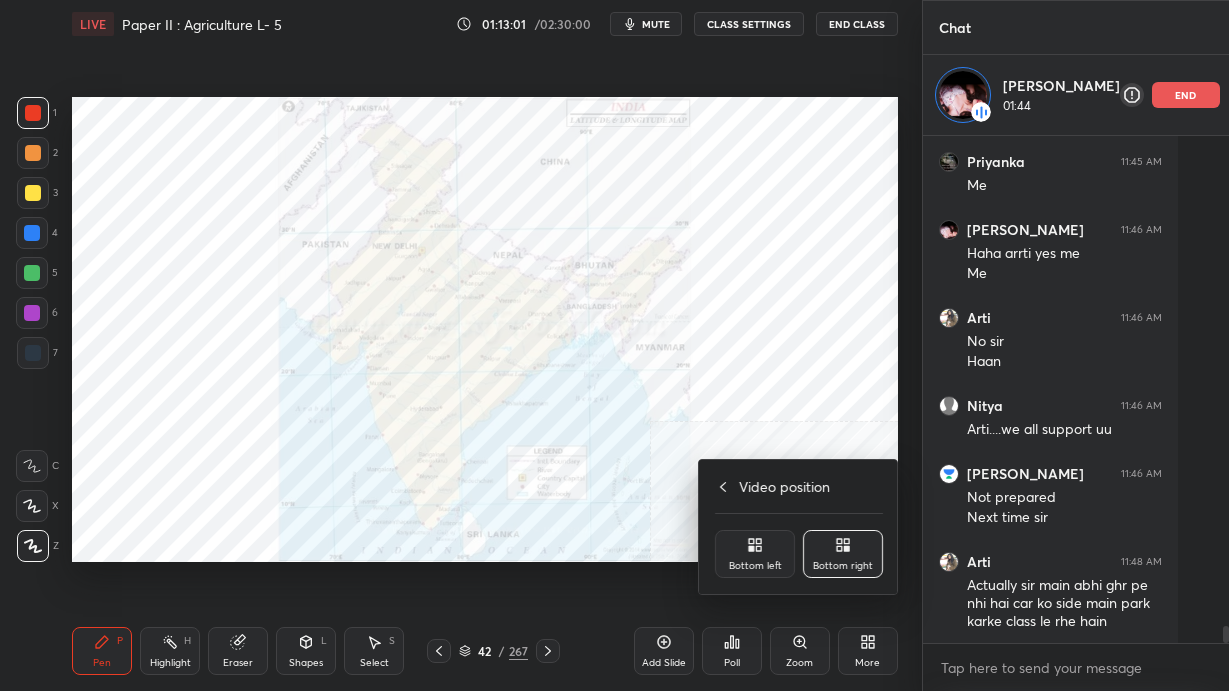 click on "Bottom left" at bounding box center [755, 566] 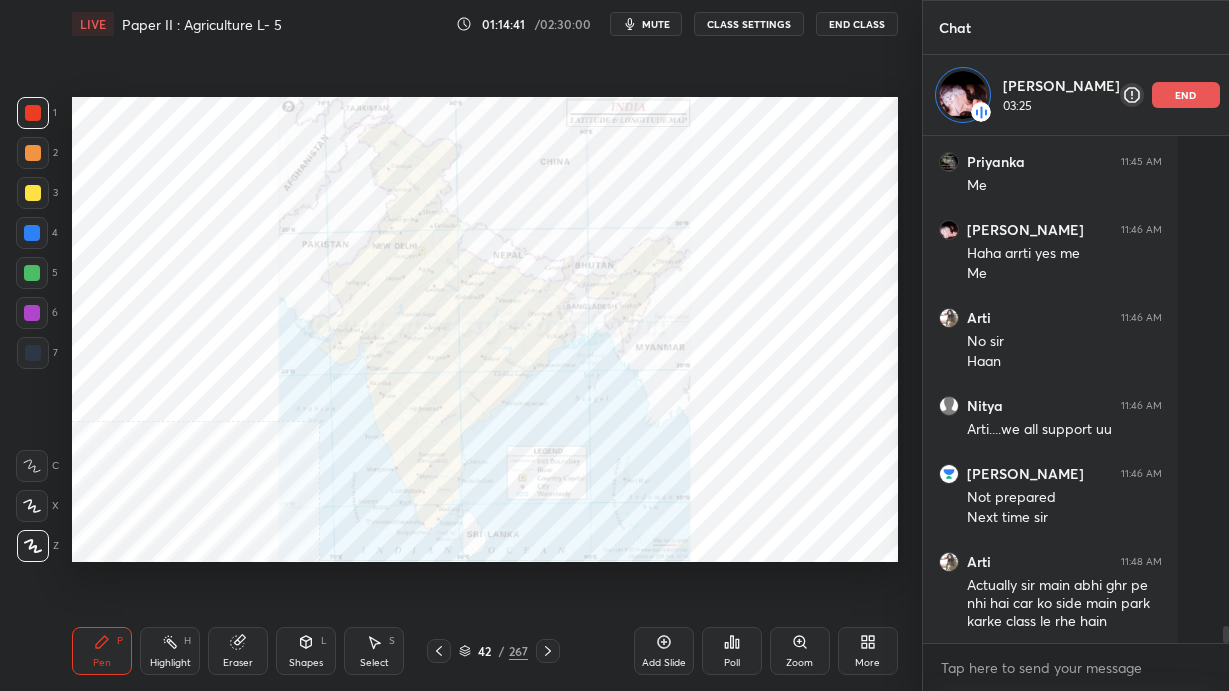click 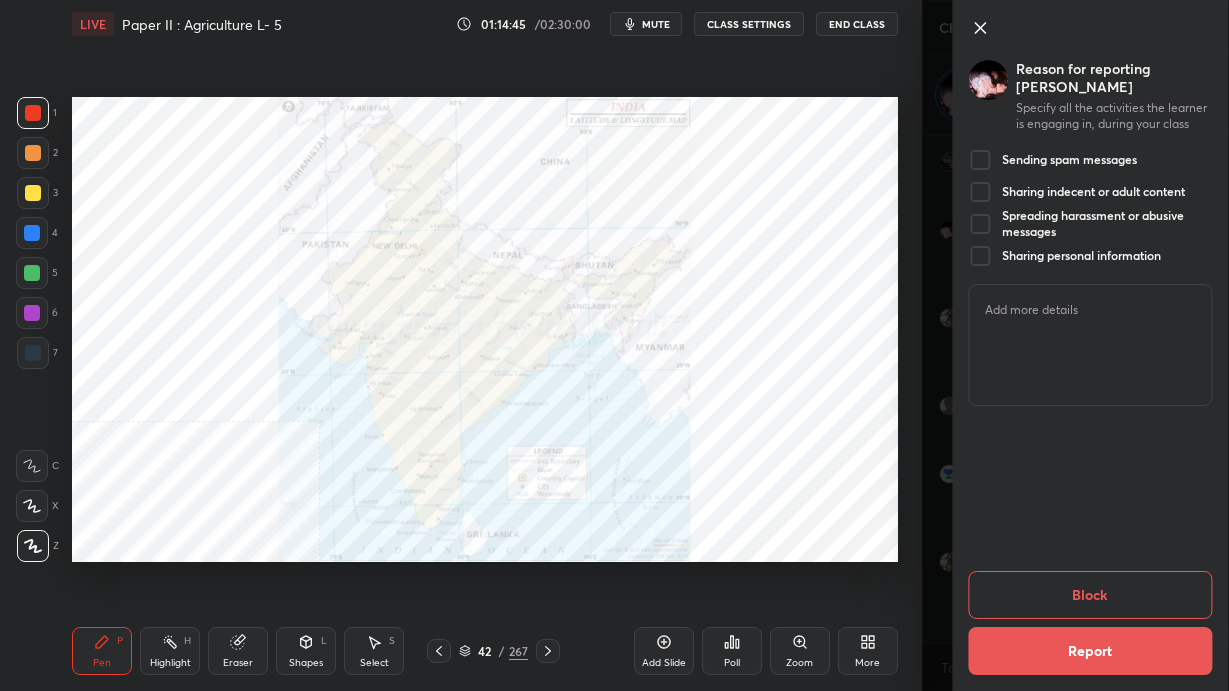 click 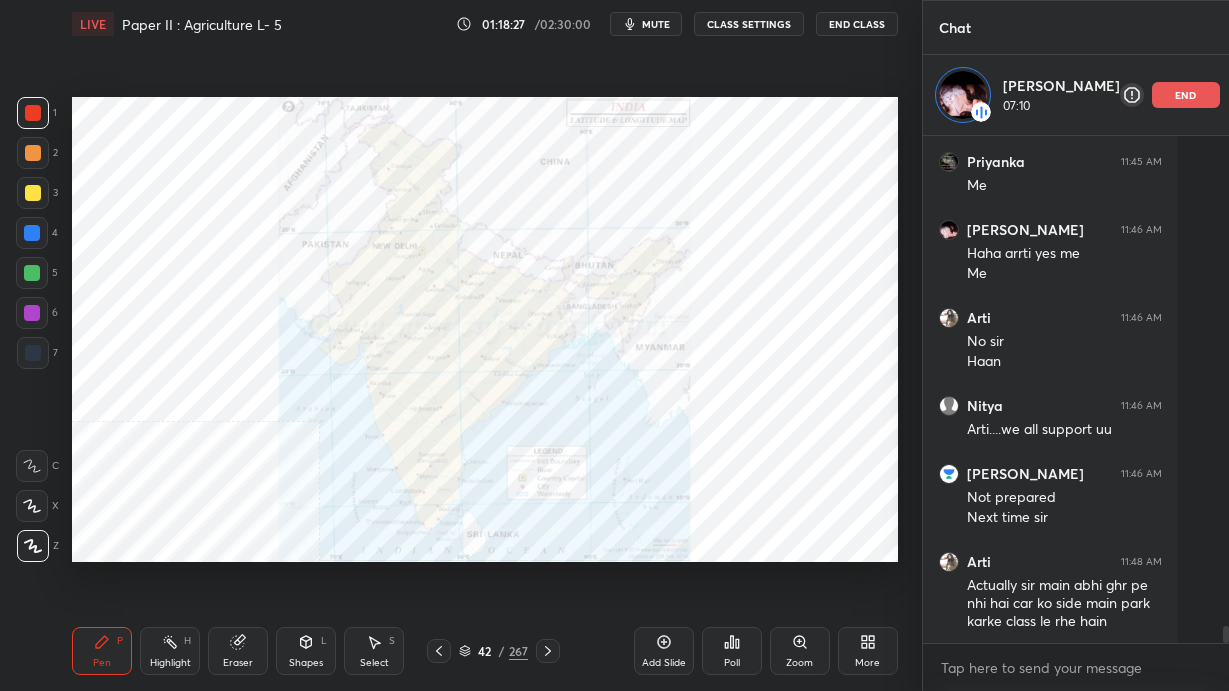 scroll, scrollTop: 14871, scrollLeft: 0, axis: vertical 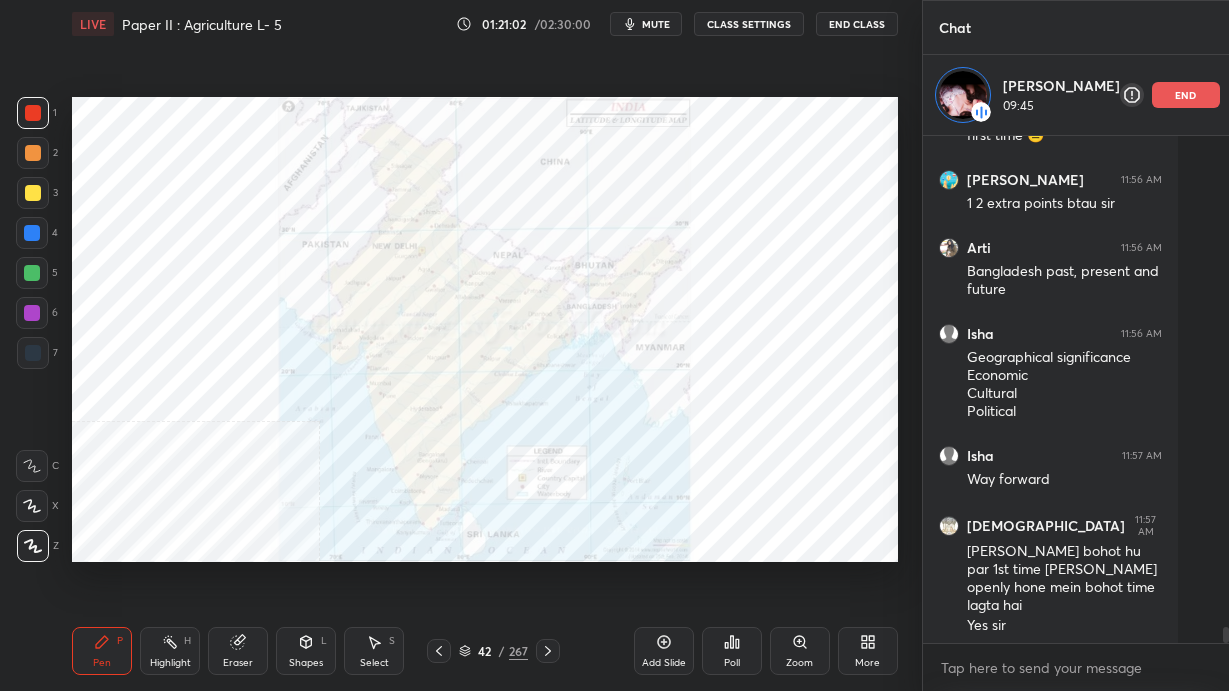 click on "Ashana 11:56 AM [PERSON_NAME] notes kaise banaye Isha 11:56 AM Sir awaz kaanpne lag jati hai first time 😐 [PERSON_NAME] 11:56 AM 1 2 extra points btau sir Arti 11:56 AM Bangladesh past, present and future Isha 11:56 AM Geographical significance
Economic
Cultural
Political Isha 11:57 AM Way forward [PERSON_NAME] 11:57 AM Mai bolti bohot hu par 1st time sabke samne openly hone mein bohot time lagta hai Yes sir" at bounding box center (1050, 390) 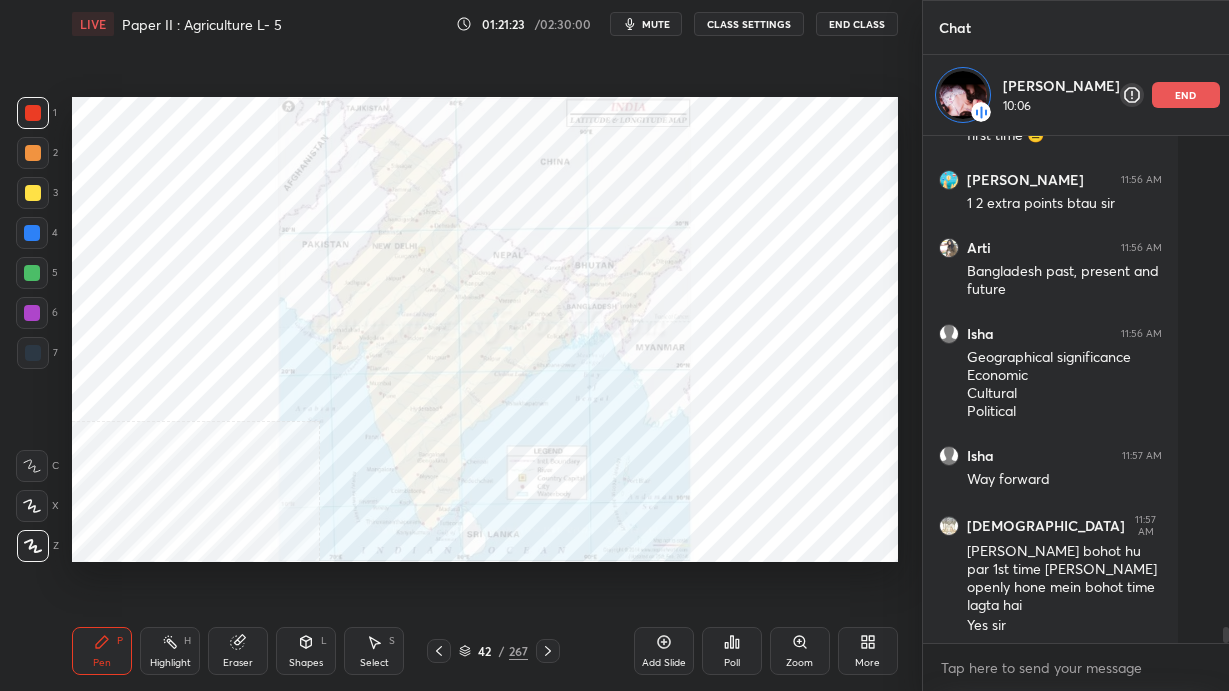 scroll, scrollTop: 7, scrollLeft: 7, axis: both 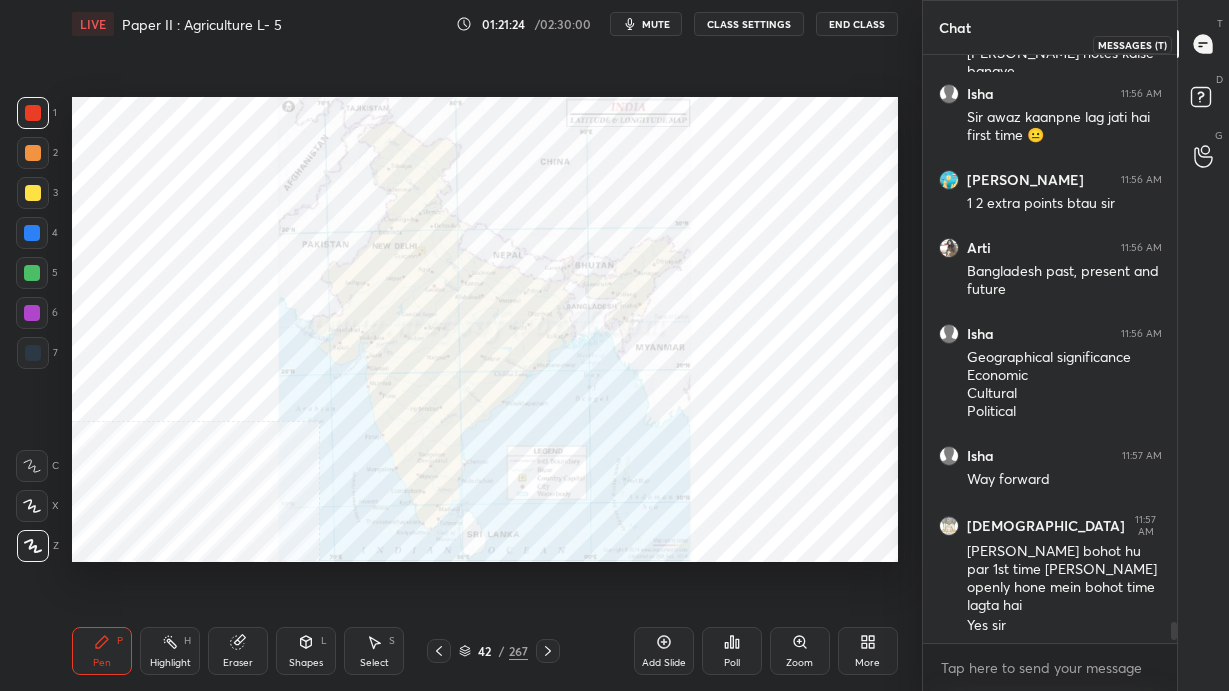 click at bounding box center [1204, 44] 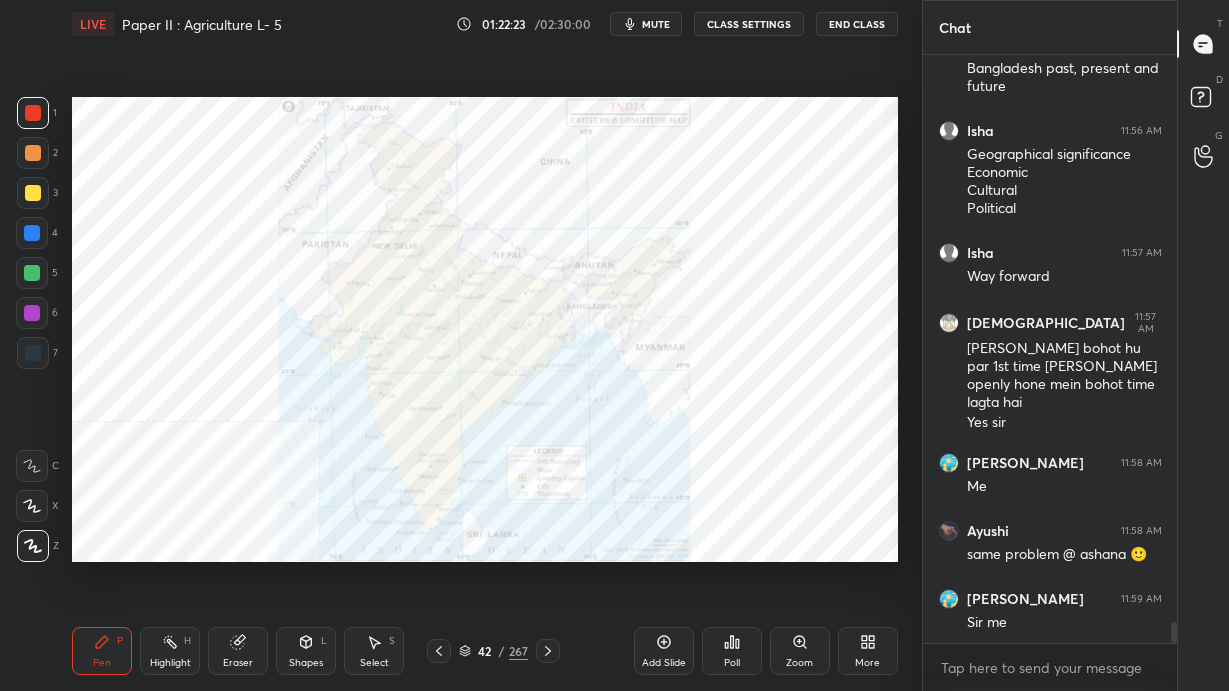 scroll, scrollTop: 16078, scrollLeft: 0, axis: vertical 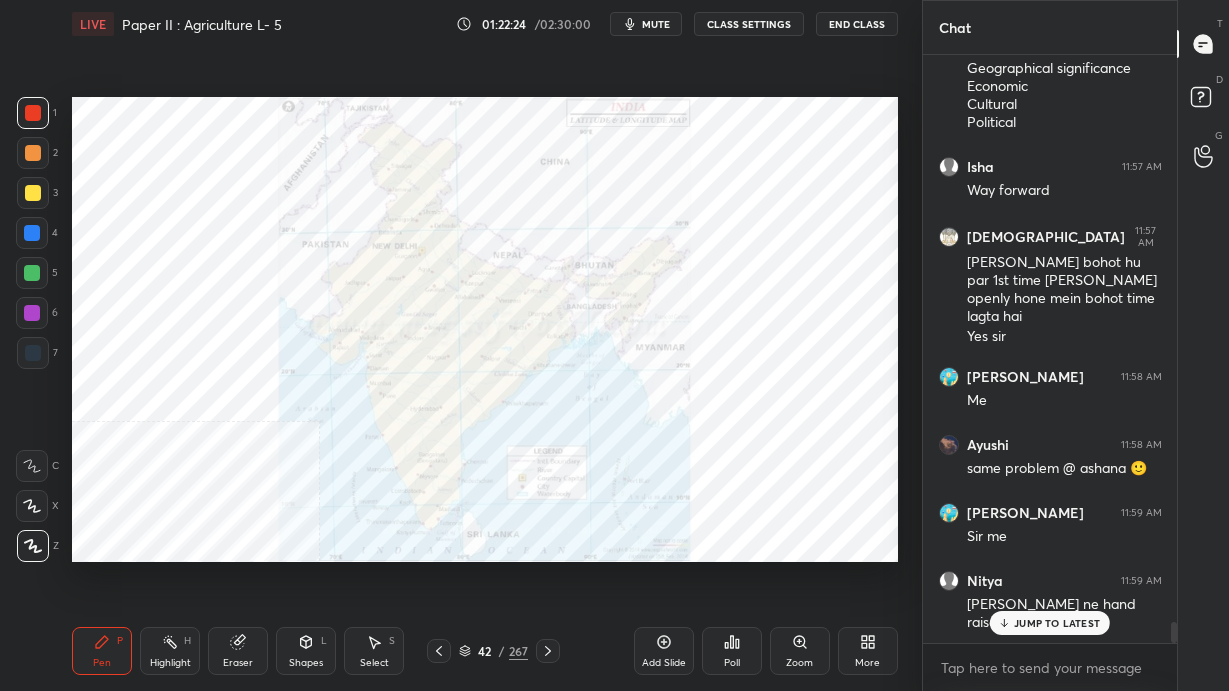 click on "JUMP TO LATEST" at bounding box center [1057, 623] 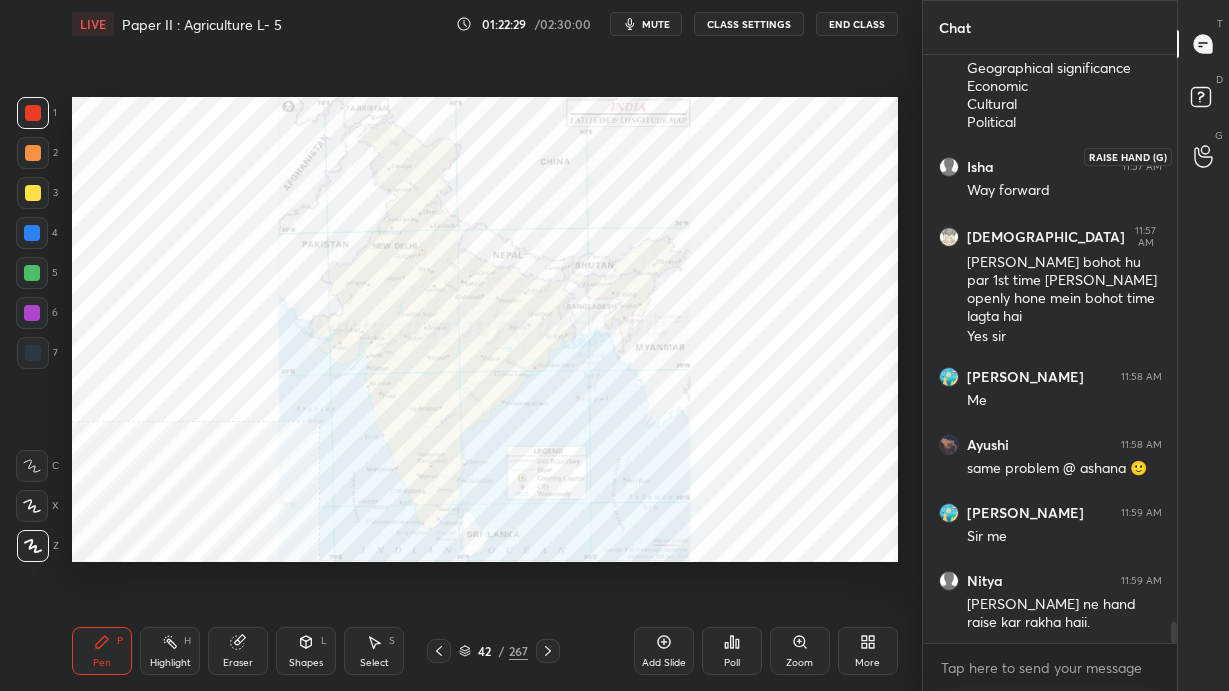 click at bounding box center (1204, 156) 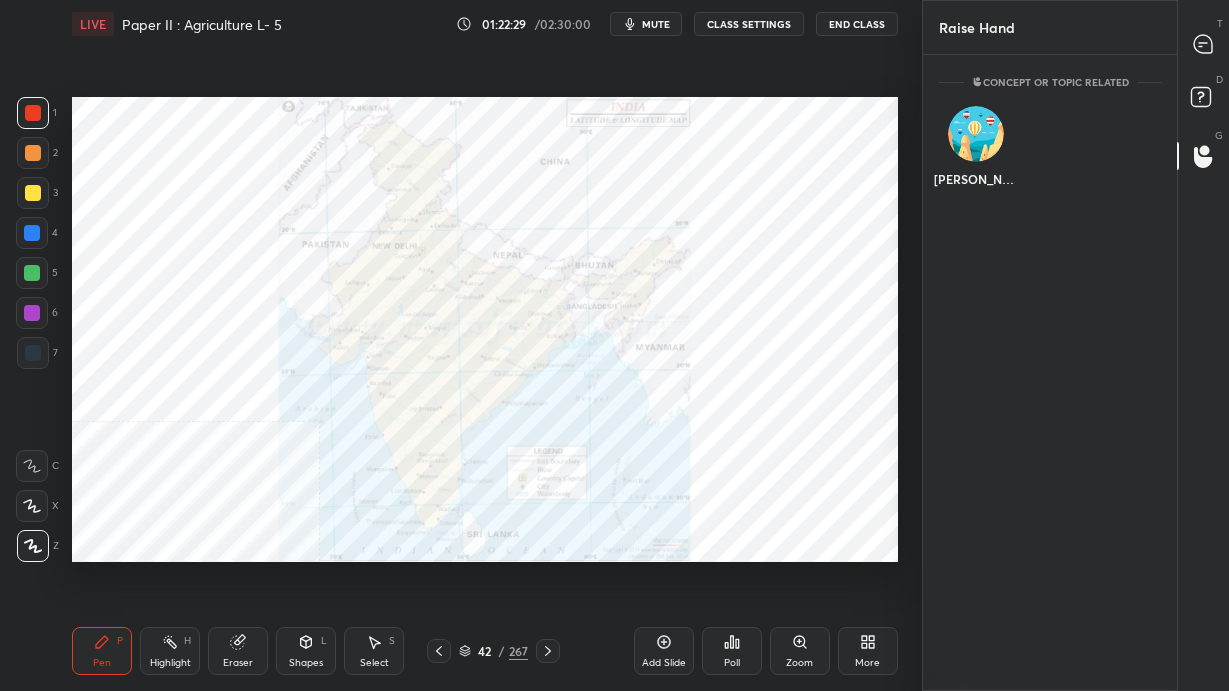 scroll, scrollTop: 7, scrollLeft: 7, axis: both 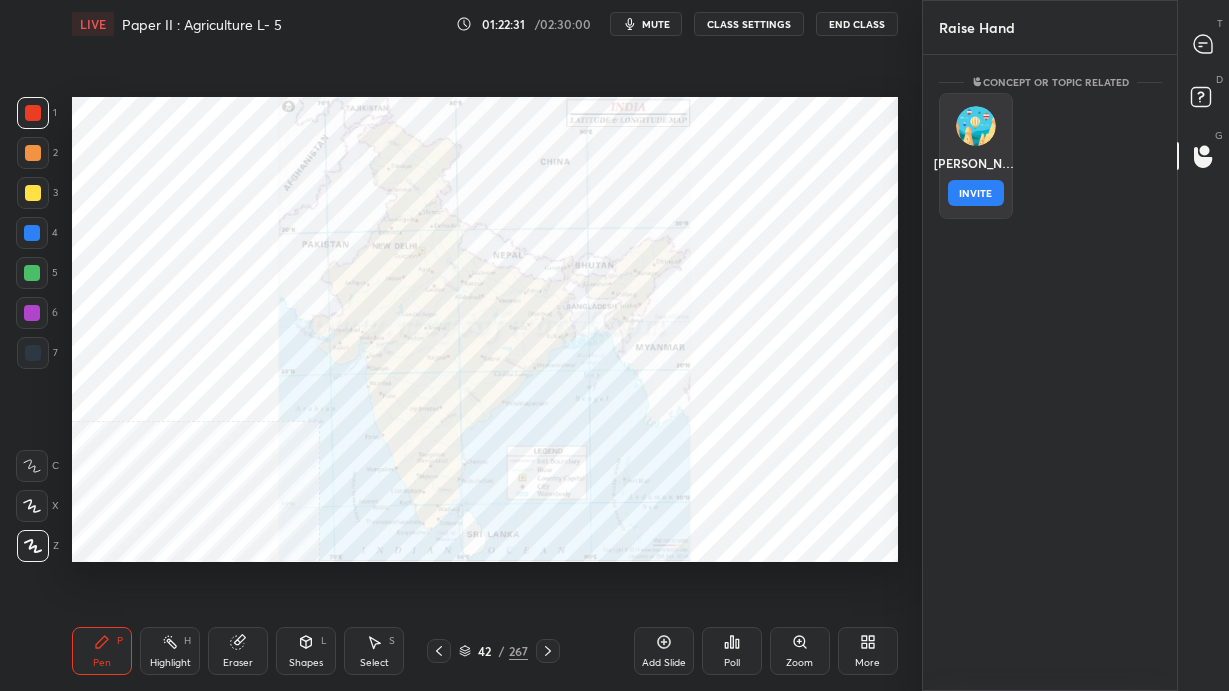 click on "INVITE" at bounding box center (976, 193) 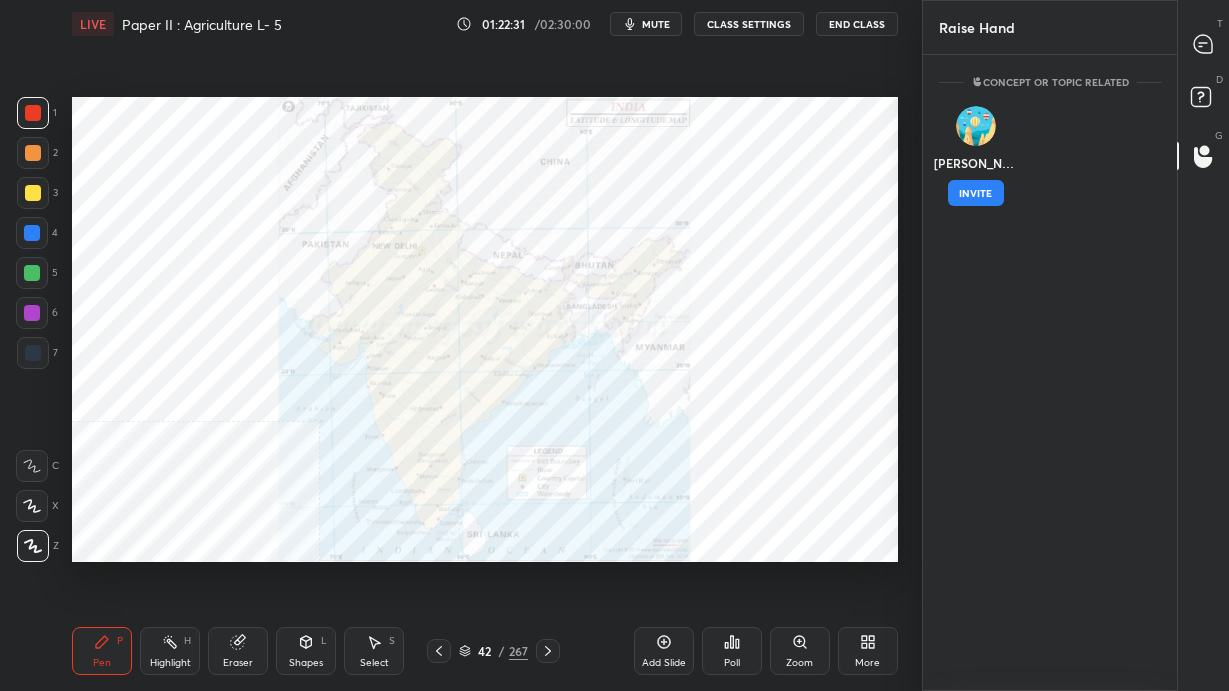 scroll, scrollTop: 549, scrollLeft: 248, axis: both 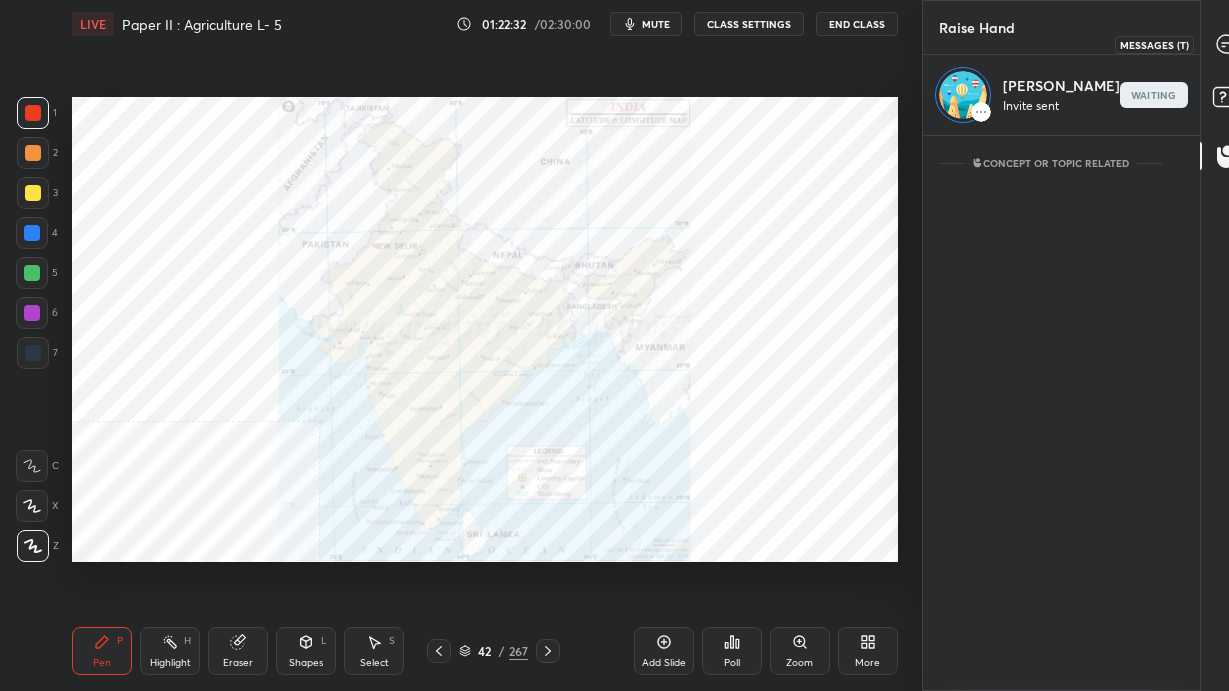 click 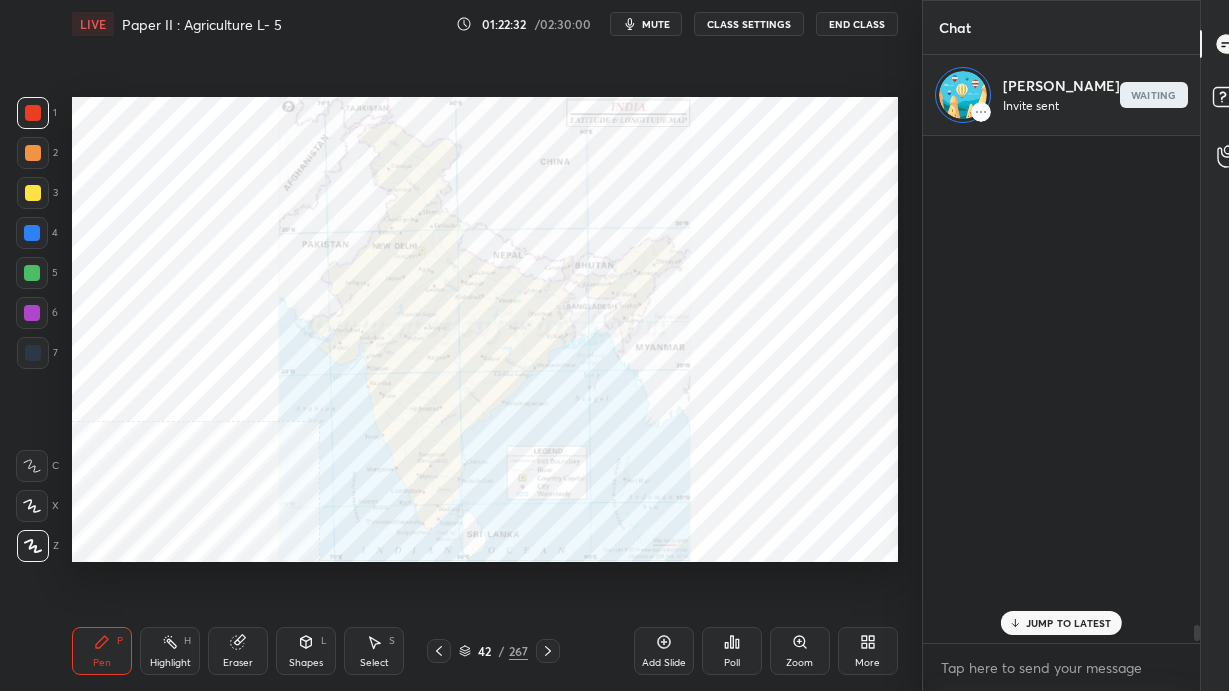 scroll, scrollTop: 16209, scrollLeft: 0, axis: vertical 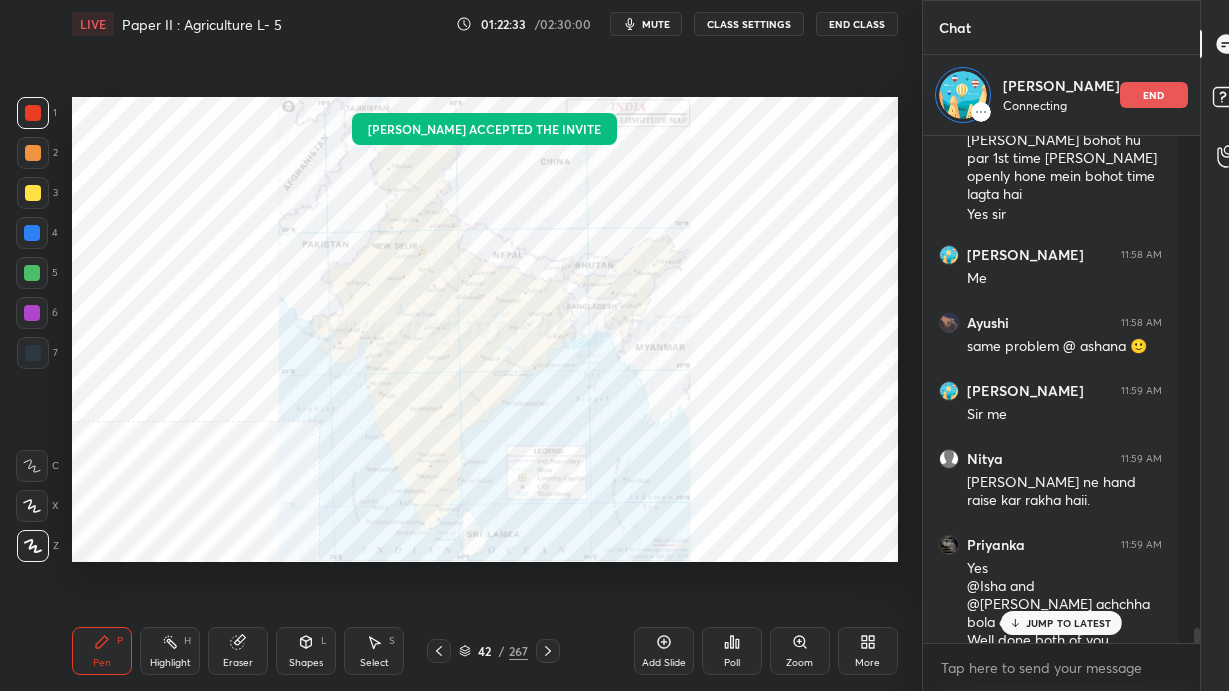 click on "JUMP TO LATEST" at bounding box center (1061, 623) 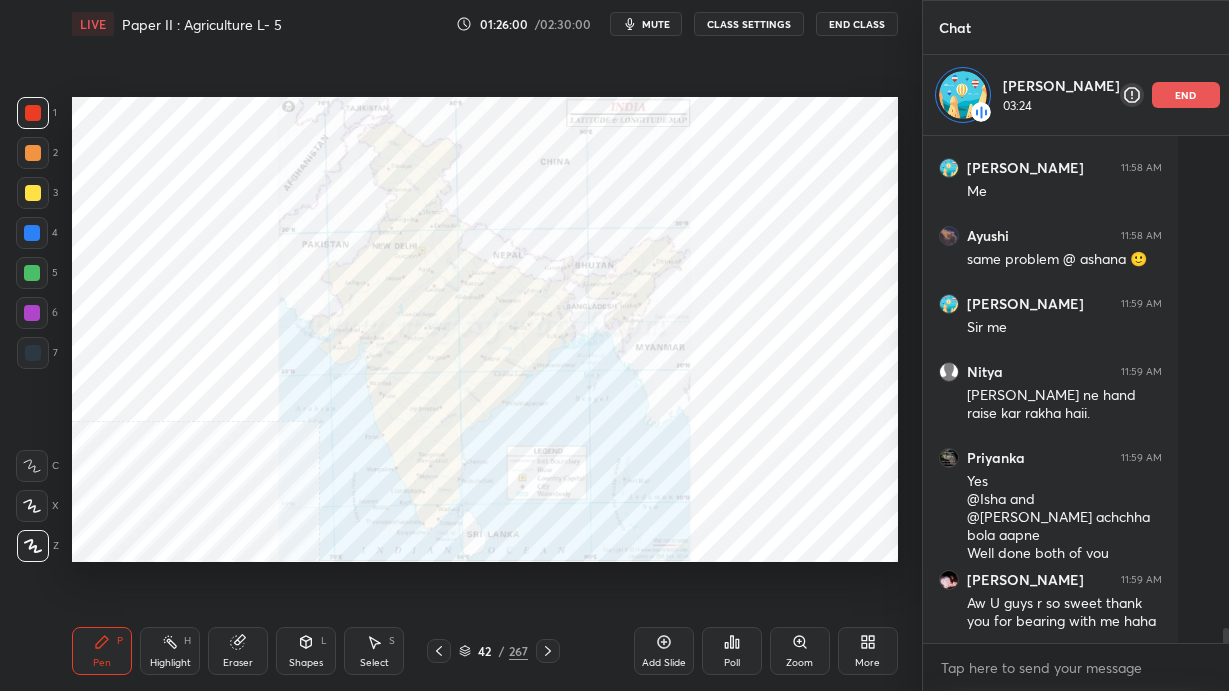 scroll, scrollTop: 16471, scrollLeft: 0, axis: vertical 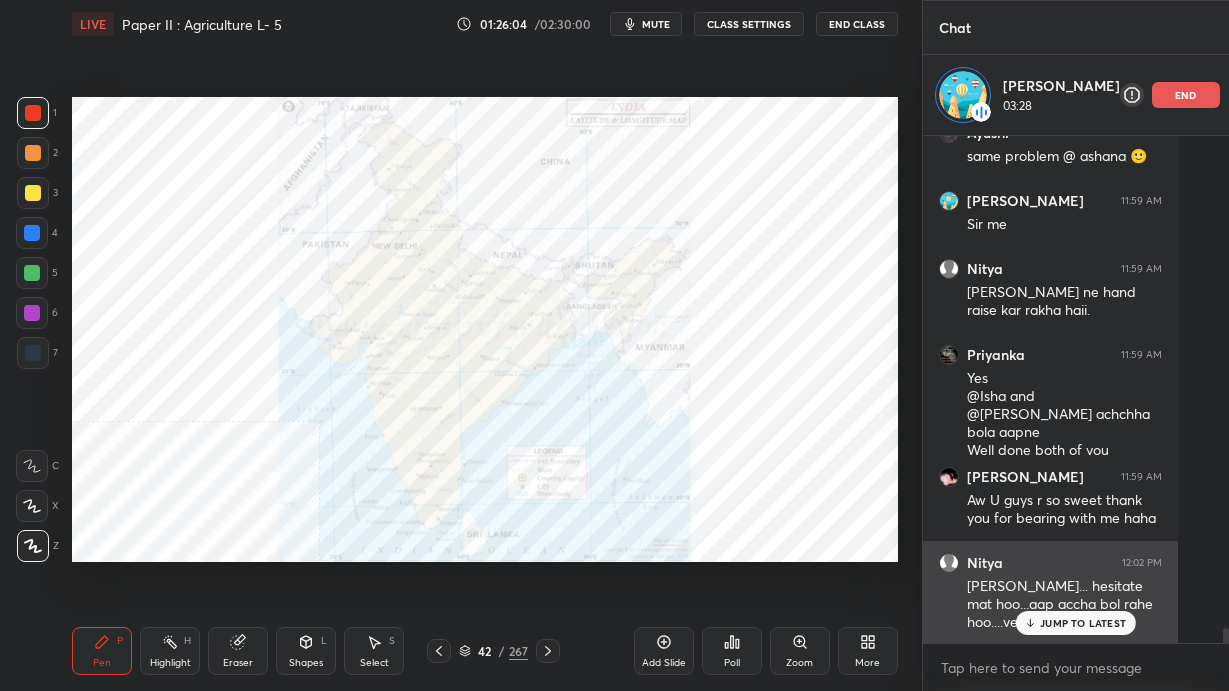 click on "JUMP TO LATEST" at bounding box center (1076, 623) 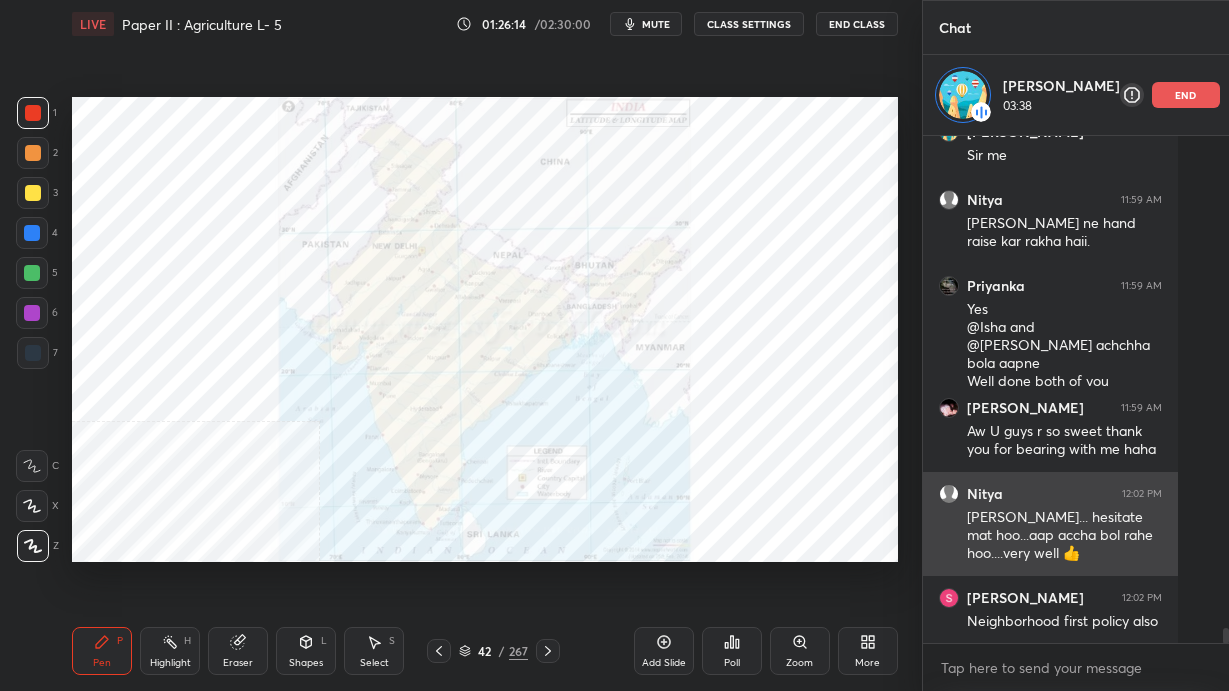 scroll, scrollTop: 16608, scrollLeft: 0, axis: vertical 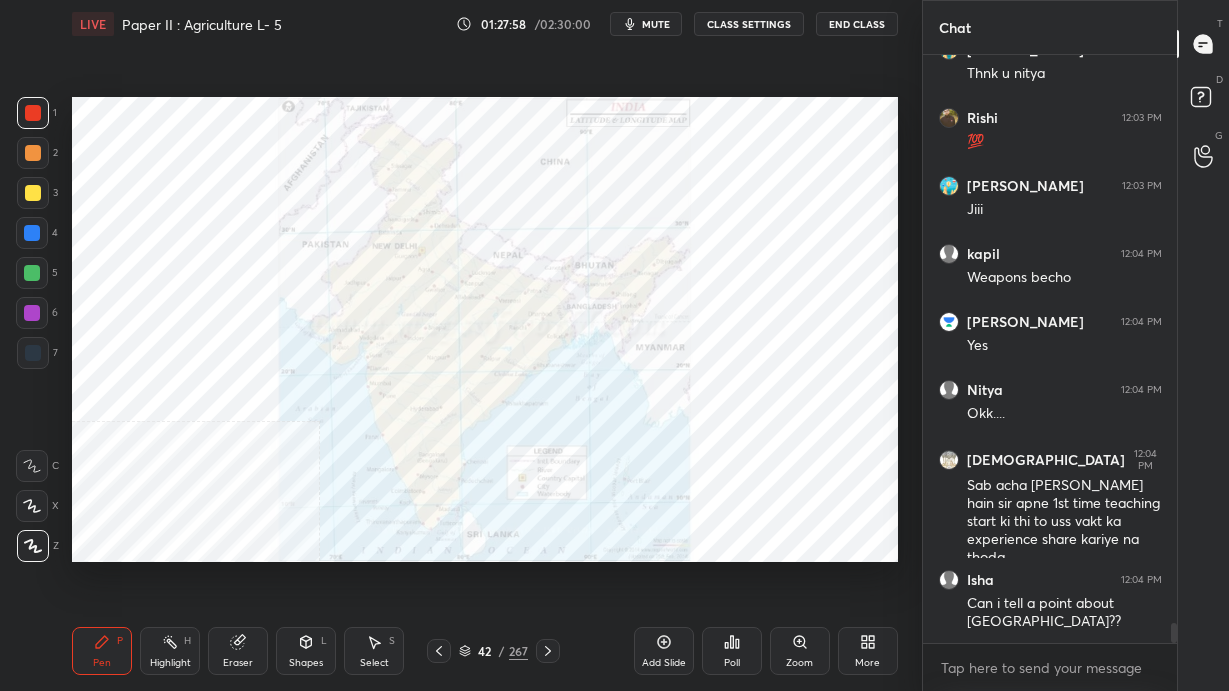 click 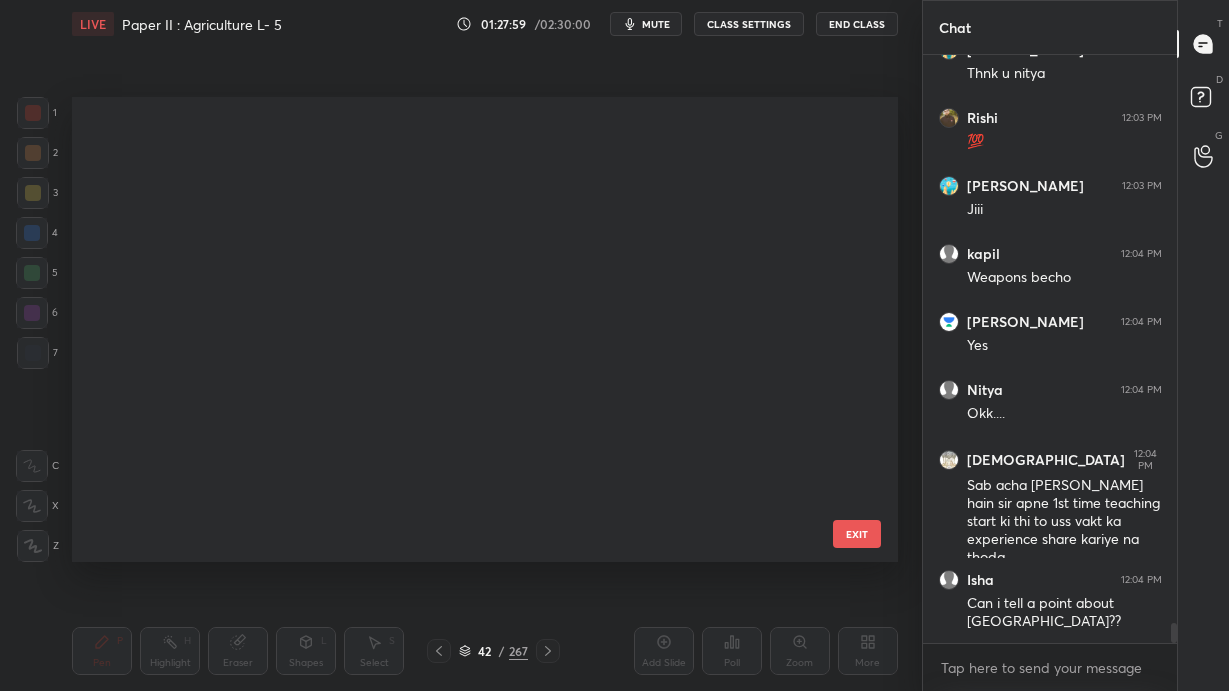 scroll, scrollTop: 1494, scrollLeft: 0, axis: vertical 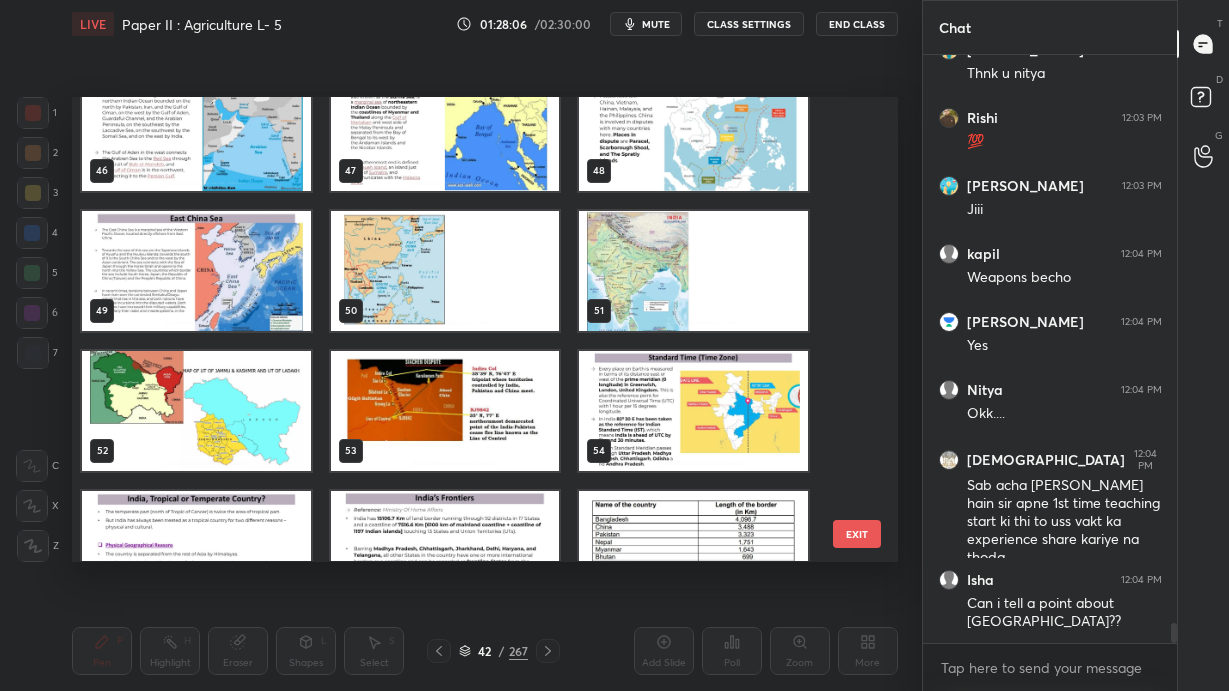 click on "EXIT" at bounding box center [857, 534] 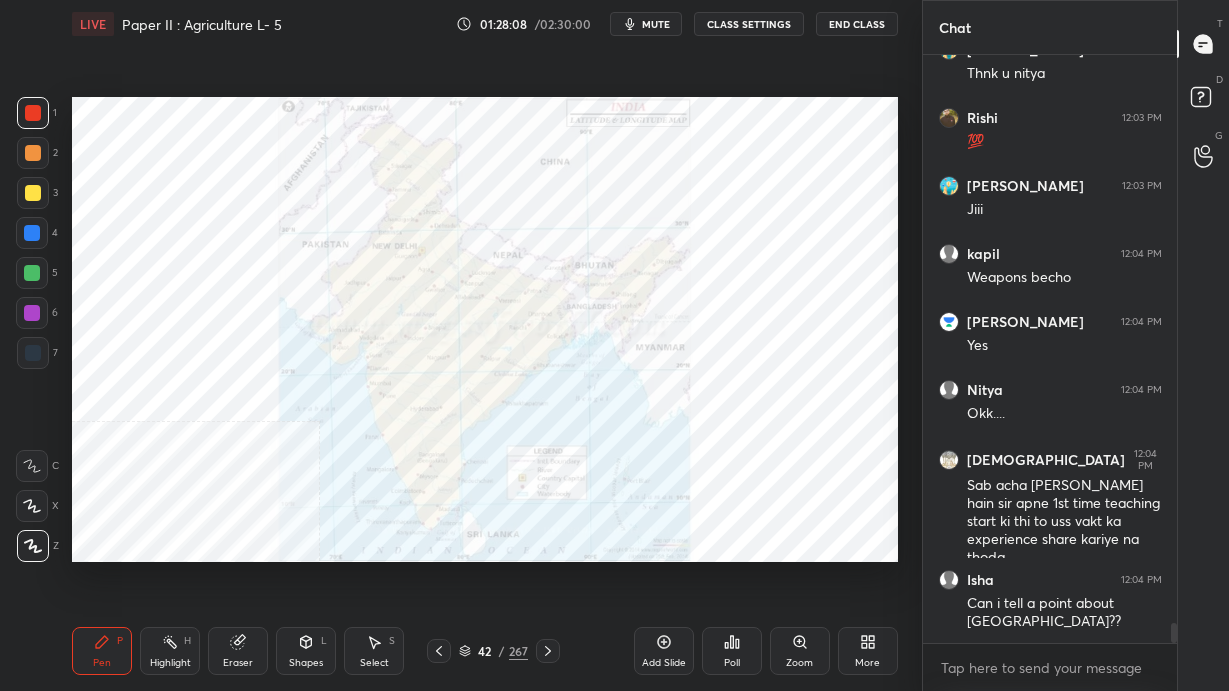 click on "42 / 267" at bounding box center (493, 651) 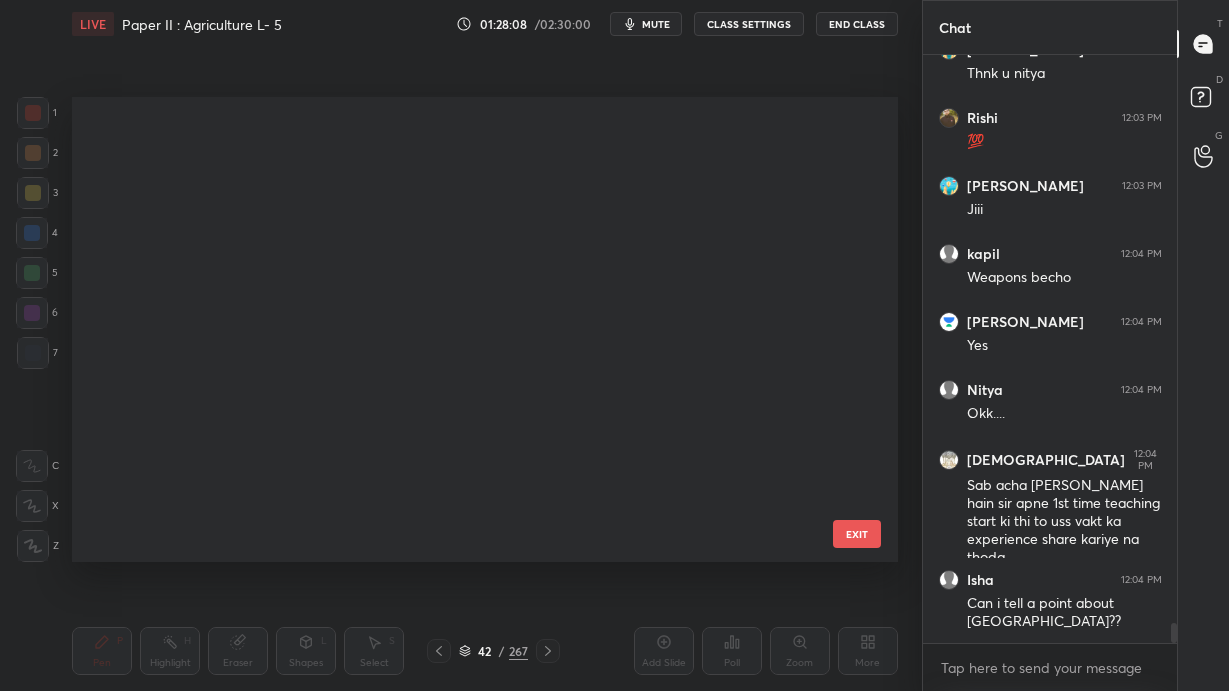 scroll, scrollTop: 1494, scrollLeft: 0, axis: vertical 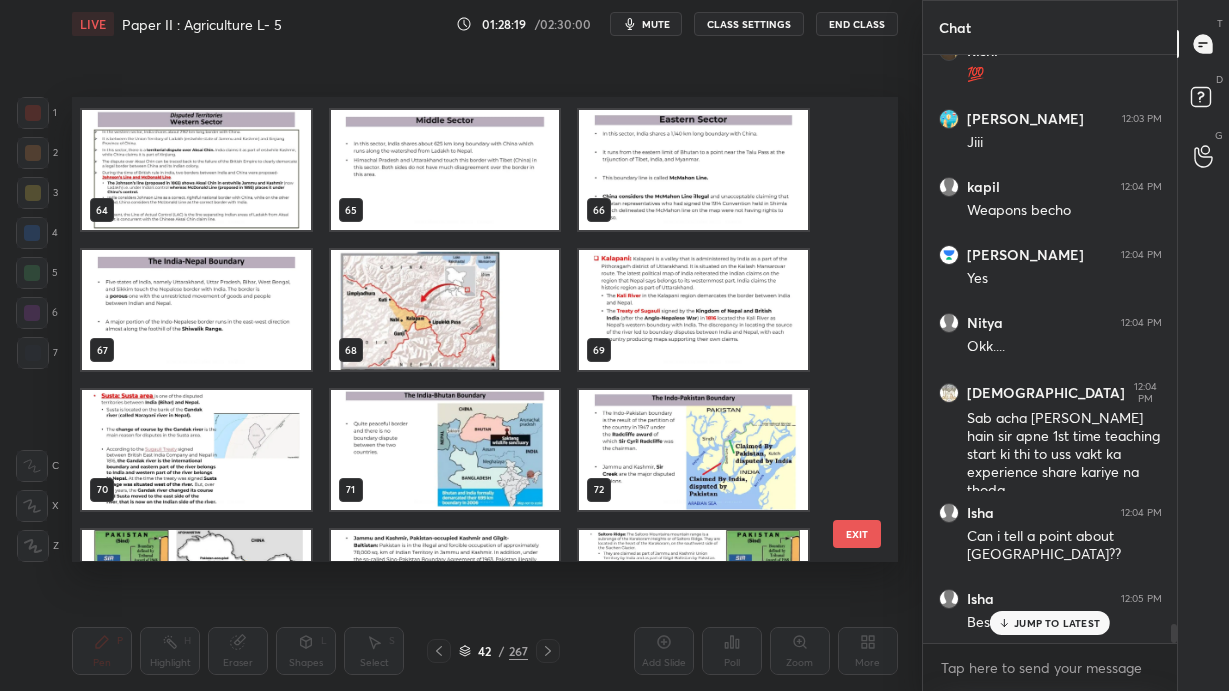 click at bounding box center [445, 450] 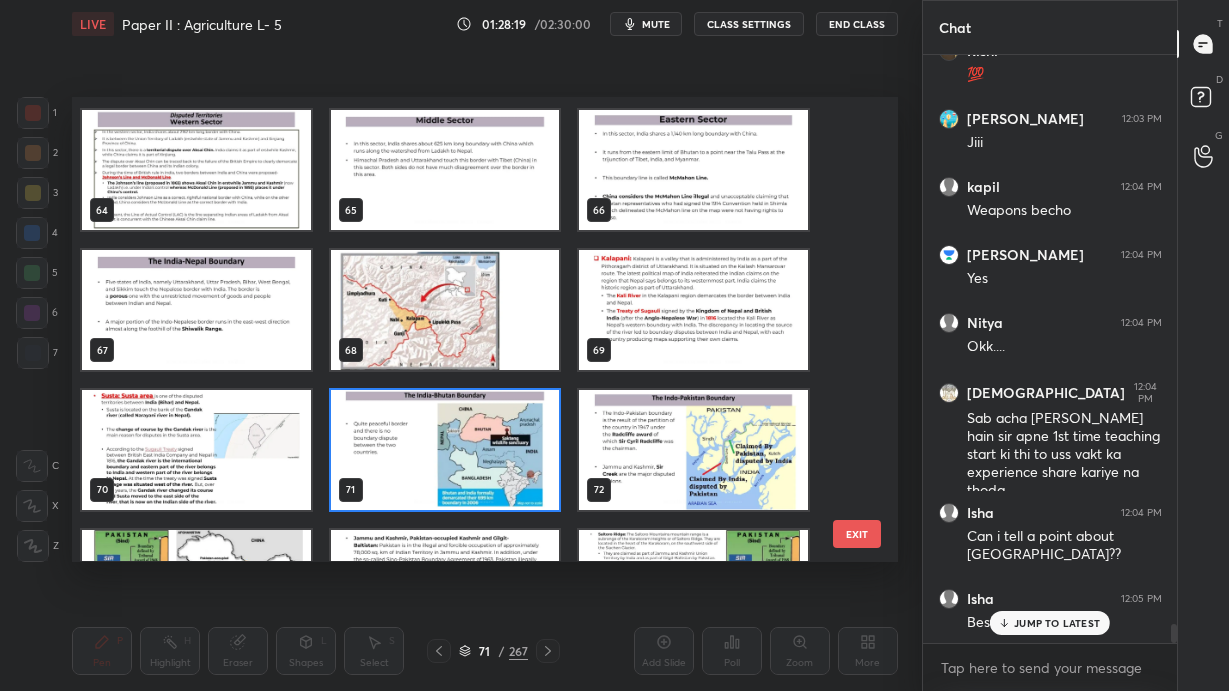 click at bounding box center [445, 450] 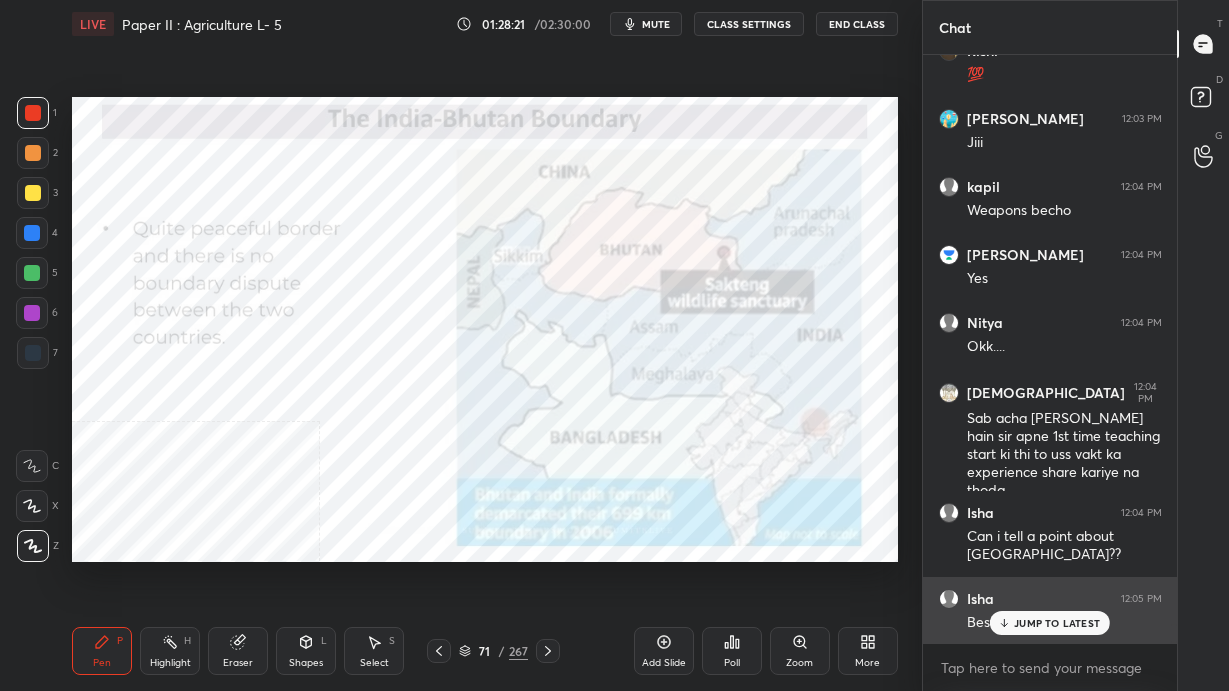 scroll, scrollTop: 17278, scrollLeft: 0, axis: vertical 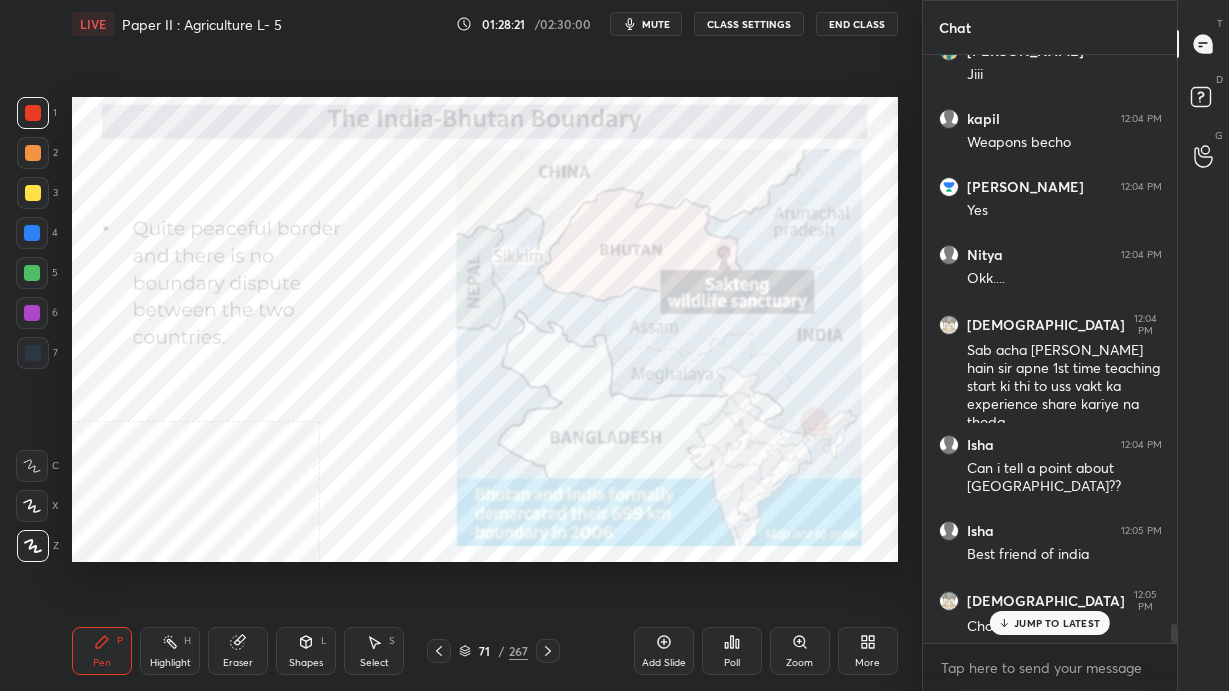 click on "JUMP TO LATEST" at bounding box center (1057, 623) 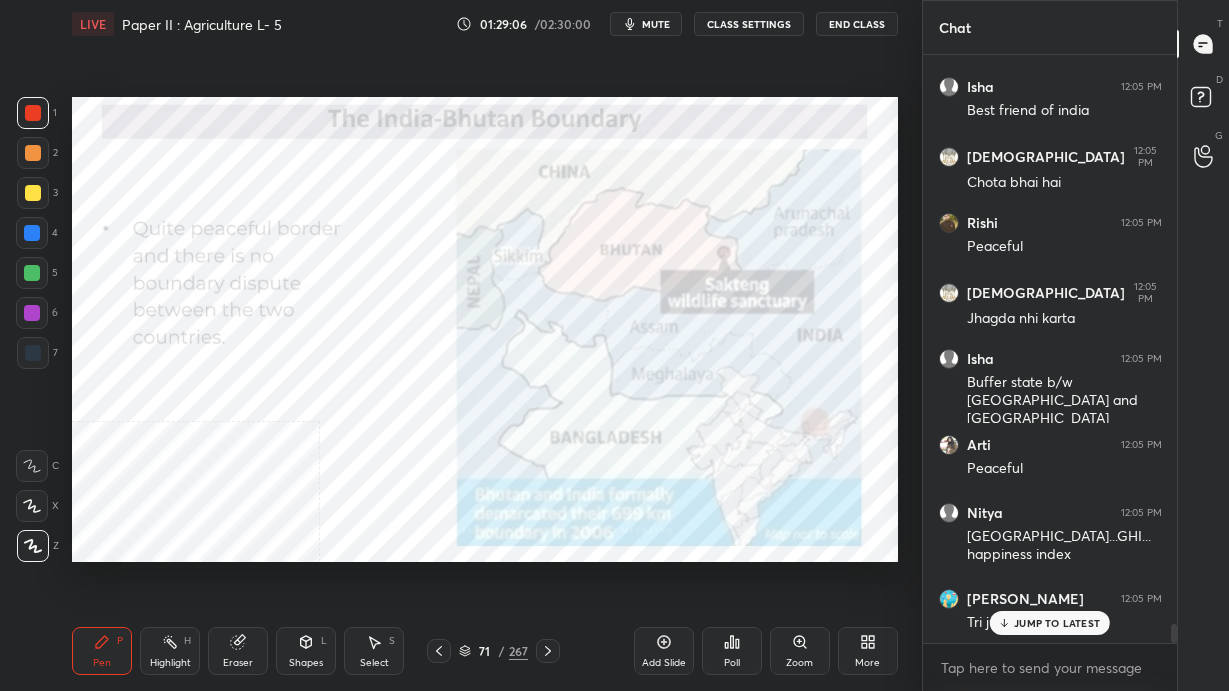 scroll, scrollTop: 17790, scrollLeft: 0, axis: vertical 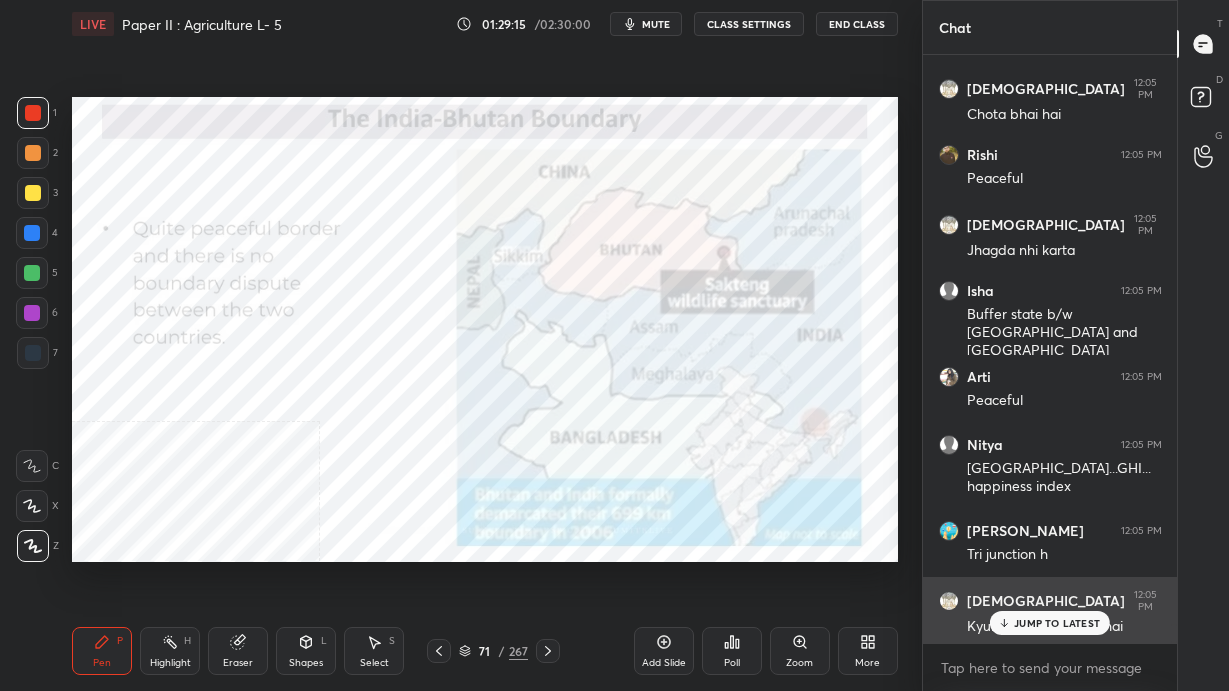 click on "JUMP TO LATEST" at bounding box center [1050, 623] 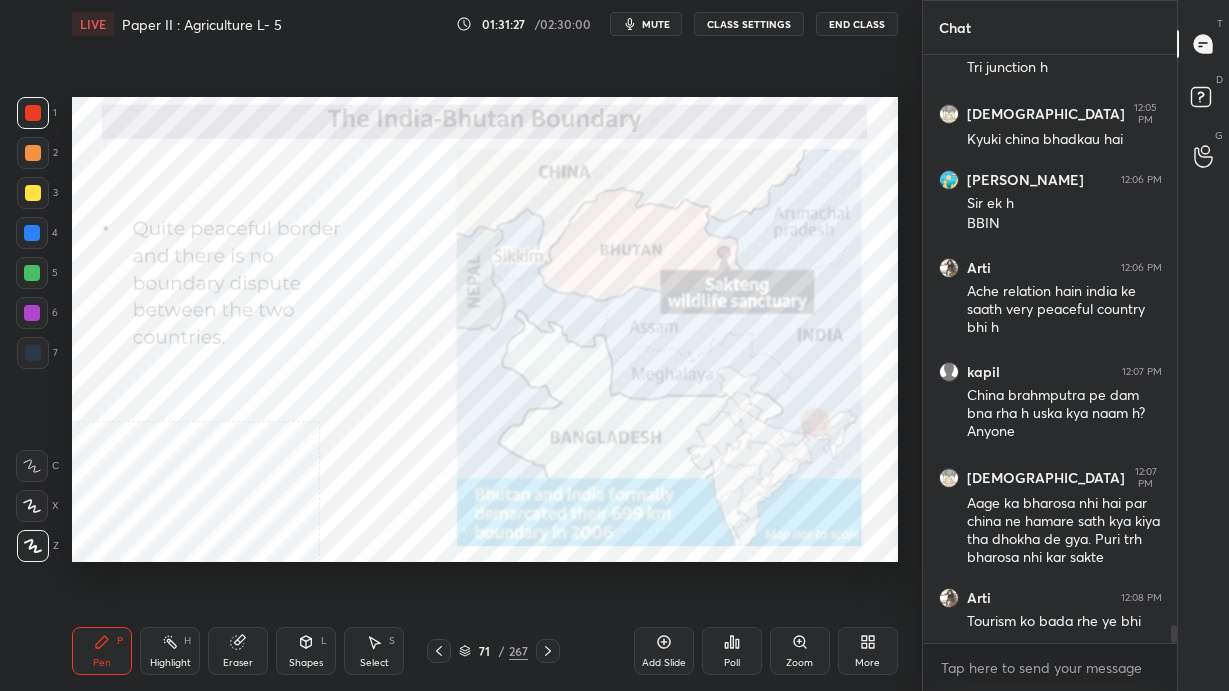 scroll, scrollTop: 18398, scrollLeft: 0, axis: vertical 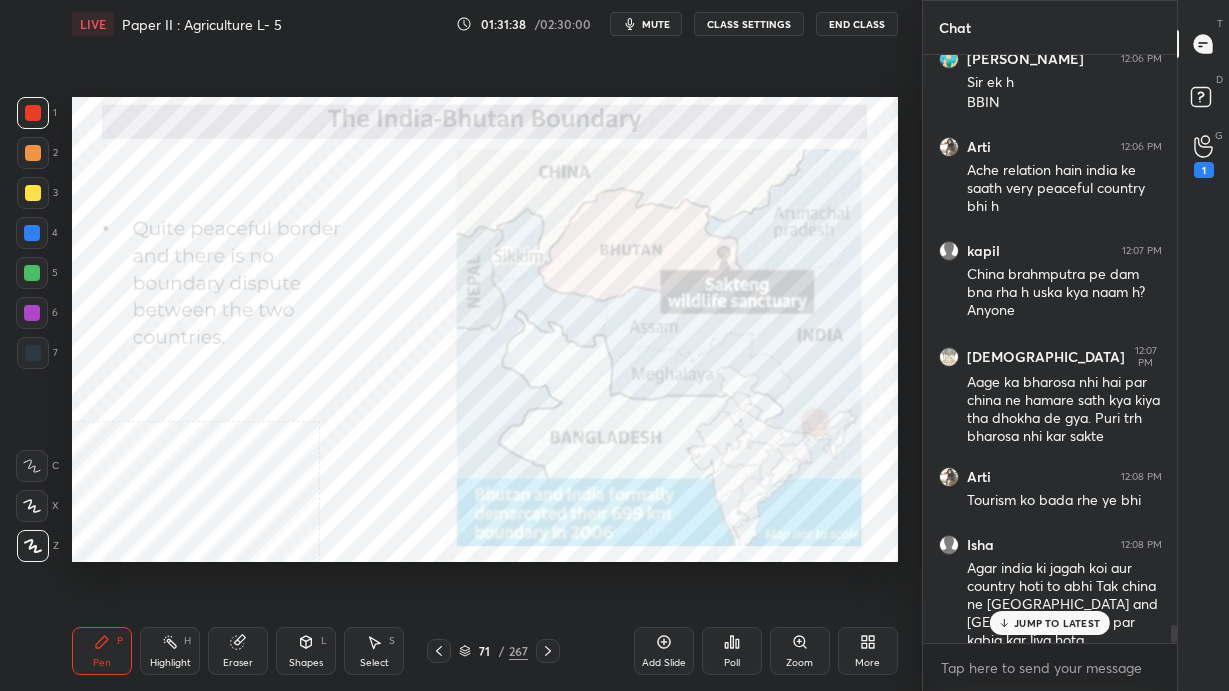 click on "71" at bounding box center [485, 651] 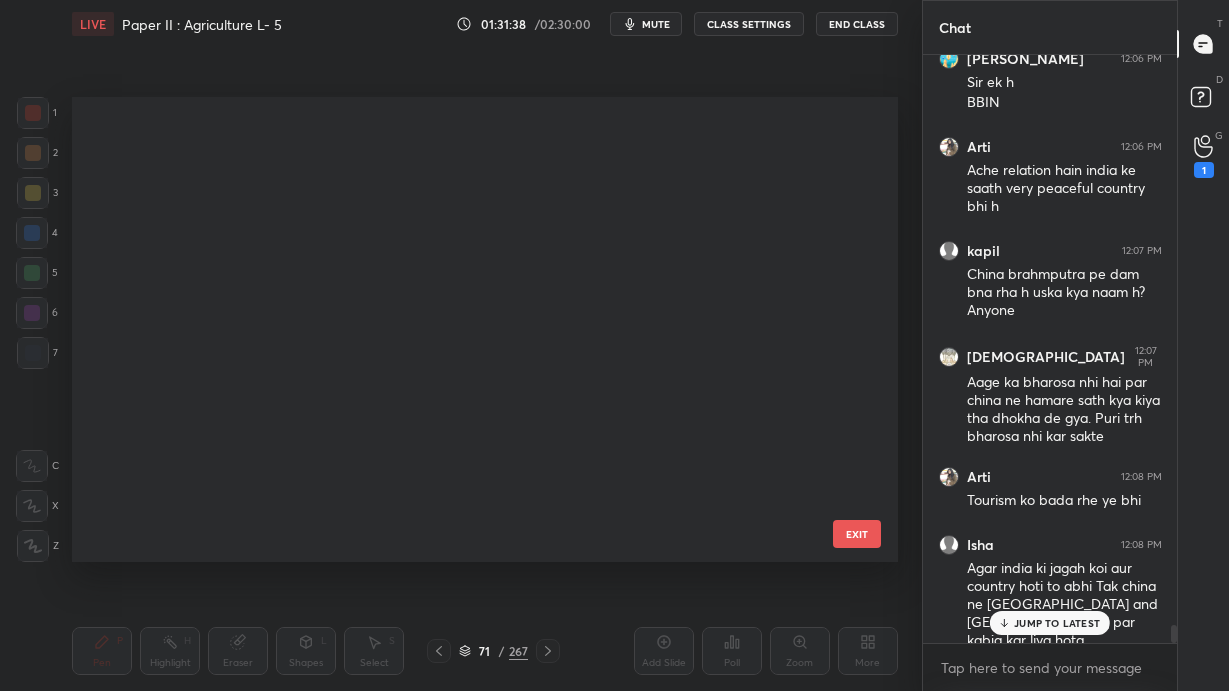 scroll, scrollTop: 2892, scrollLeft: 0, axis: vertical 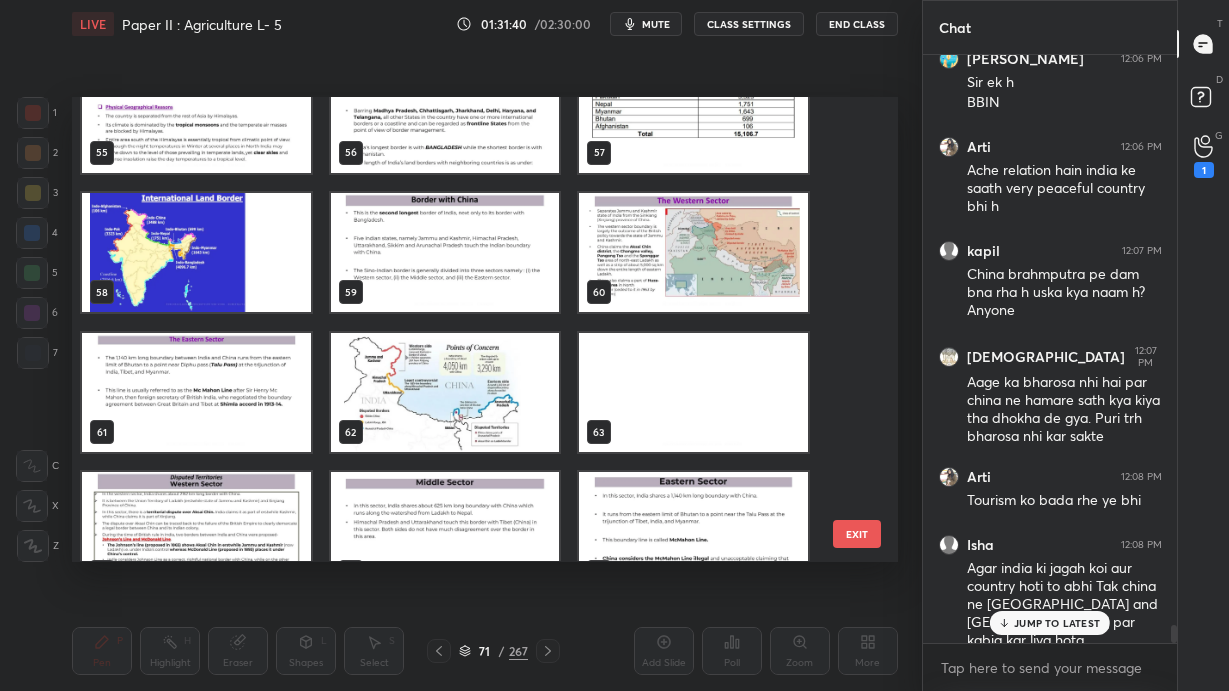 click at bounding box center [445, 393] 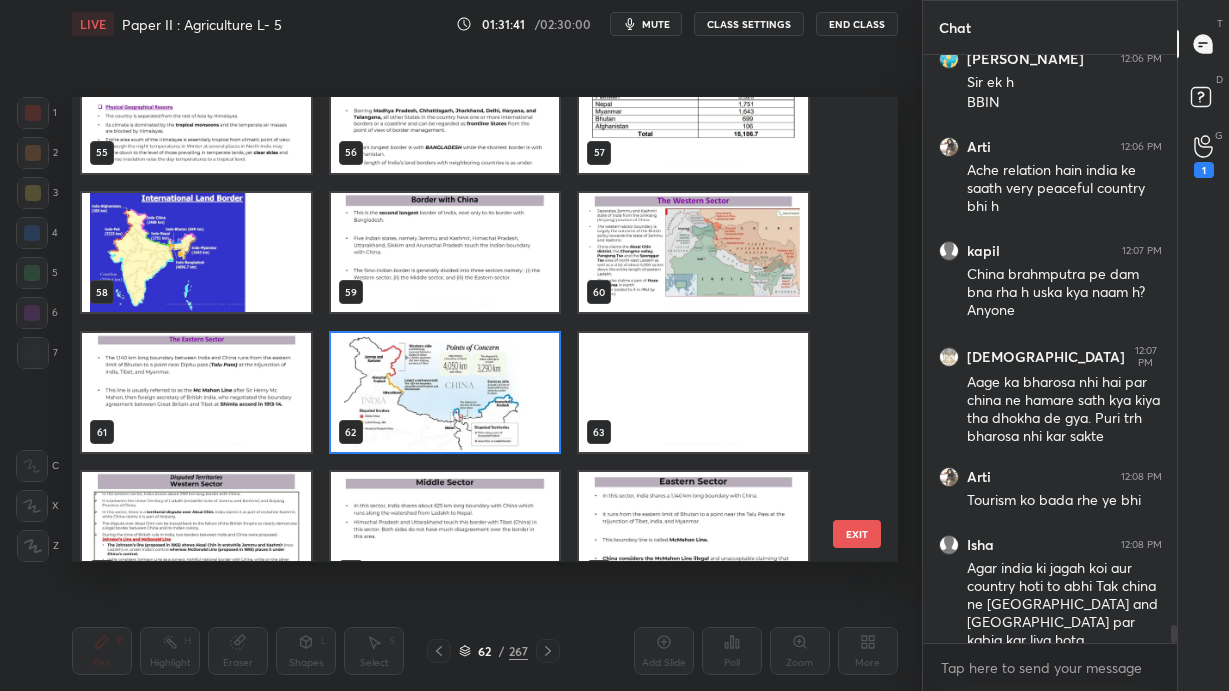 scroll, scrollTop: 18485, scrollLeft: 0, axis: vertical 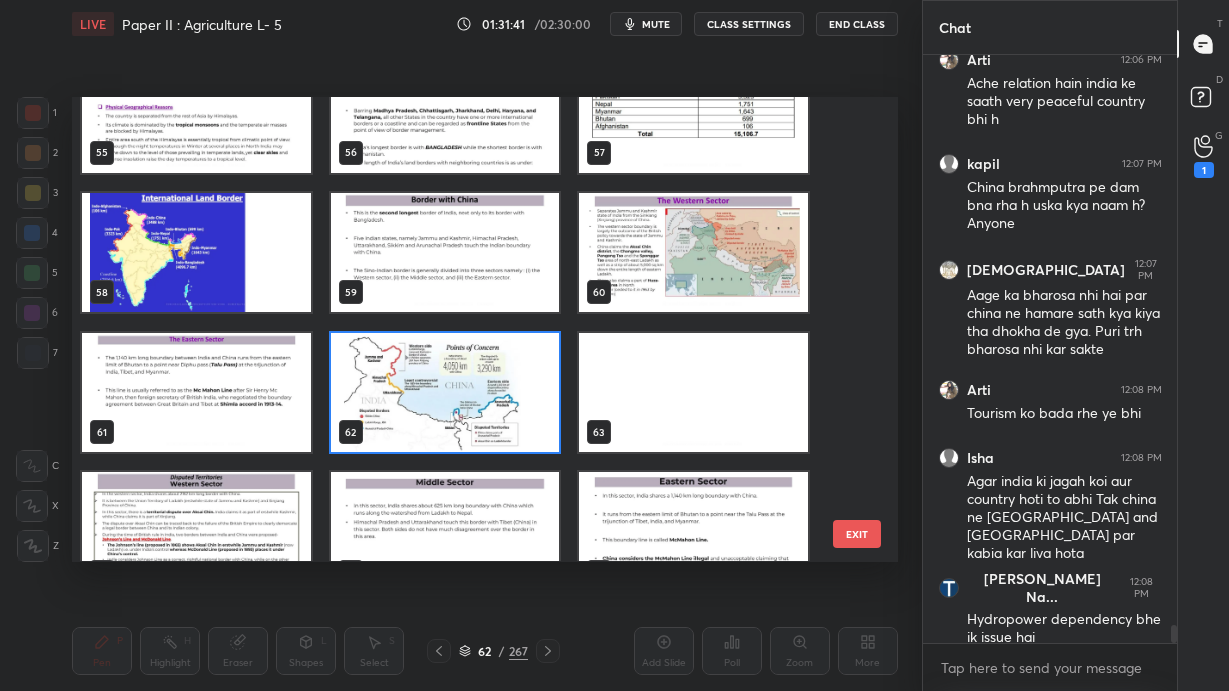 click at bounding box center [445, 393] 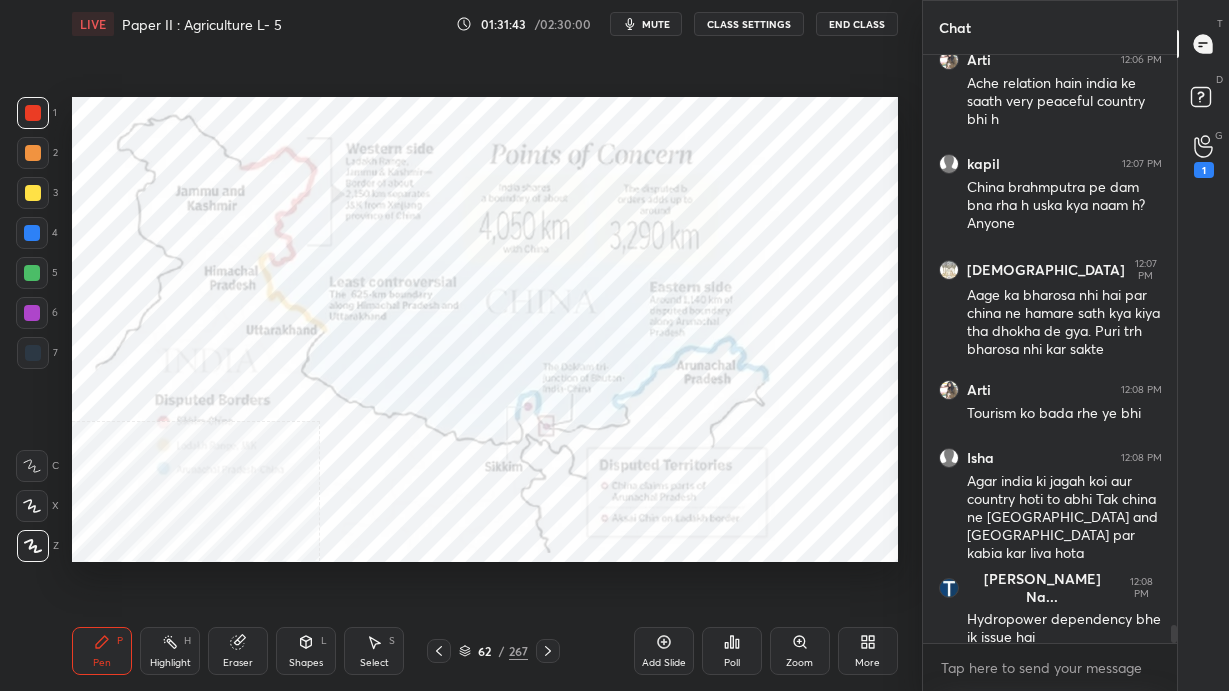 click 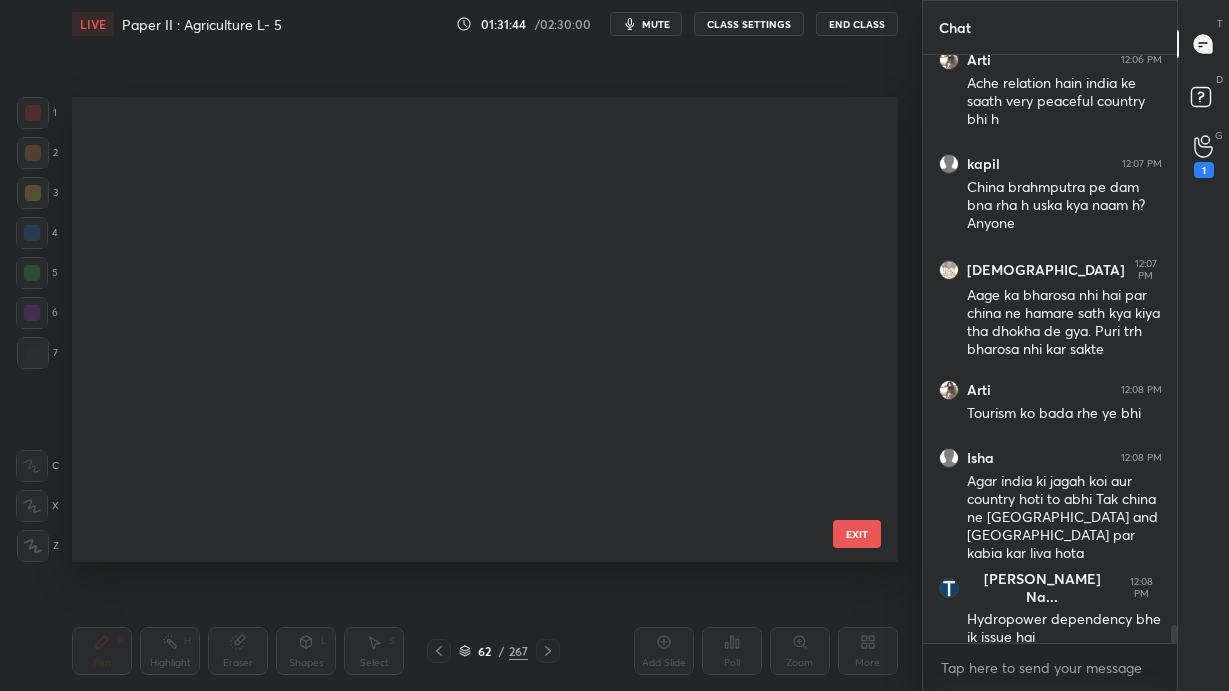 scroll, scrollTop: 2473, scrollLeft: 0, axis: vertical 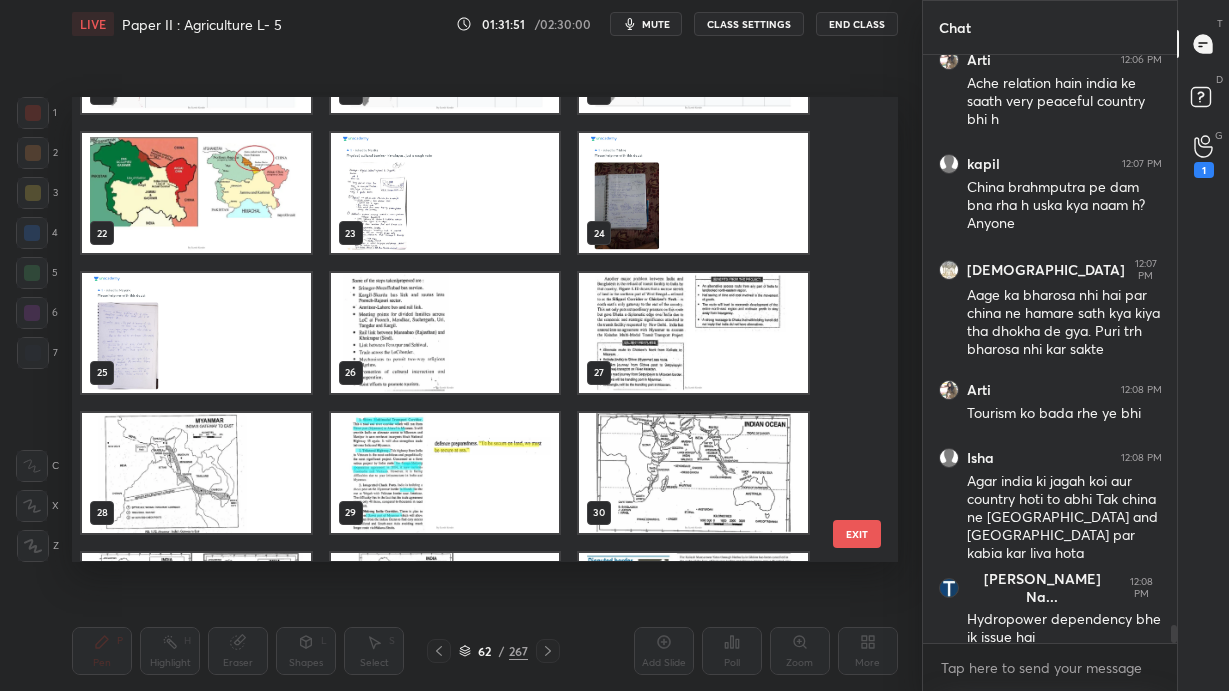 click at bounding box center (693, 333) 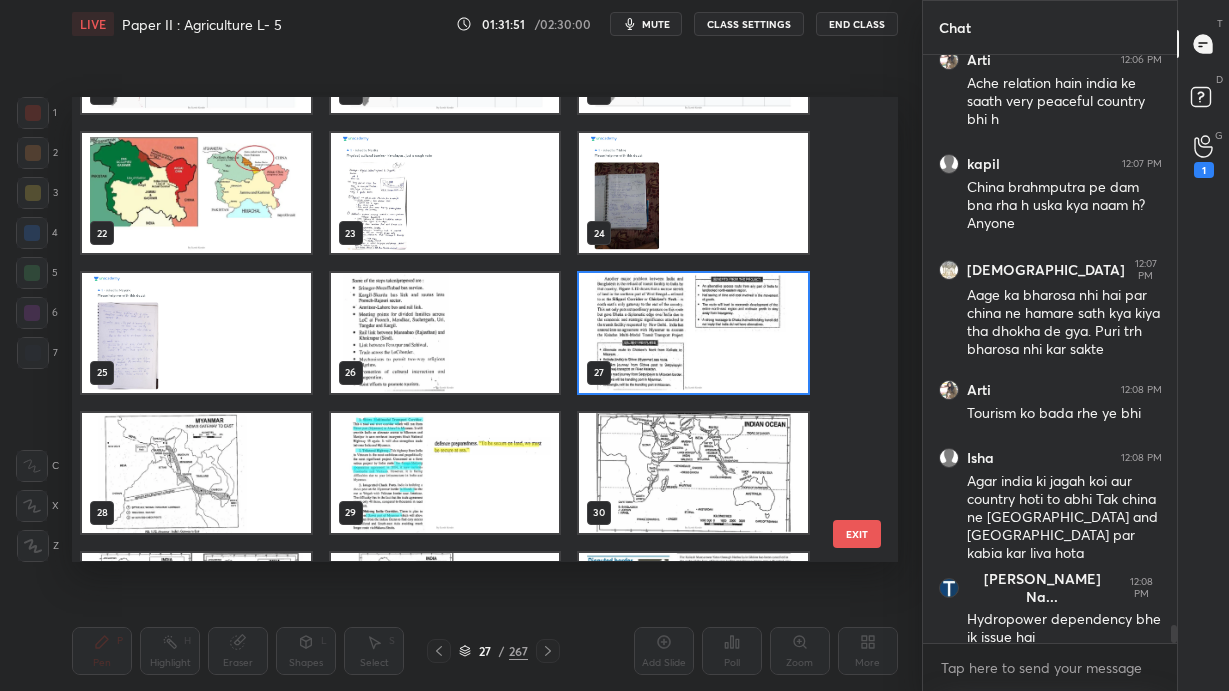 click at bounding box center [693, 333] 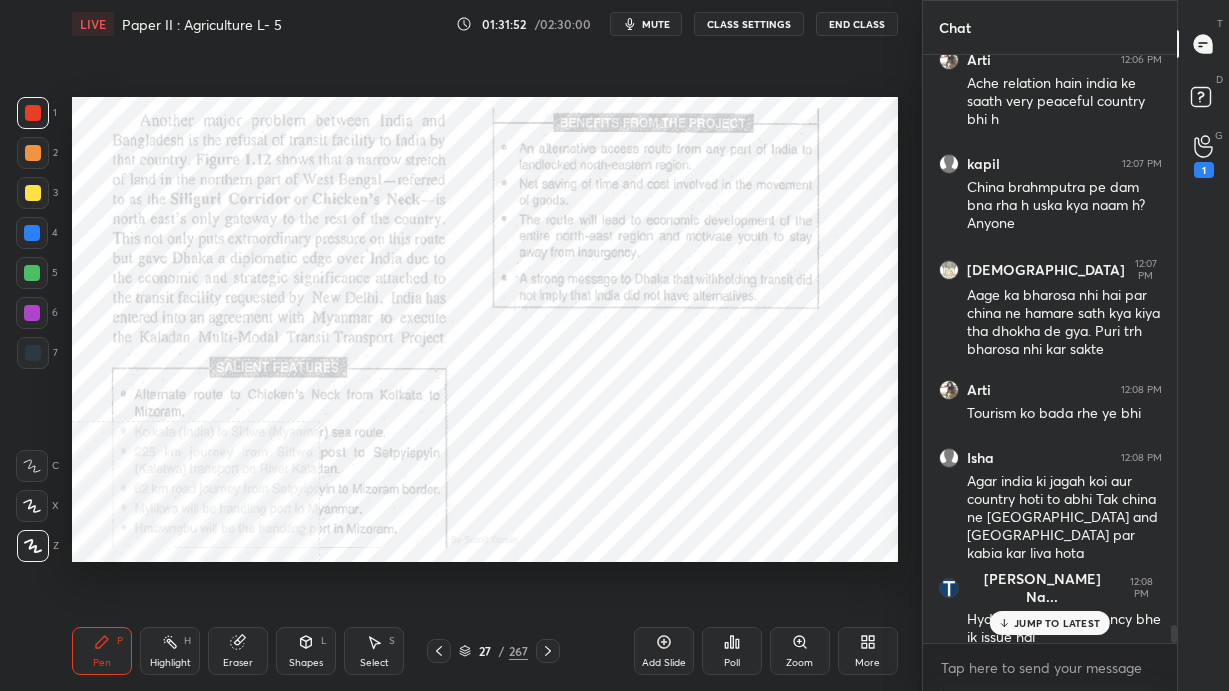 scroll, scrollTop: 18552, scrollLeft: 0, axis: vertical 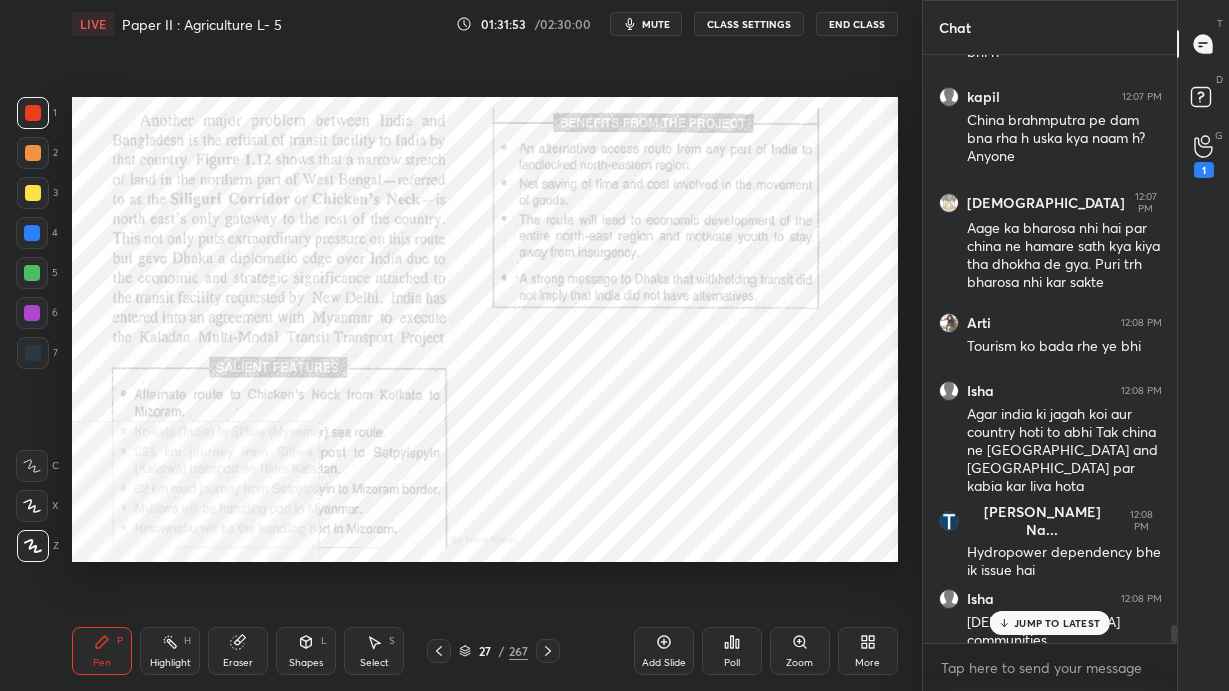 click on "More" at bounding box center [867, 663] 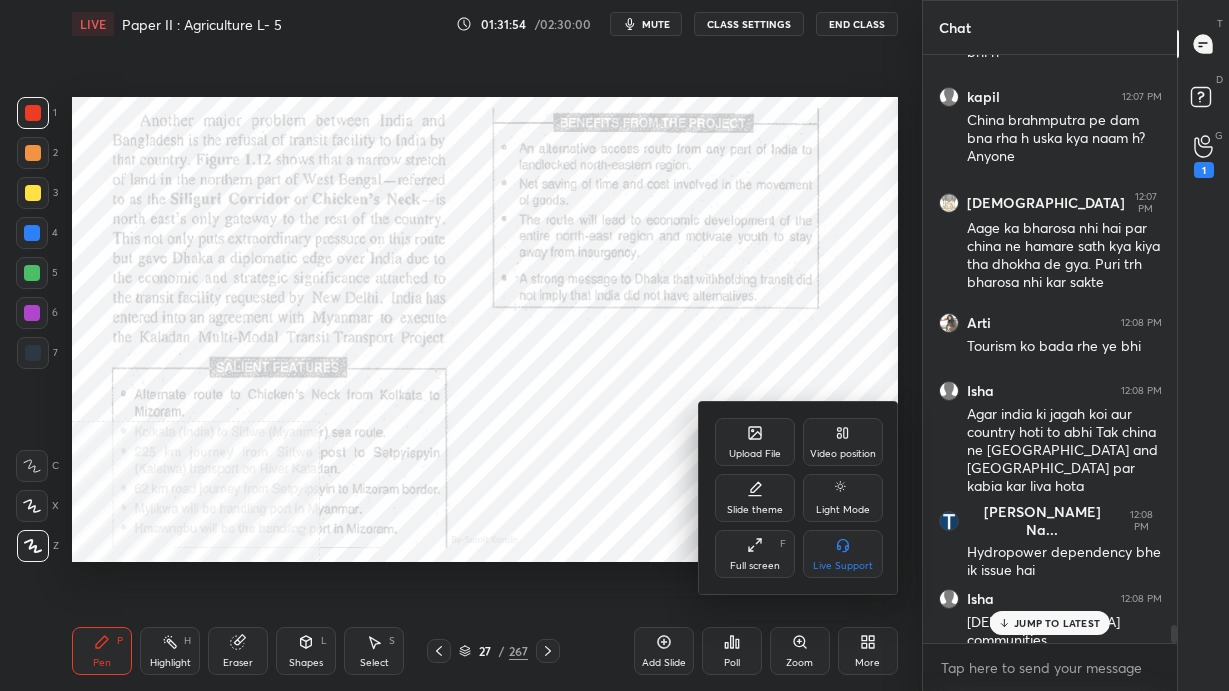 click on "Video position" at bounding box center (843, 442) 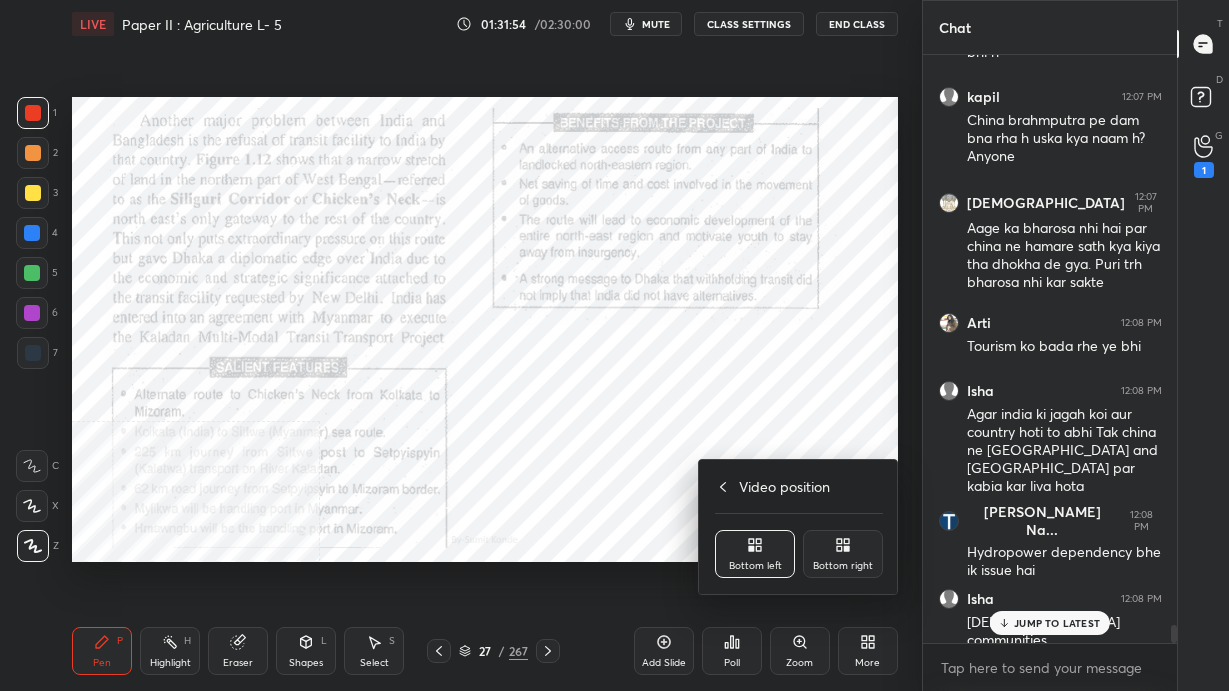click on "Bottom right" at bounding box center [843, 554] 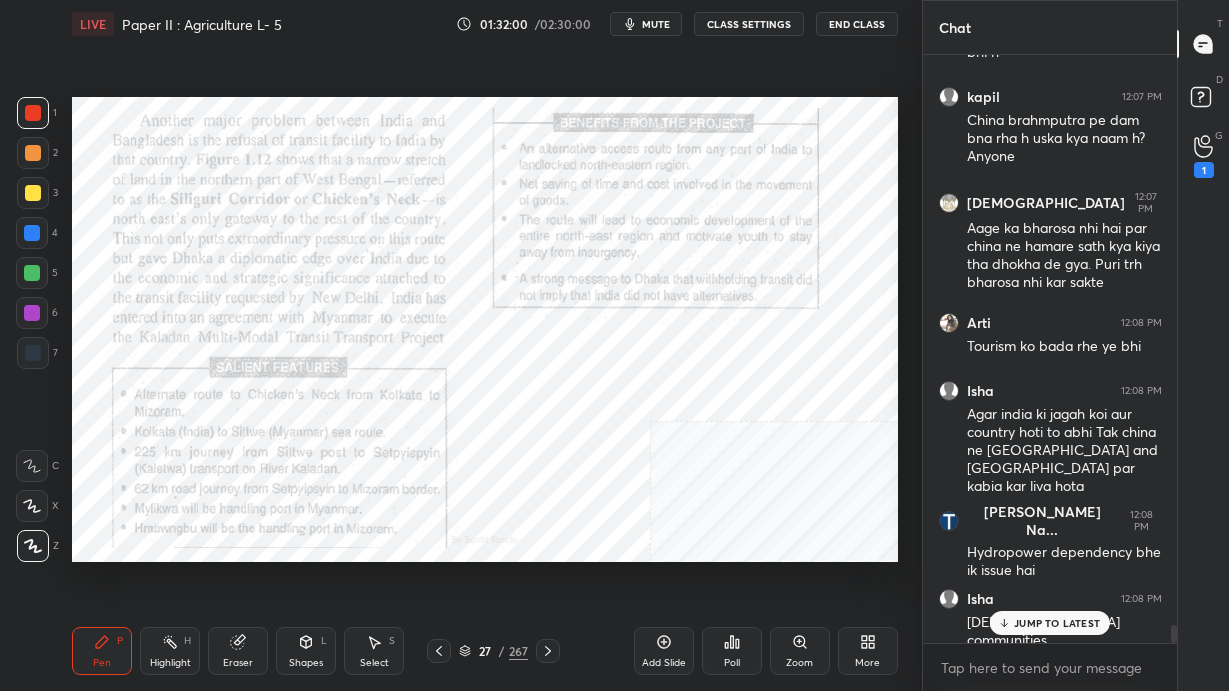 click 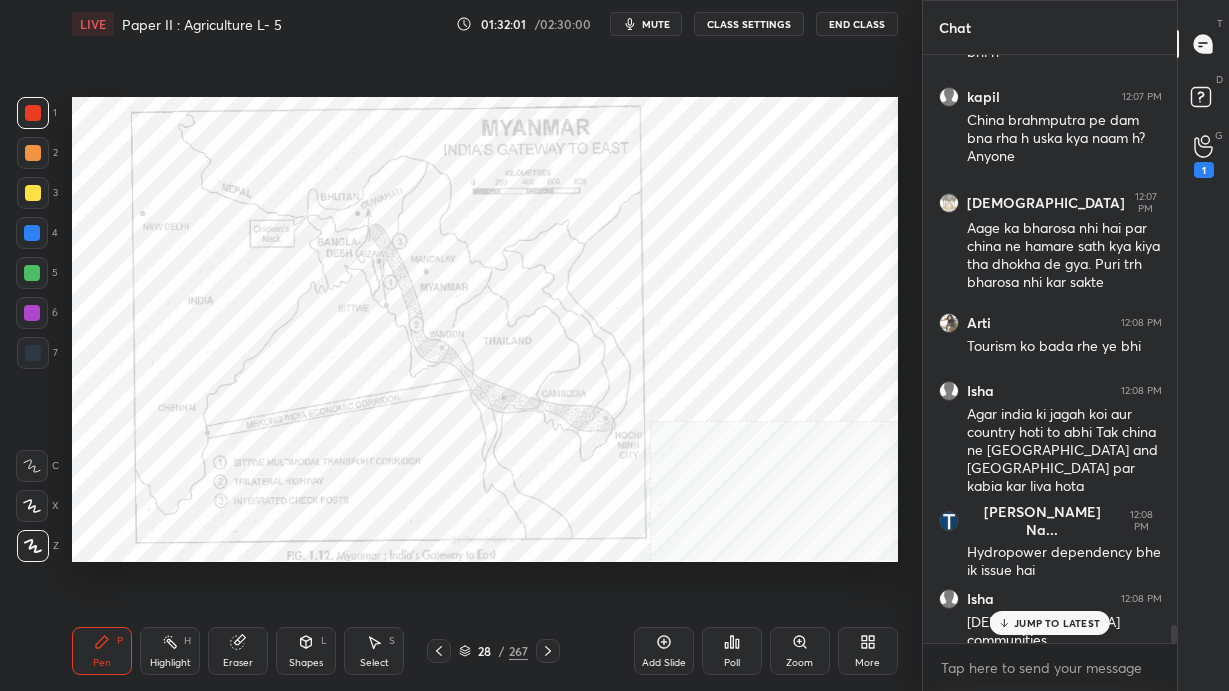 click 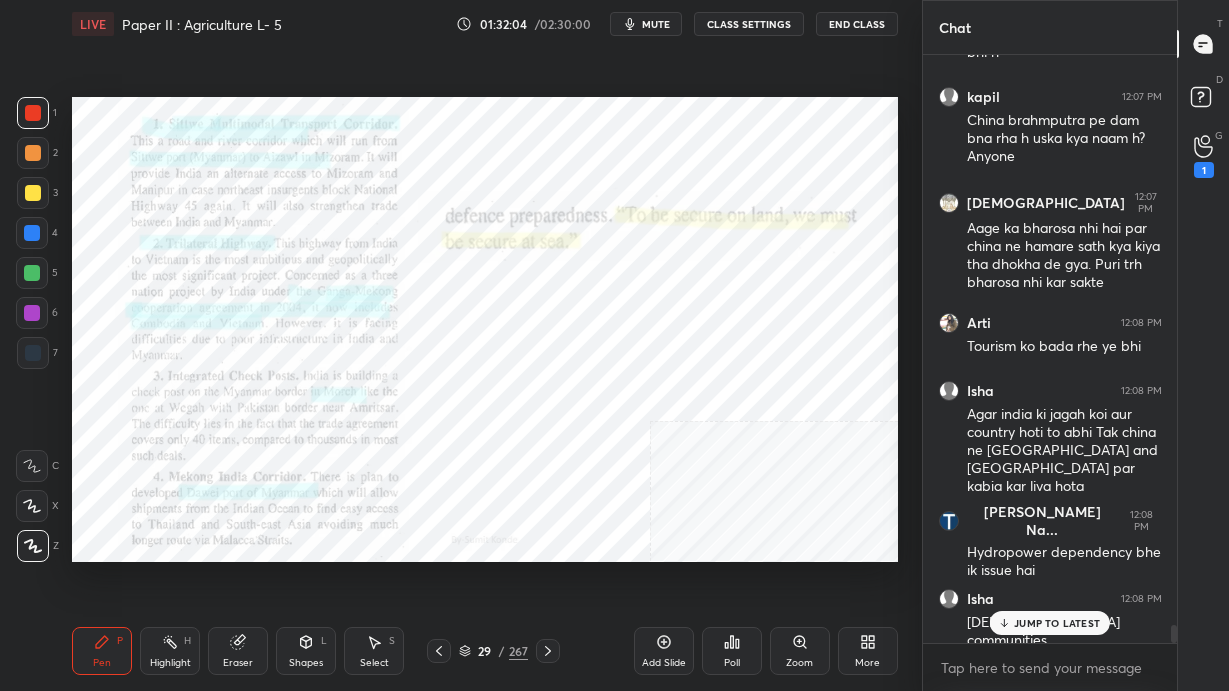 click 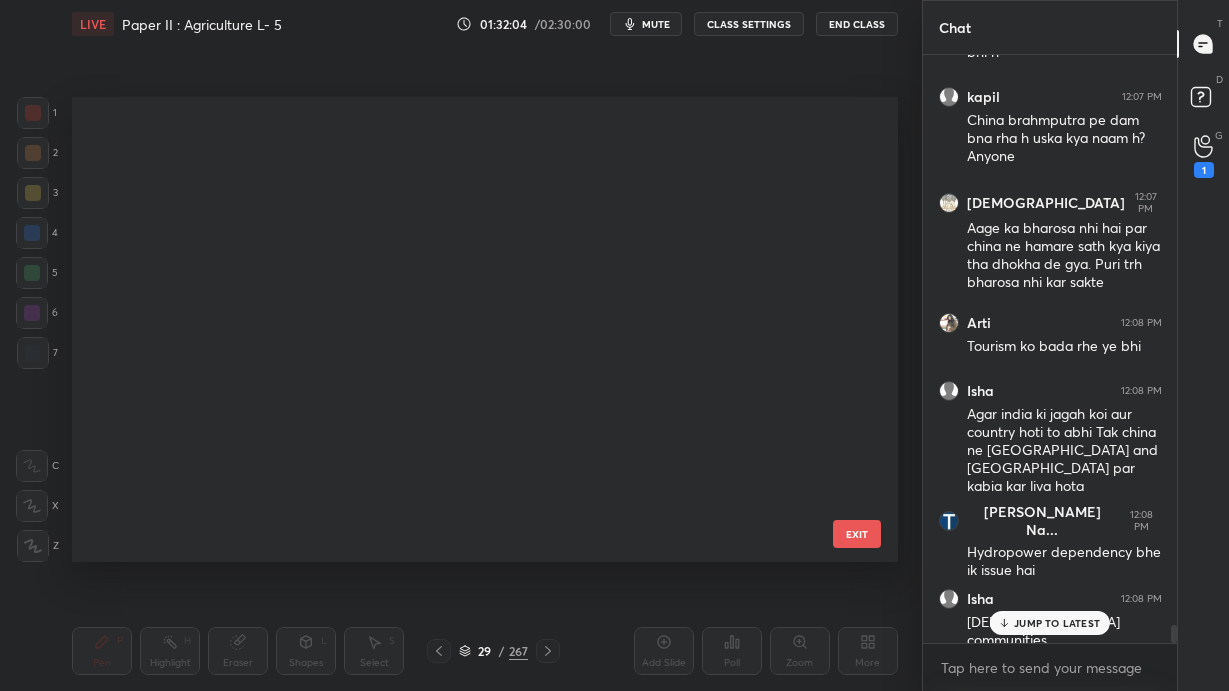 scroll, scrollTop: 935, scrollLeft: 0, axis: vertical 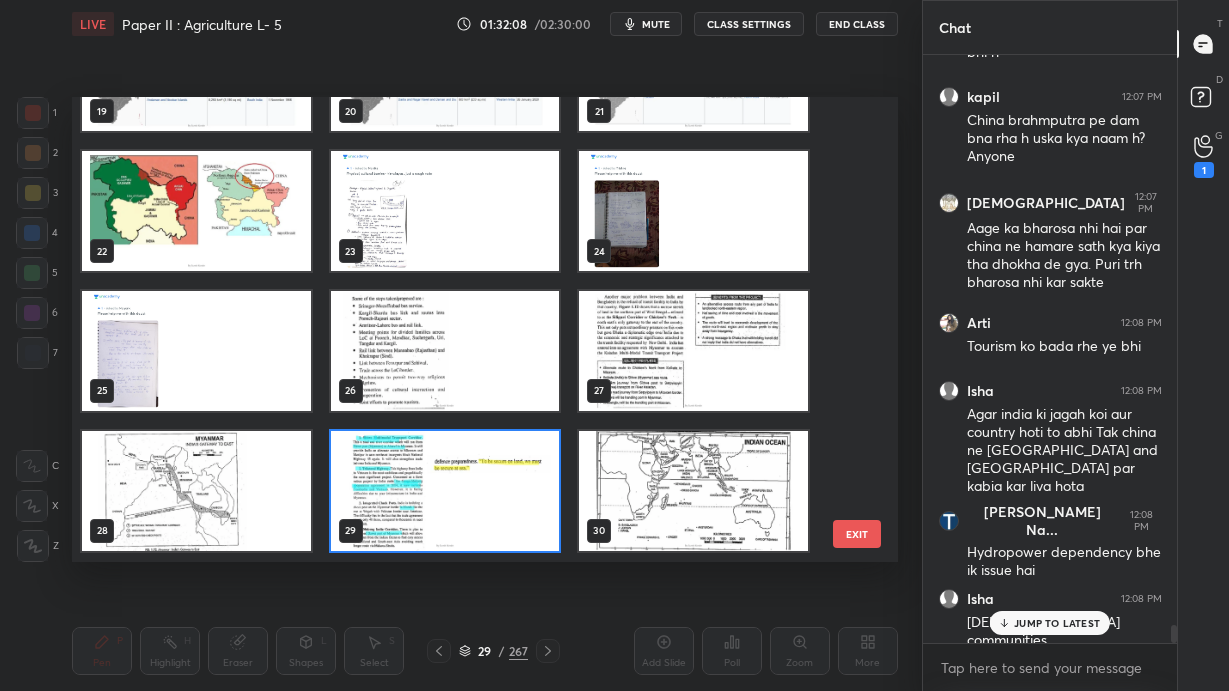 click at bounding box center [693, 351] 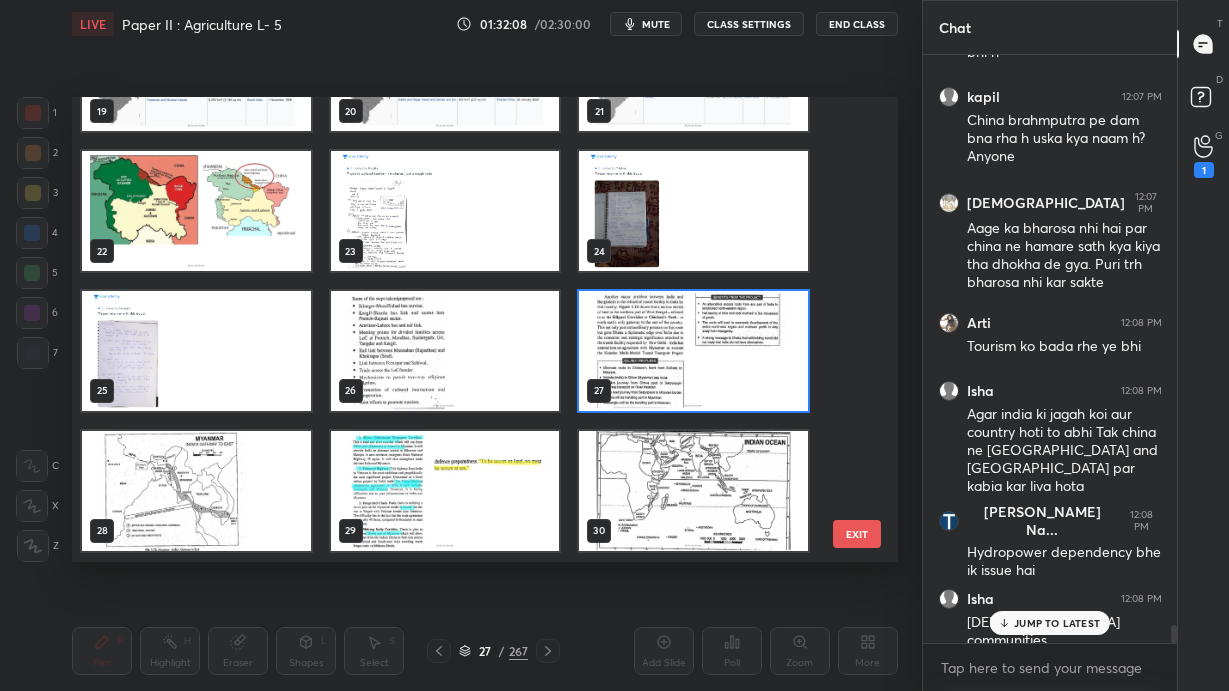click at bounding box center (693, 351) 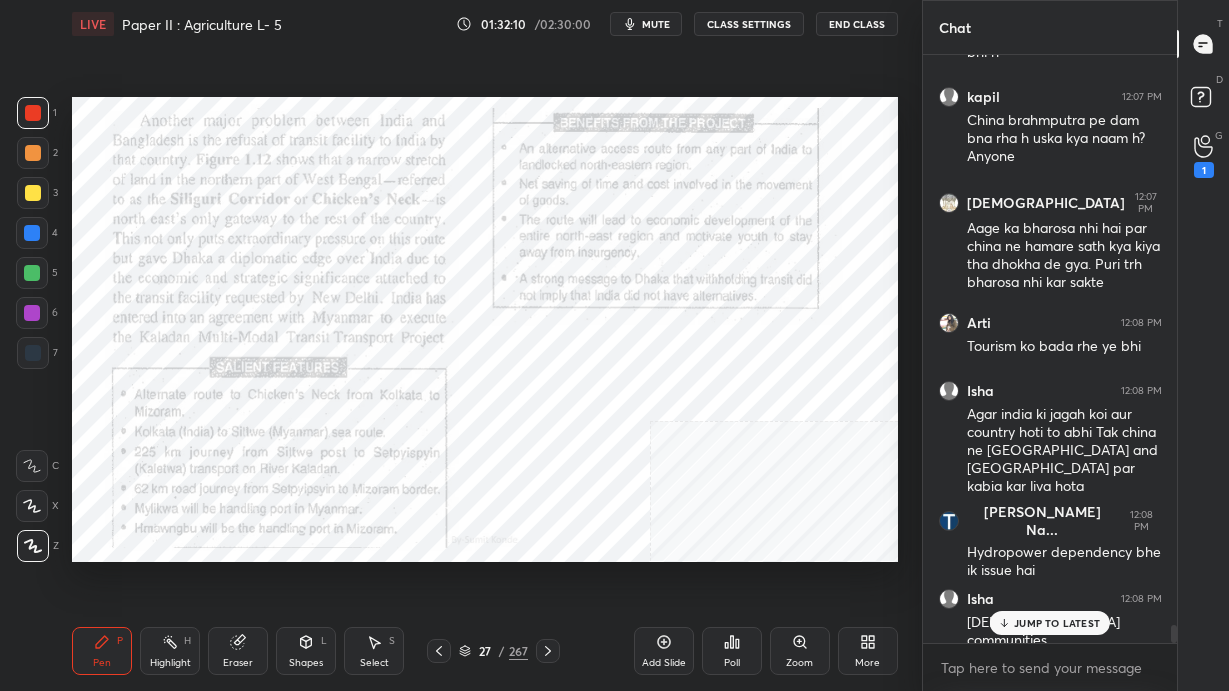 click 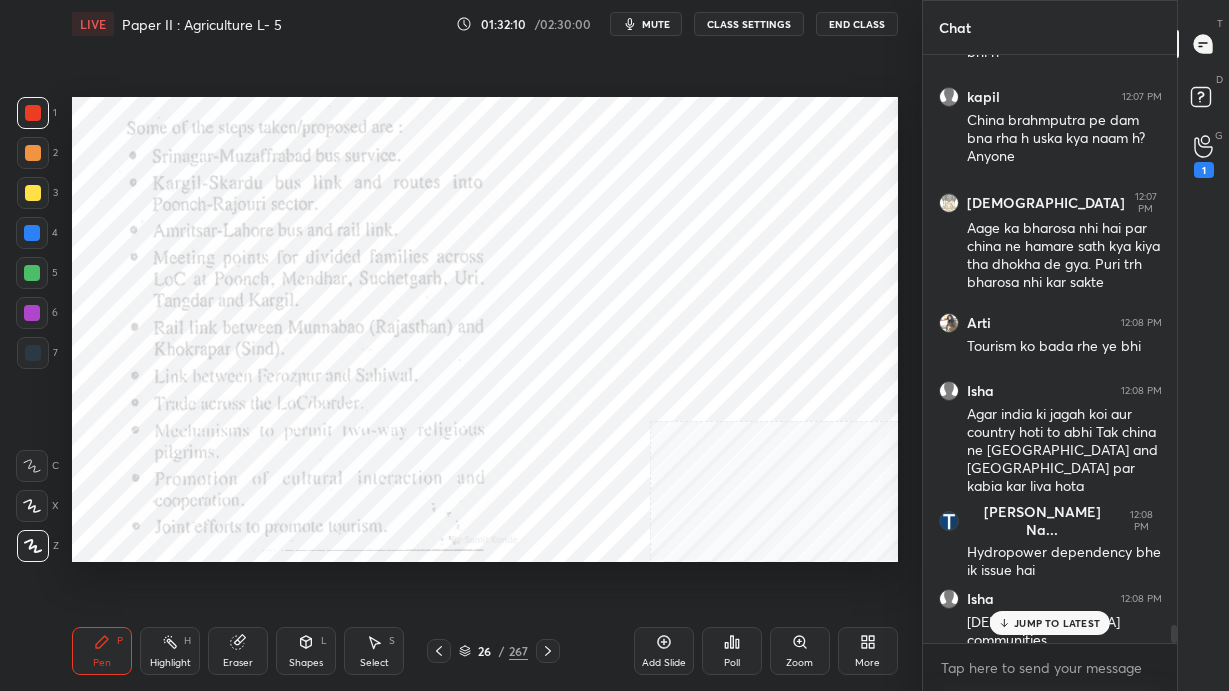 click on "26" at bounding box center (485, 651) 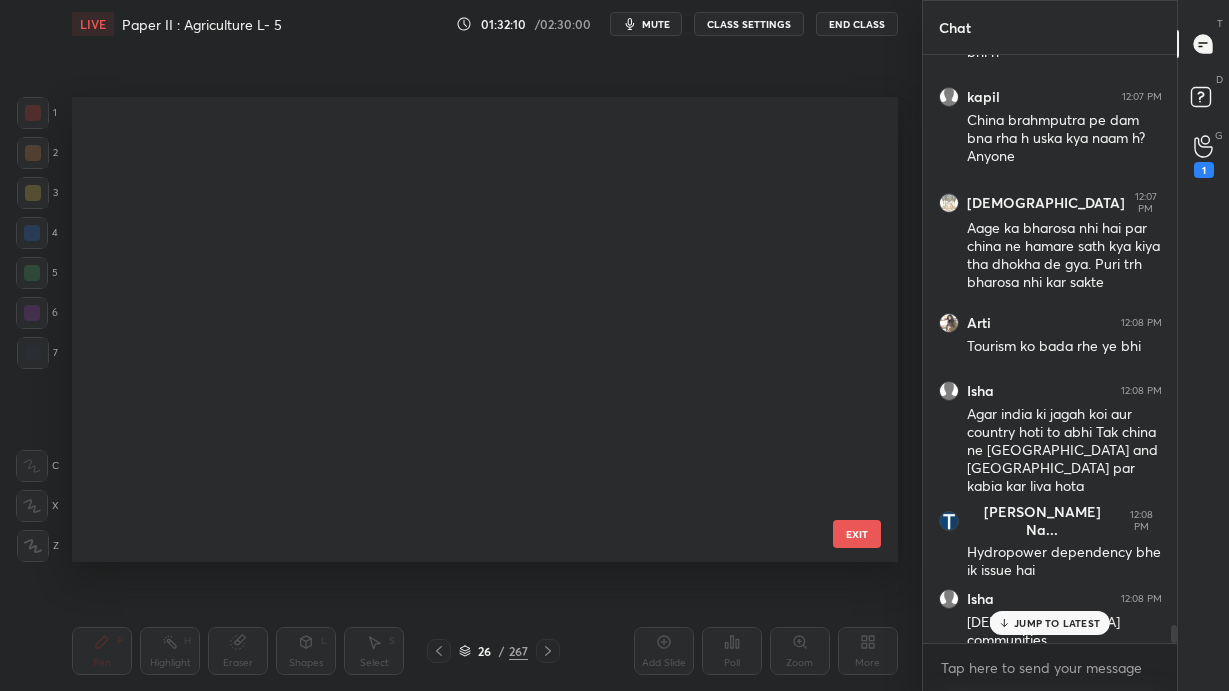 scroll, scrollTop: 794, scrollLeft: 0, axis: vertical 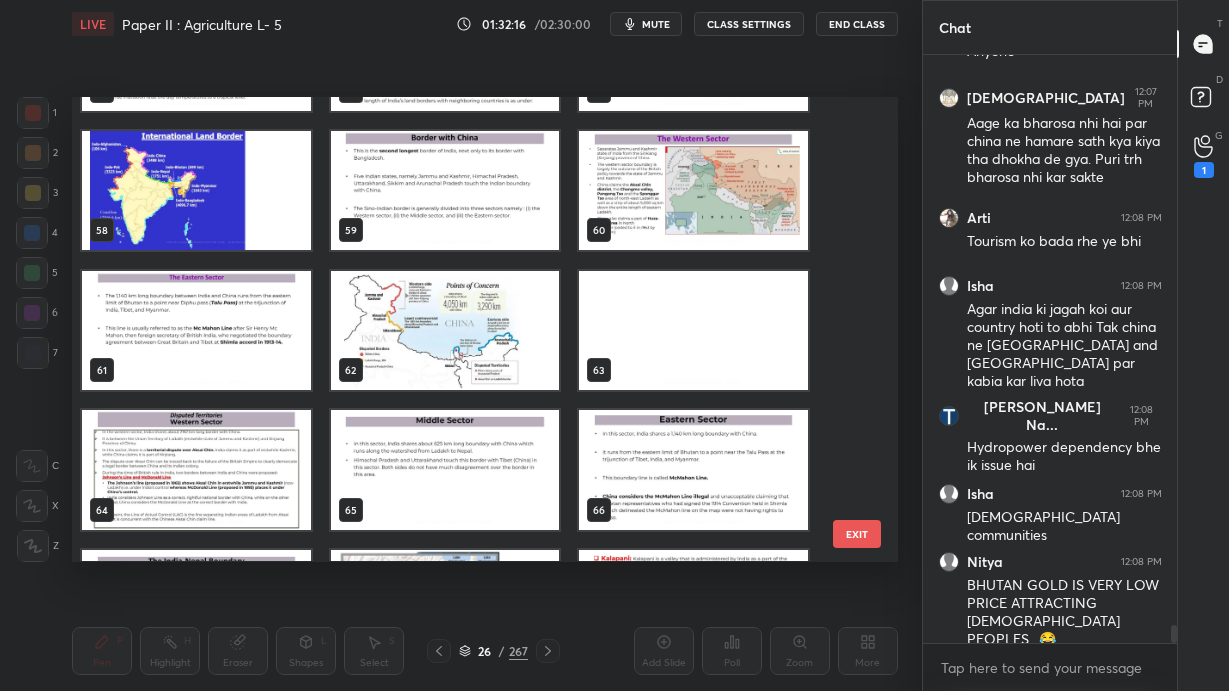 click at bounding box center [693, 191] 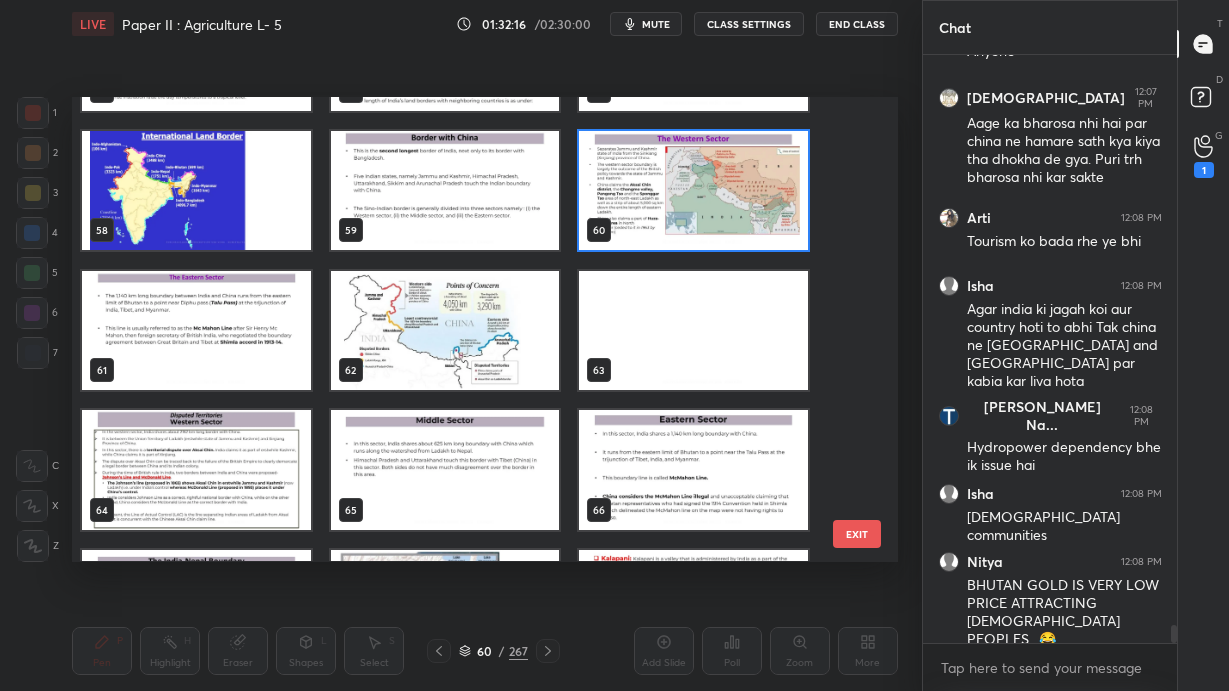 click at bounding box center [693, 191] 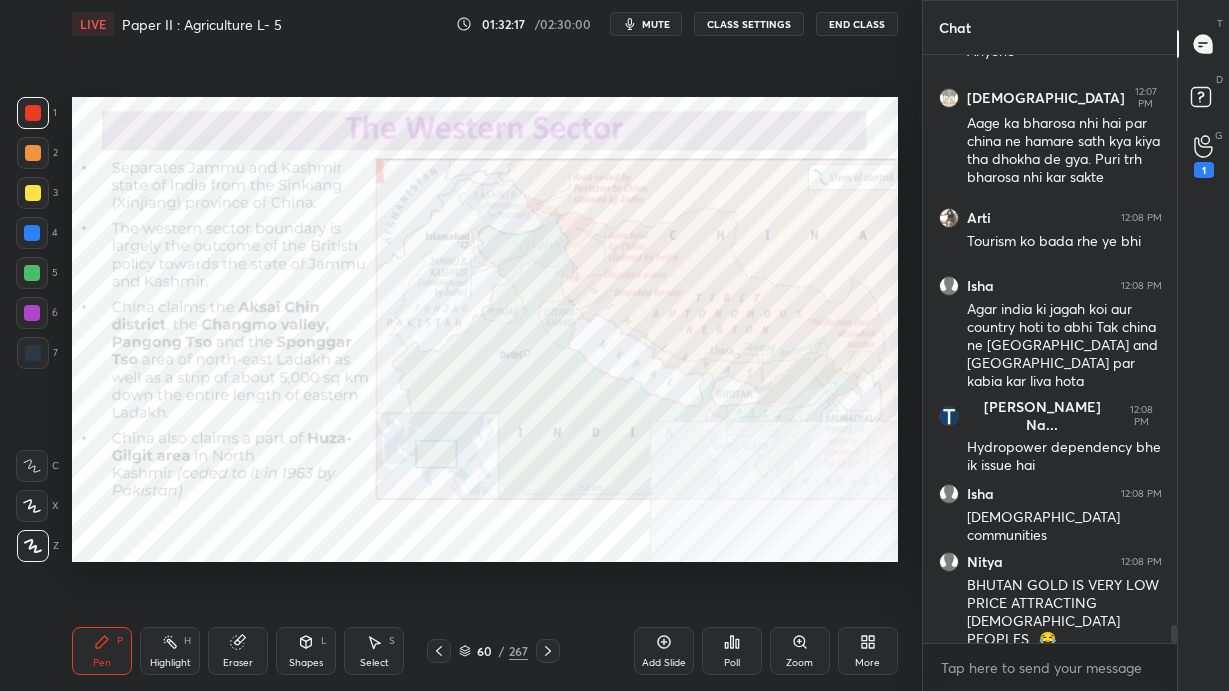scroll, scrollTop: 18725, scrollLeft: 0, axis: vertical 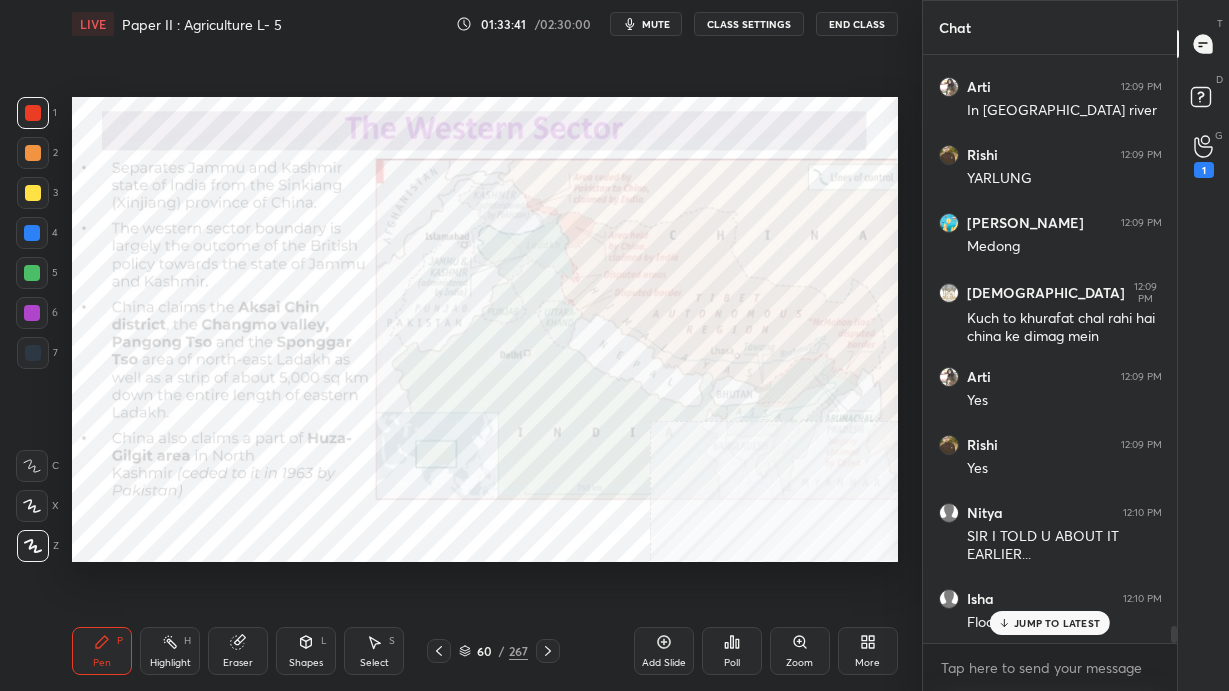click on "JUMP TO LATEST" at bounding box center (1050, 623) 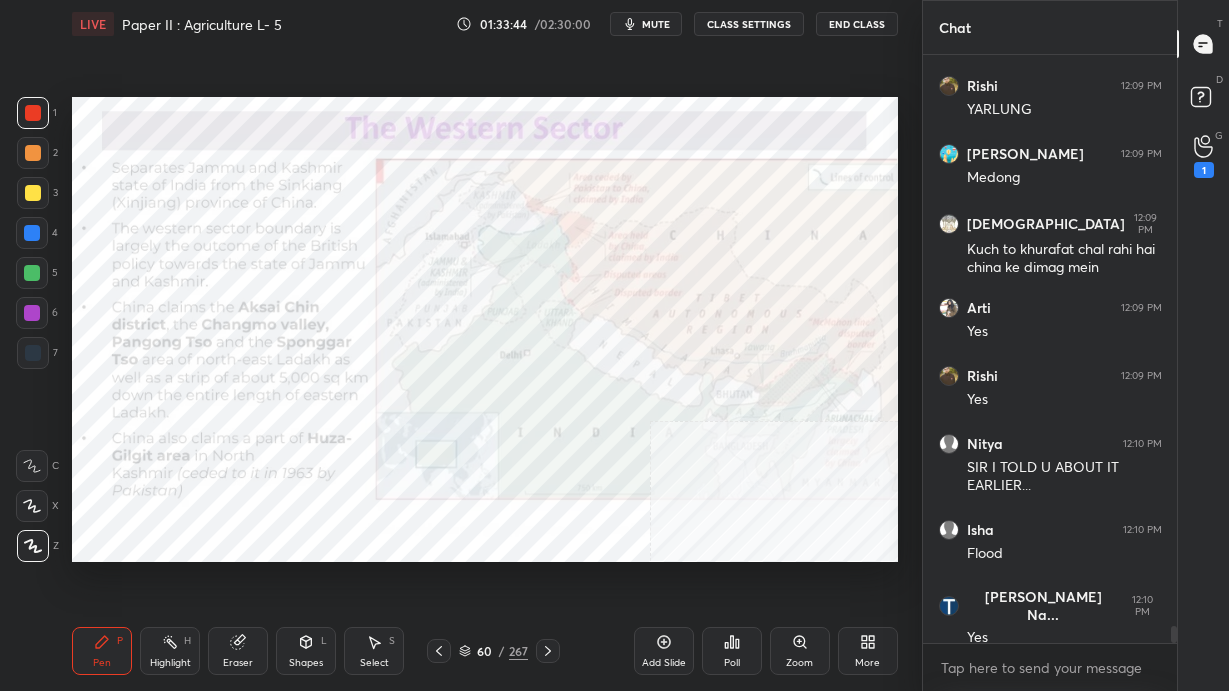 scroll, scrollTop: 19509, scrollLeft: 0, axis: vertical 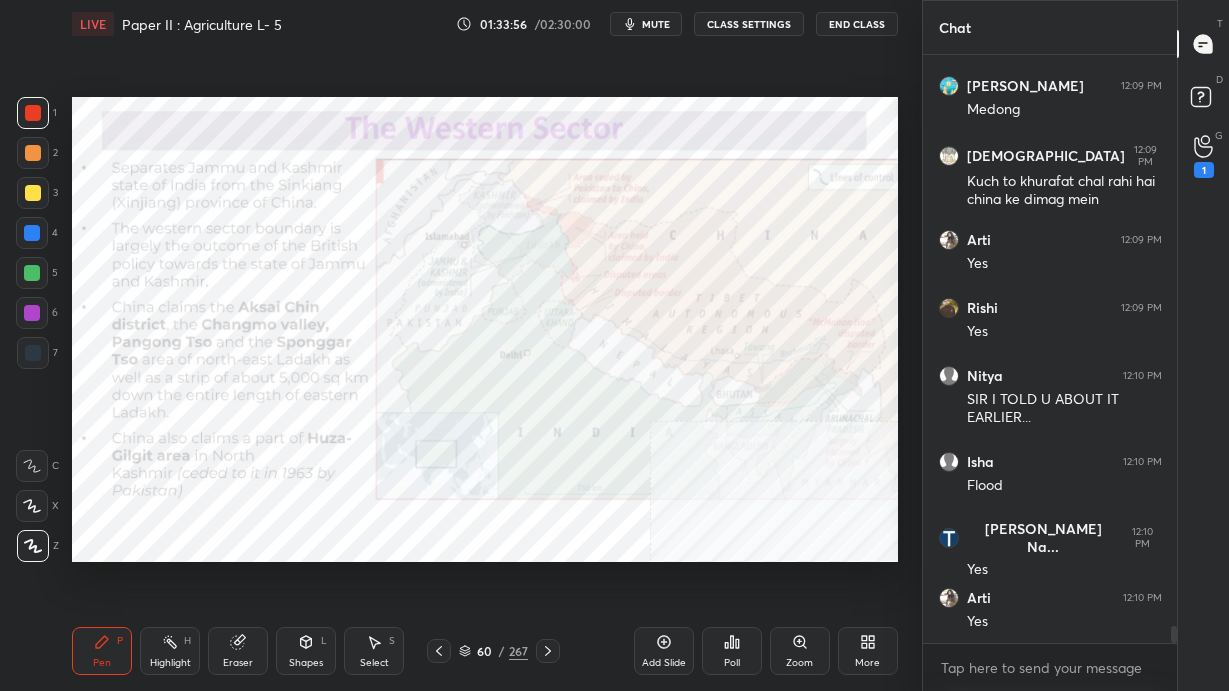 click 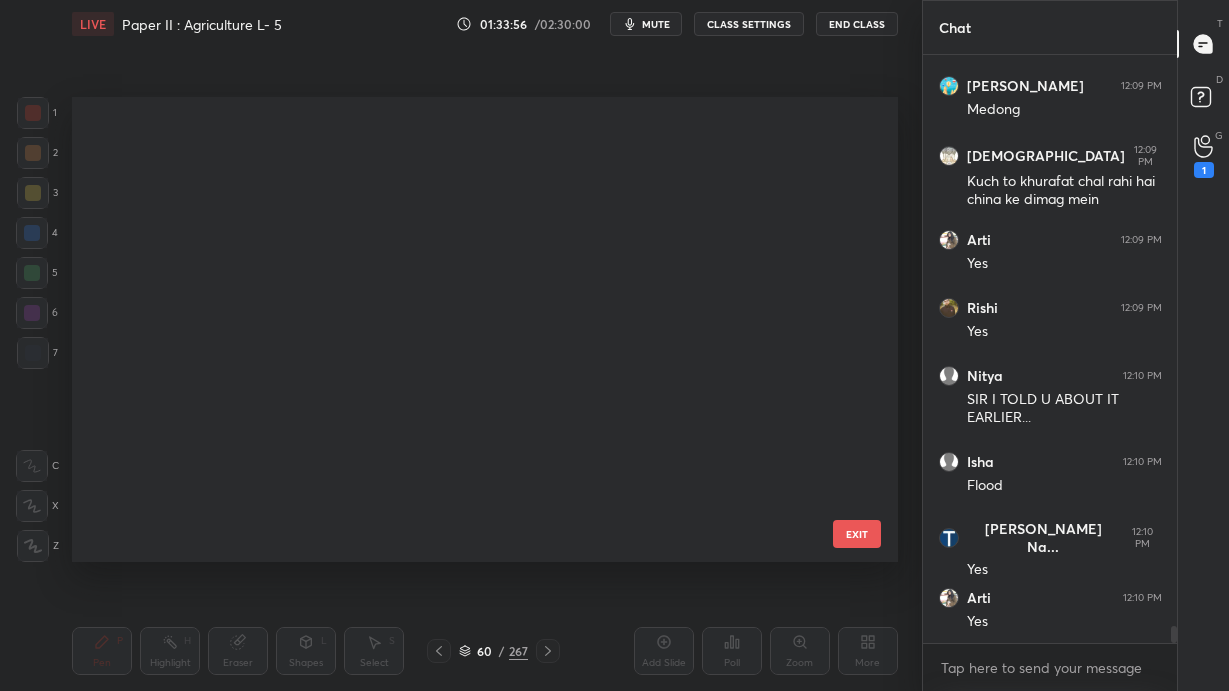 scroll, scrollTop: 2333, scrollLeft: 0, axis: vertical 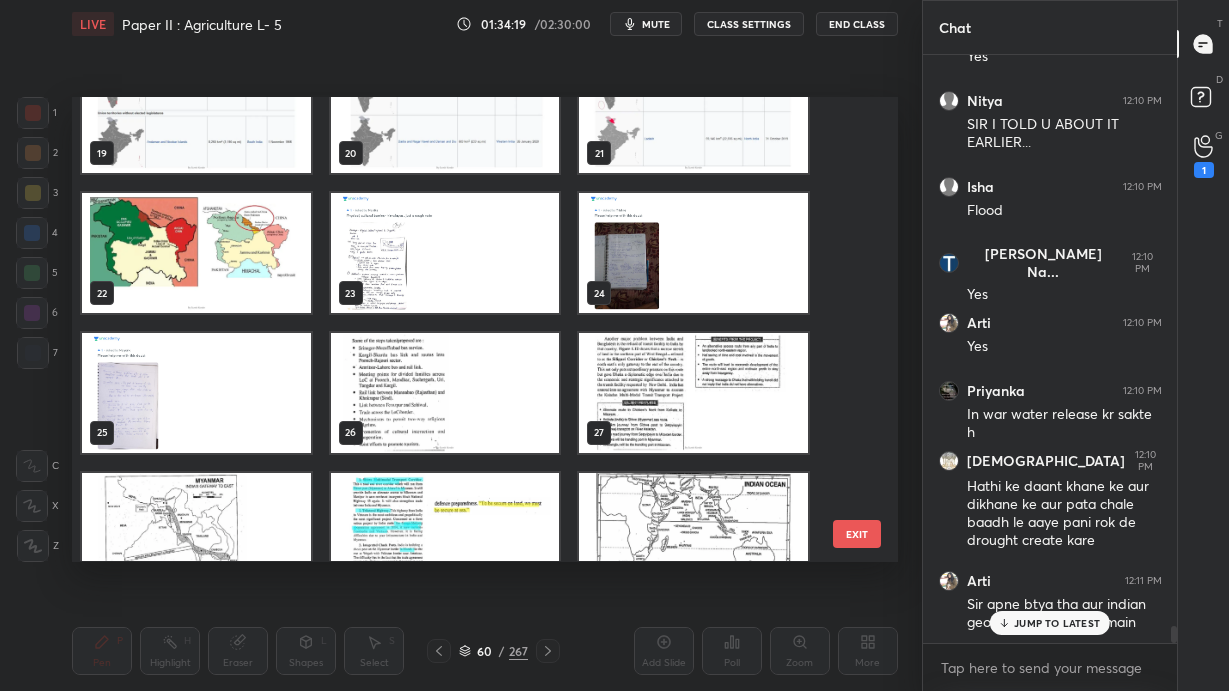 click on "EXIT" at bounding box center [857, 534] 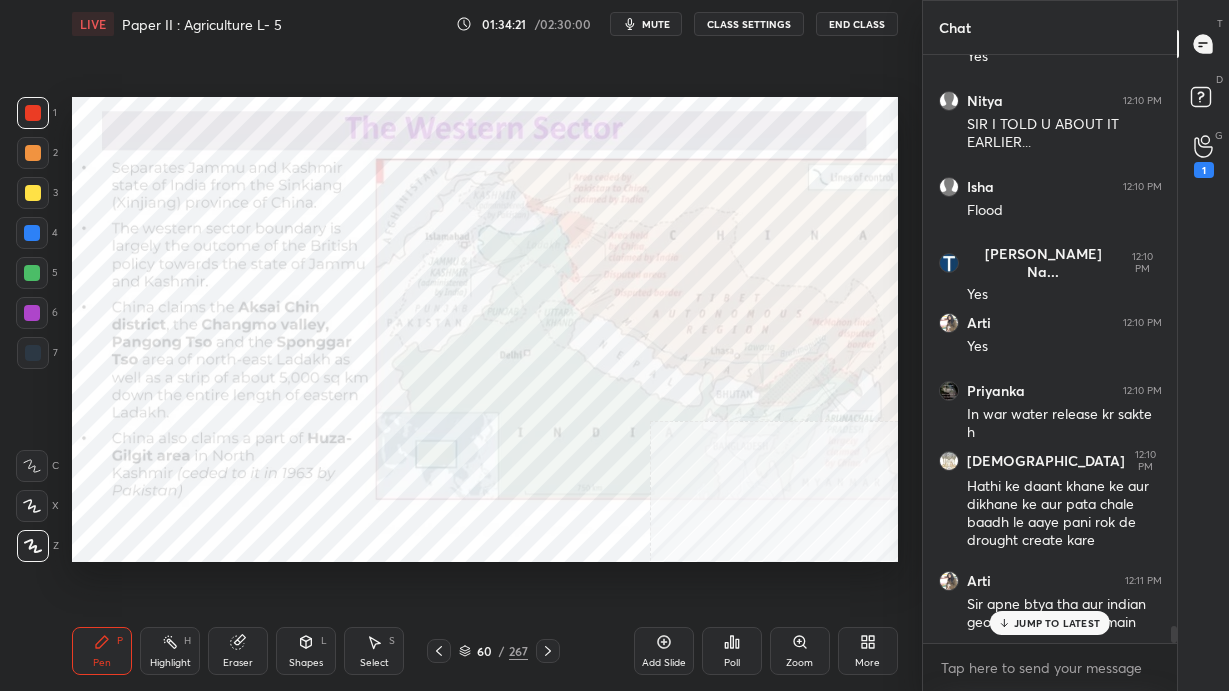 scroll, scrollTop: 19852, scrollLeft: 0, axis: vertical 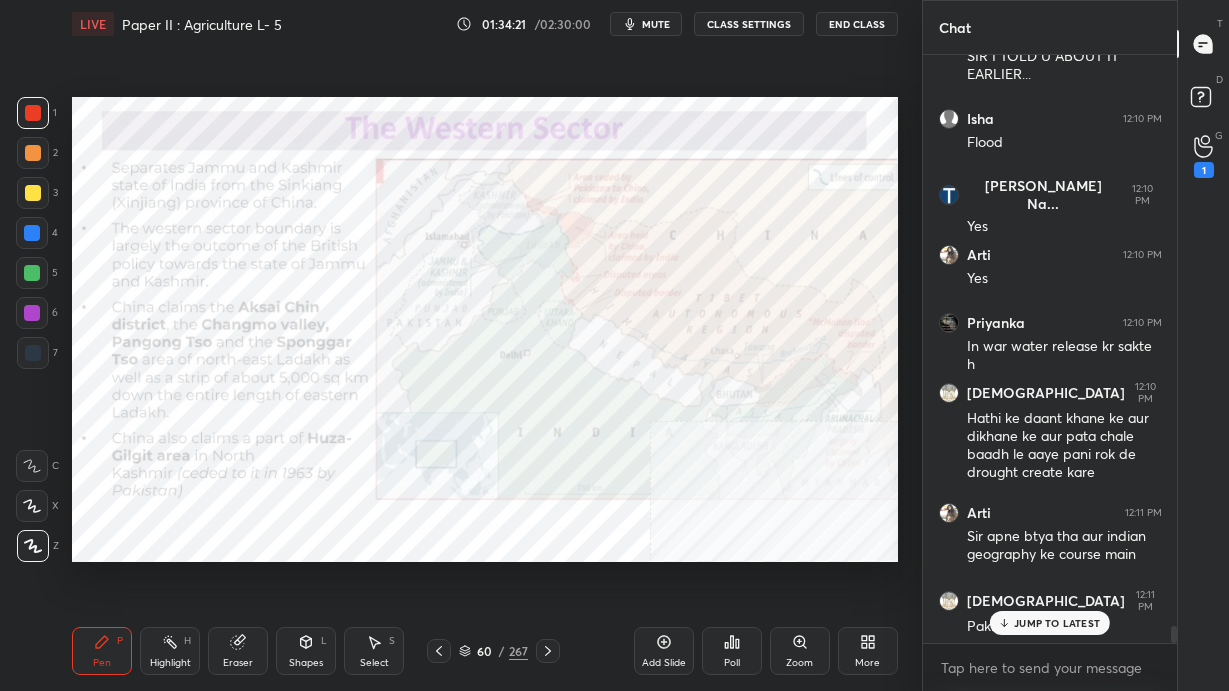click 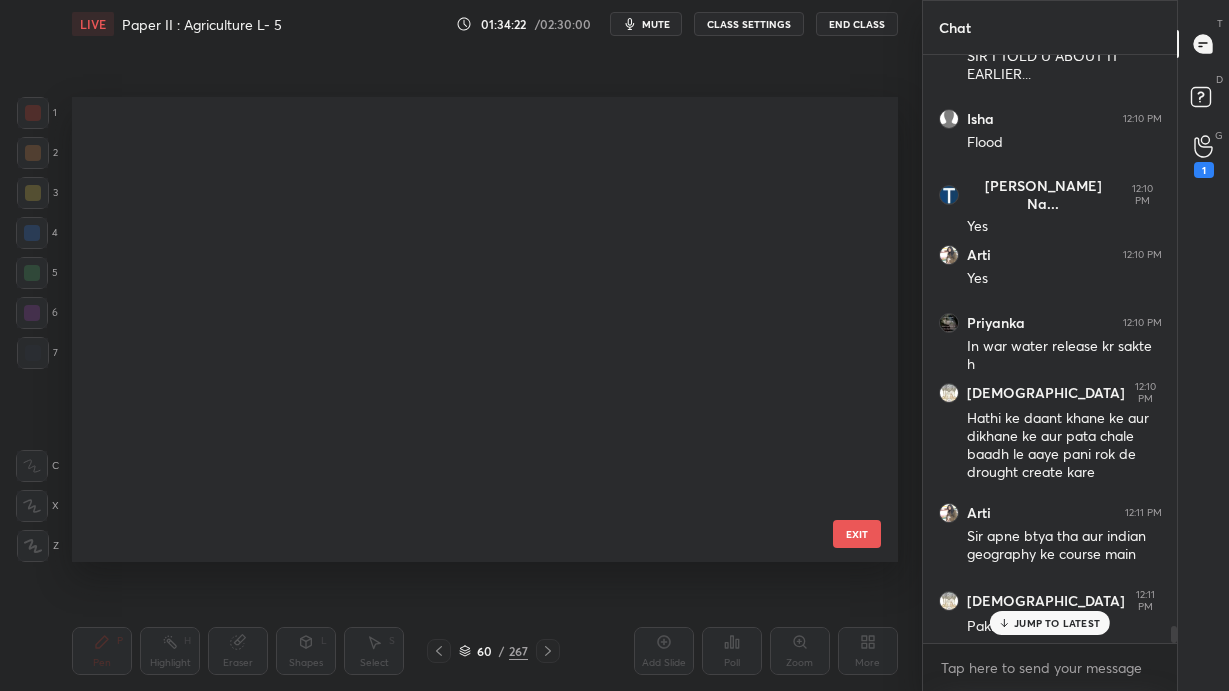 scroll, scrollTop: 2333, scrollLeft: 0, axis: vertical 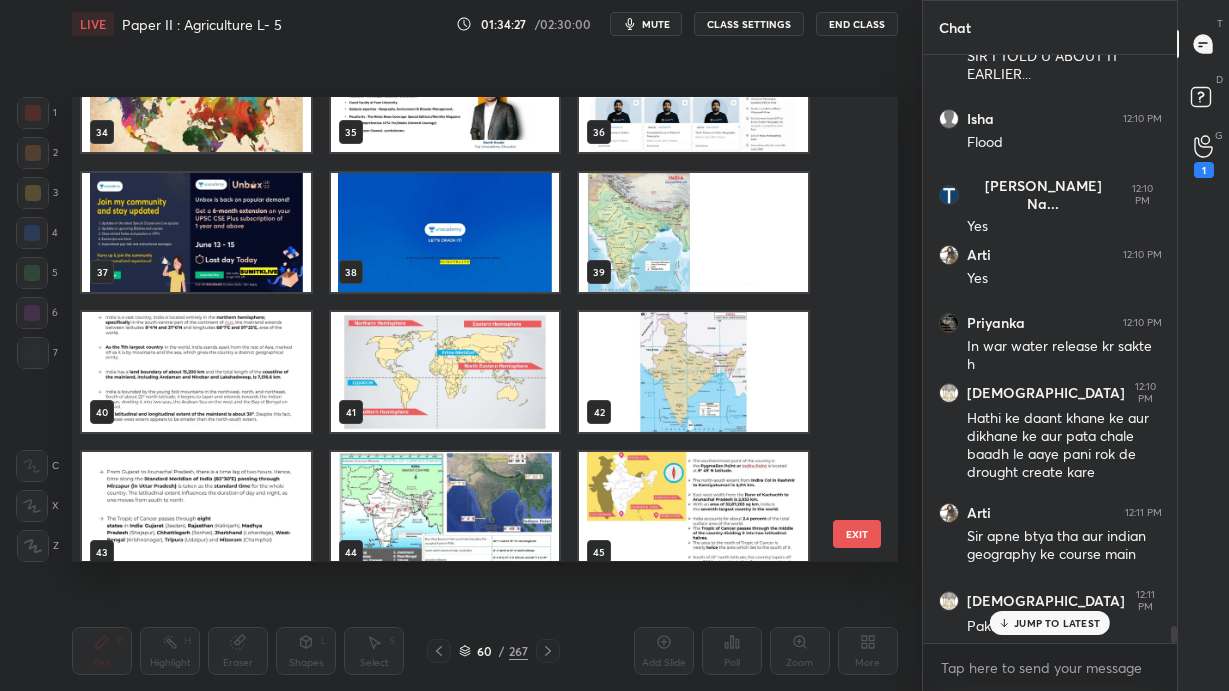 click at bounding box center [693, 373] 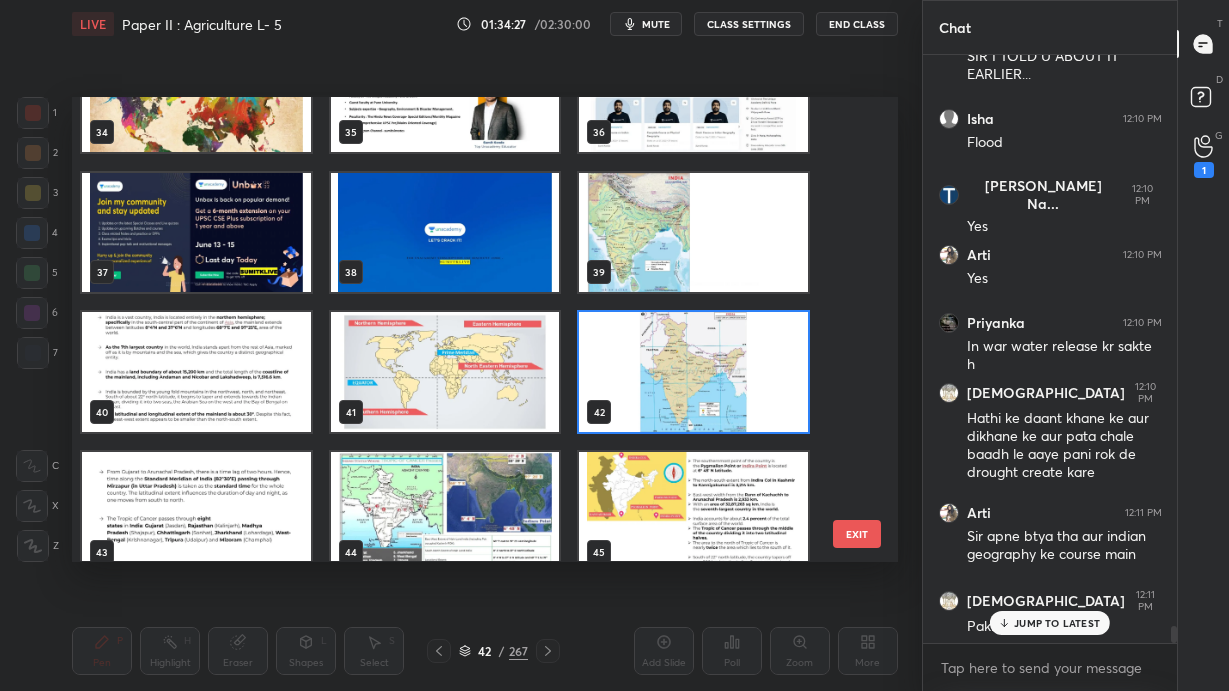 click at bounding box center (693, 373) 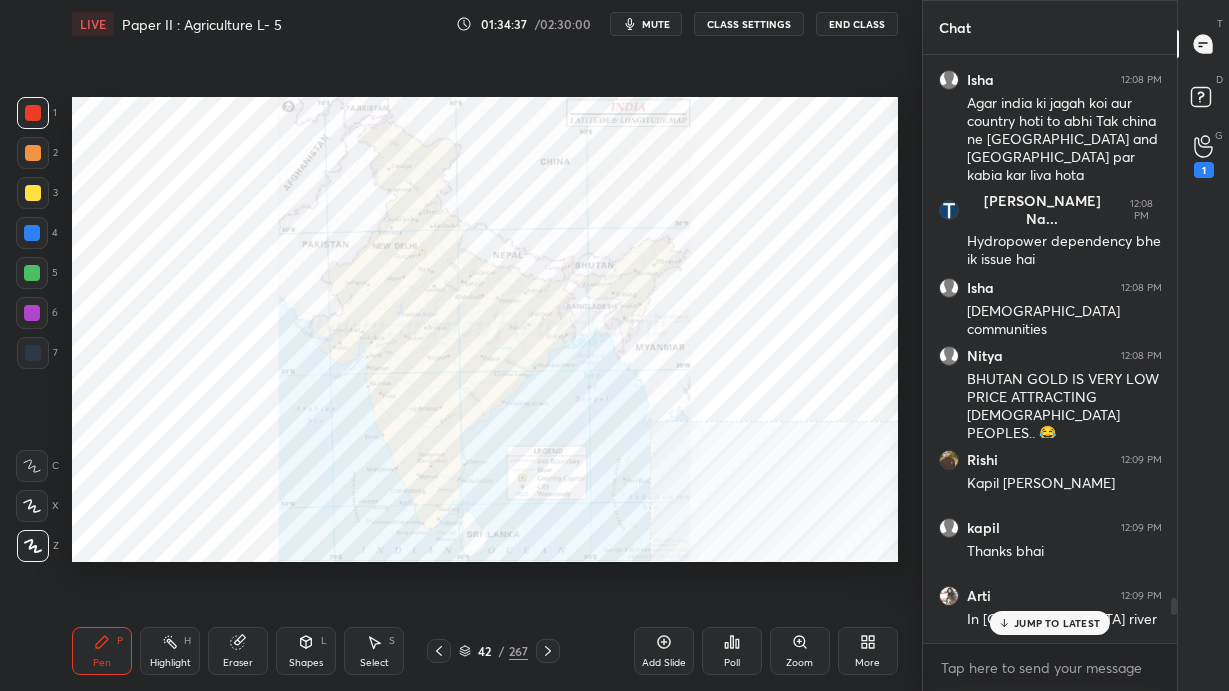 scroll, scrollTop: 18812, scrollLeft: 0, axis: vertical 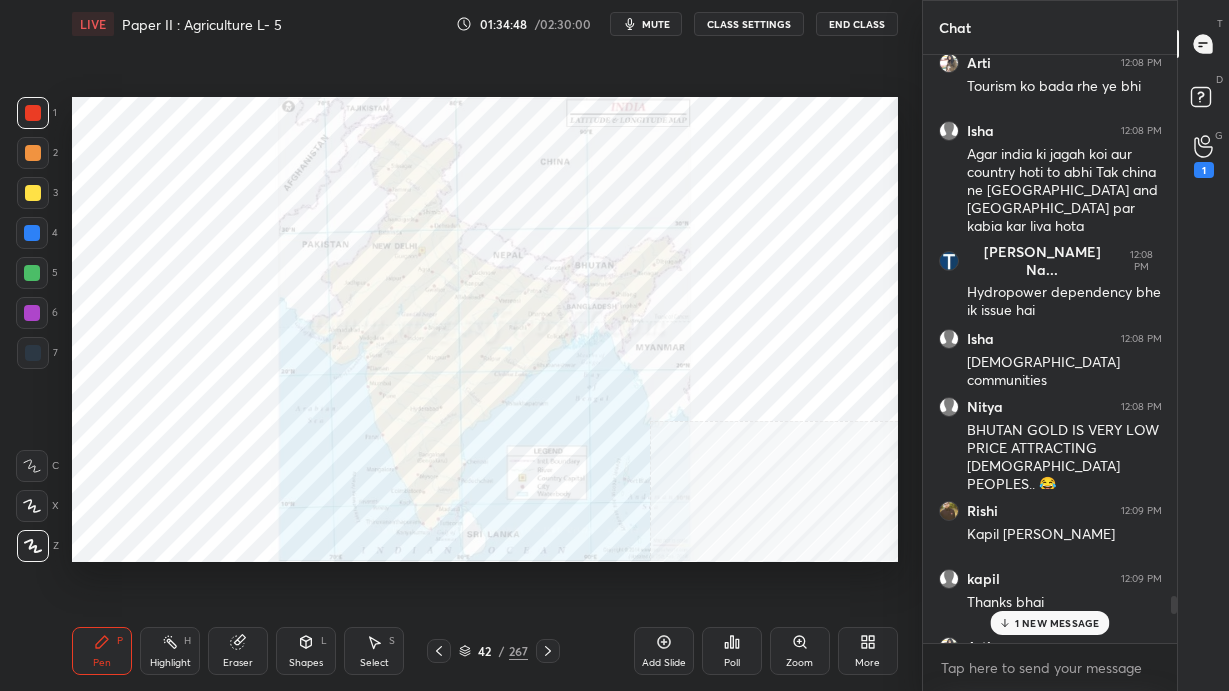 click on "1 NEW MESSAGE" at bounding box center (1057, 623) 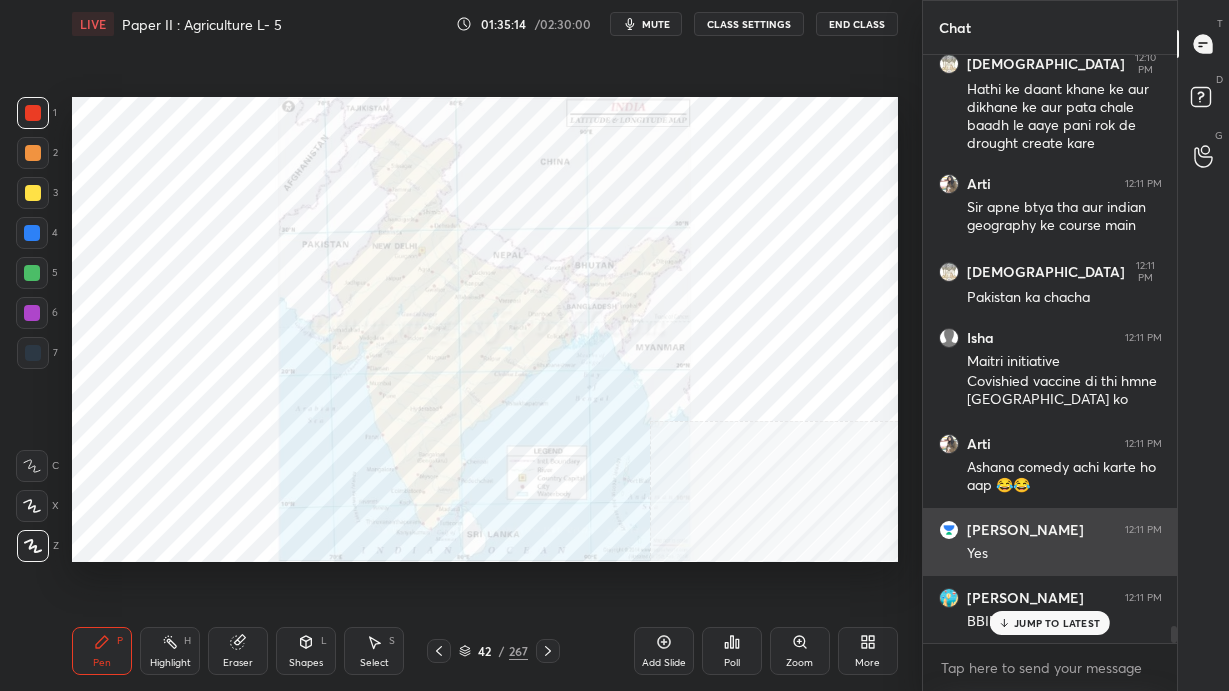 scroll, scrollTop: 20248, scrollLeft: 0, axis: vertical 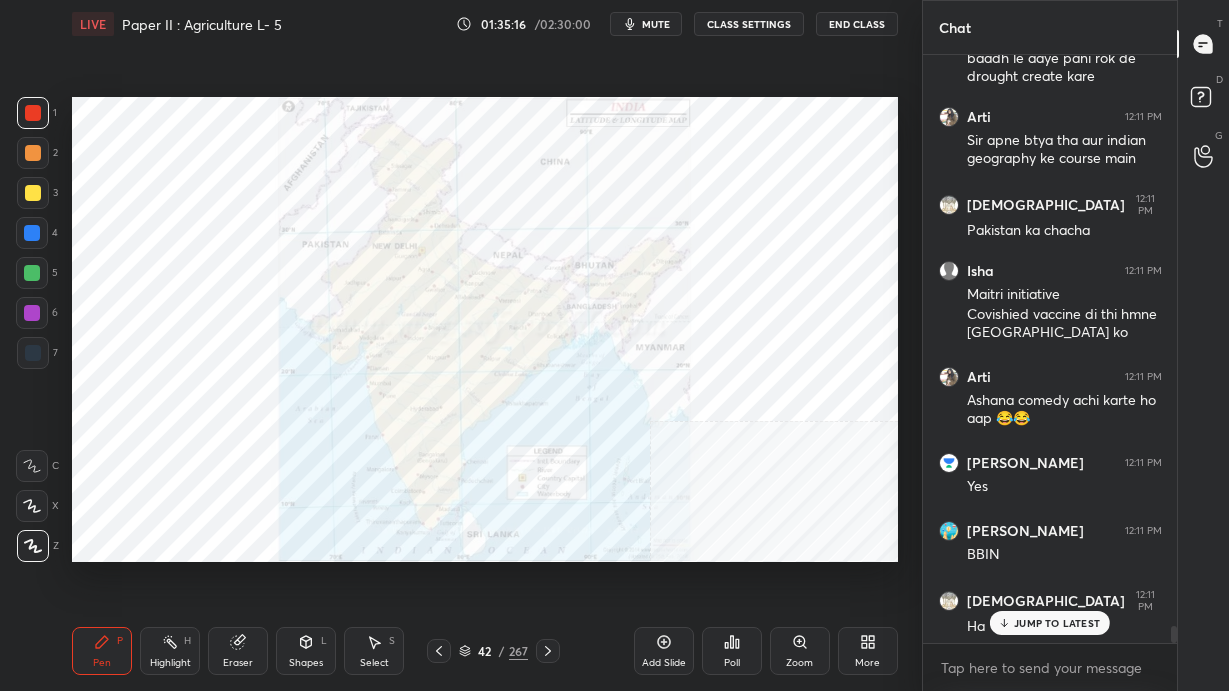 click on "42 / 267" at bounding box center (493, 651) 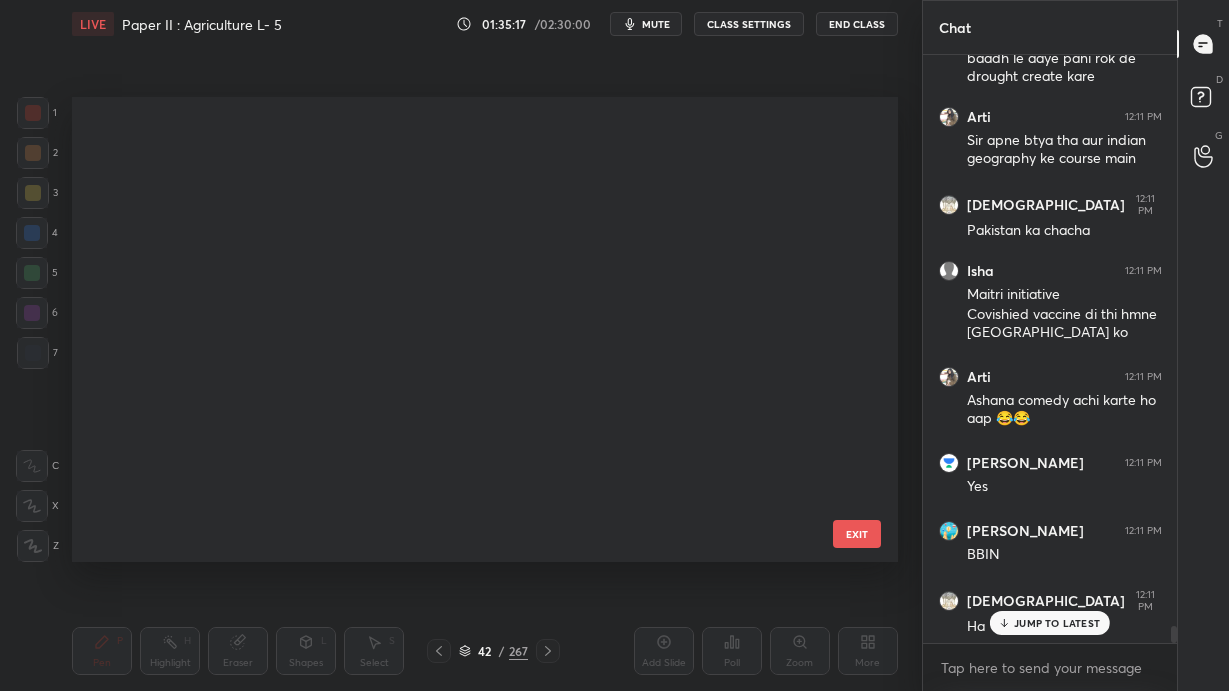 scroll, scrollTop: 1494, scrollLeft: 0, axis: vertical 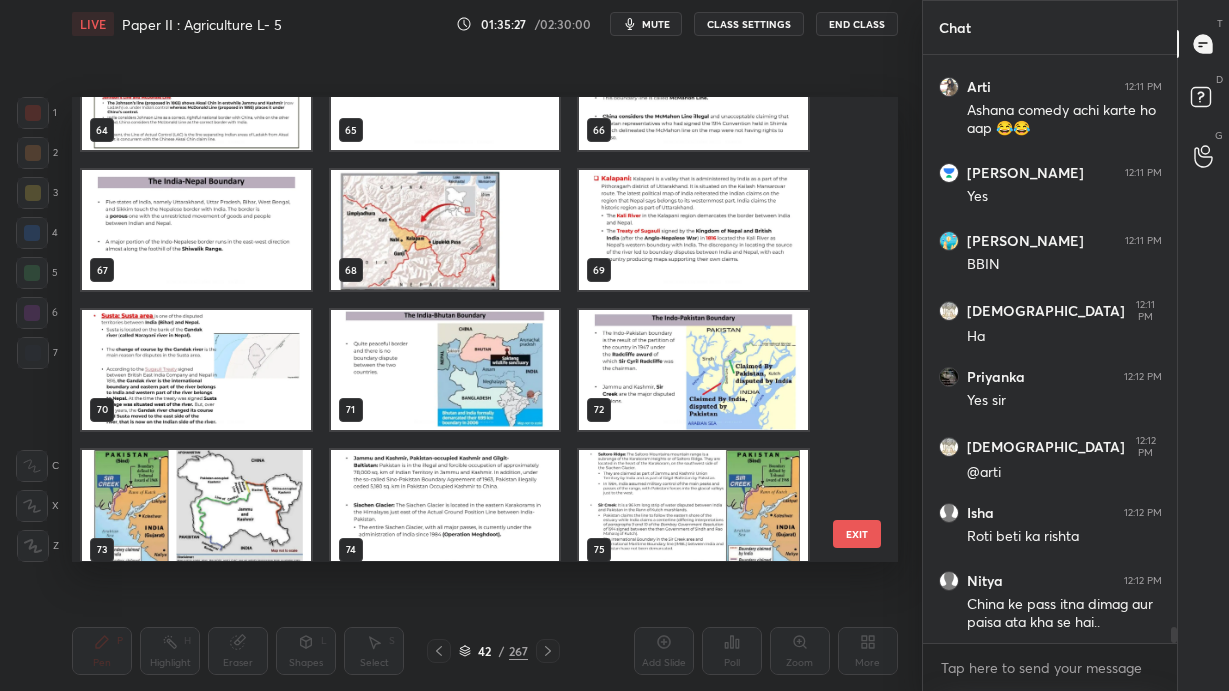 click on "68" at bounding box center [445, 231] 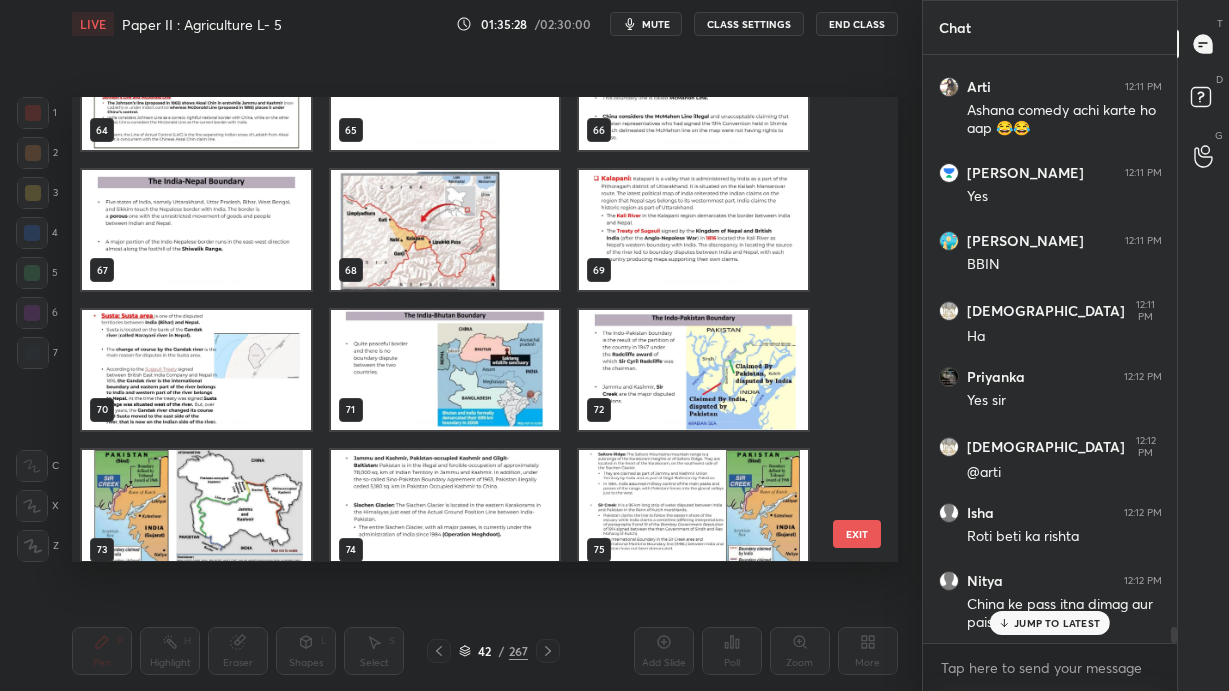 click on "68" at bounding box center (445, 231) 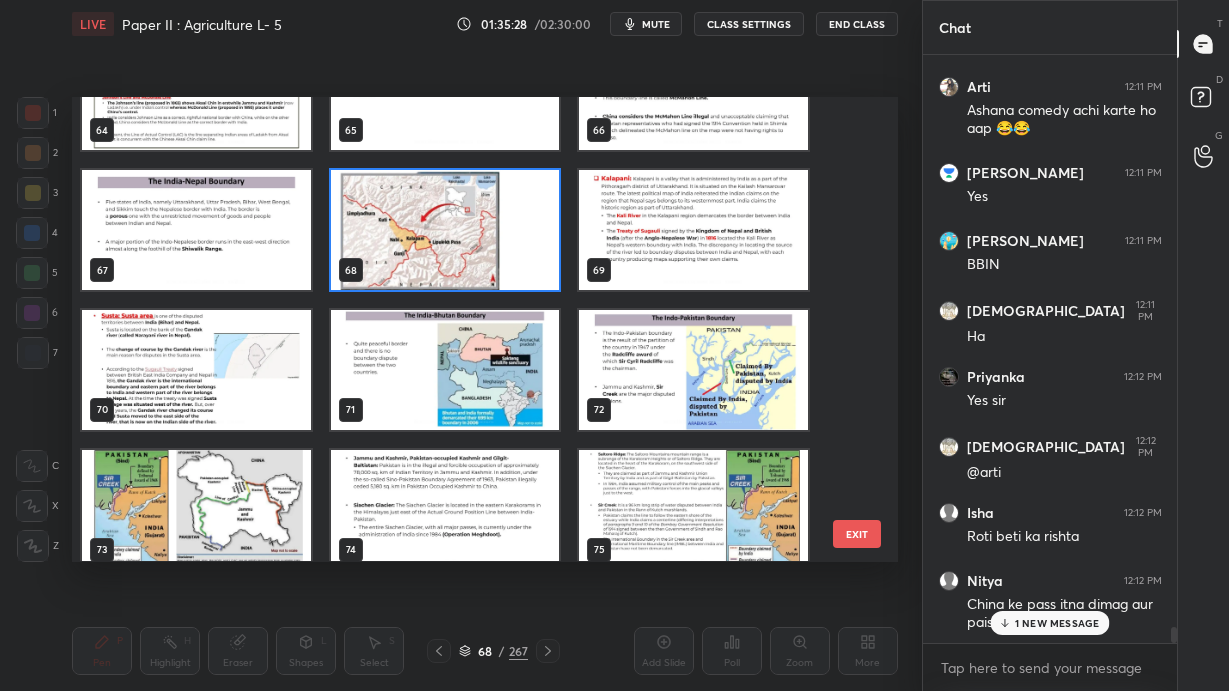 scroll, scrollTop: 20606, scrollLeft: 0, axis: vertical 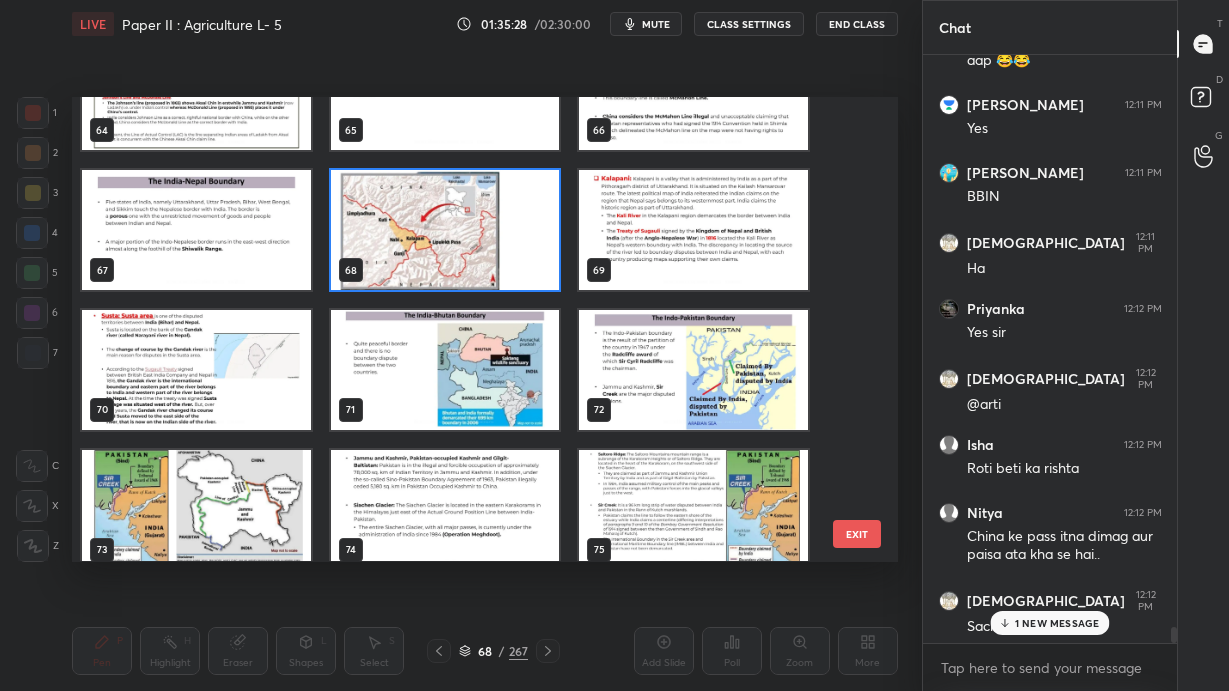 click at bounding box center [445, 231] 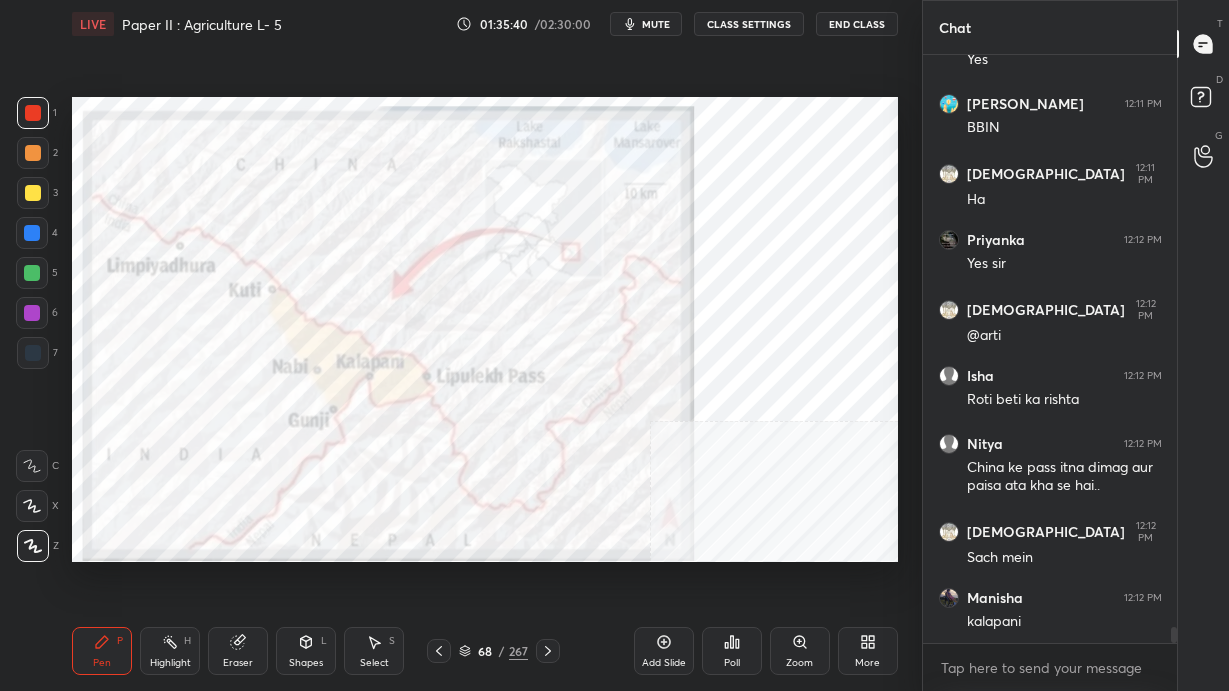 scroll, scrollTop: 20760, scrollLeft: 0, axis: vertical 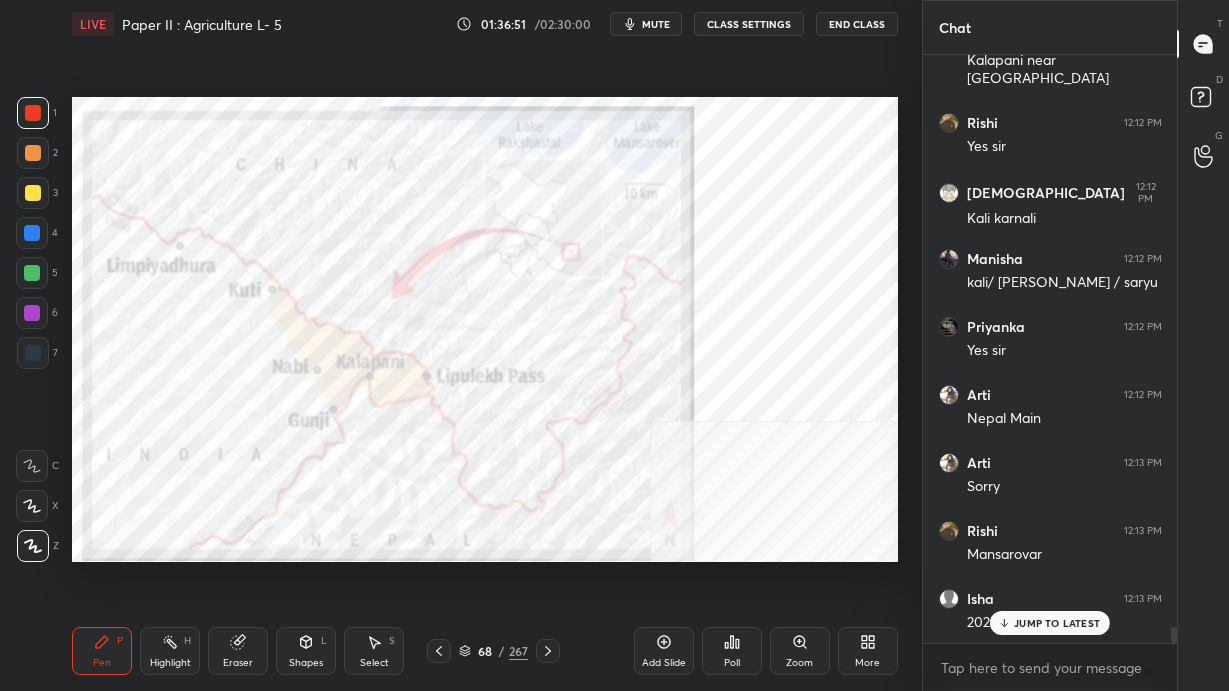 click on "JUMP TO LATEST" at bounding box center [1057, 623] 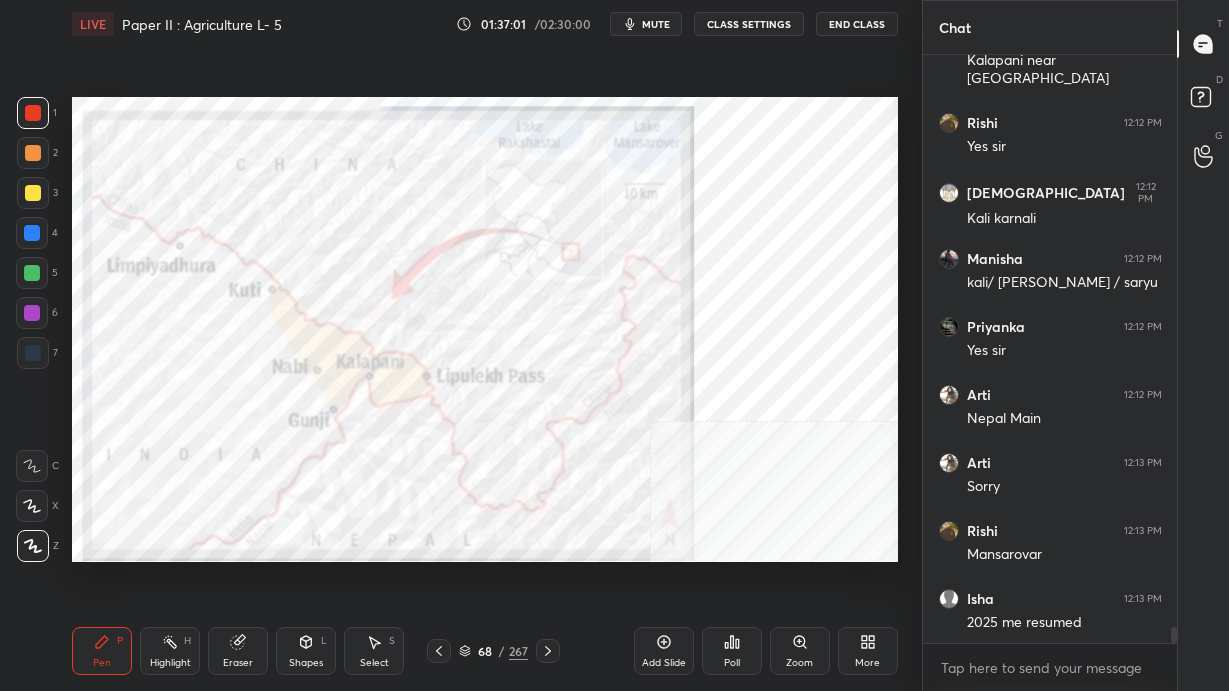 click on "Setting up your live class Poll for   secs No correct answer Start poll" at bounding box center [485, 329] 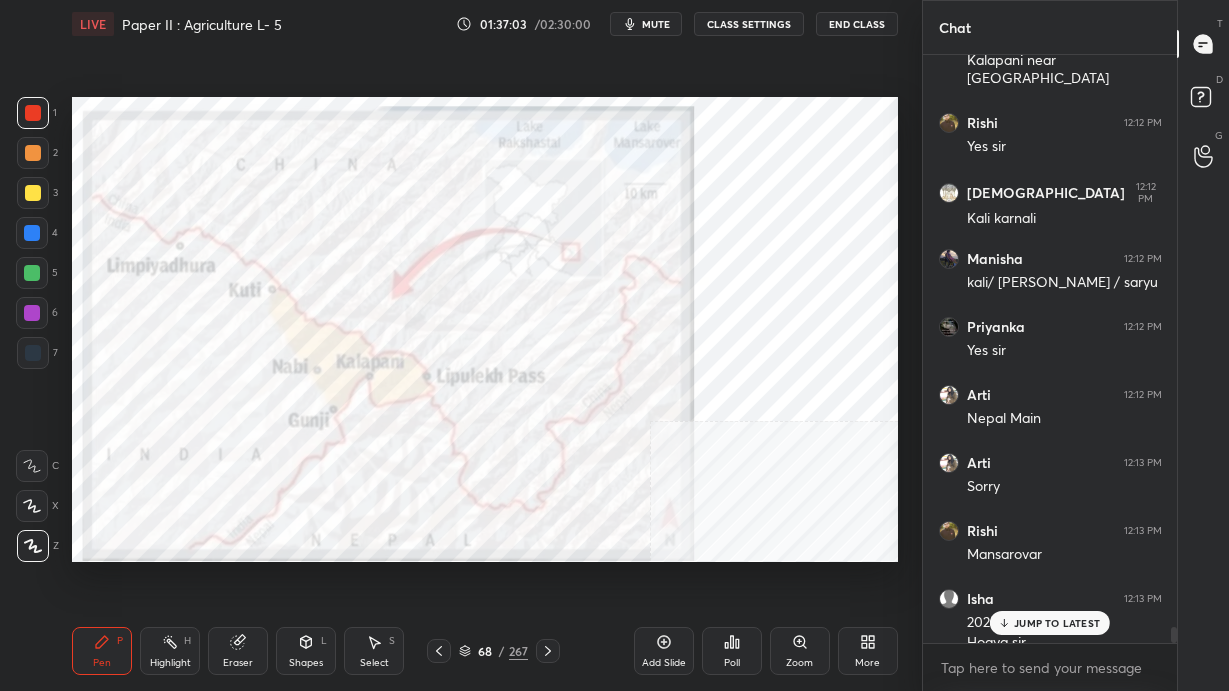 scroll, scrollTop: 21324, scrollLeft: 0, axis: vertical 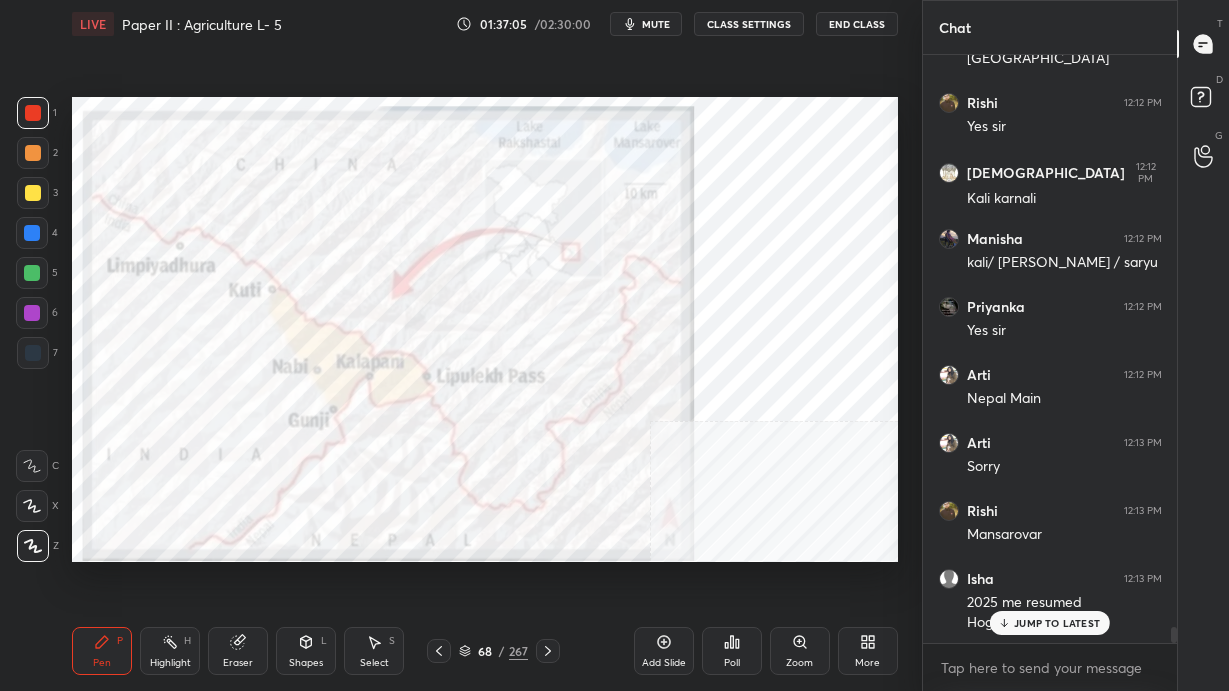 click 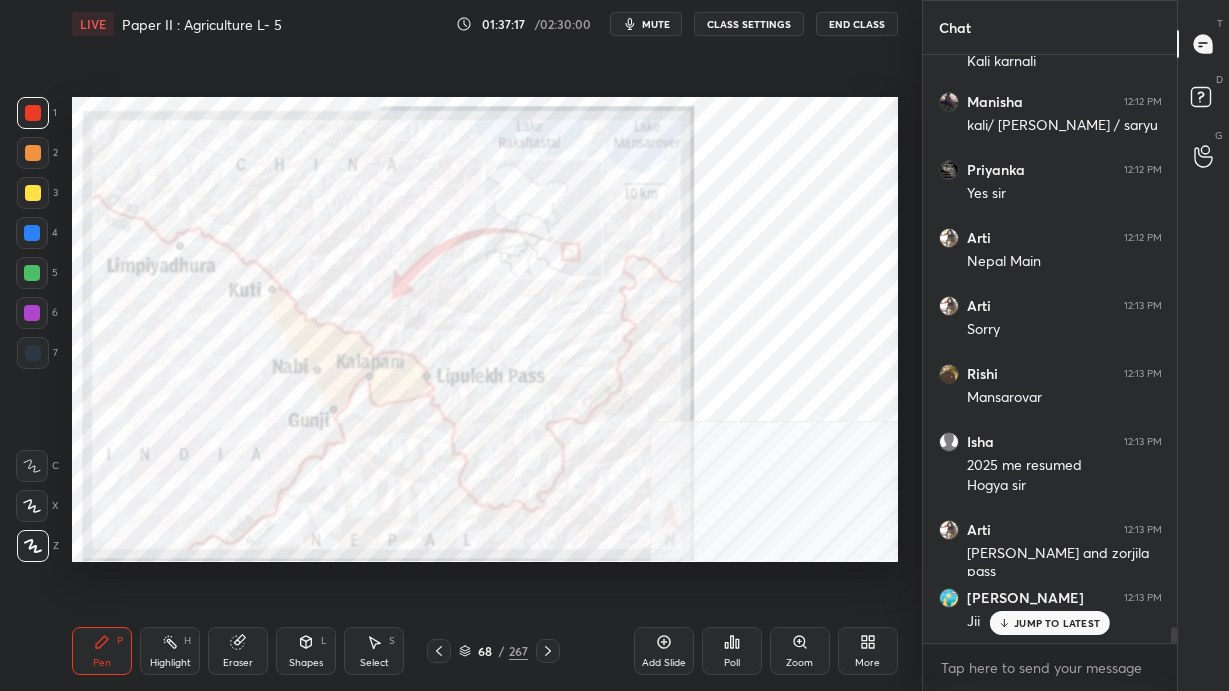 scroll, scrollTop: 21546, scrollLeft: 0, axis: vertical 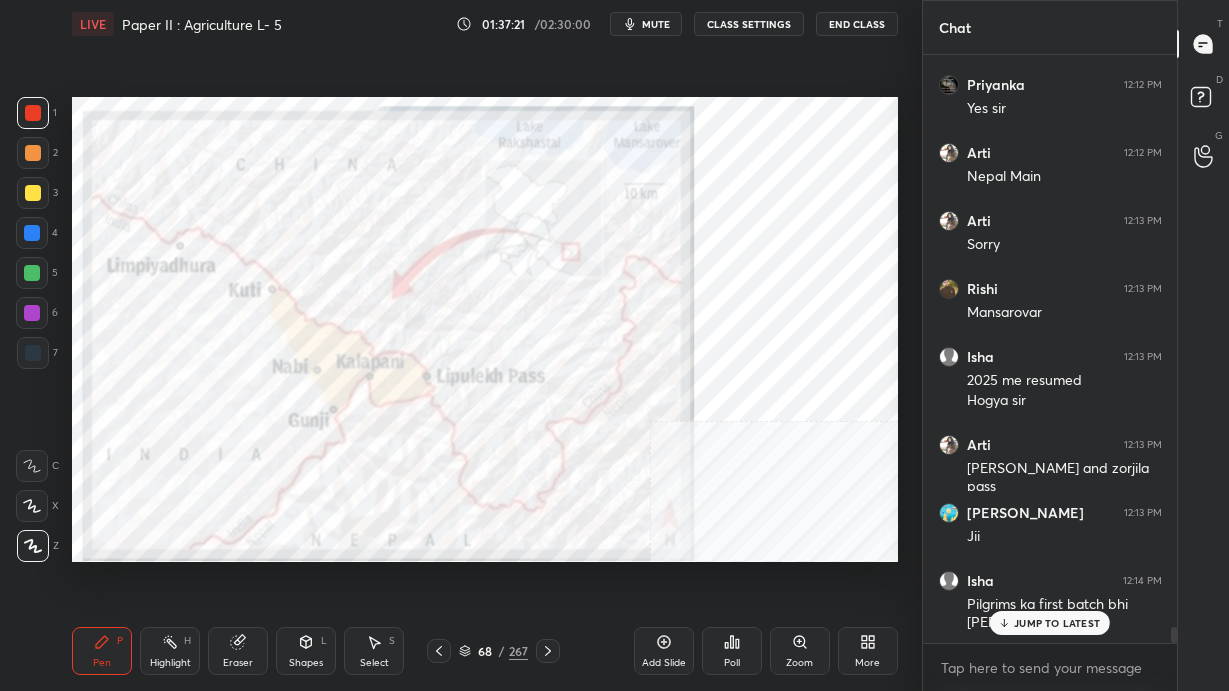click 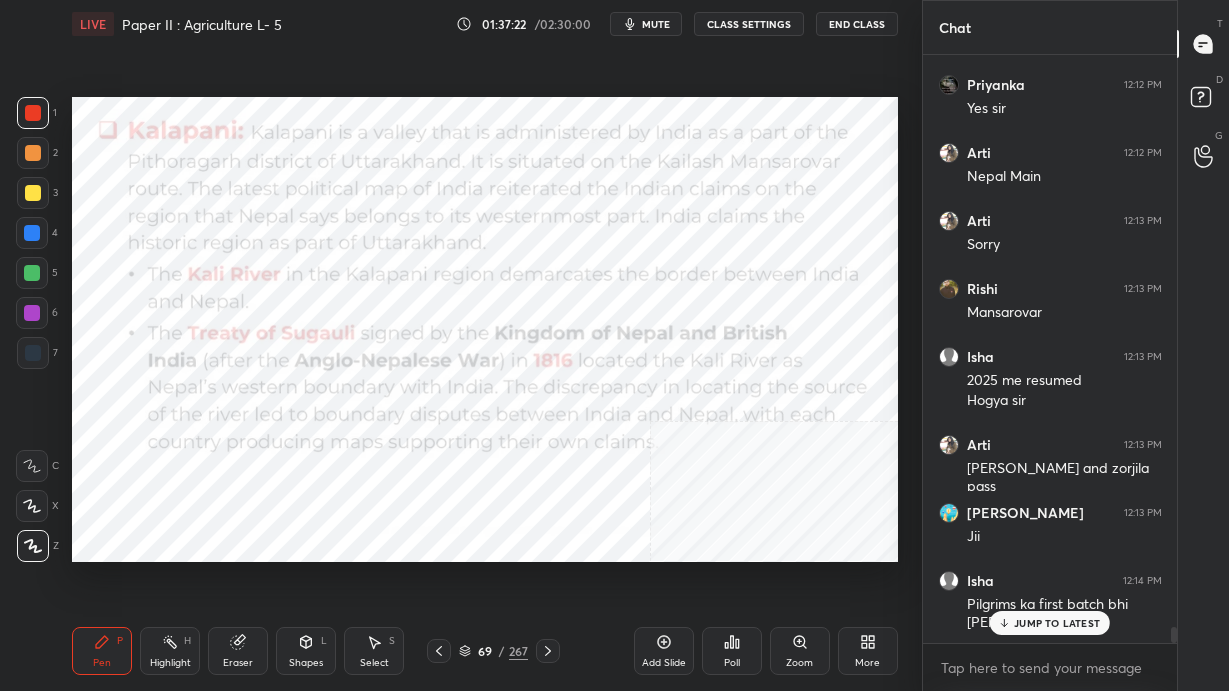 scroll, scrollTop: 21614, scrollLeft: 0, axis: vertical 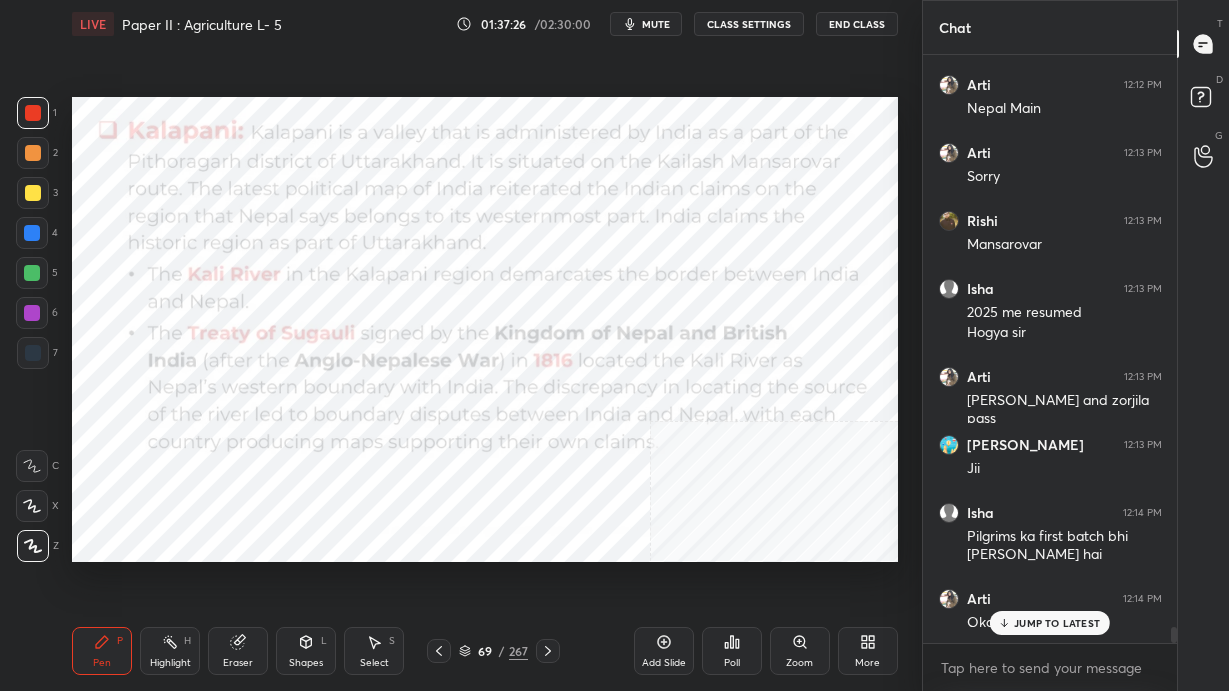click on "JUMP TO LATEST" at bounding box center [1057, 623] 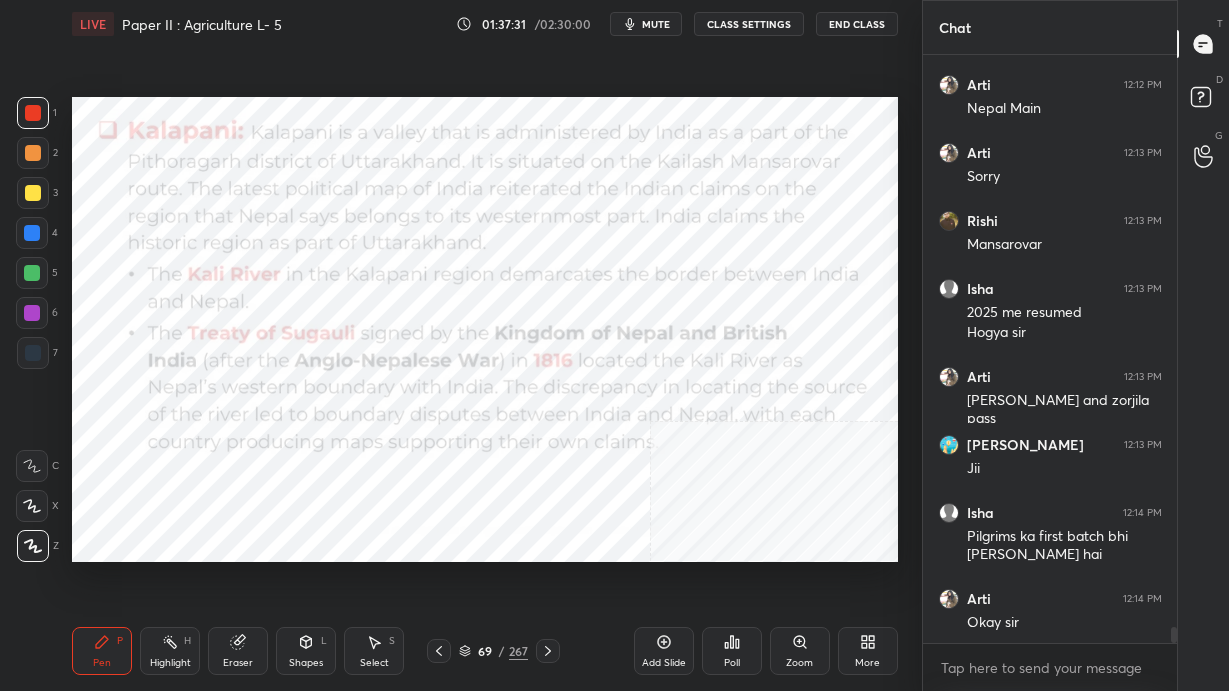scroll, scrollTop: 21683, scrollLeft: 0, axis: vertical 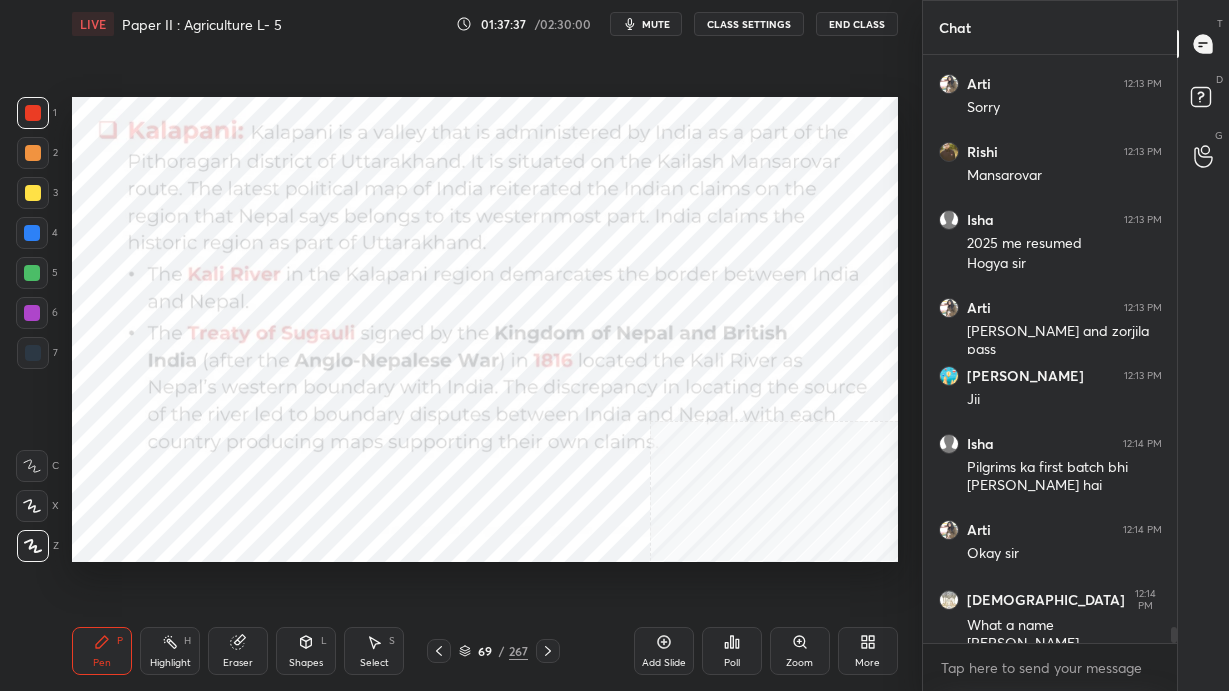 click 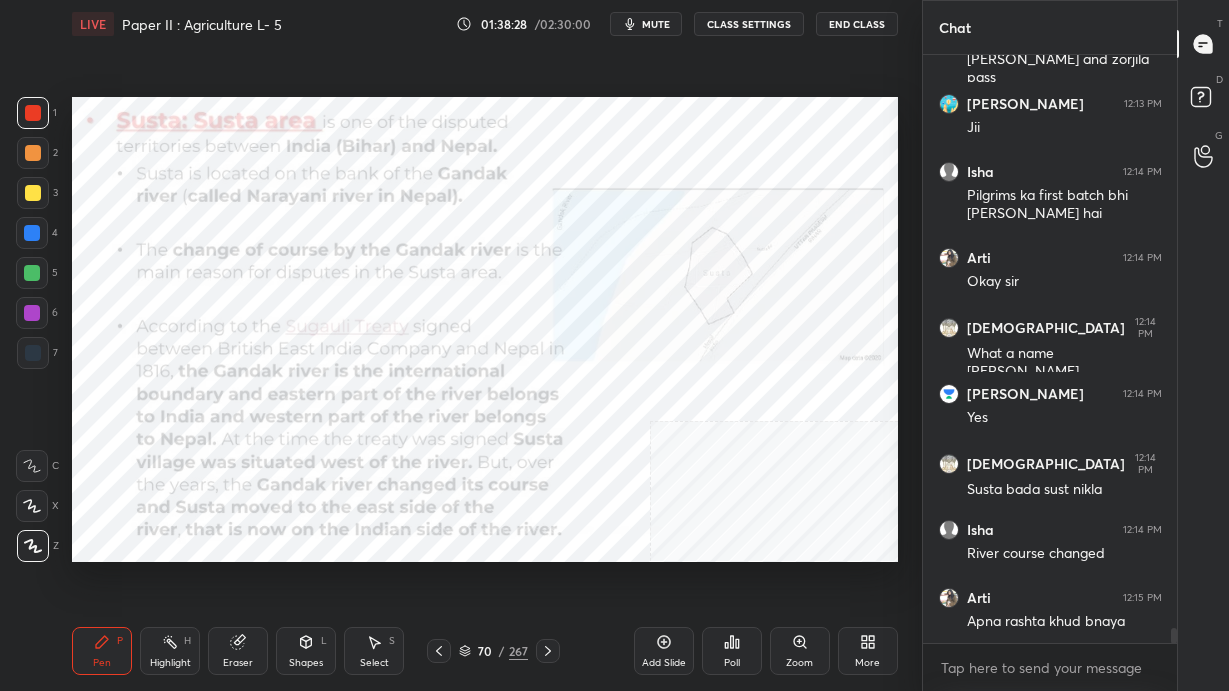 scroll, scrollTop: 22040, scrollLeft: 0, axis: vertical 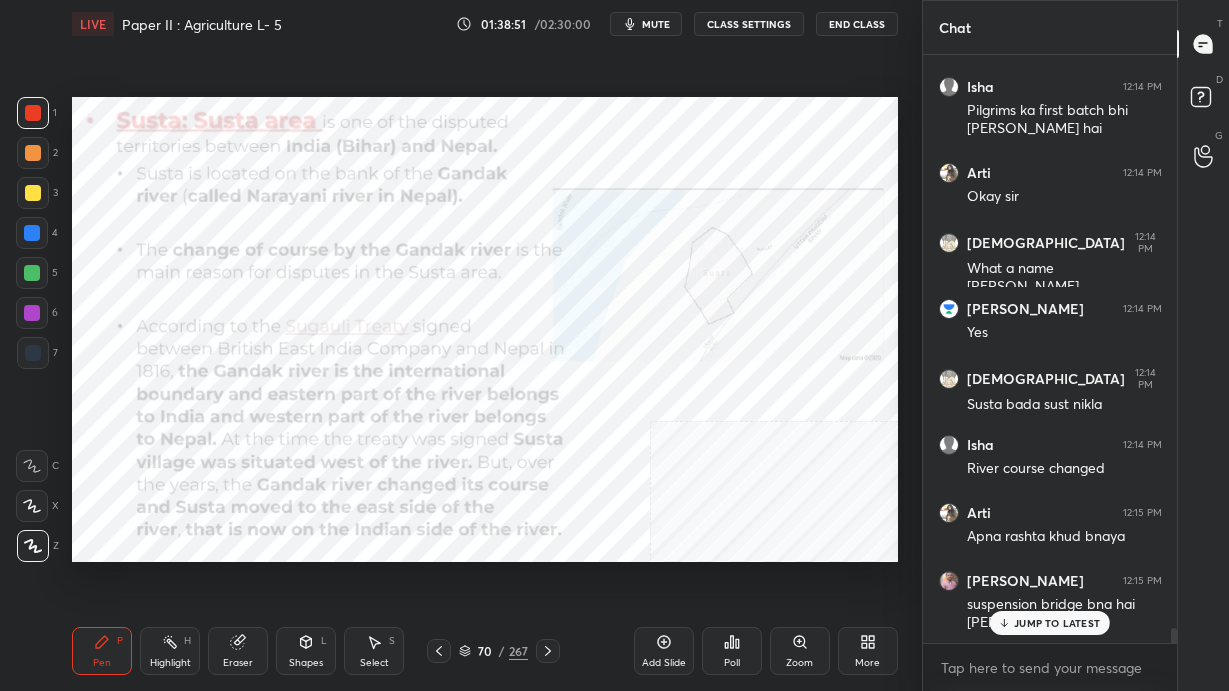 click on "JUMP TO LATEST" at bounding box center (1057, 623) 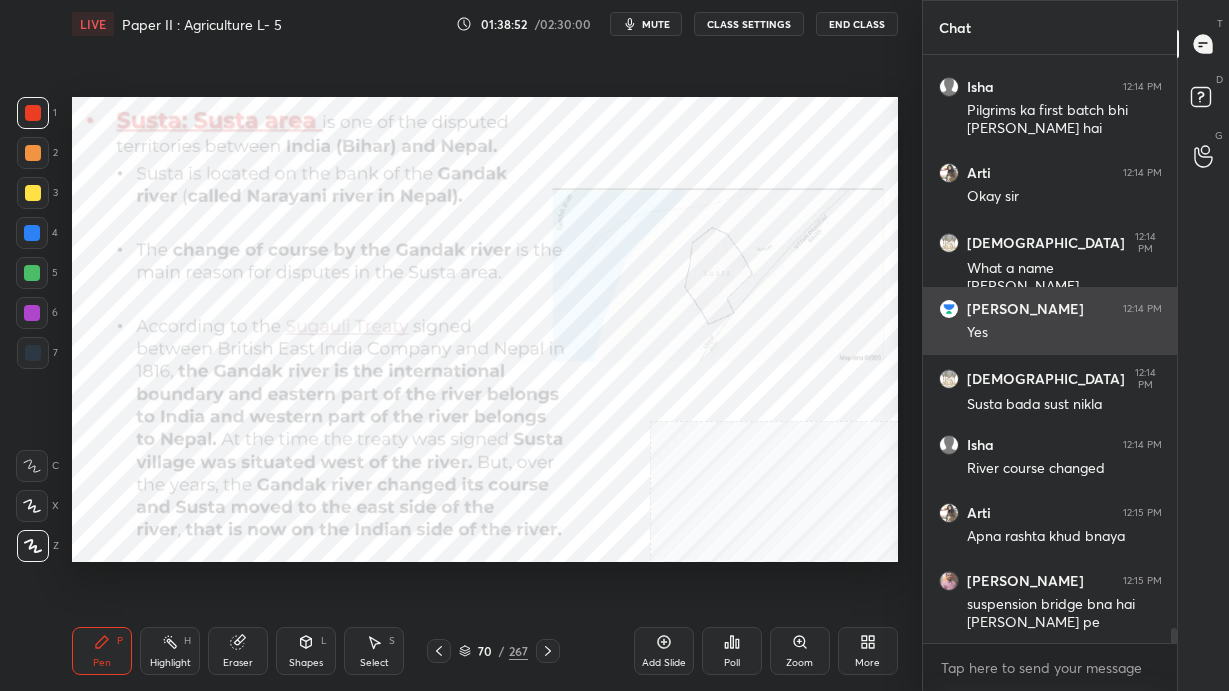 click on "1 2 3 4 5 6 7 C X Z C X Z E E Erase all   H H LIVE Paper II : Agriculture L- 5 01:38:52 /  02:30:00 mute CLASS SETTINGS End Class Setting up your live class Poll for   secs No correct answer Start poll Back Paper II : Agriculture L- 5 • L15 of Complete Course on Geography Optional [PERSON_NAME] Pen P Highlight H Eraser Shapes L Select S 70 / 267 Add Slide Poll Zoom More Chat Arti 12:13 PM [PERSON_NAME] and zorjila pass [PERSON_NAME] 12:13 PM Jii Isha 12:14 PM Pilgrims ka first batch bhi [PERSON_NAME] hai Arti 12:14 PM Okay [PERSON_NAME] 12:14 PM What a name nathula [PERSON_NAME] 12:14 PM Yes Ashana 12:14 PM Susta bada sust nikla Isha 12:14 PM River course changed Arti 12:15 PM [PERSON_NAME] khud bnaya [PERSON_NAME] 12:15 PM suspension bridge bna hai [PERSON_NAME] pe JUMP TO LATEST Enable hand raising Enable raise hand to speak to learners. Once enabled, chat will be turned off temporarily. Enable x   introducing Raise a hand with a doubt Now learners can raise their hand along with a doubt  How it works? [PERSON_NAME] Asked a doubt 1 Got it T D G" at bounding box center [614, 345] 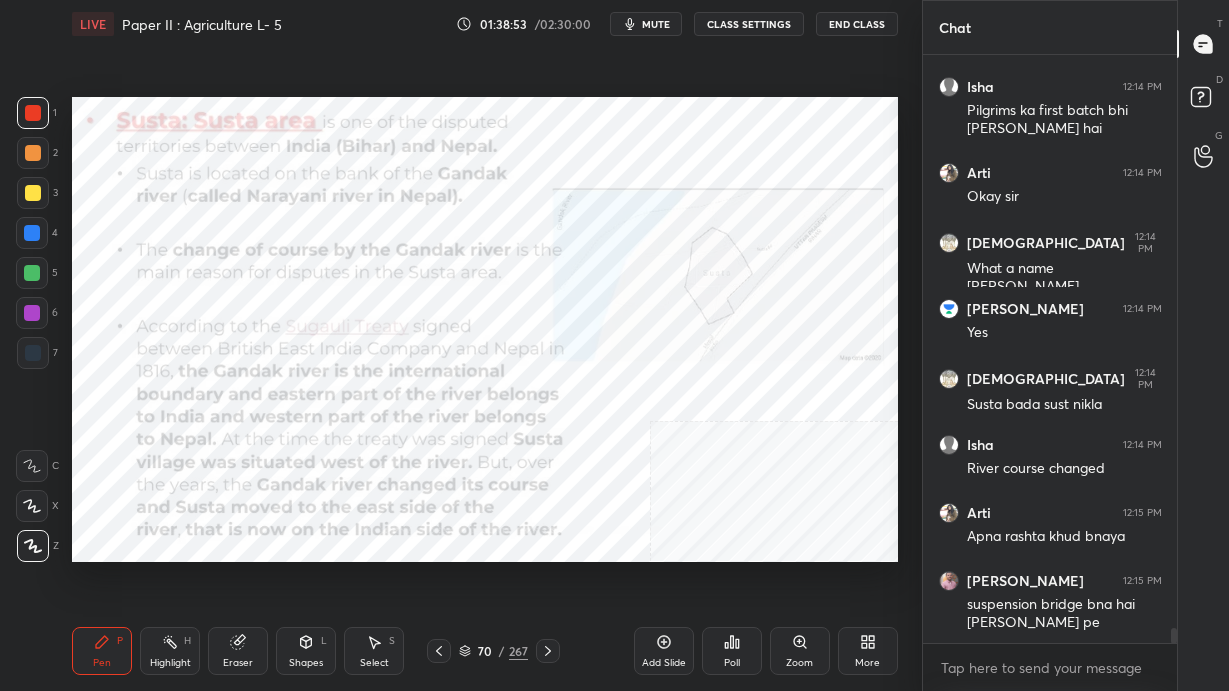 scroll, scrollTop: 22126, scrollLeft: 0, axis: vertical 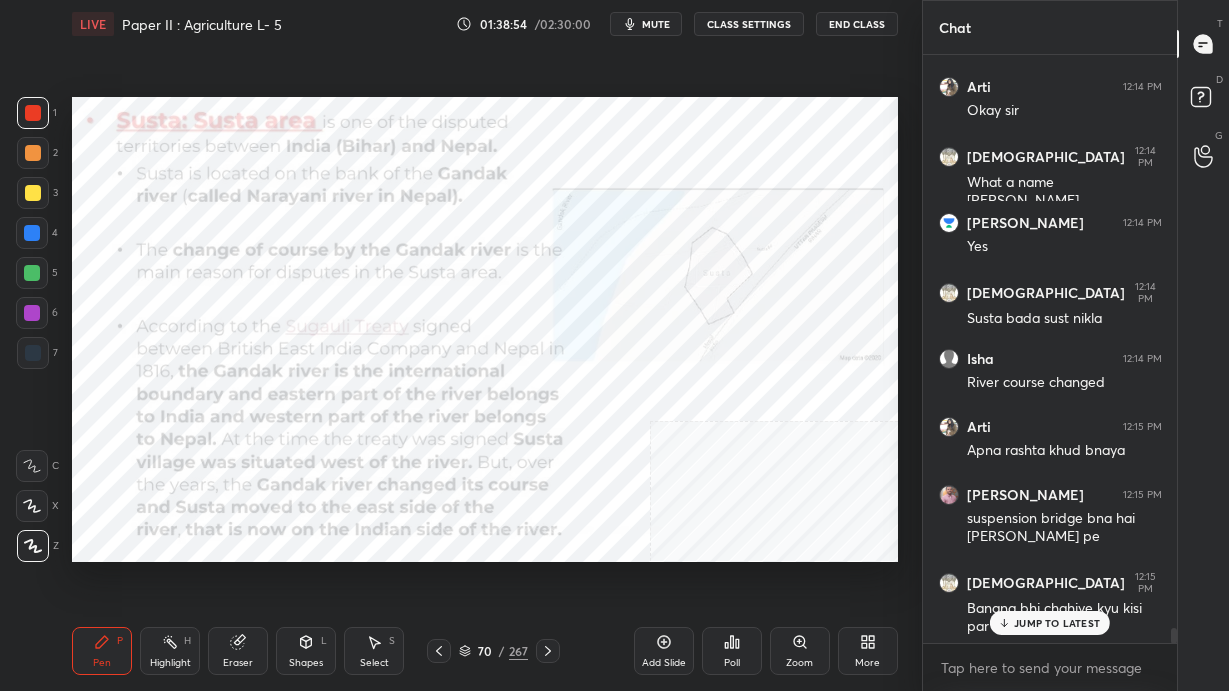 click on "1 2 3 4 5 6 7 C X Z C X Z E E Erase all   H H LIVE Paper II : Agriculture L- 5 01:38:54 /  02:30:00 mute CLASS SETTINGS End Class Setting up your live class Poll for   secs No correct answer Start poll Back Paper II : Agriculture L- 5 • L15 of Complete Course on Geography Optional [PERSON_NAME] Pen P Highlight H Eraser Shapes L Select S 70 / 267 Add Slide Poll Zoom More Chat Rishi 12:12 PM Yes [PERSON_NAME] 12:12 PM Kali karnali [PERSON_NAME] 12:12 PM kali/ [PERSON_NAME] / [PERSON_NAME] 12:12 PM Yes sir Arti 12:12 PM Nepal Main Arti 12:13 PM Sorry Rishi 12:13 PM [PERSON_NAME] Isha 12:13 PM 2025 me resumed Hogya sir Arti 12:13 PM [PERSON_NAME] and zorjila pass [PERSON_NAME] 12:13 PM Jii Isha 12:14 PM Pilgrims ka first batch bhi [PERSON_NAME] hai Arti 12:14 PM [PERSON_NAME] 12:14 PM What a name nathula [PERSON_NAME] 12:14 PM Yes Ashana 12:14 PM Susta bada sust nikla Isha 12:14 PM River course changed Arti 12:15 PM Apna rashta khud bnaya [PERSON_NAME] 12:15 PM suspension bridge bna hai [PERSON_NAME] pe [PERSON_NAME] 12:15 PM JUMP TO LATEST Enable hand raising x" at bounding box center (614, 345) 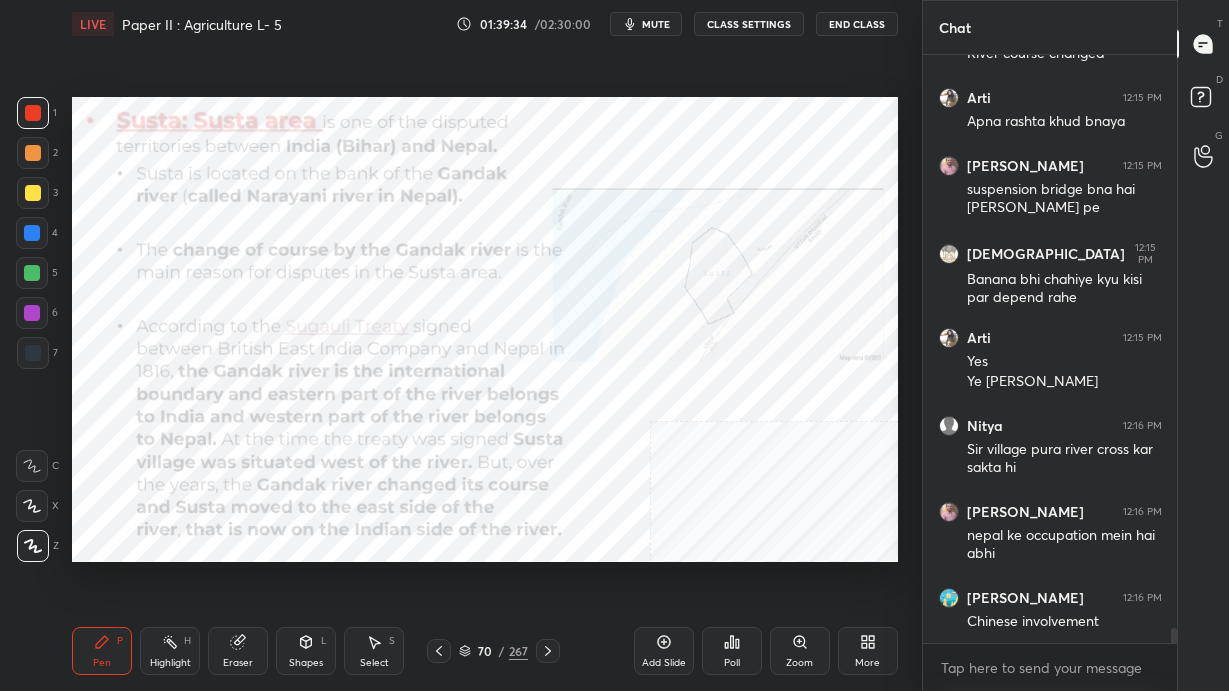 scroll, scrollTop: 22522, scrollLeft: 0, axis: vertical 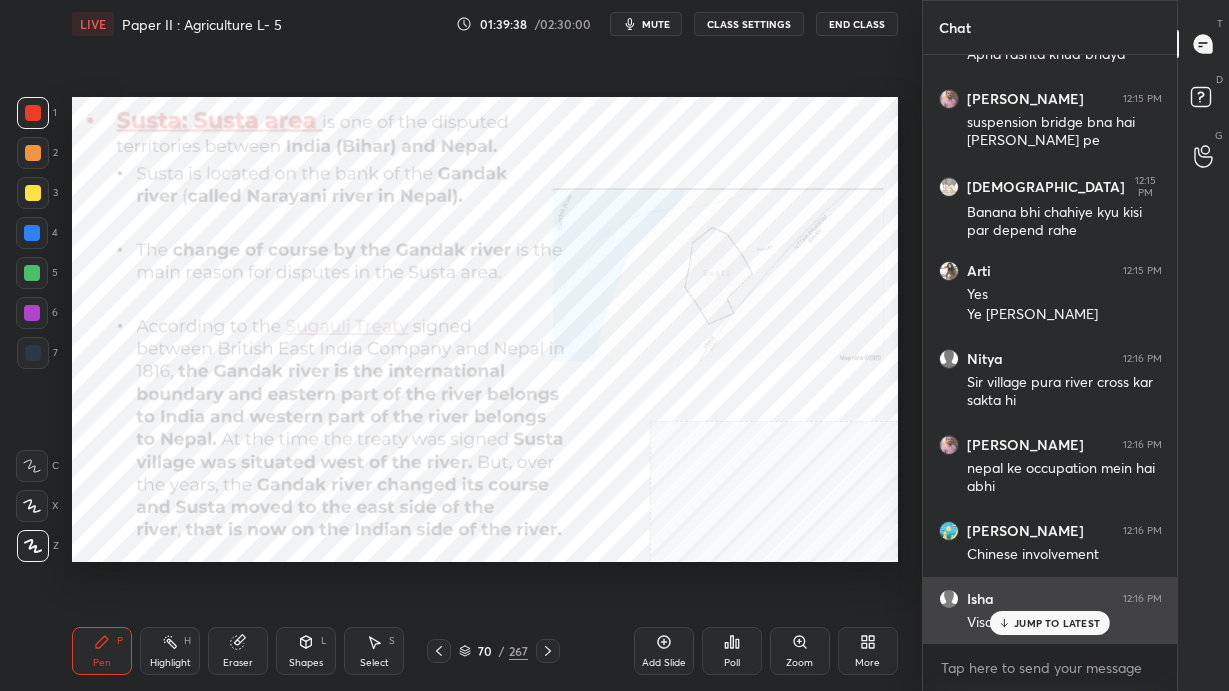 drag, startPoint x: 1031, startPoint y: 622, endPoint x: 922, endPoint y: 585, distance: 115.10864 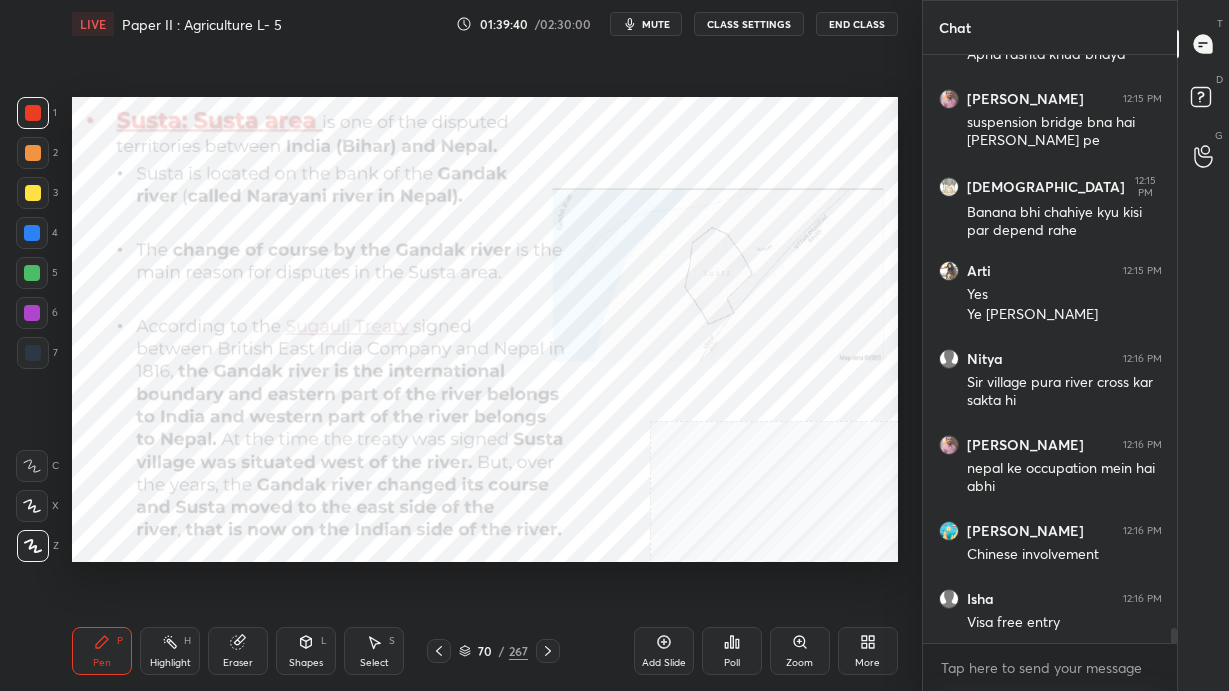 drag, startPoint x: 474, startPoint y: 649, endPoint x: 488, endPoint y: 647, distance: 14.142136 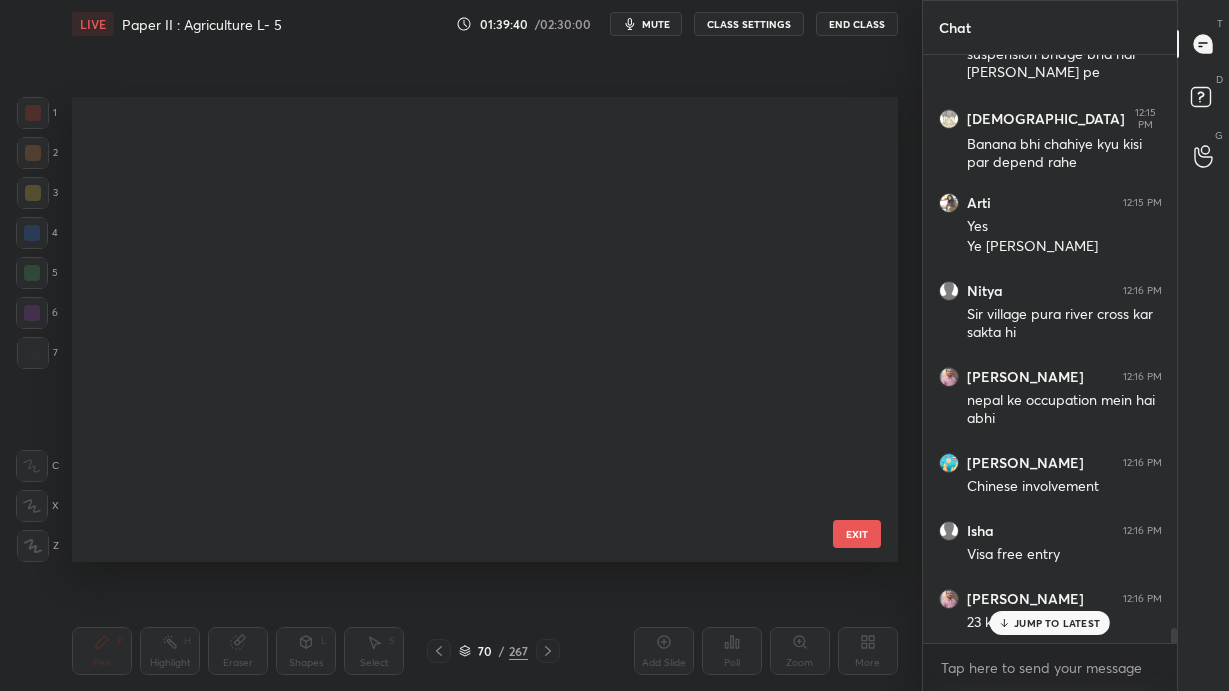 scroll, scrollTop: 2892, scrollLeft: 0, axis: vertical 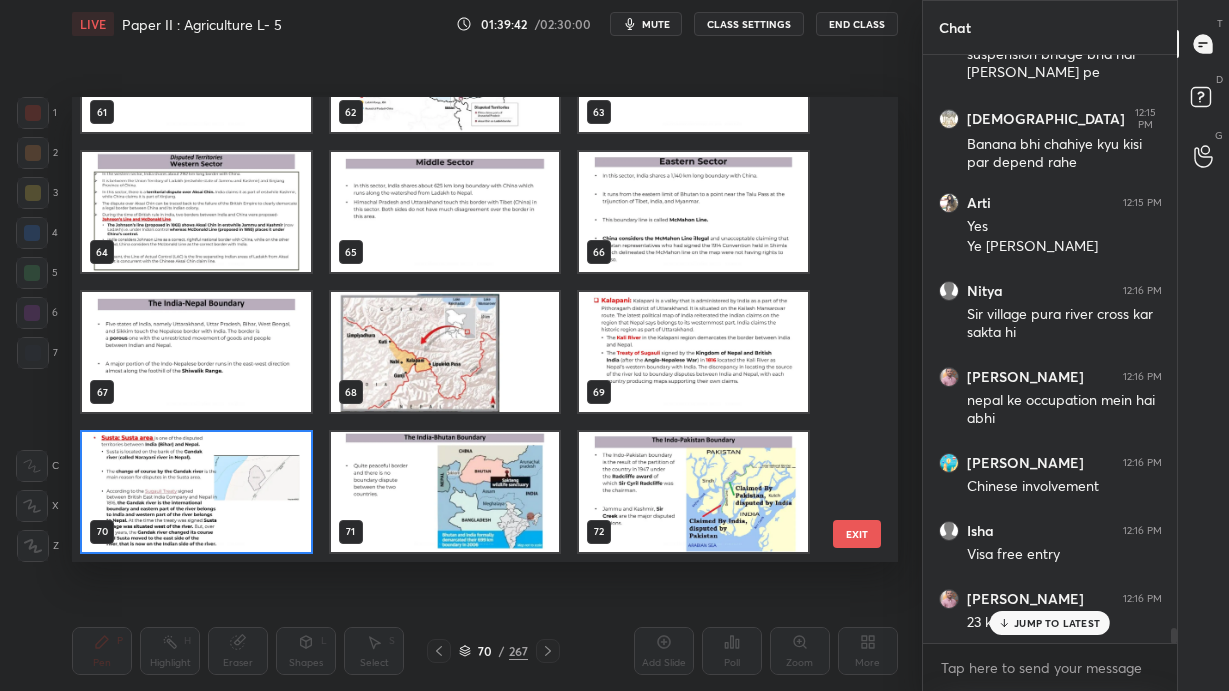 click 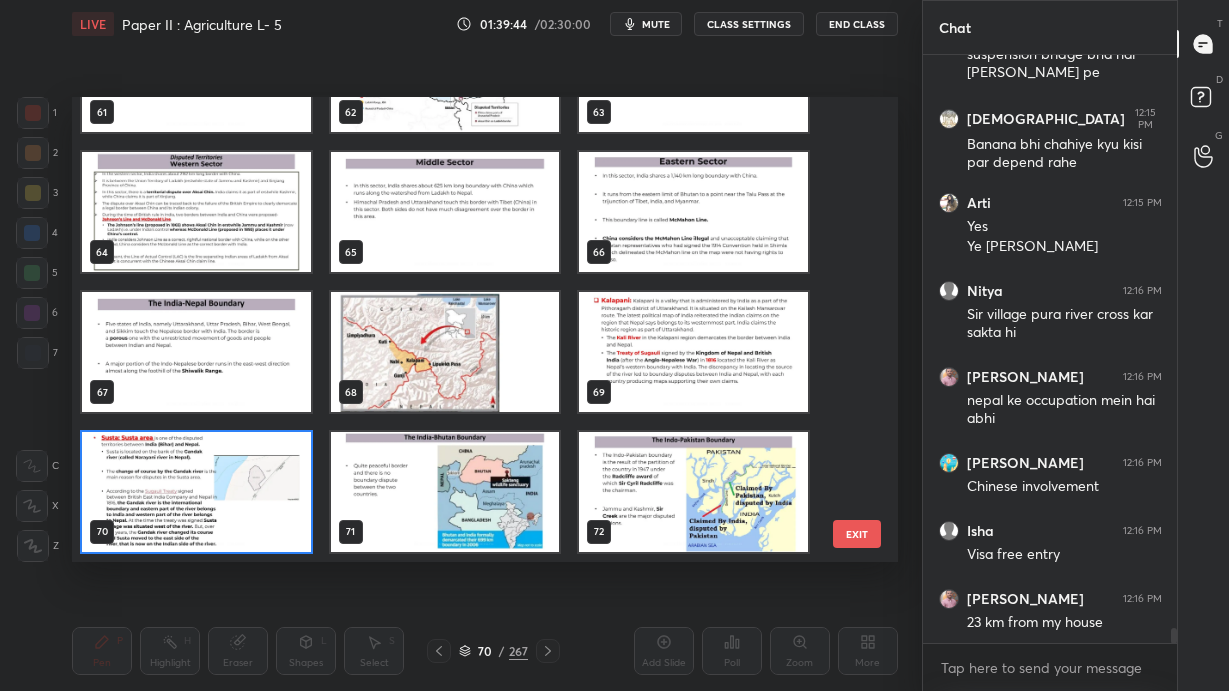 click on "EXIT" at bounding box center [857, 534] 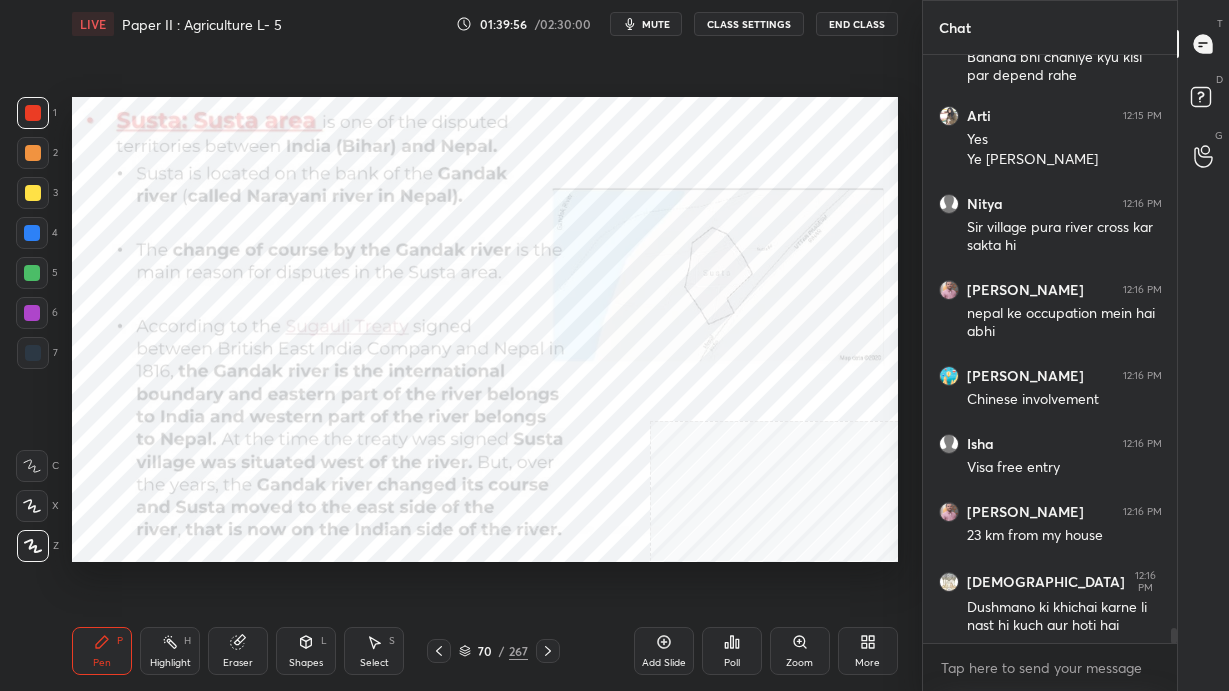 scroll, scrollTop: 22744, scrollLeft: 0, axis: vertical 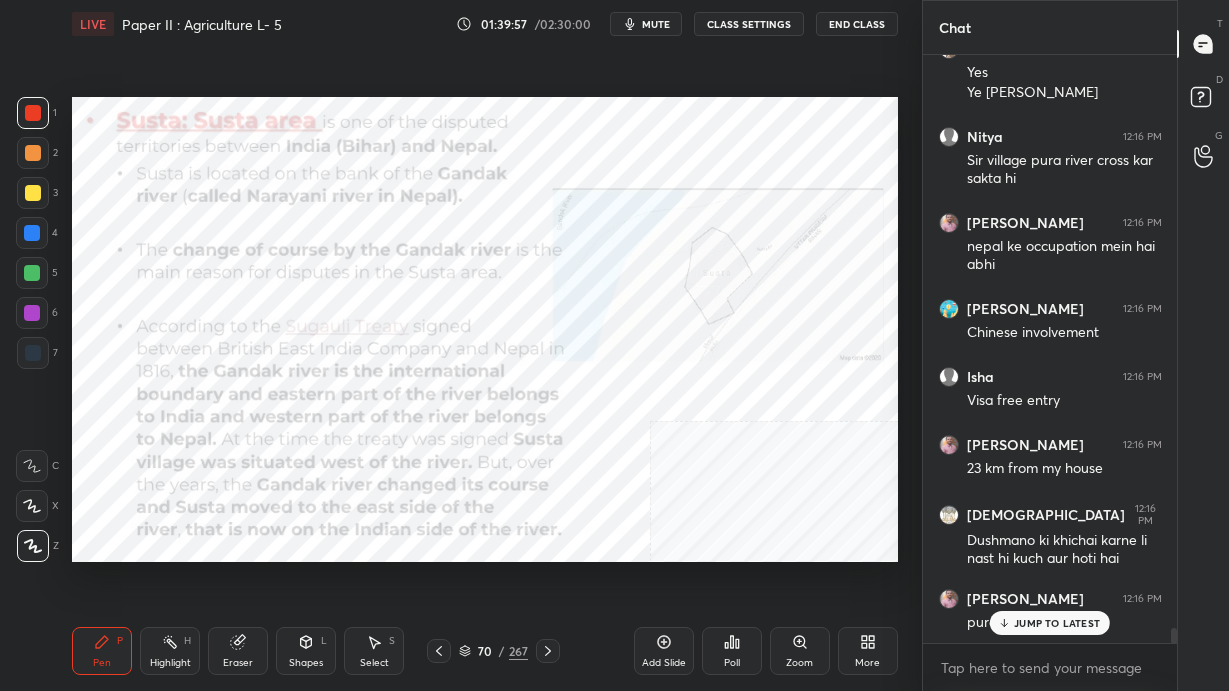 click on "JUMP TO LATEST" at bounding box center (1057, 623) 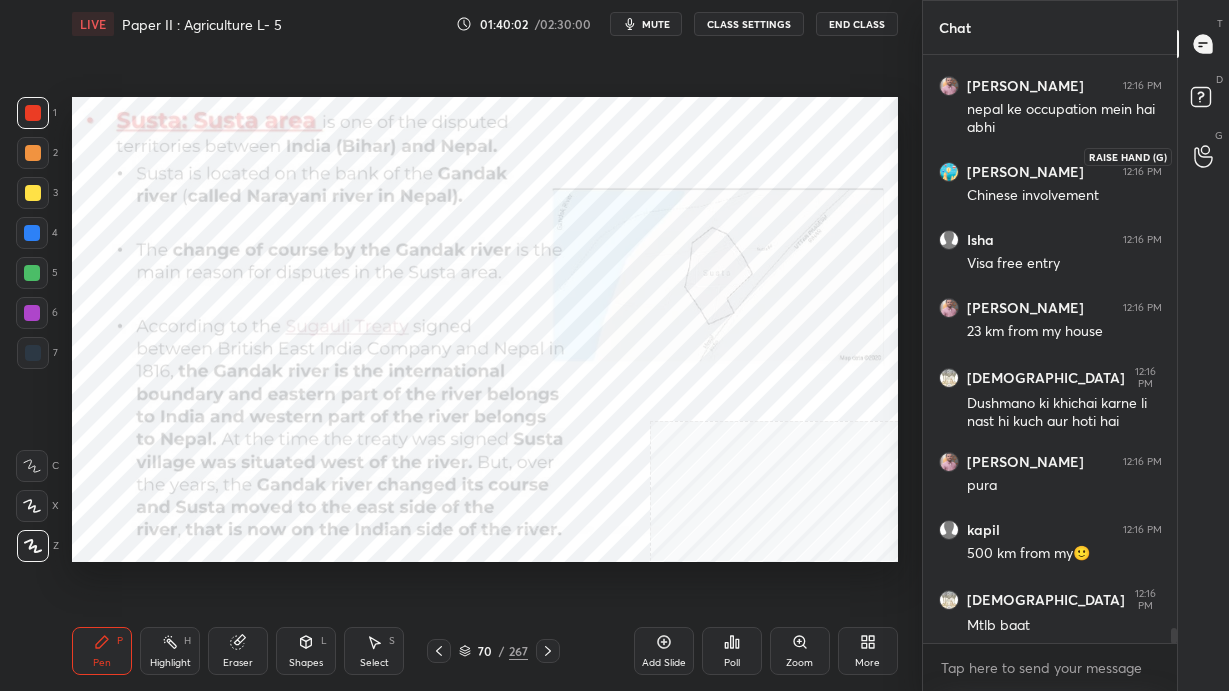 scroll, scrollTop: 22949, scrollLeft: 0, axis: vertical 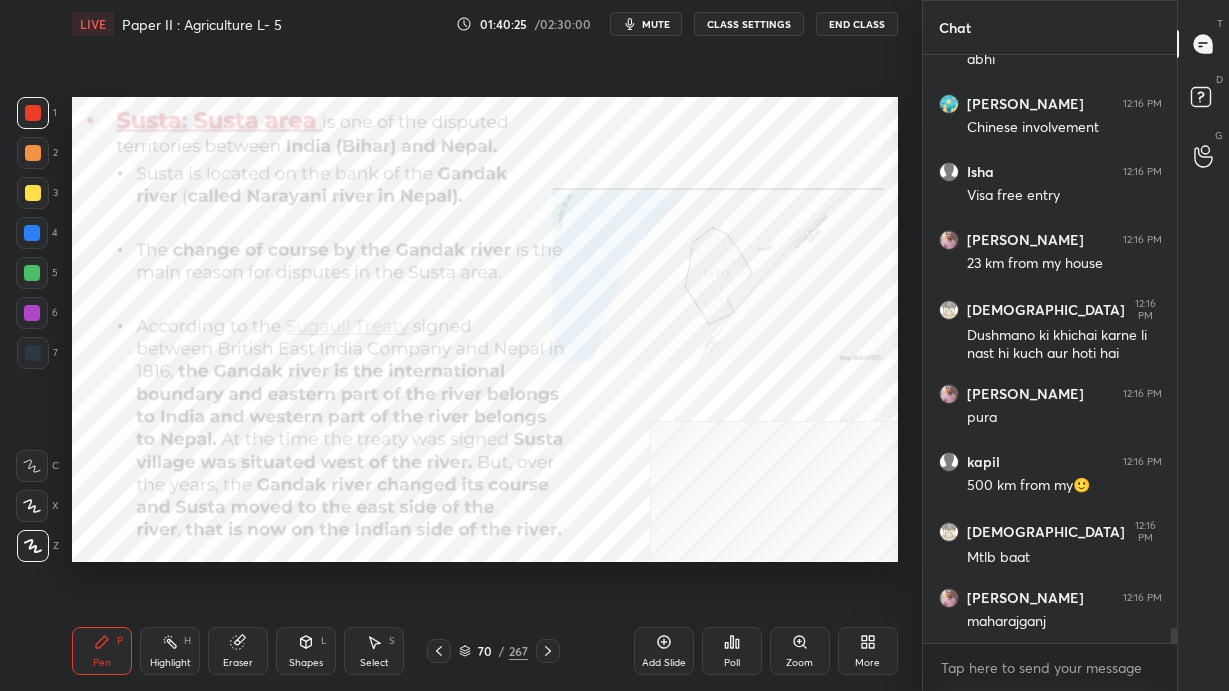 click on "70 / 267" at bounding box center [493, 651] 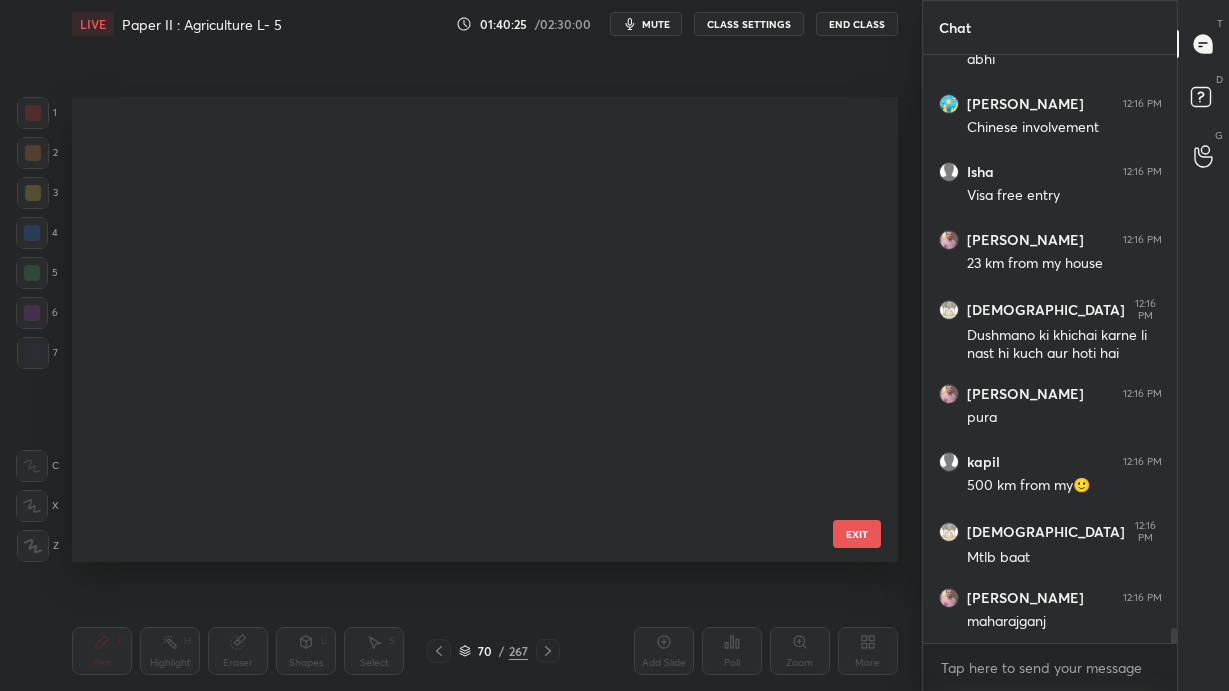 scroll, scrollTop: 2892, scrollLeft: 0, axis: vertical 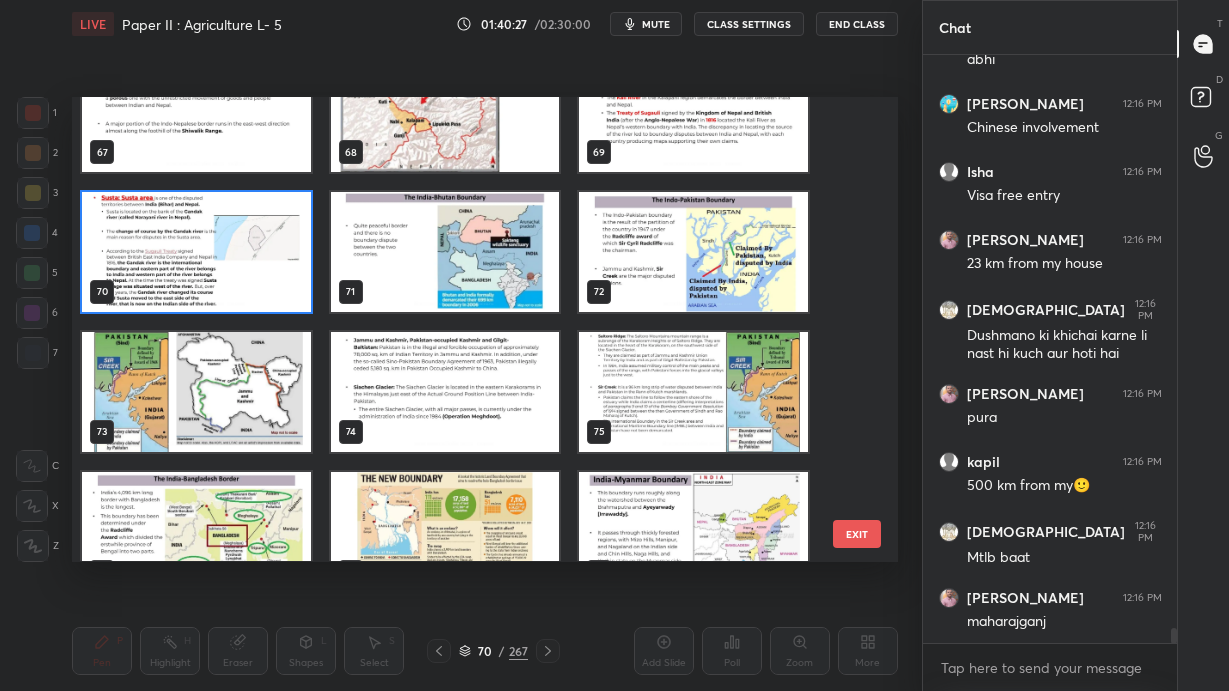 click on "EXIT" at bounding box center (857, 534) 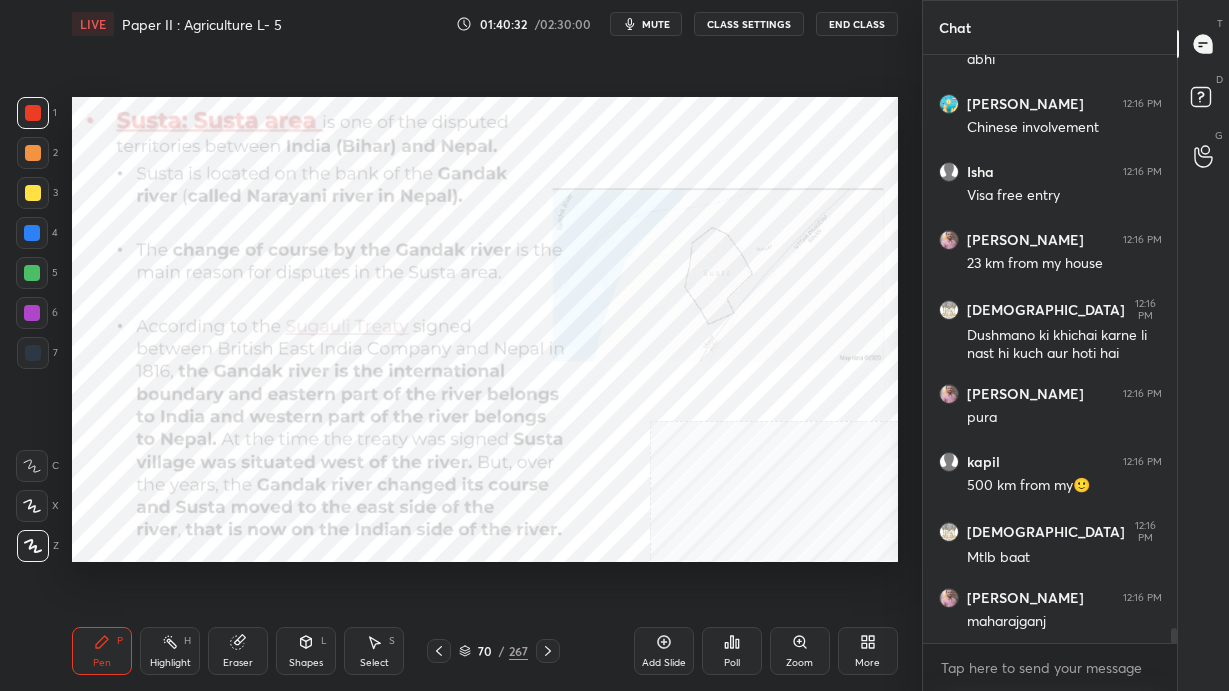 click on "70 / 267" at bounding box center (493, 651) 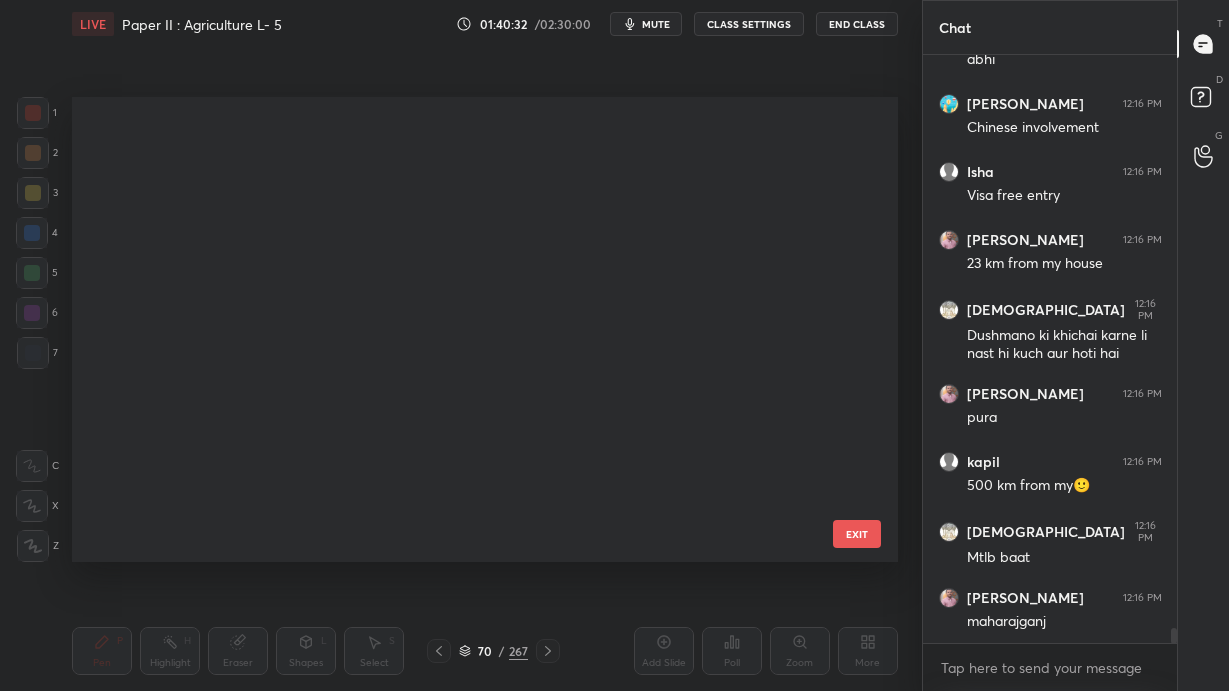 scroll, scrollTop: 2892, scrollLeft: 0, axis: vertical 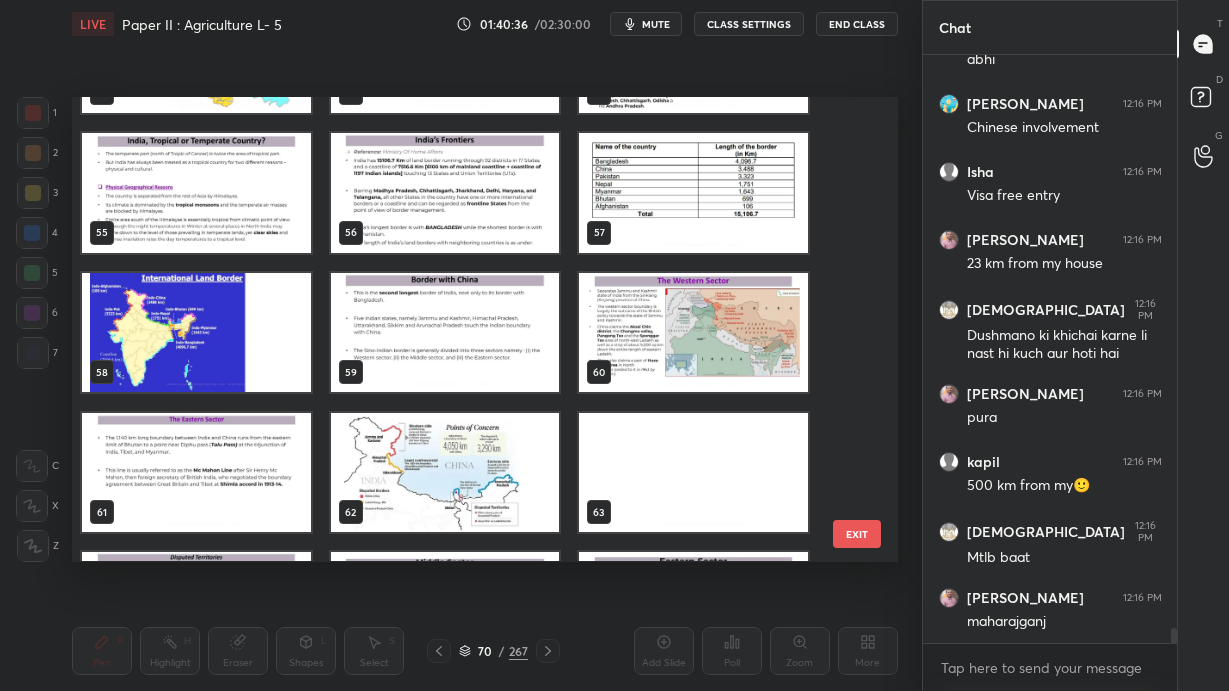 click at bounding box center [445, 473] 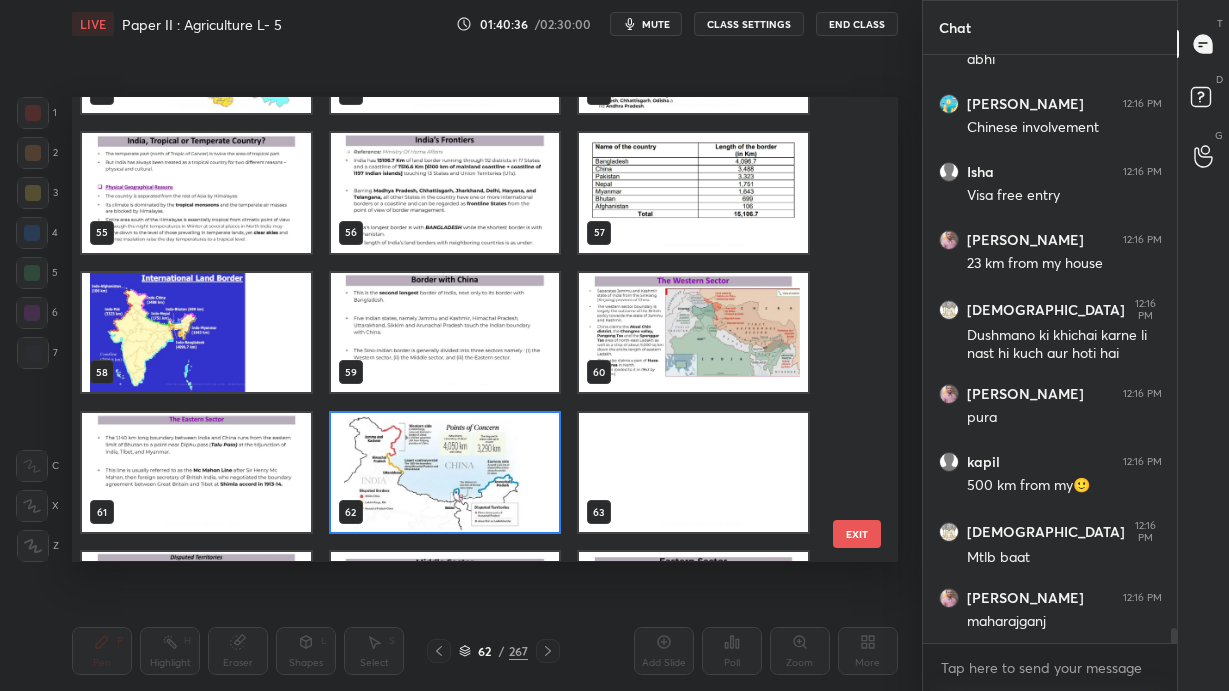 click at bounding box center [445, 473] 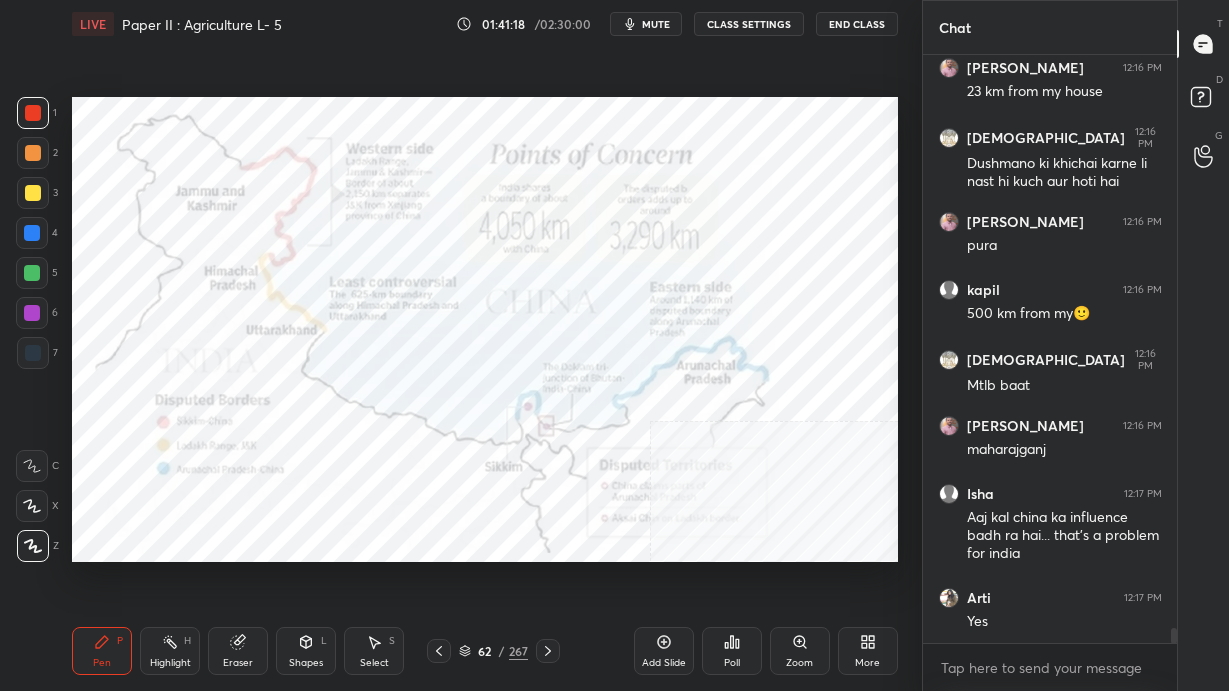scroll, scrollTop: 23189, scrollLeft: 0, axis: vertical 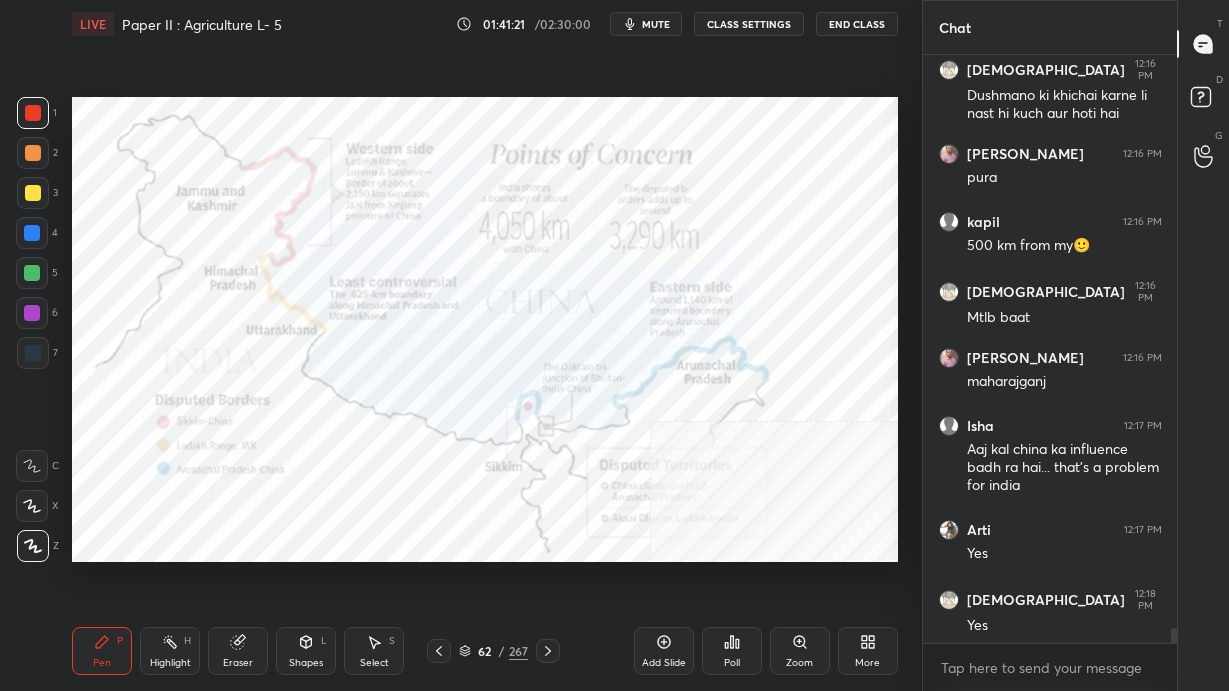 click 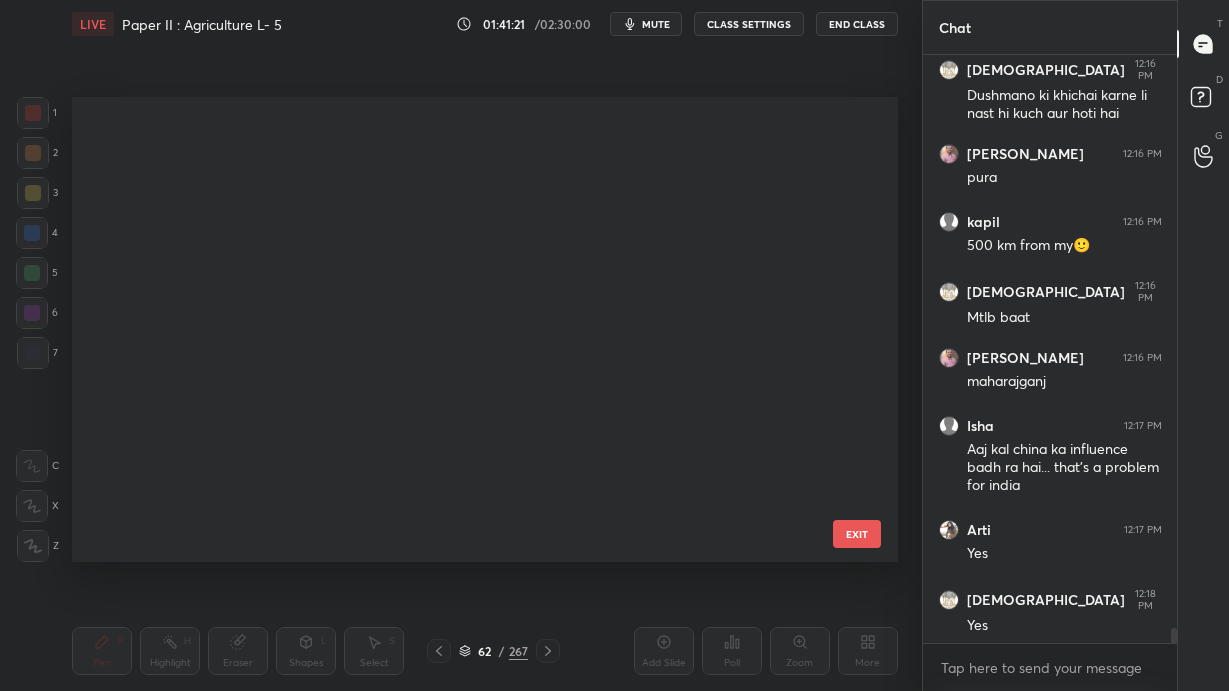 scroll, scrollTop: 2473, scrollLeft: 0, axis: vertical 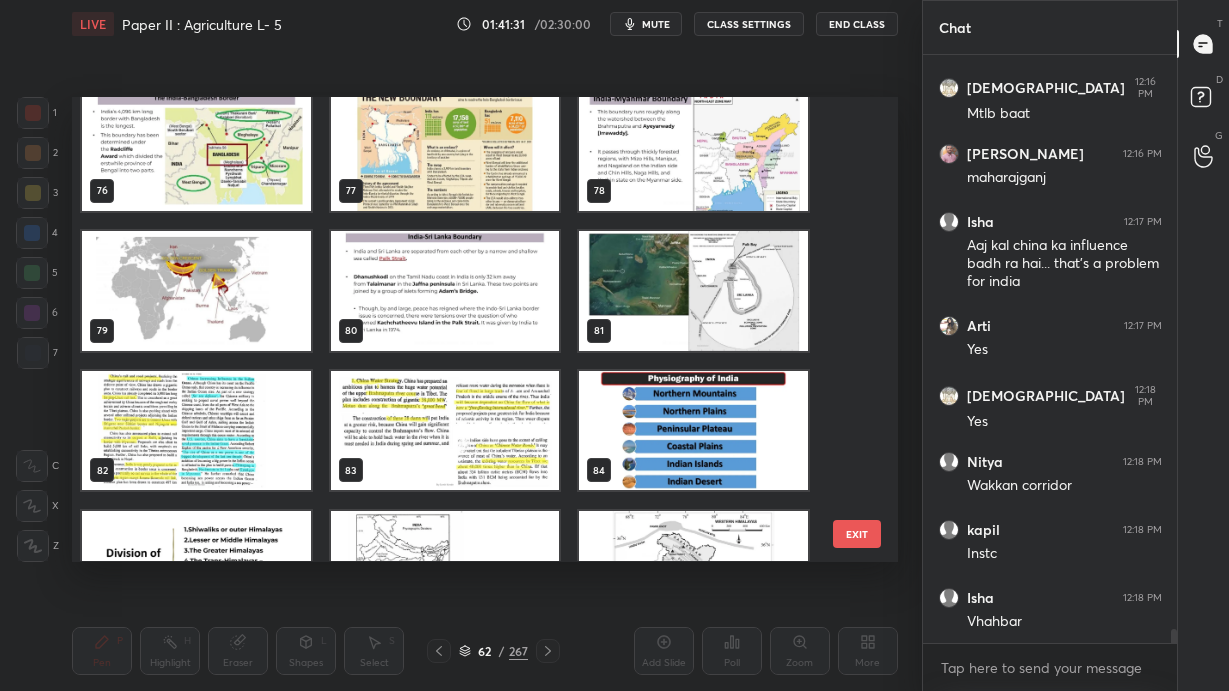 click at bounding box center (196, 291) 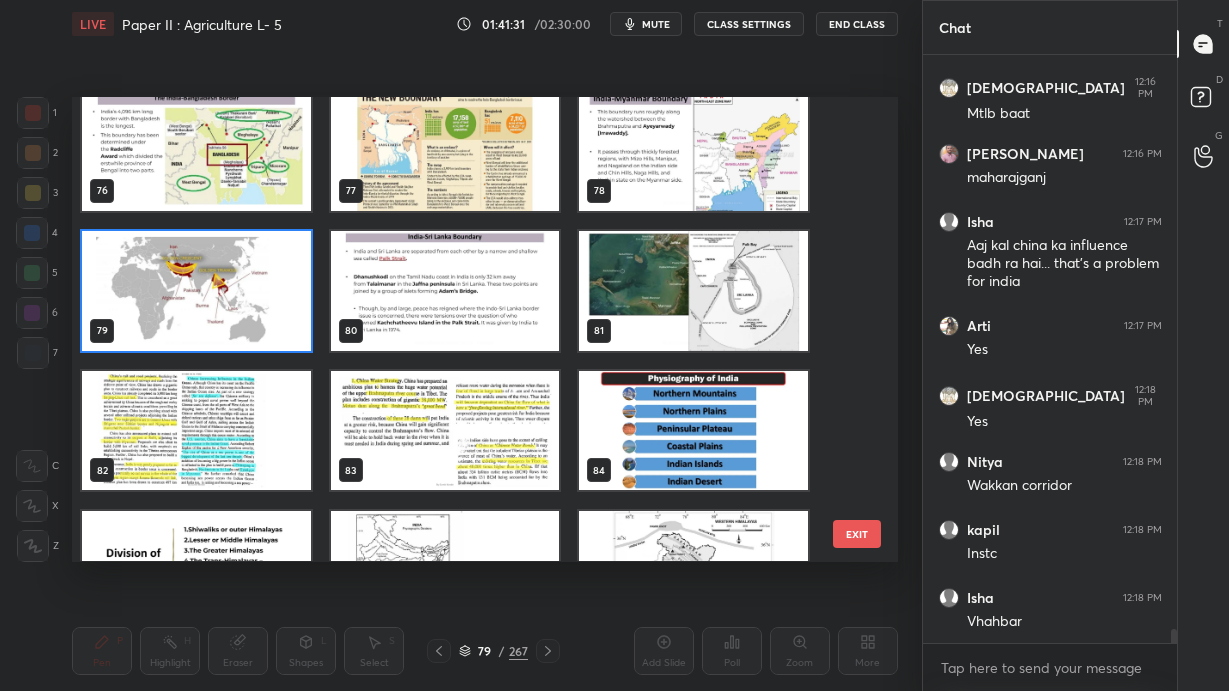 click at bounding box center [196, 291] 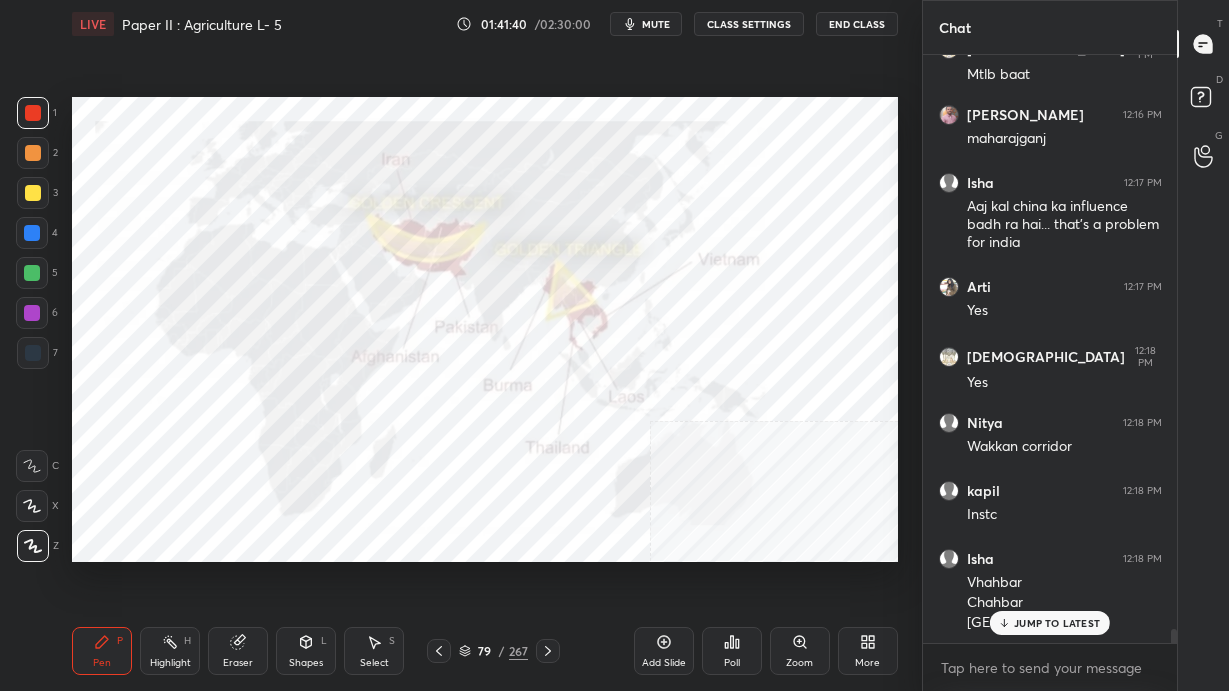 scroll, scrollTop: 23518, scrollLeft: 0, axis: vertical 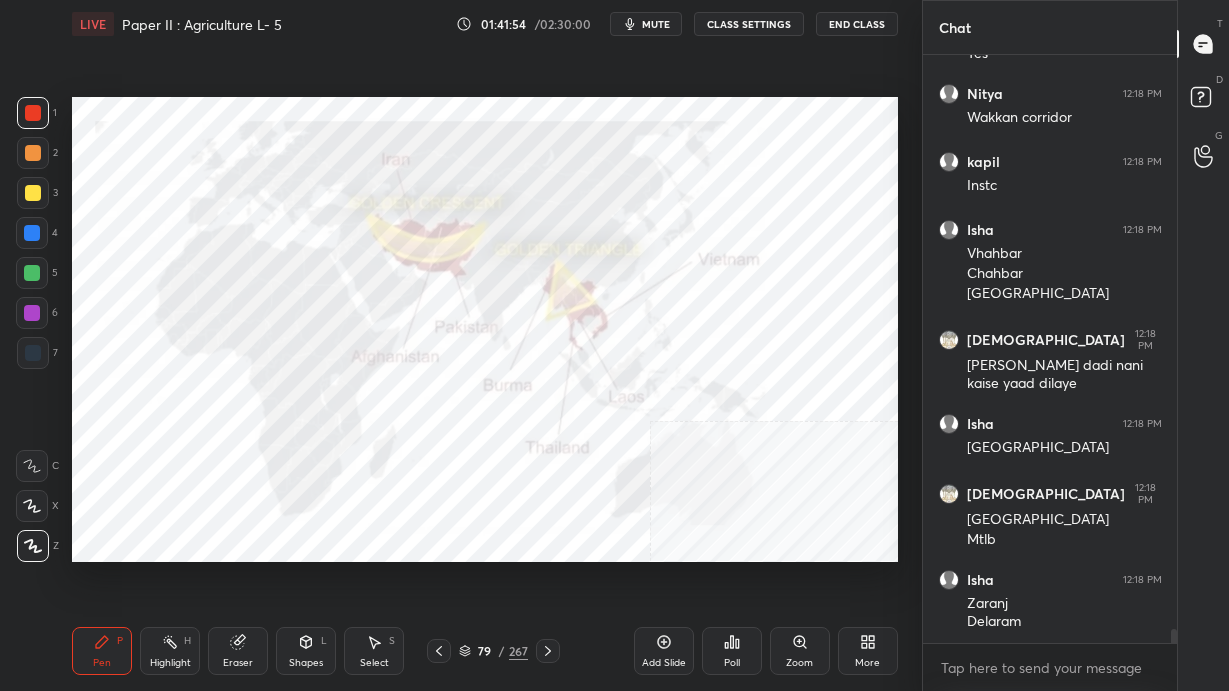 click on "79 / 267" at bounding box center [493, 651] 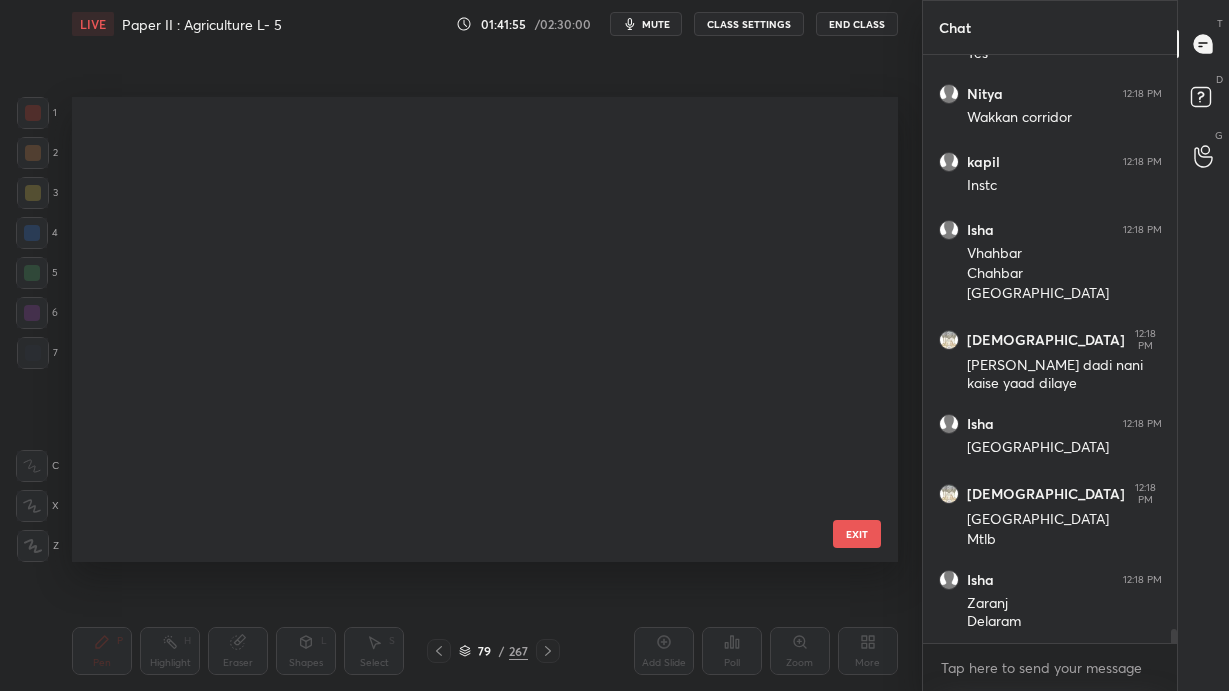 scroll, scrollTop: 3312, scrollLeft: 0, axis: vertical 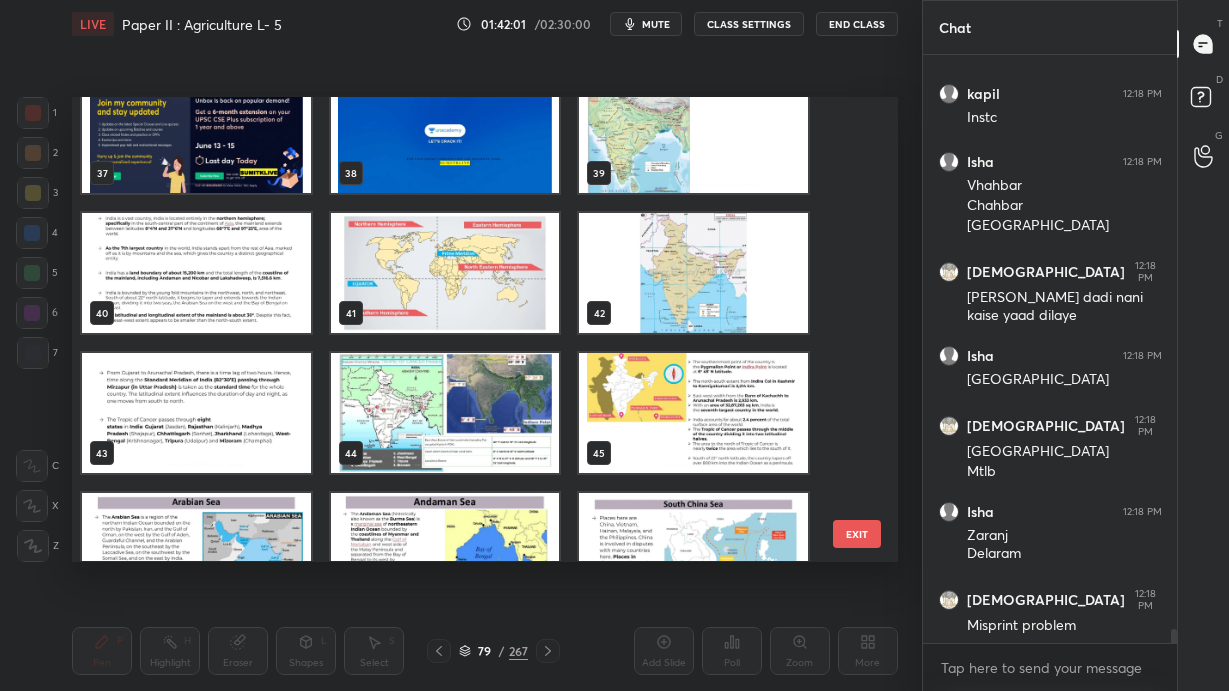 click at bounding box center [693, 274] 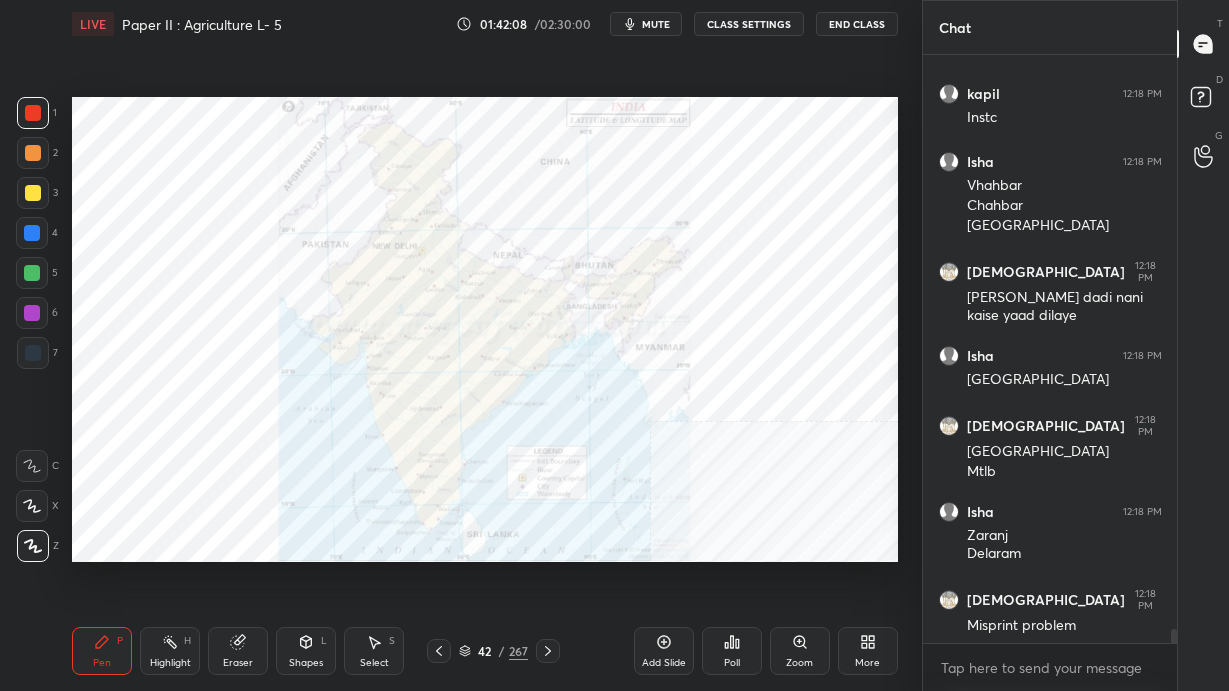 scroll, scrollTop: 23896, scrollLeft: 0, axis: vertical 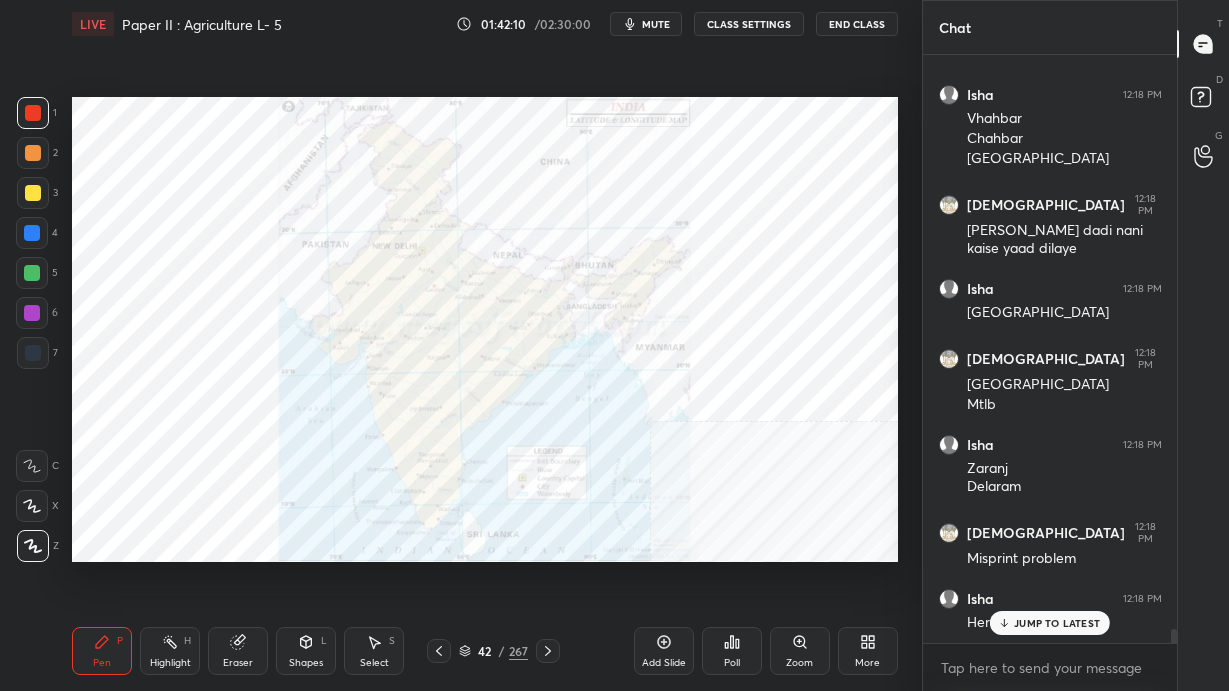 click on "JUMP TO LATEST" at bounding box center (1050, 623) 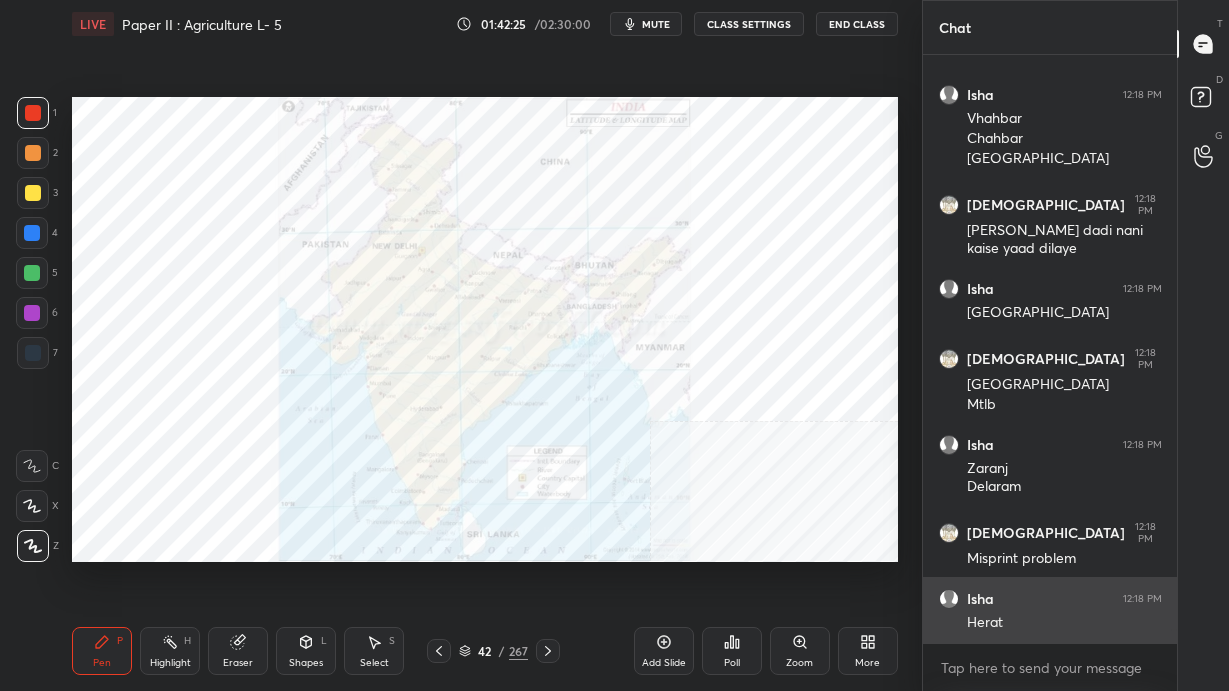 scroll, scrollTop: 23964, scrollLeft: 0, axis: vertical 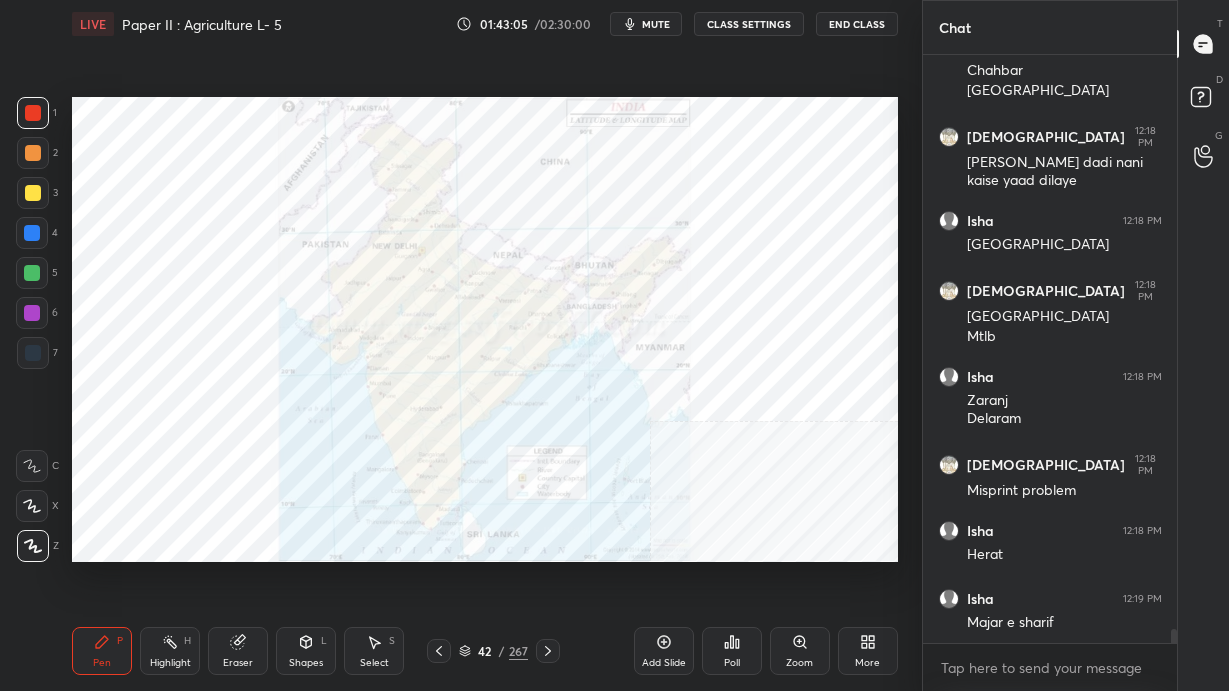 click on "42" at bounding box center [485, 651] 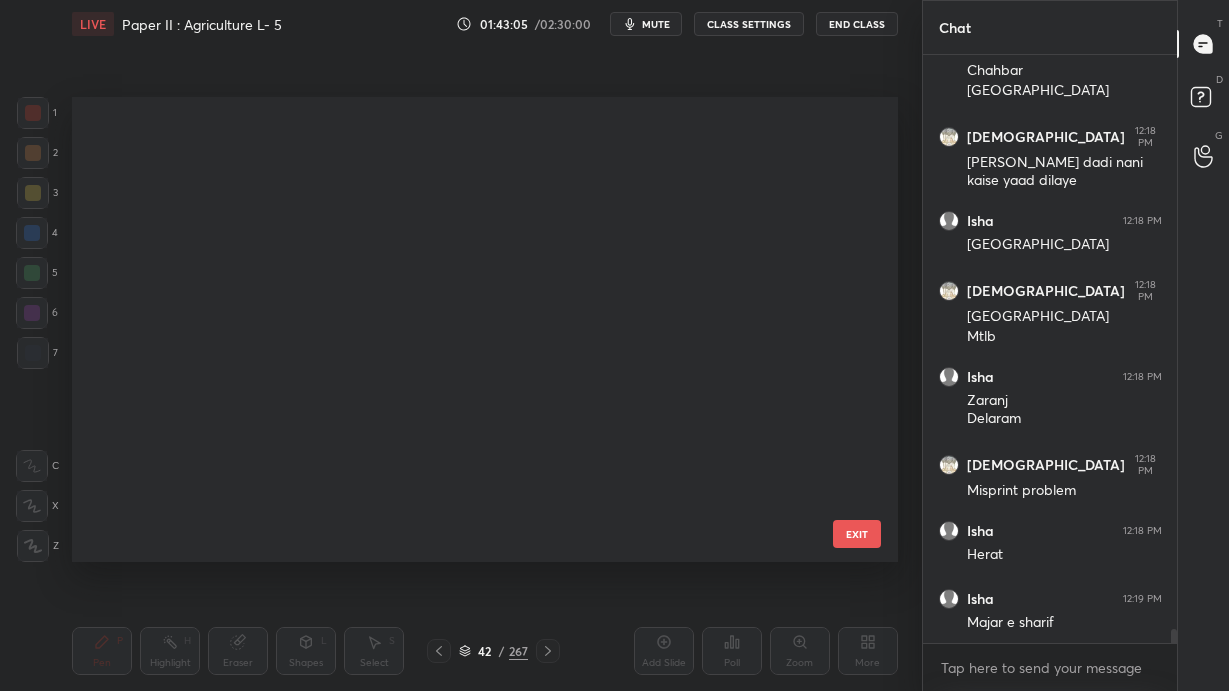 scroll, scrollTop: 1494, scrollLeft: 0, axis: vertical 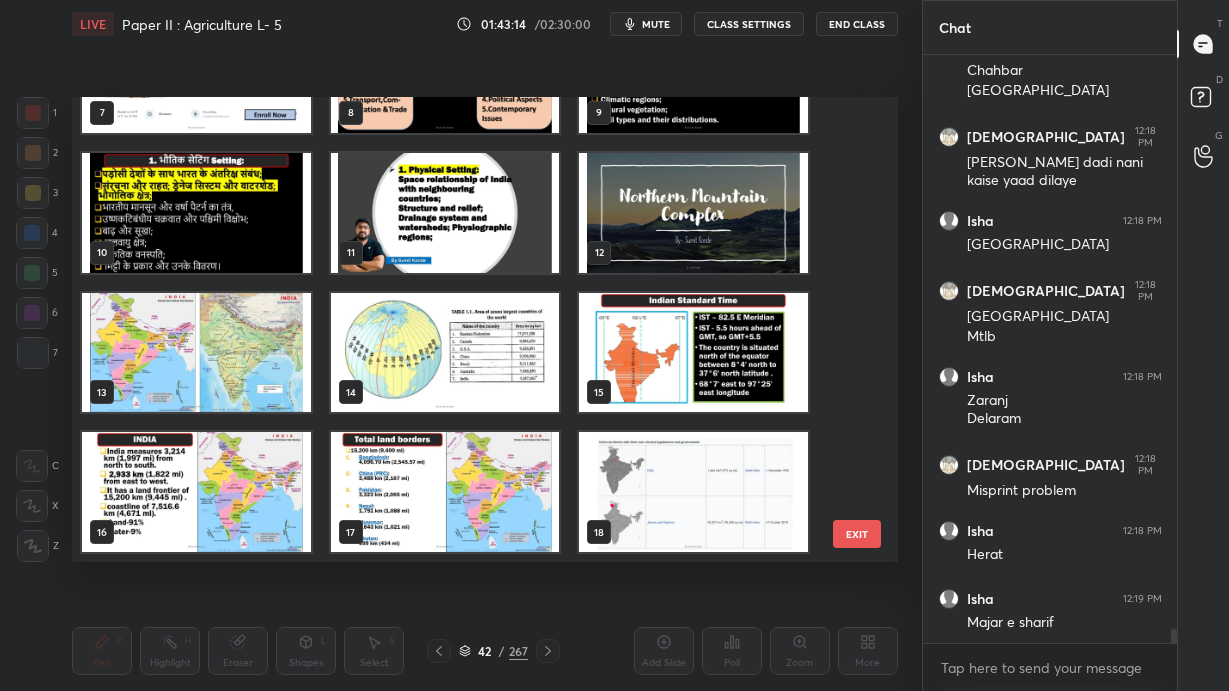 click at bounding box center [445, 213] 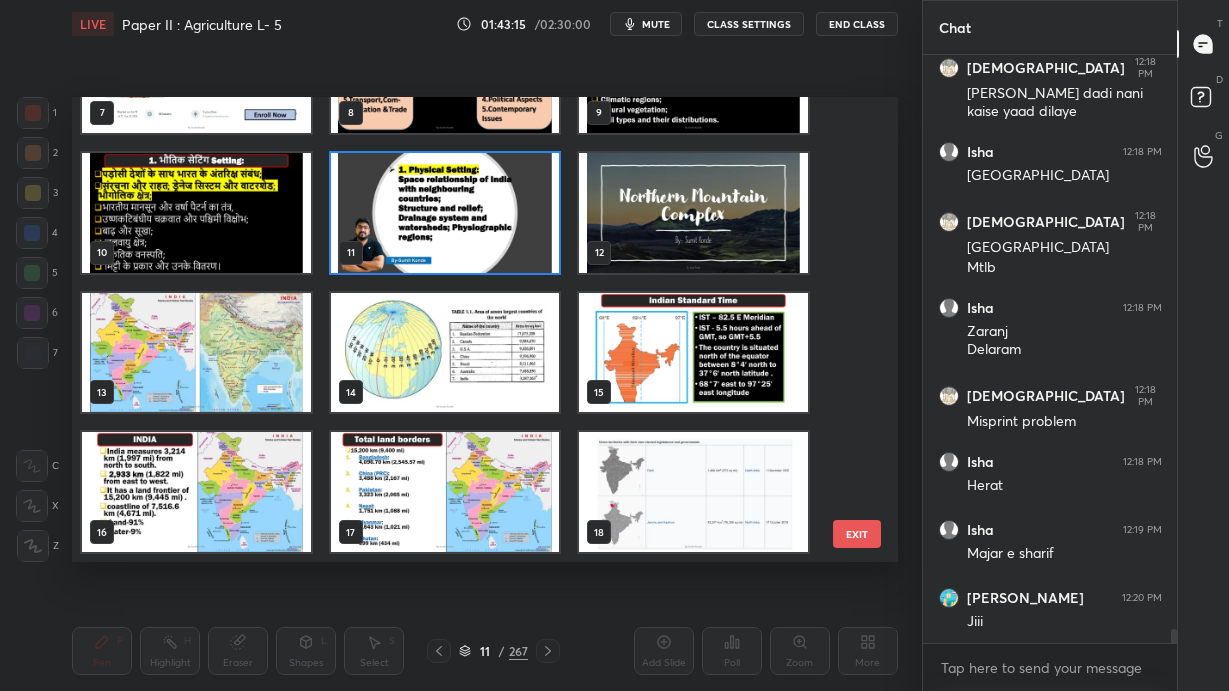 click at bounding box center (445, 213) 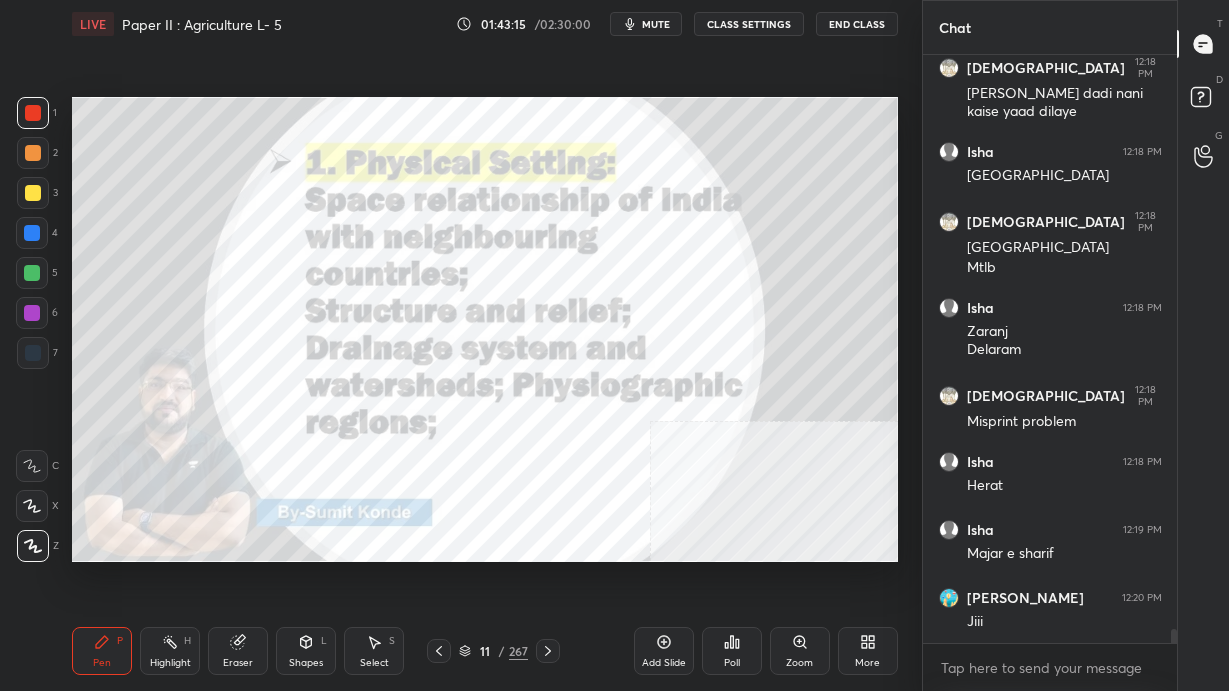 scroll, scrollTop: 24101, scrollLeft: 0, axis: vertical 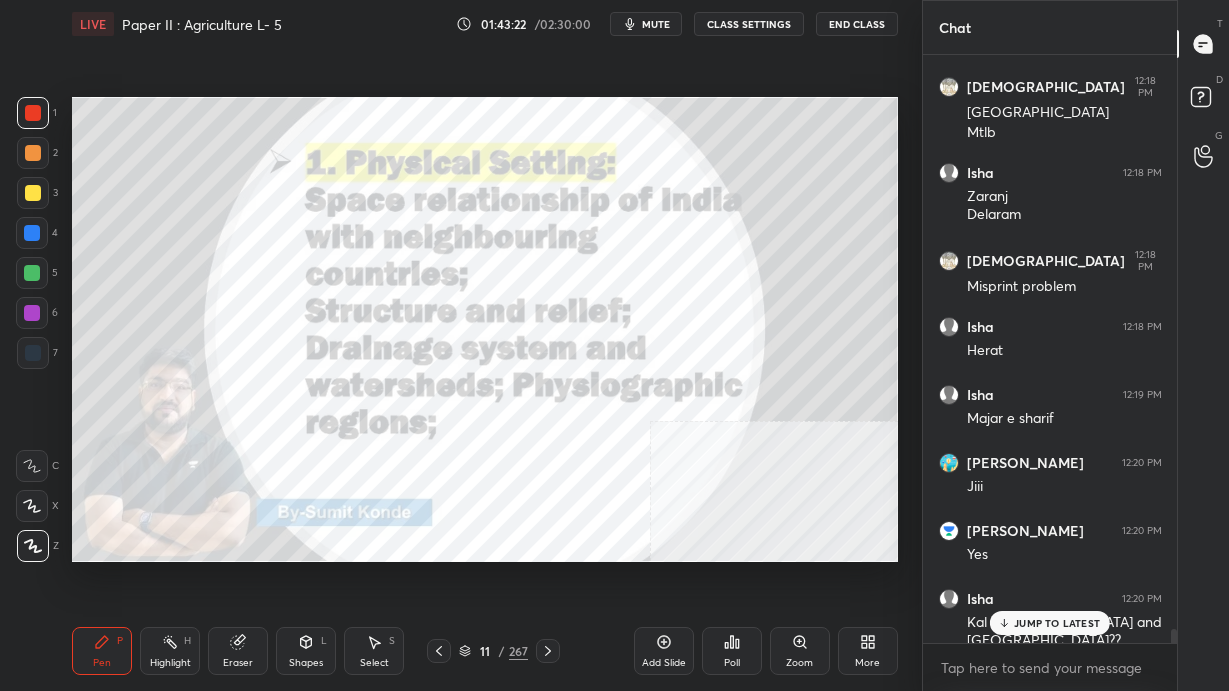 click 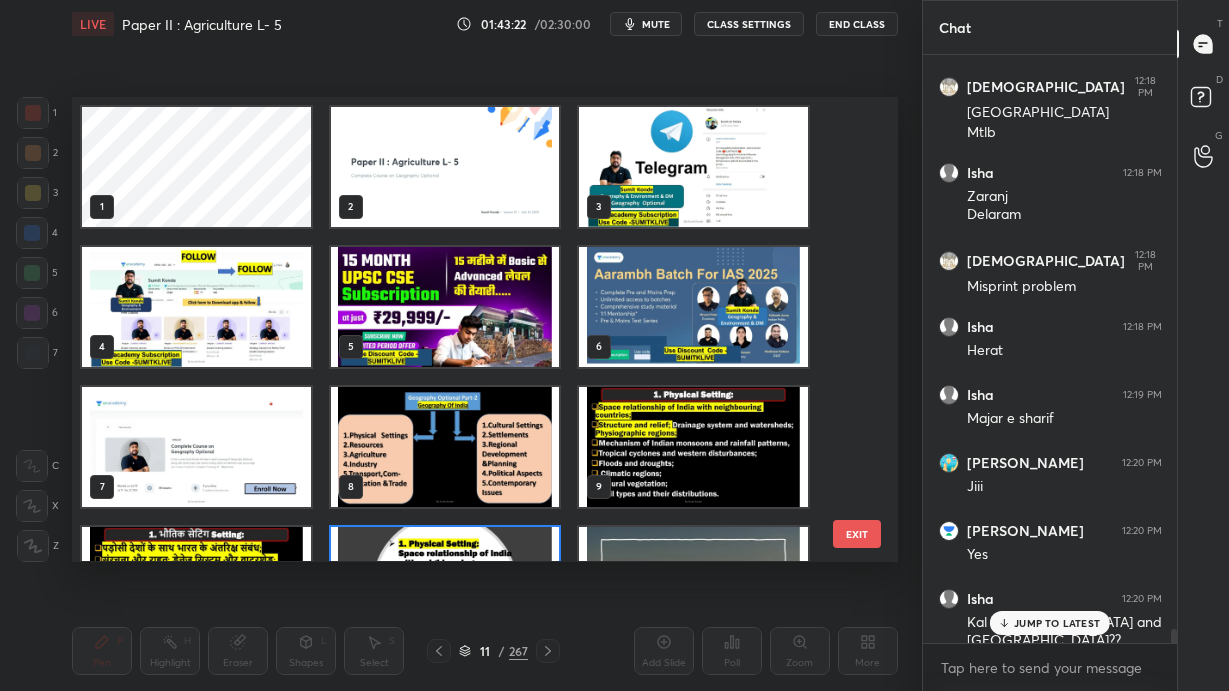 scroll, scrollTop: 95, scrollLeft: 0, axis: vertical 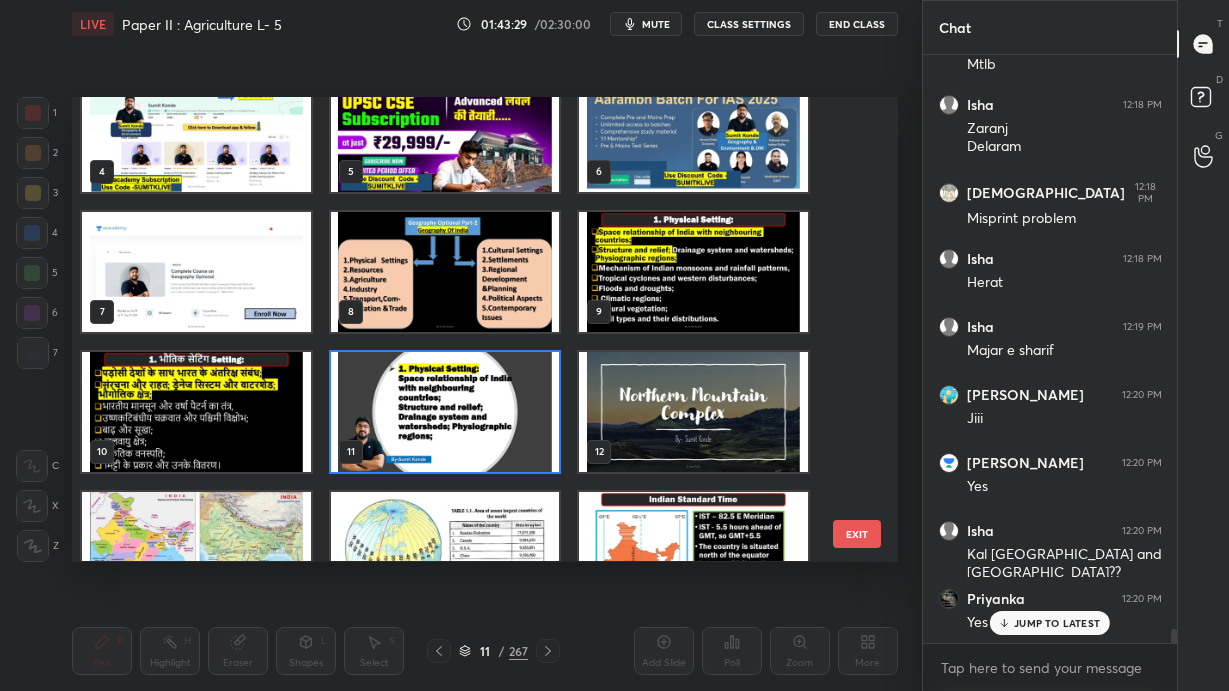 click at bounding box center (693, 412) 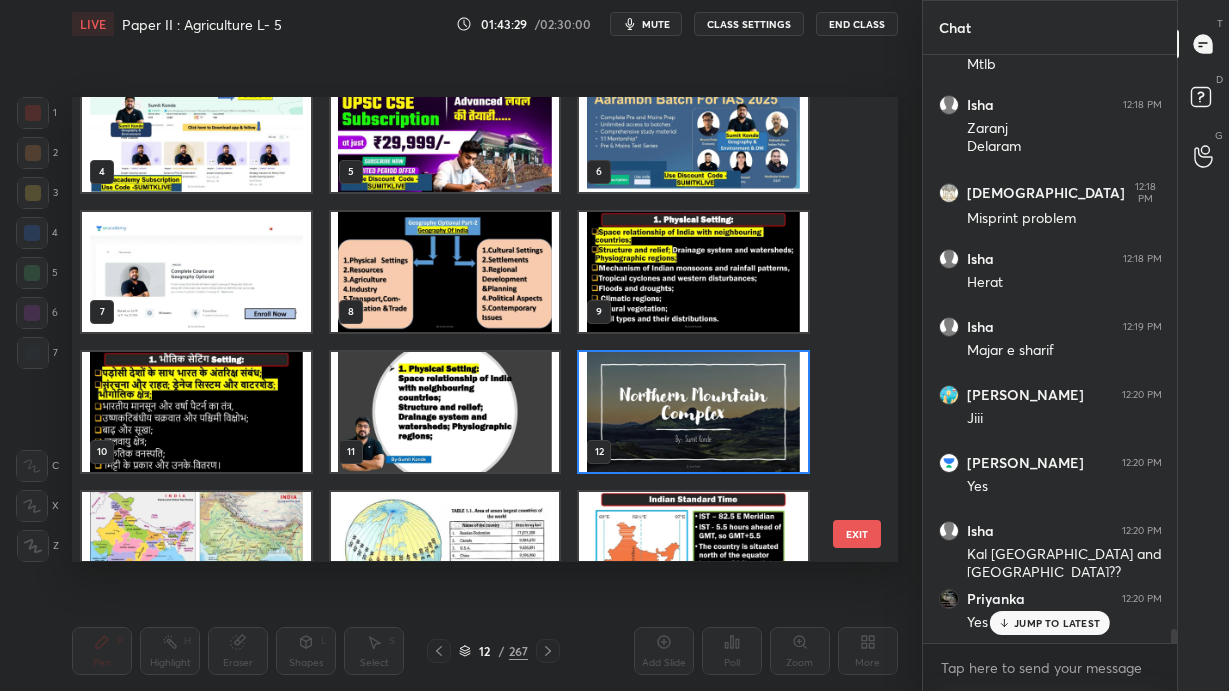 click at bounding box center [693, 412] 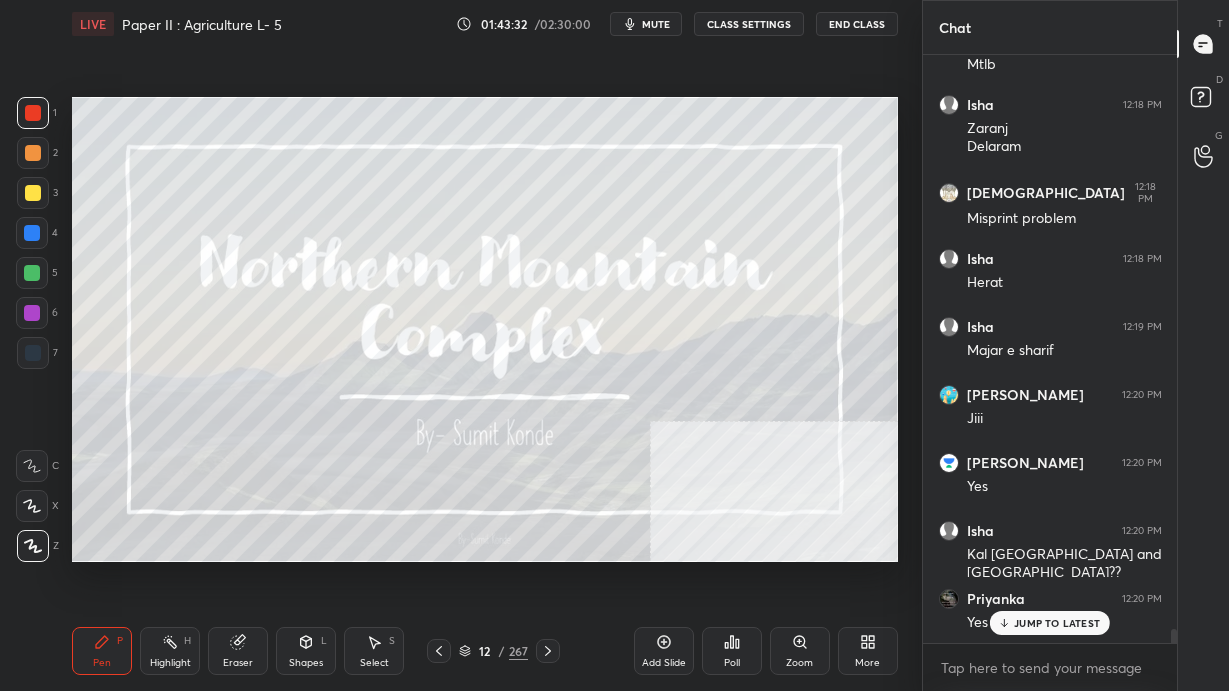 click on "JUMP TO LATEST" at bounding box center (1050, 623) 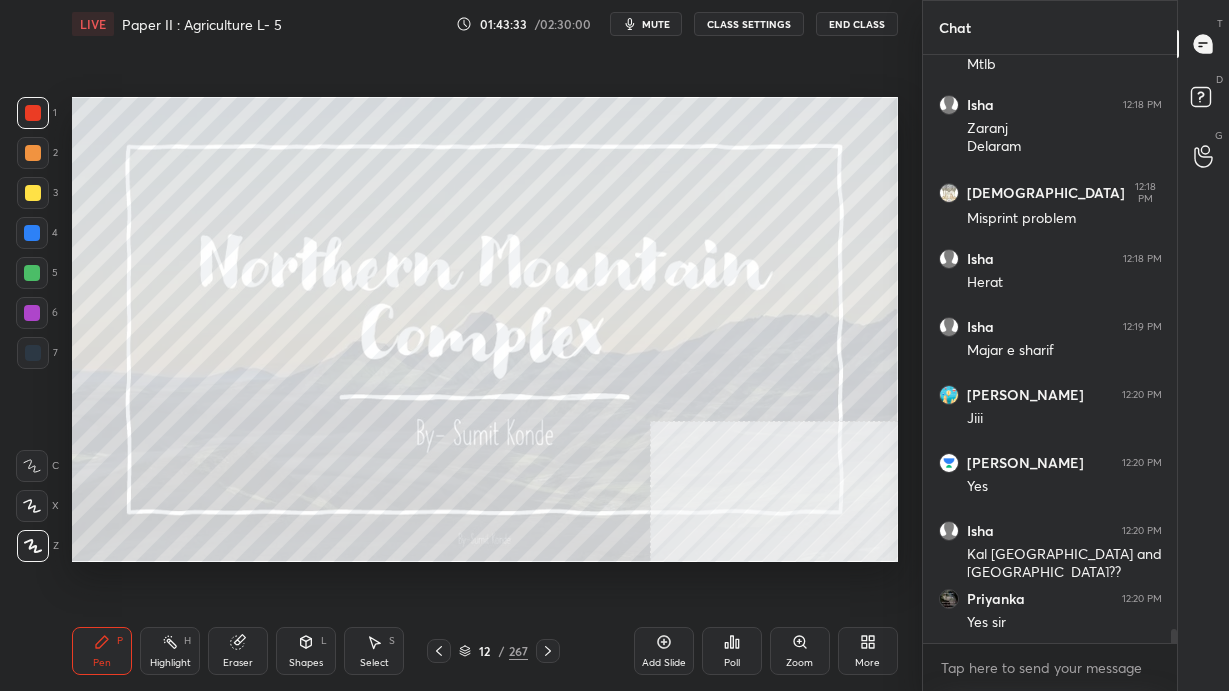 click 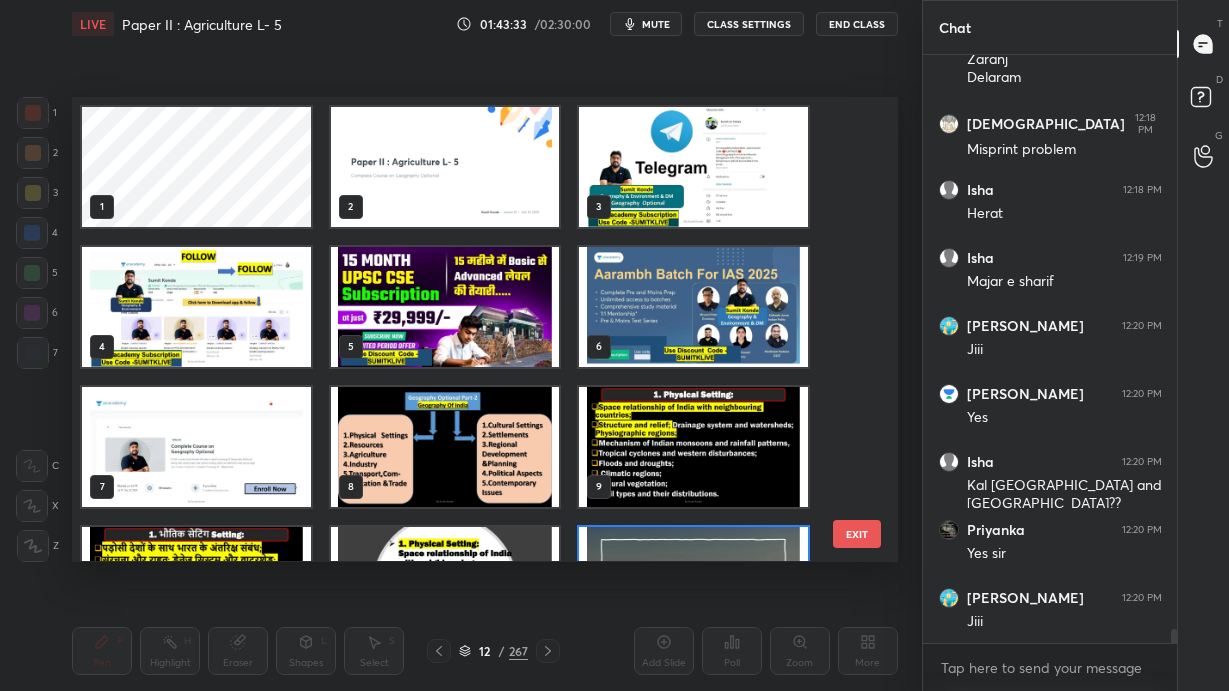 scroll, scrollTop: 95, scrollLeft: 0, axis: vertical 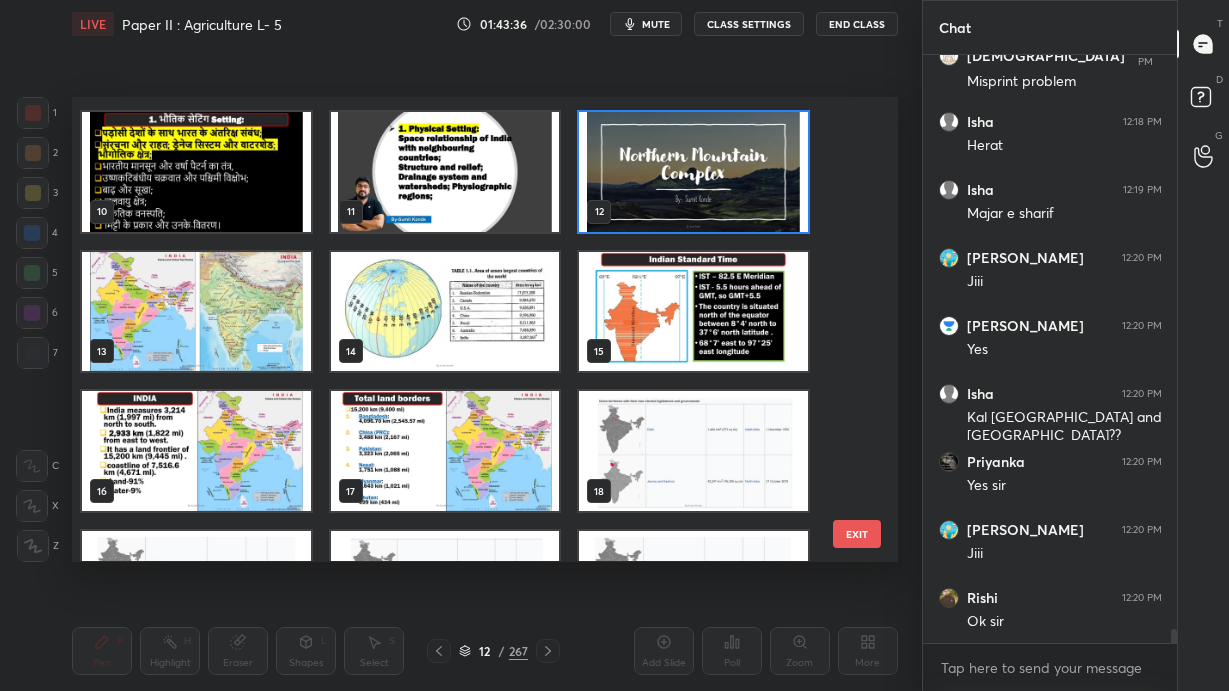 click at bounding box center [196, 312] 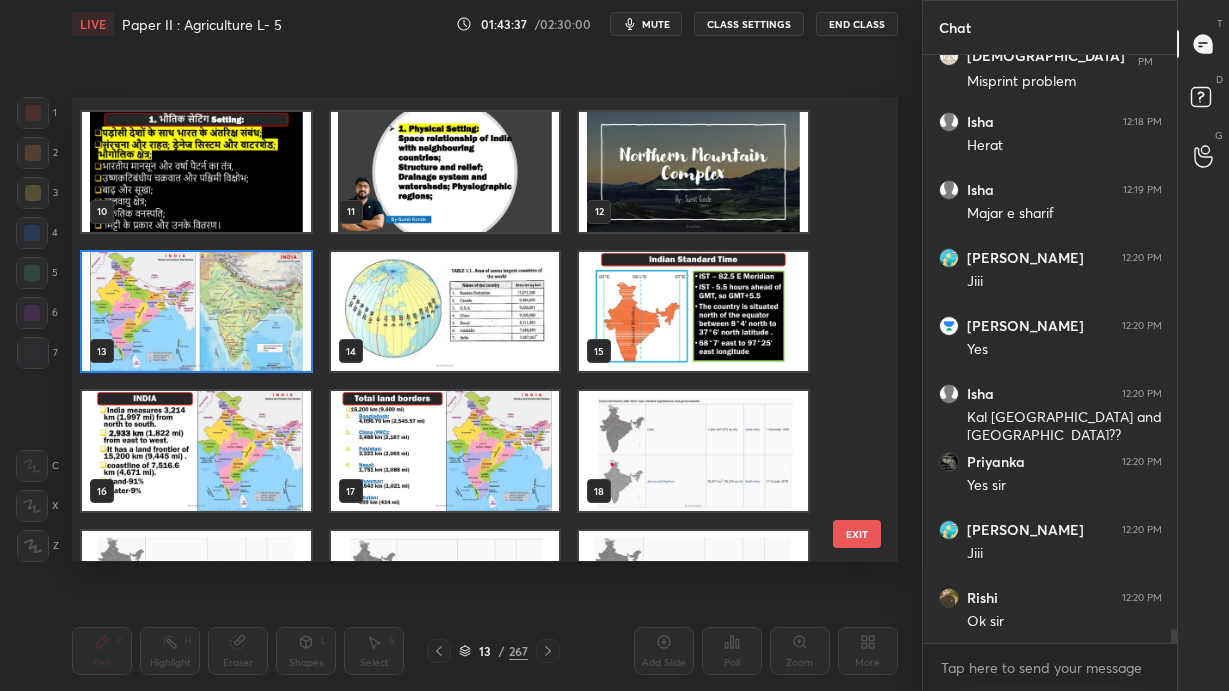 click at bounding box center (196, 312) 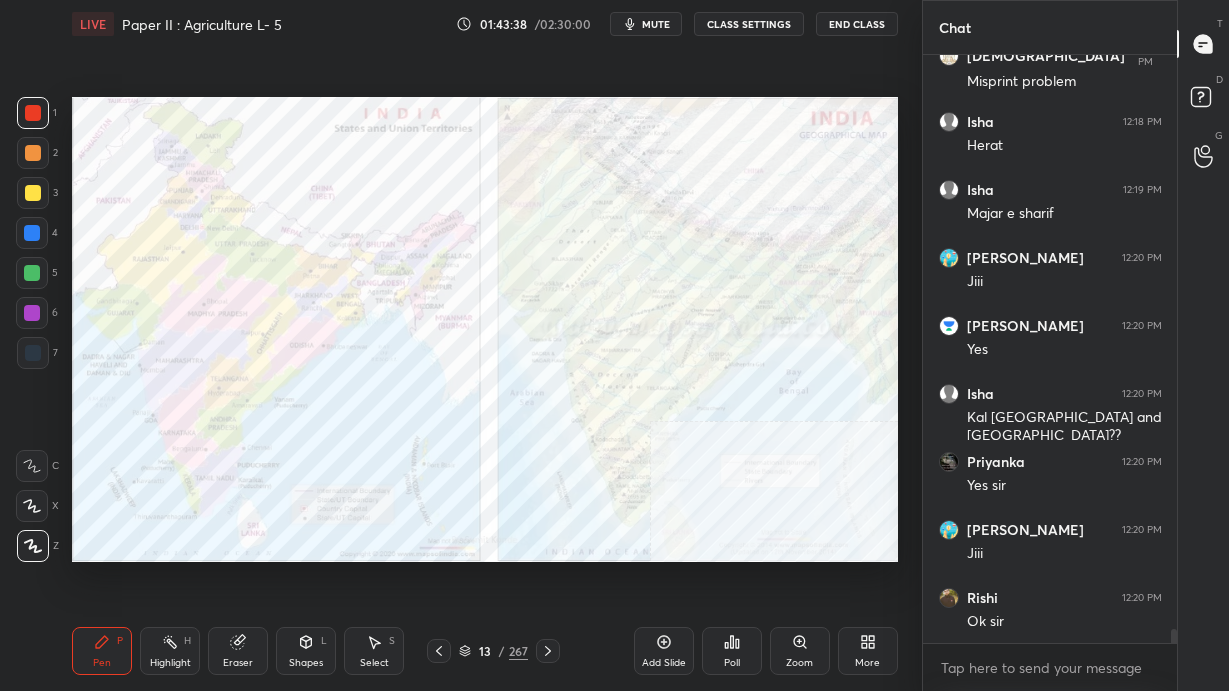scroll, scrollTop: 24440, scrollLeft: 0, axis: vertical 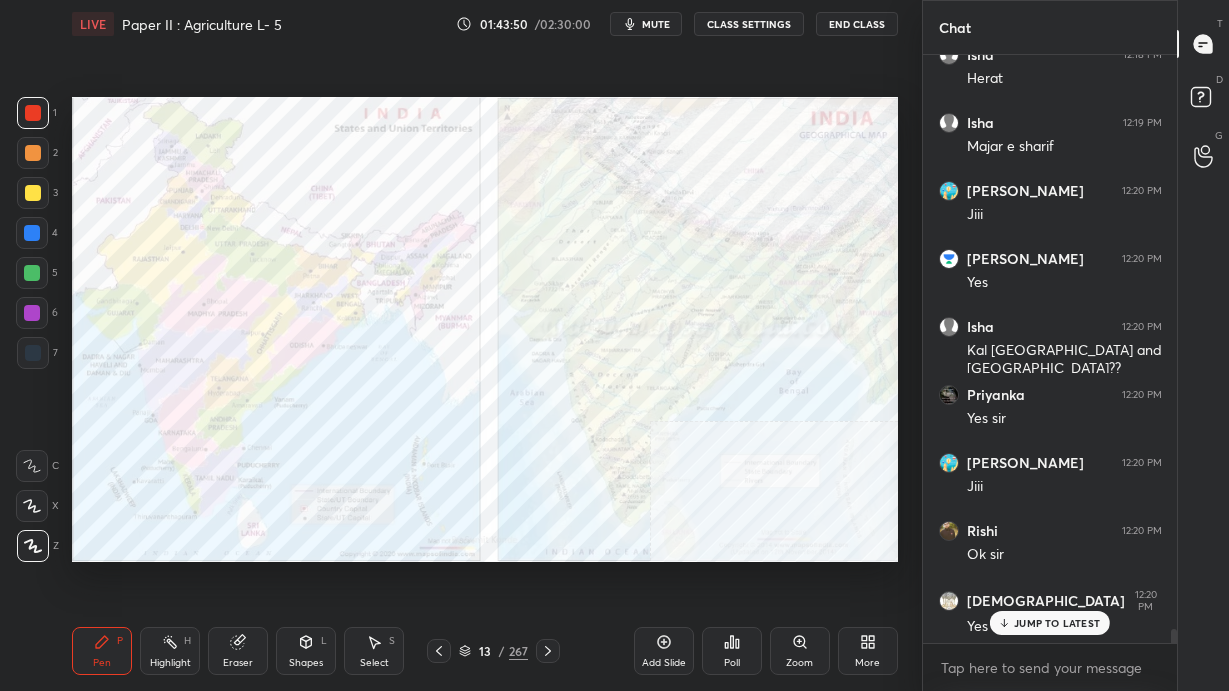 click on "JUMP TO LATEST" at bounding box center (1057, 623) 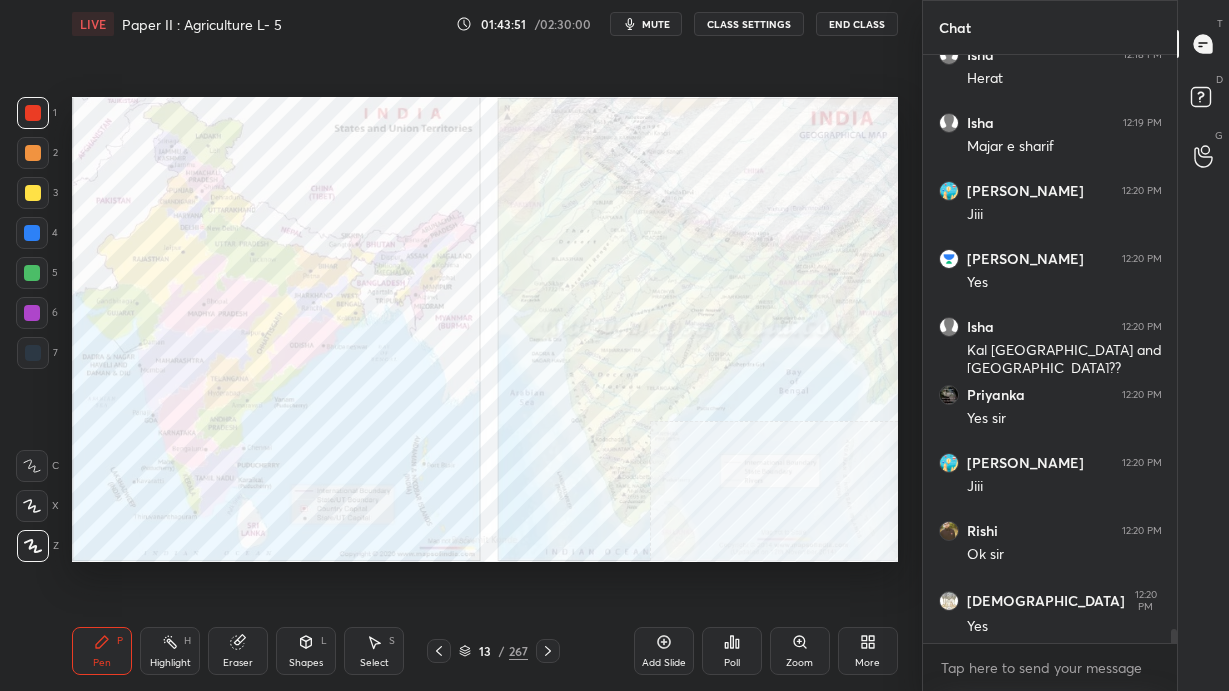 click on "13 / 267" at bounding box center [493, 651] 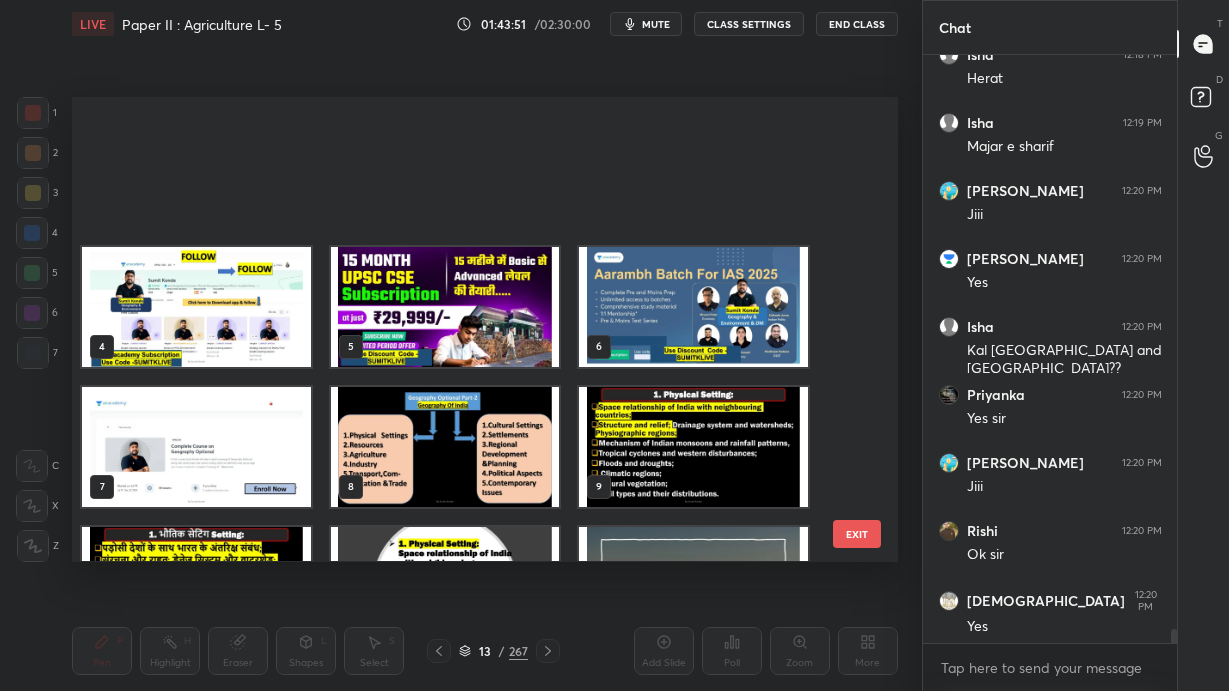 scroll, scrollTop: 235, scrollLeft: 0, axis: vertical 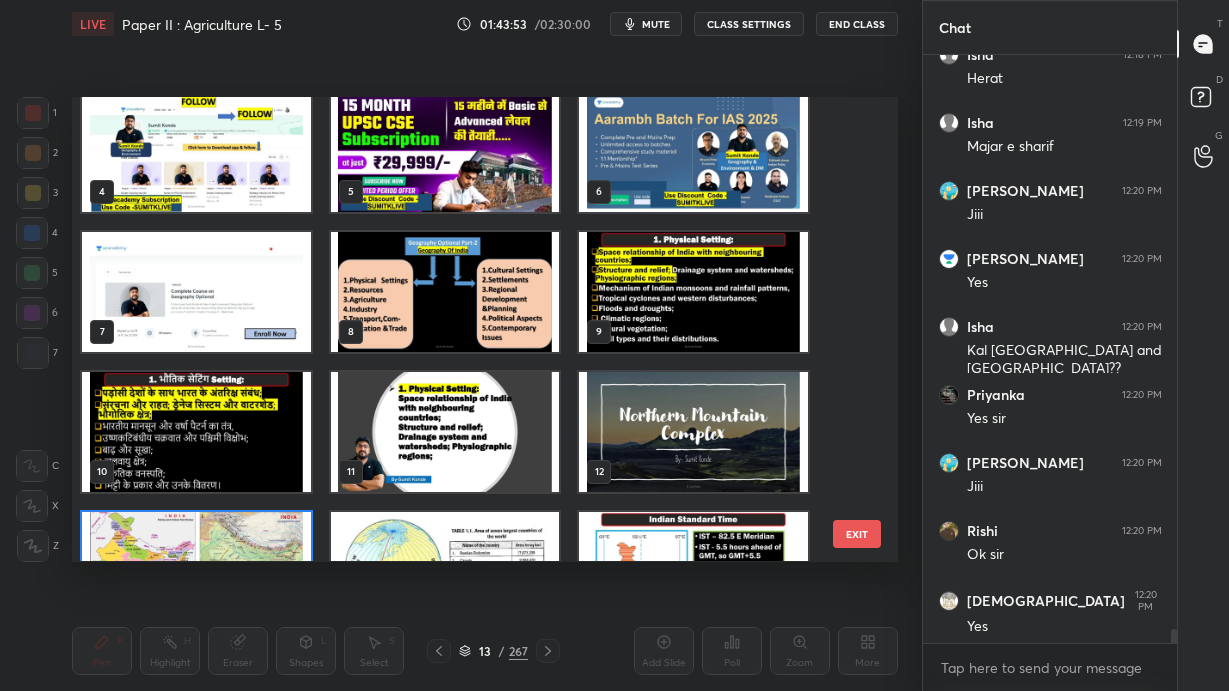 click at bounding box center (693, 292) 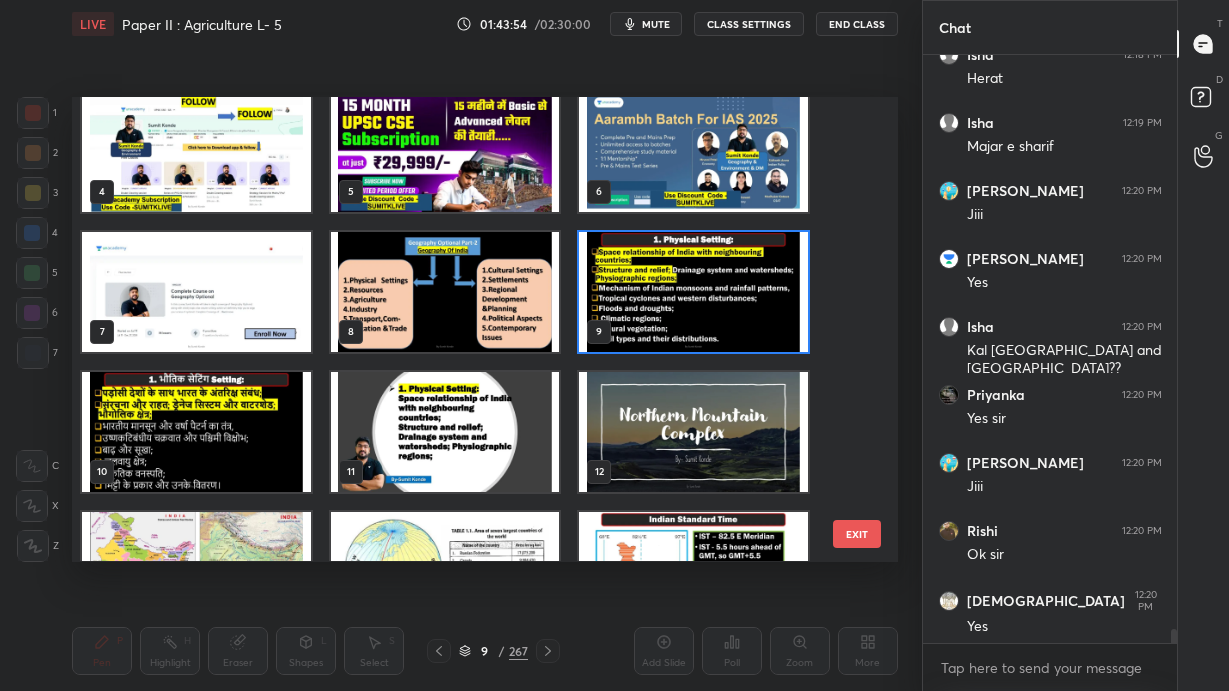 click at bounding box center [693, 292] 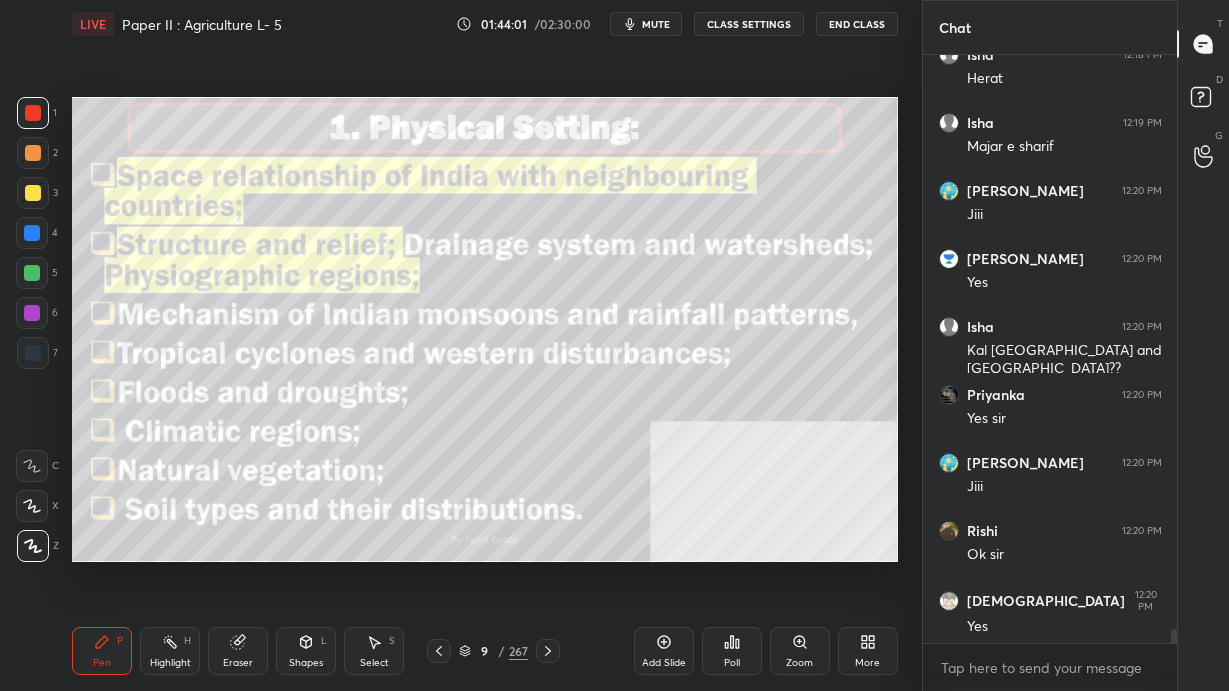 click on "9 / 267" at bounding box center [493, 651] 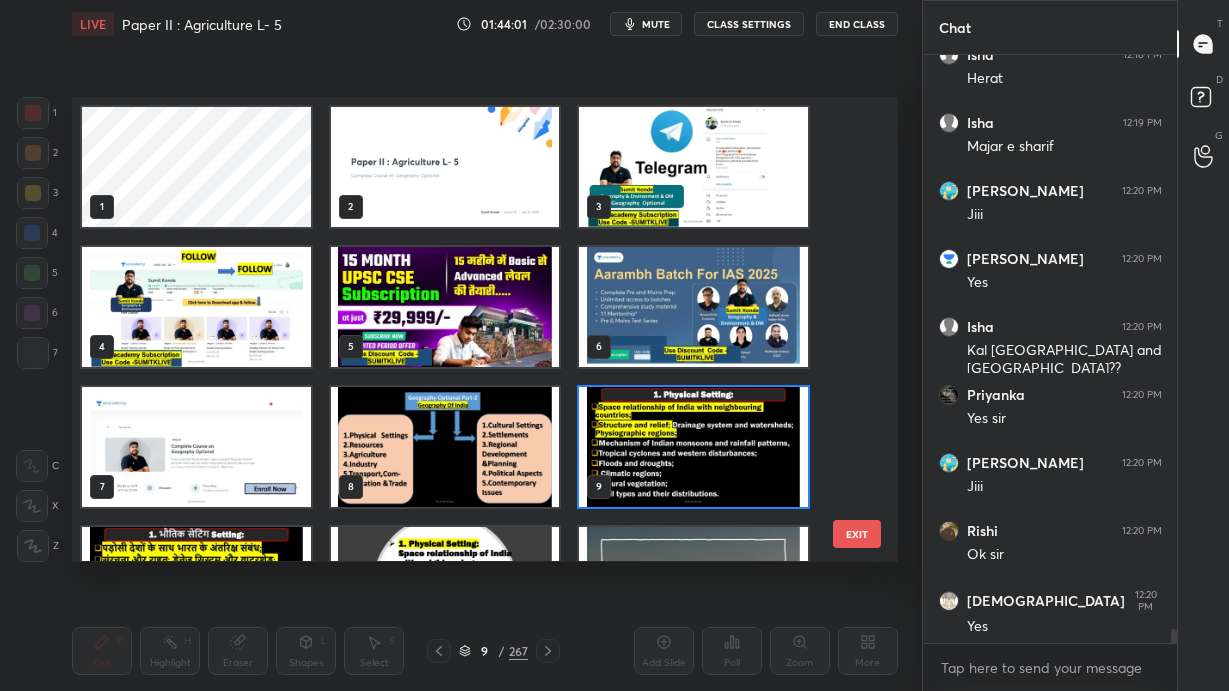 scroll, scrollTop: 6, scrollLeft: 10, axis: both 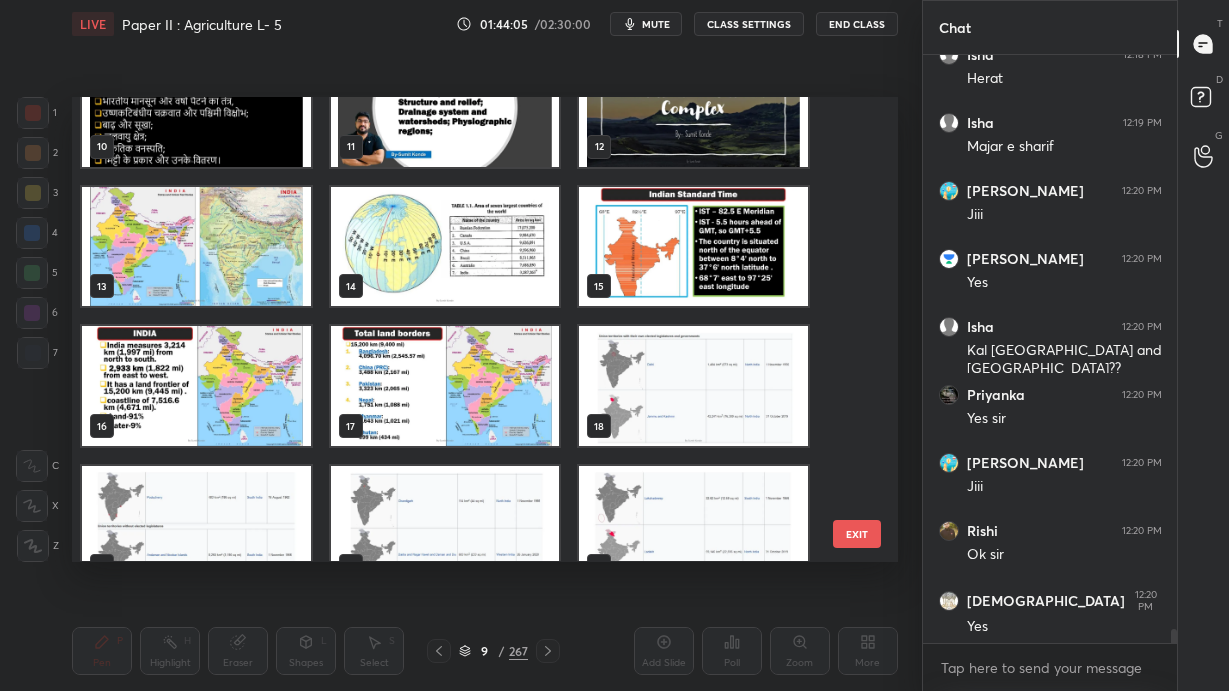 click at bounding box center [196, 247] 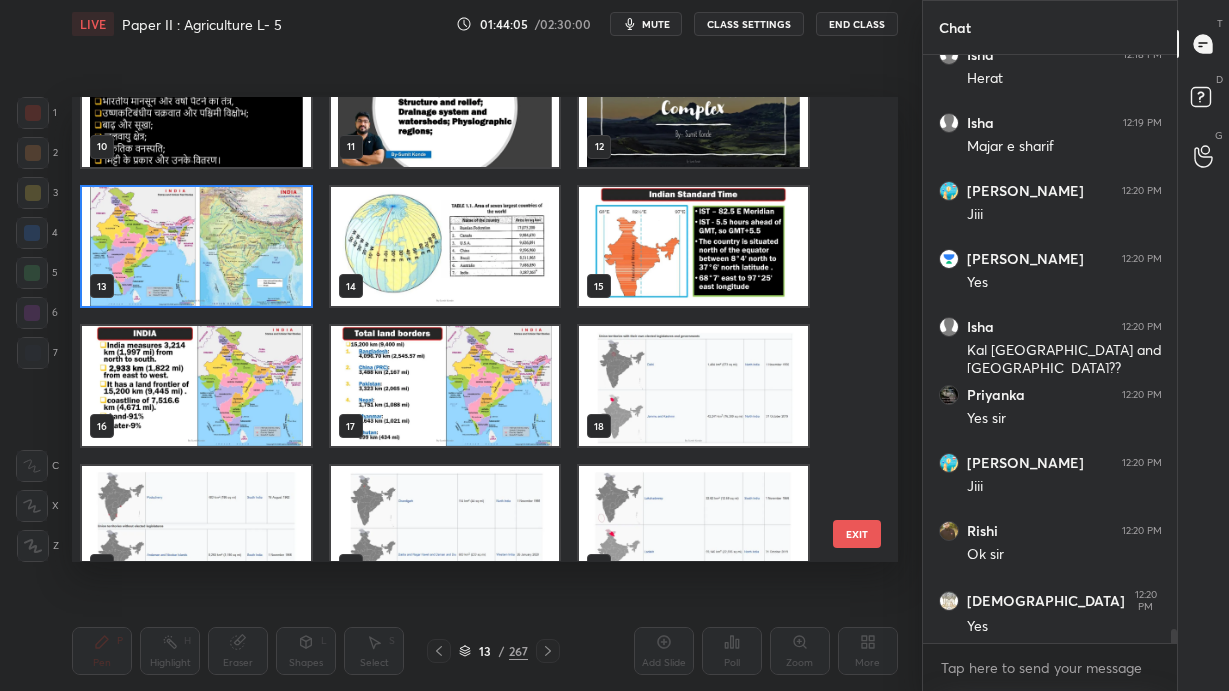 click at bounding box center [196, 247] 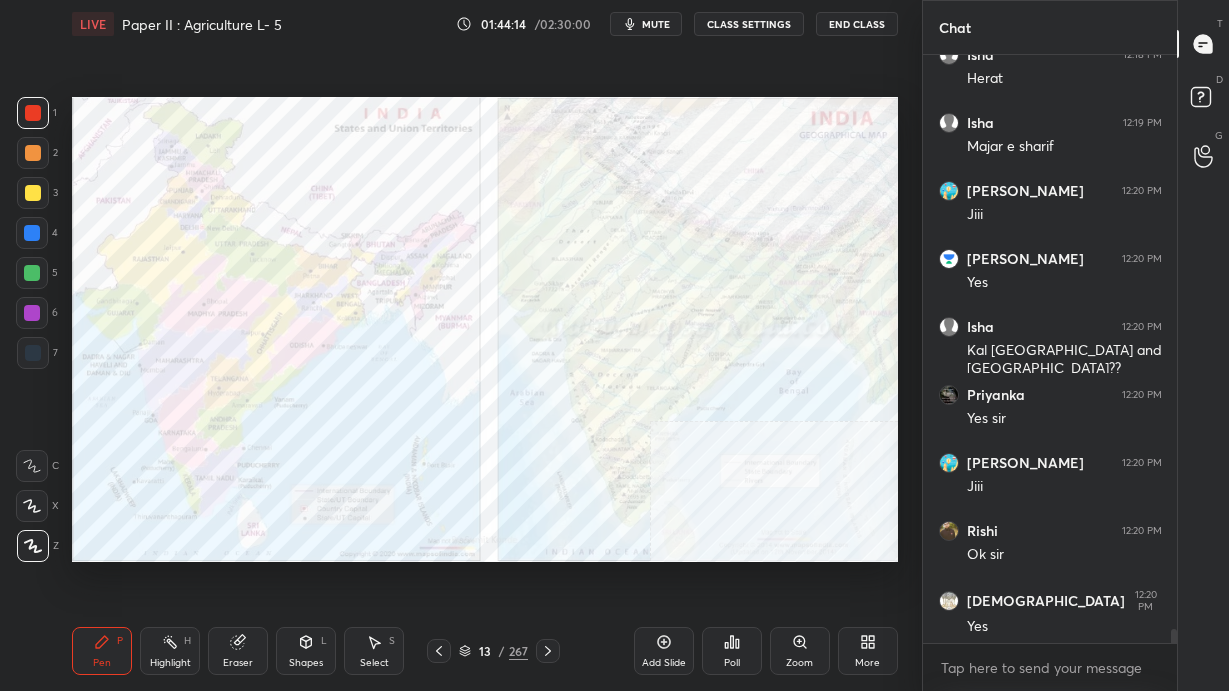 click on "More" at bounding box center (868, 651) 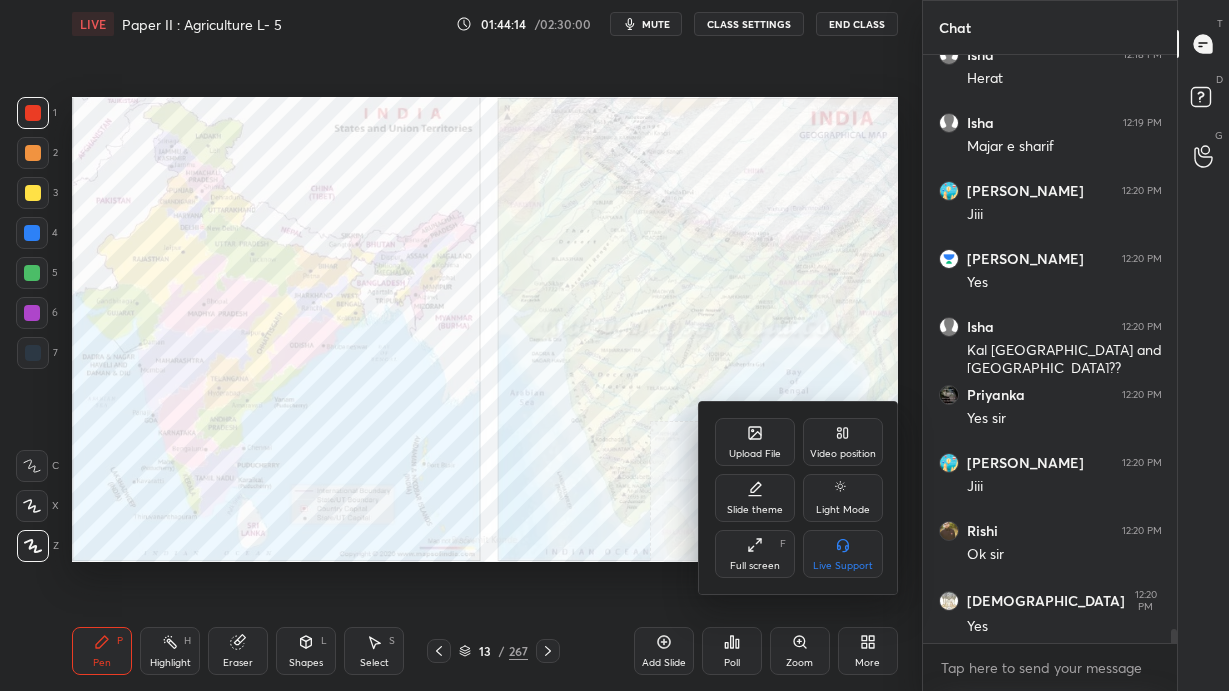 click on "Video position" at bounding box center [843, 454] 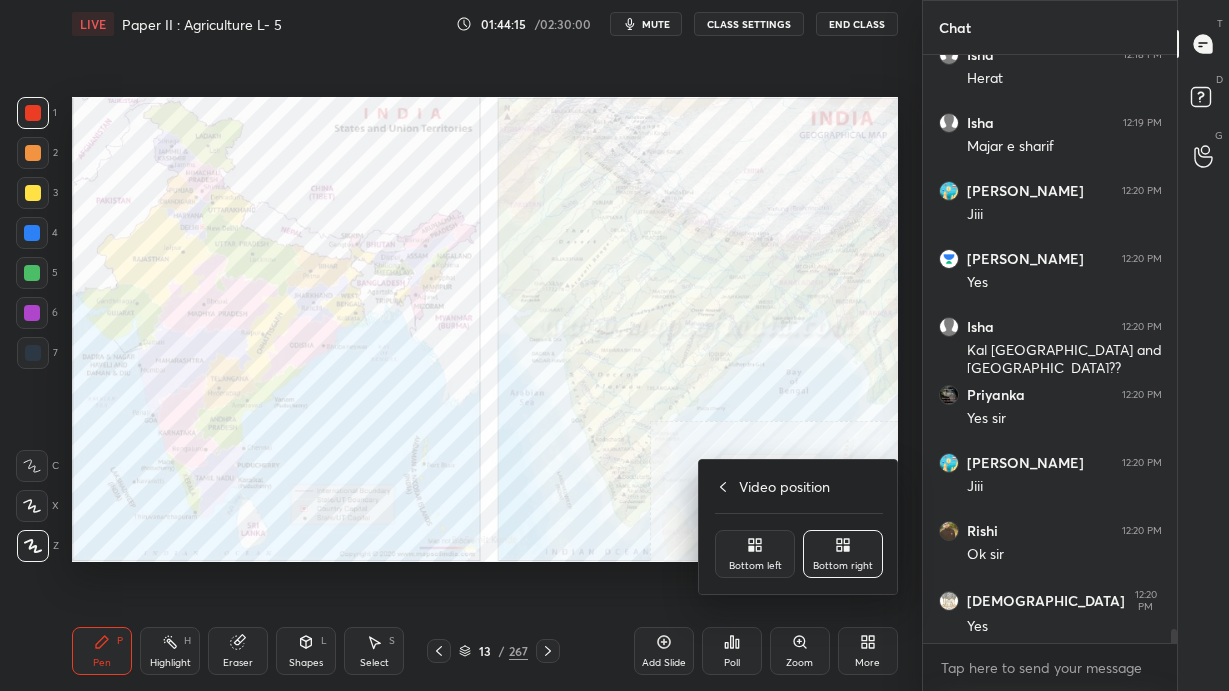 click 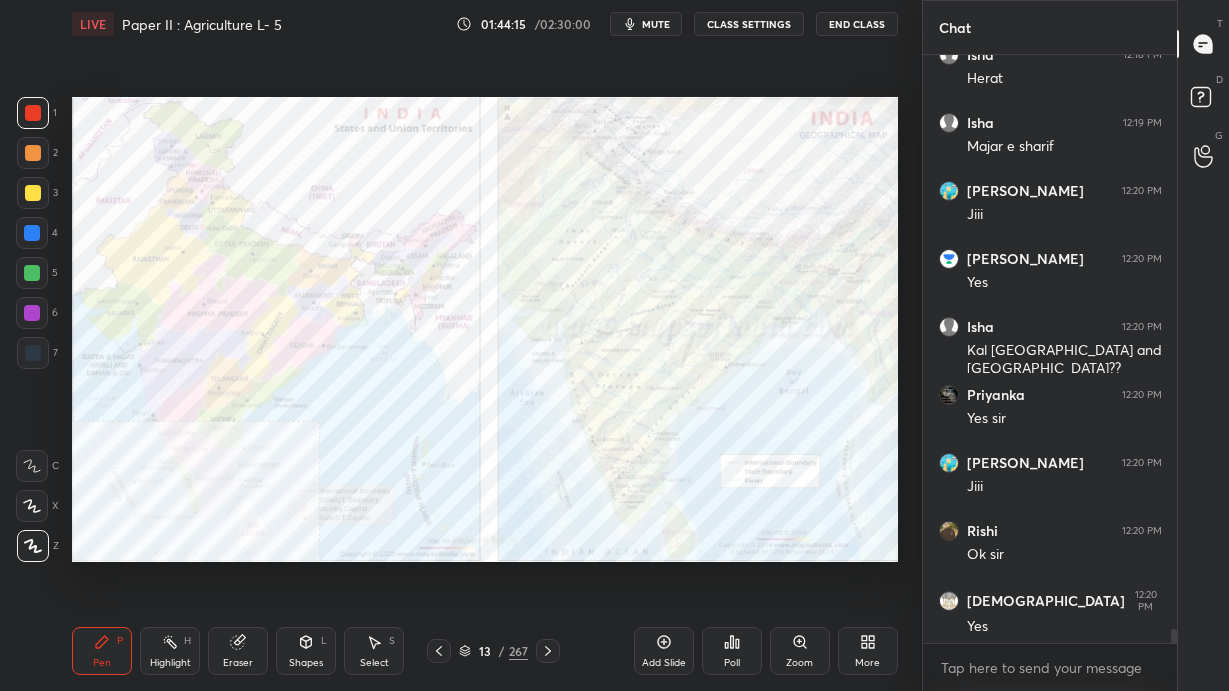 click on "13 / 267" at bounding box center (493, 651) 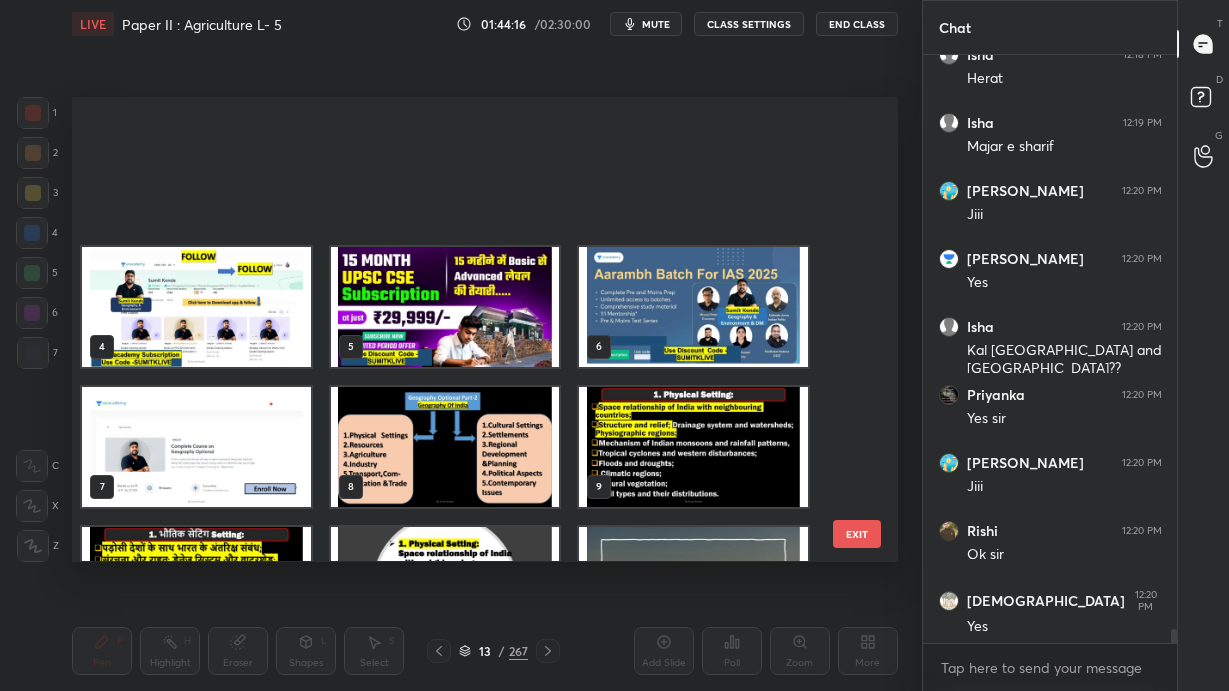 scroll, scrollTop: 235, scrollLeft: 0, axis: vertical 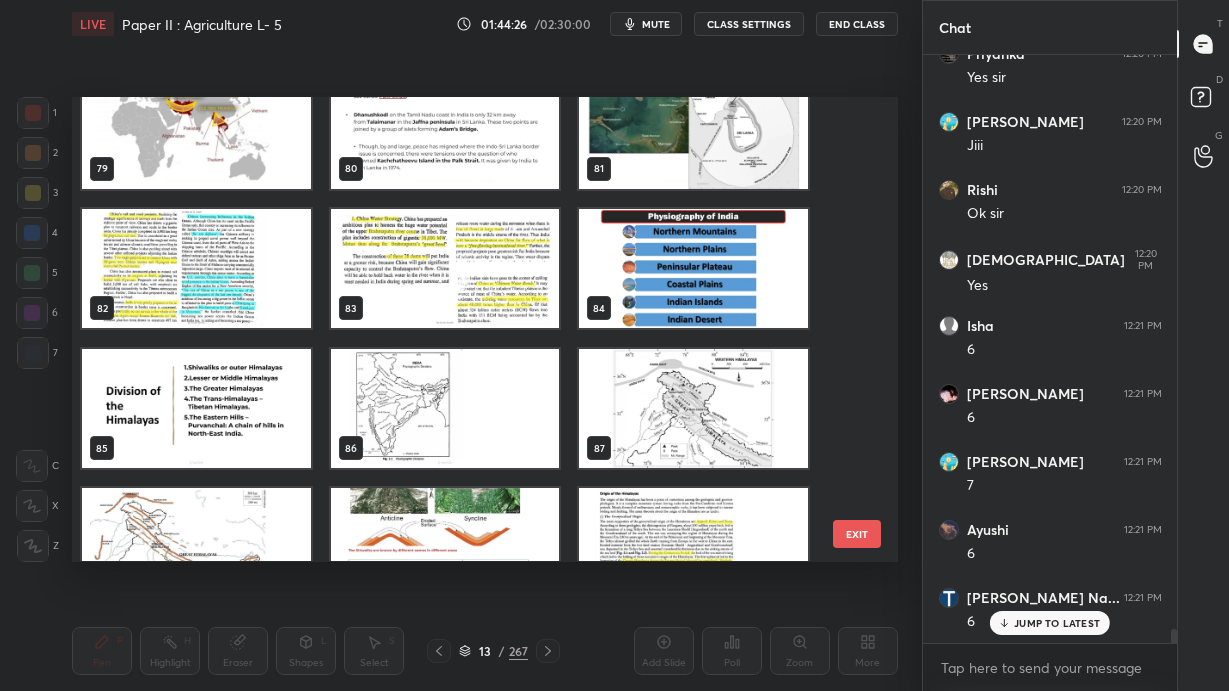 click at bounding box center [693, 269] 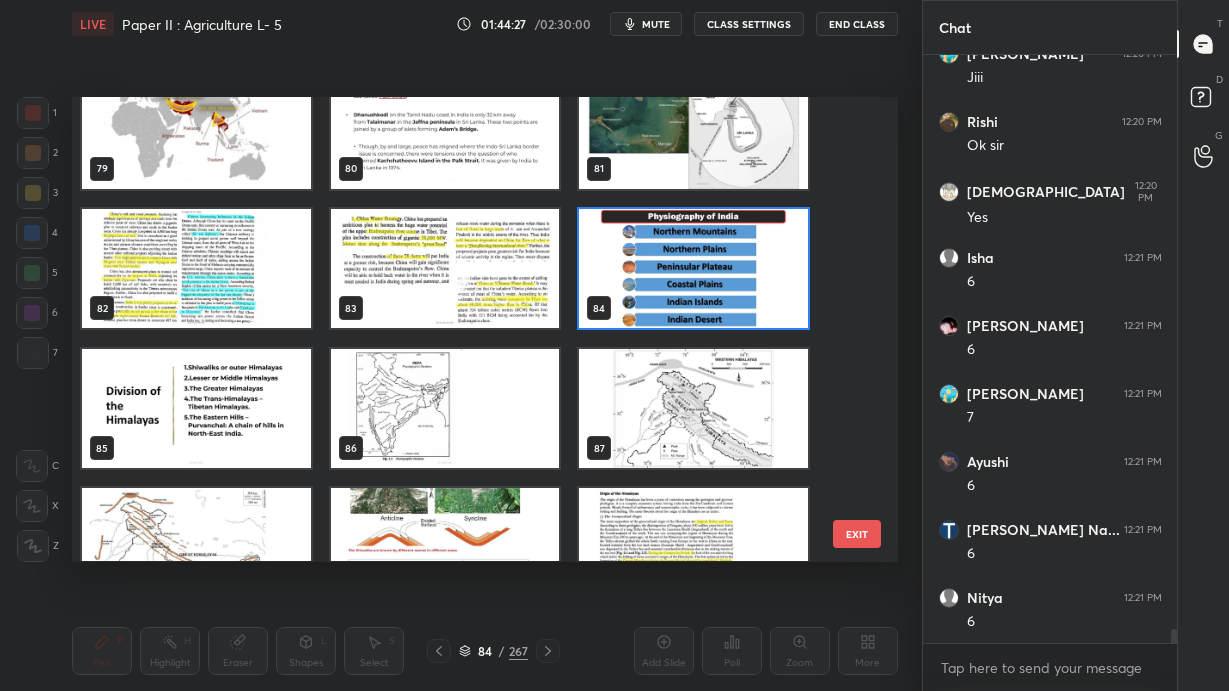 click at bounding box center [693, 269] 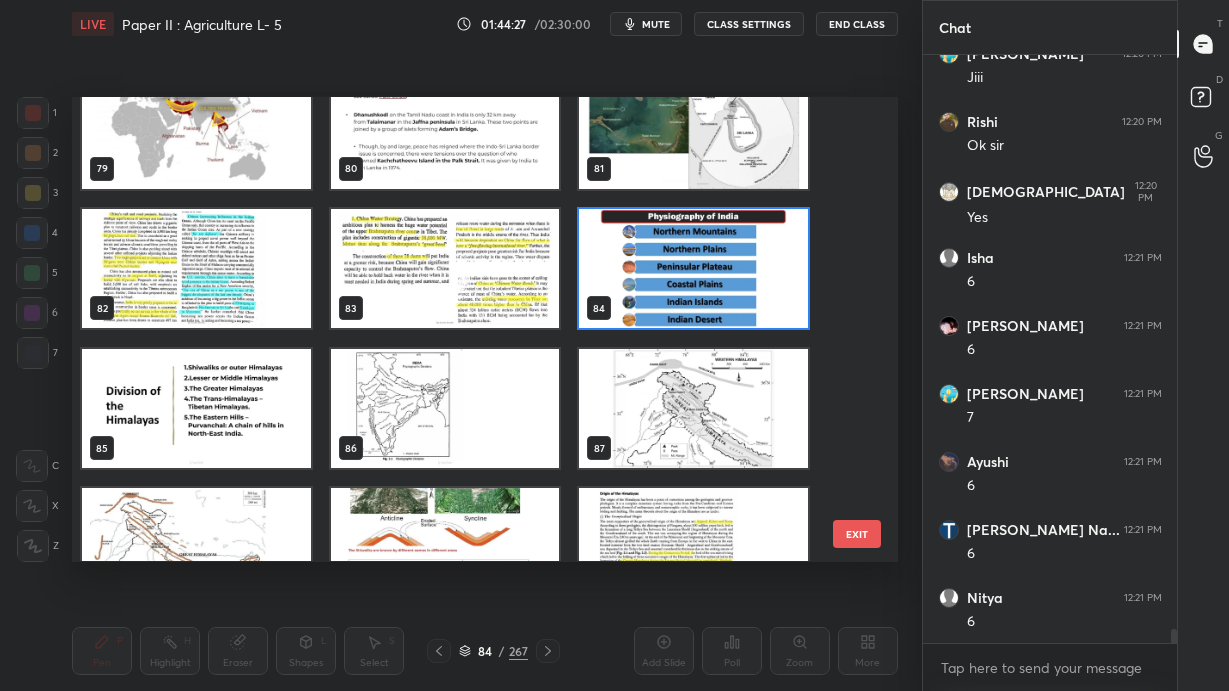 click at bounding box center (693, 269) 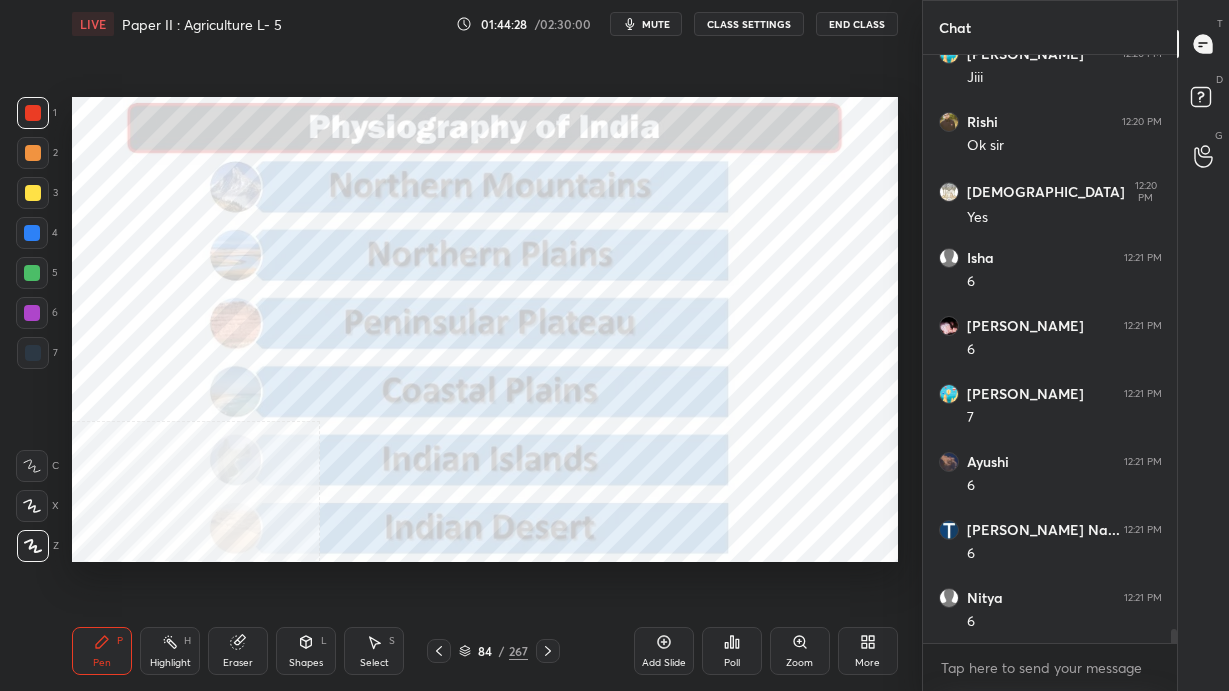 scroll, scrollTop: 24917, scrollLeft: 0, axis: vertical 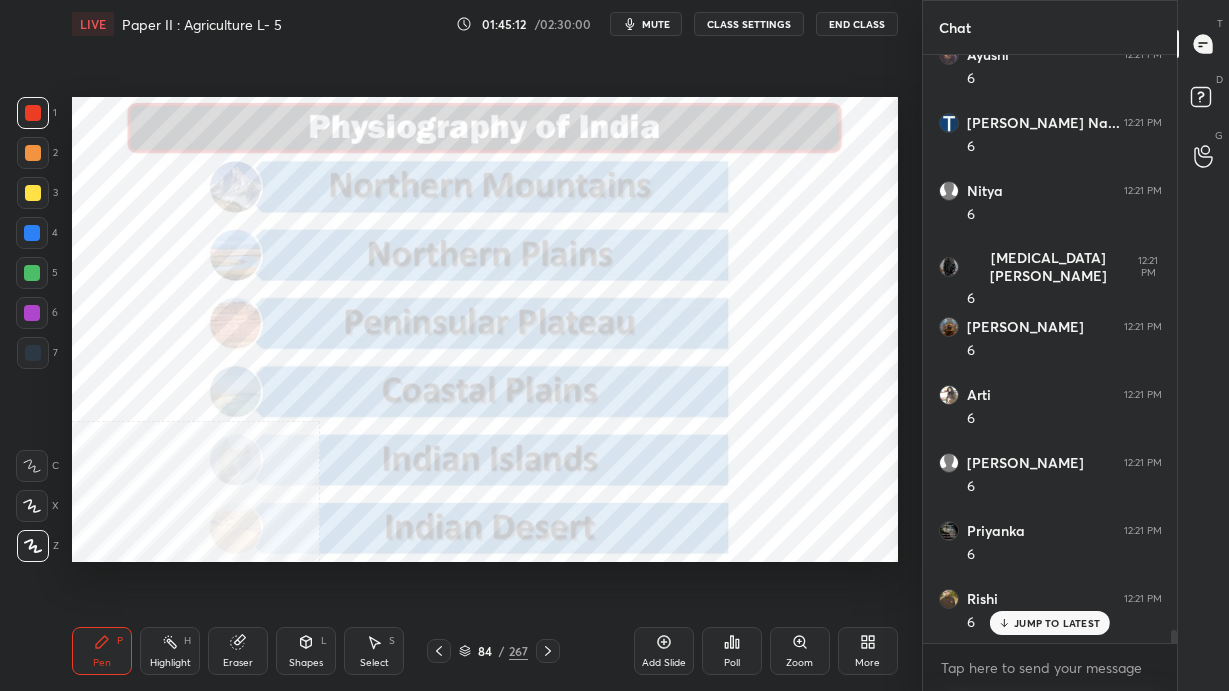 click on "84 / 267" at bounding box center (493, 651) 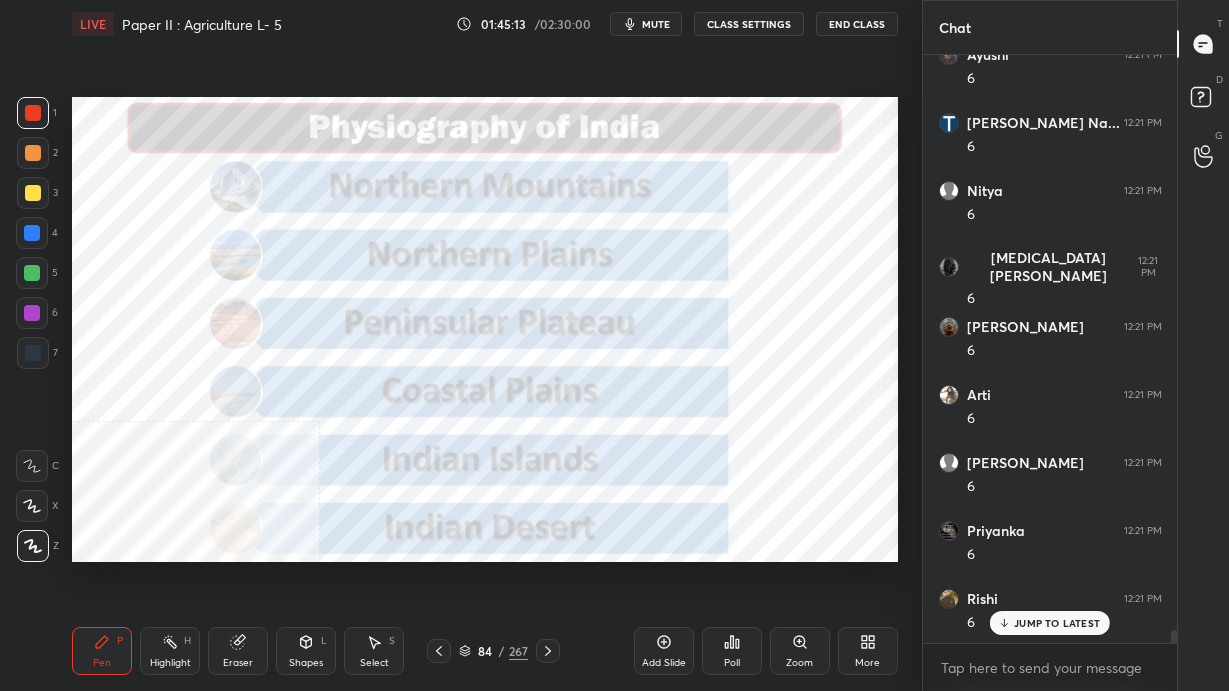 click on "84 / 267" at bounding box center [493, 651] 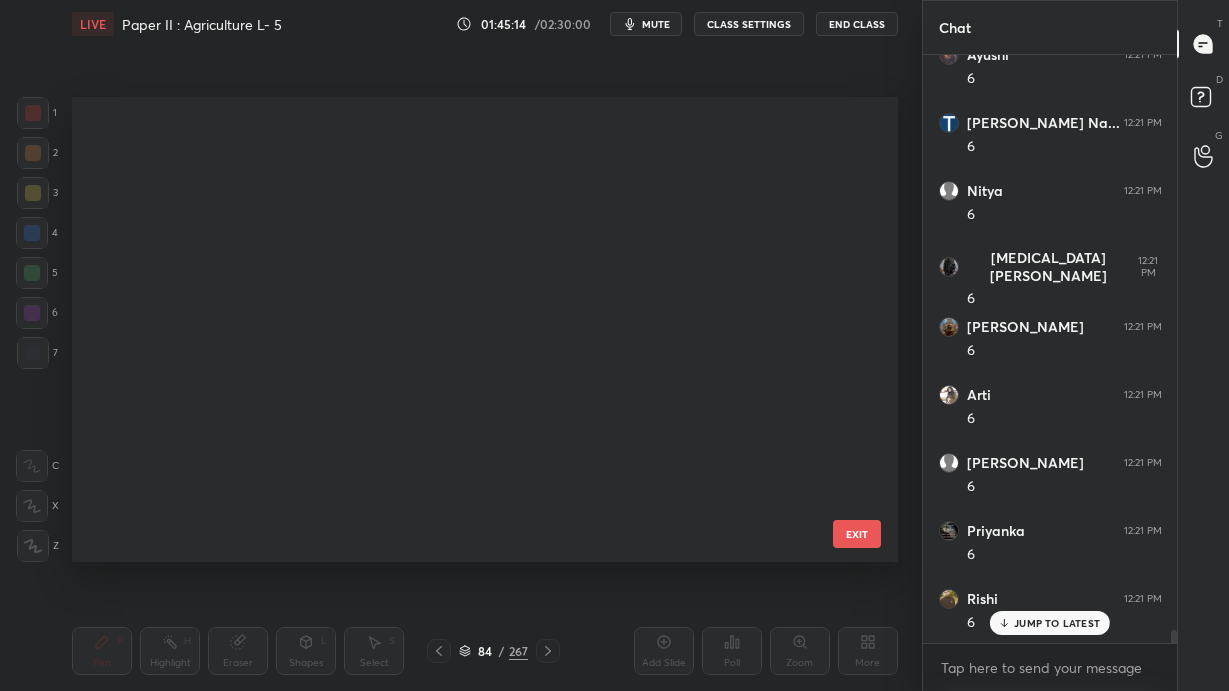 scroll, scrollTop: 3452, scrollLeft: 0, axis: vertical 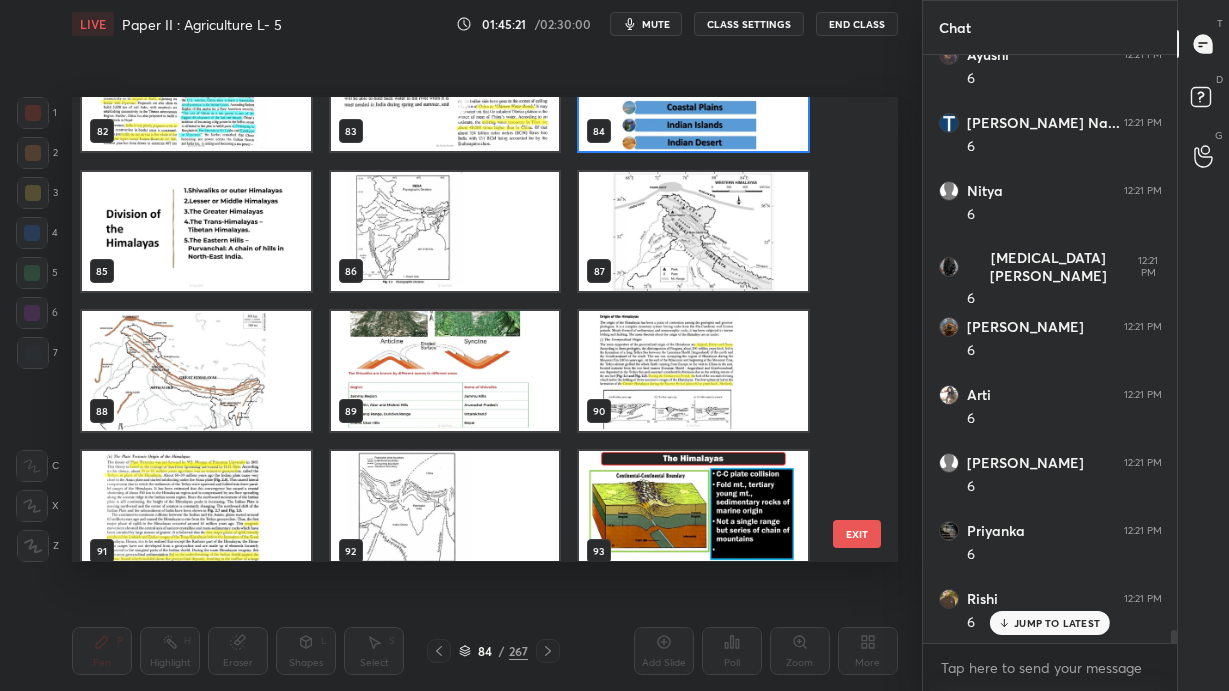 click at bounding box center (693, 92) 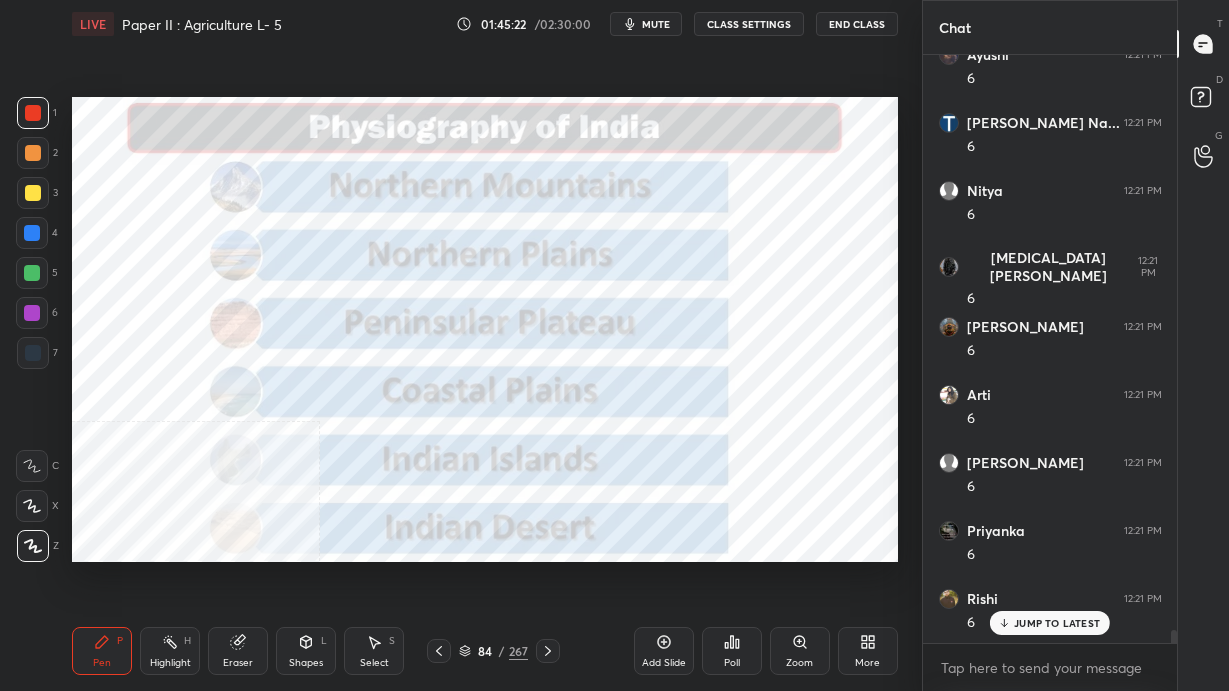 click at bounding box center [693, 92] 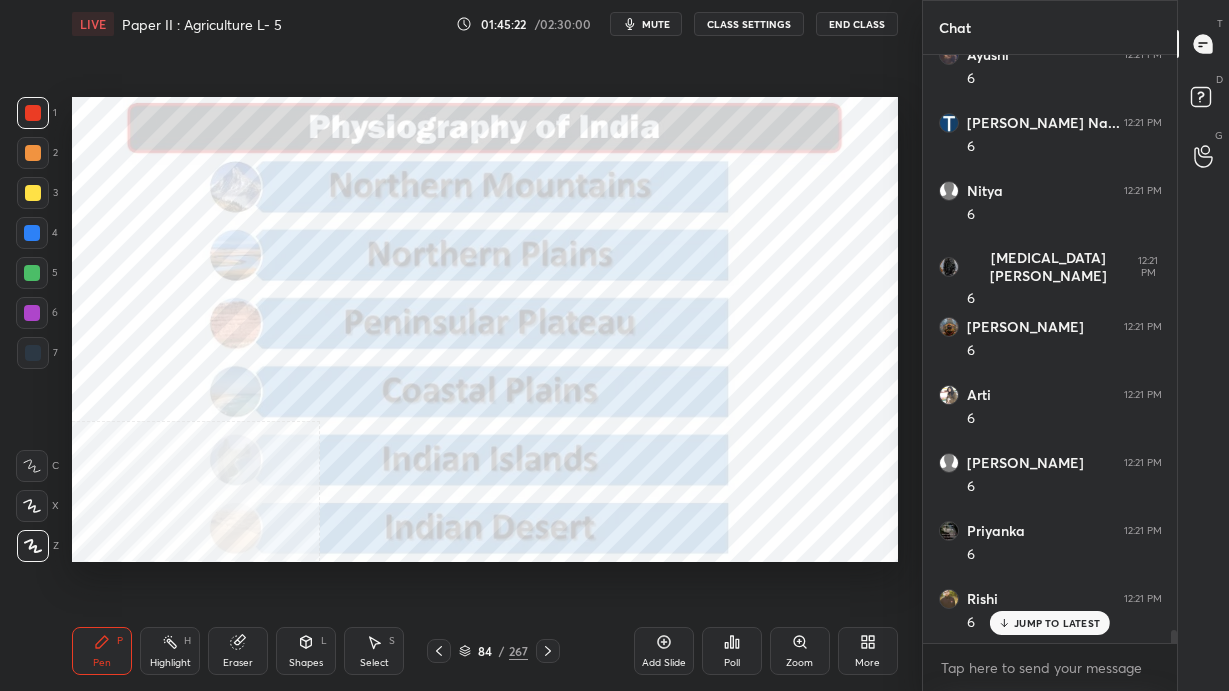 scroll, scrollTop: 0, scrollLeft: 0, axis: both 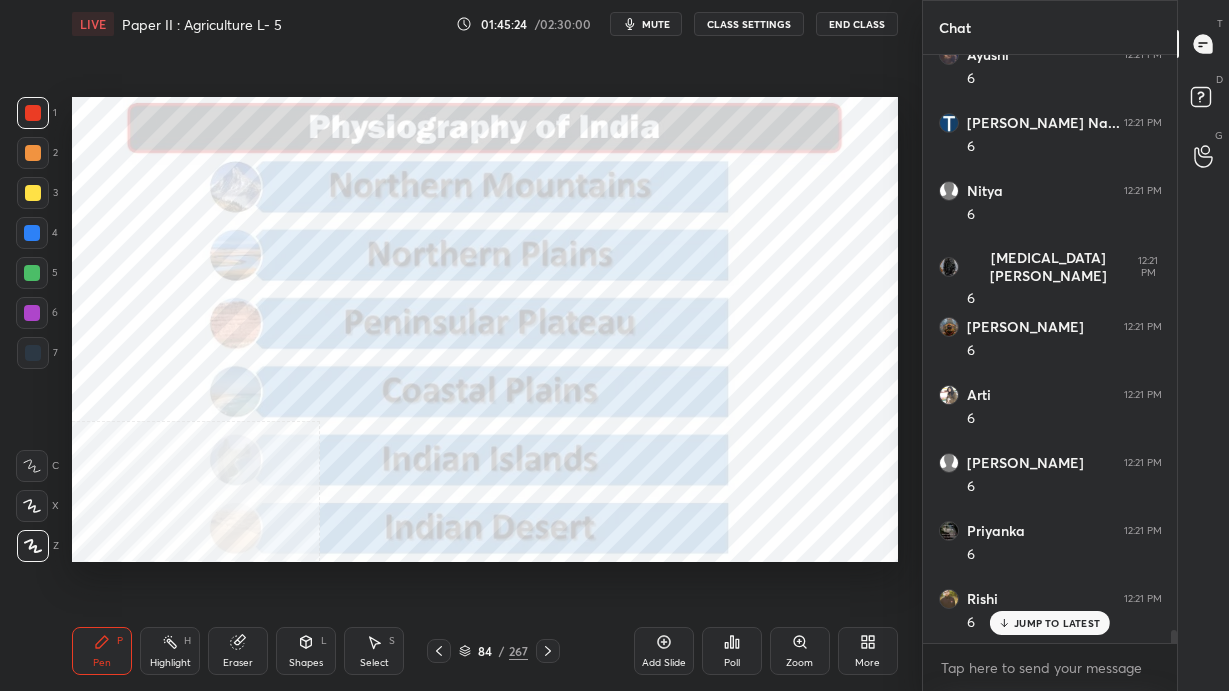 click 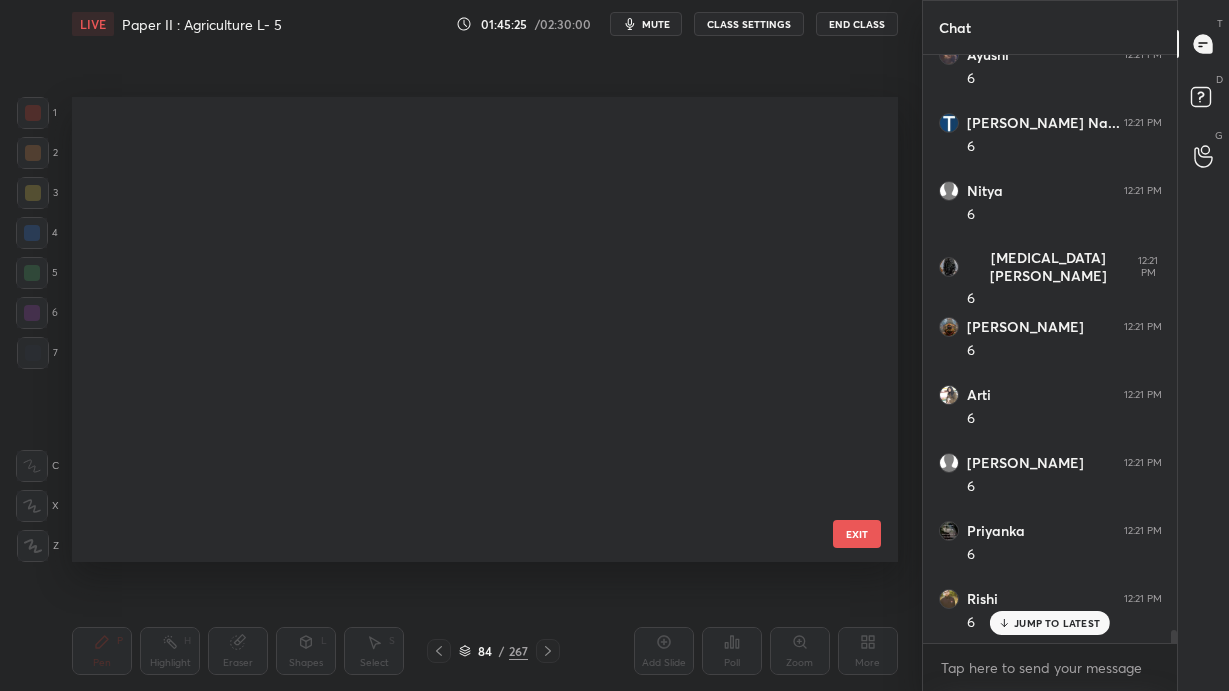 scroll, scrollTop: 3452, scrollLeft: 0, axis: vertical 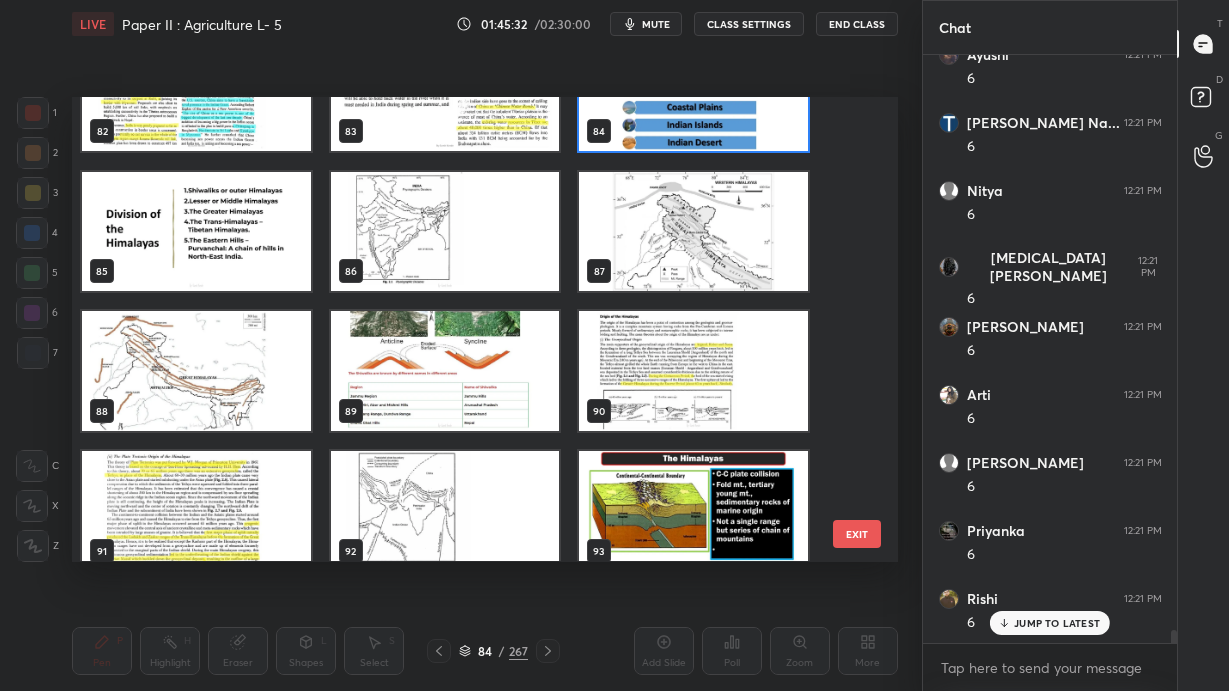click at bounding box center [445, 372] 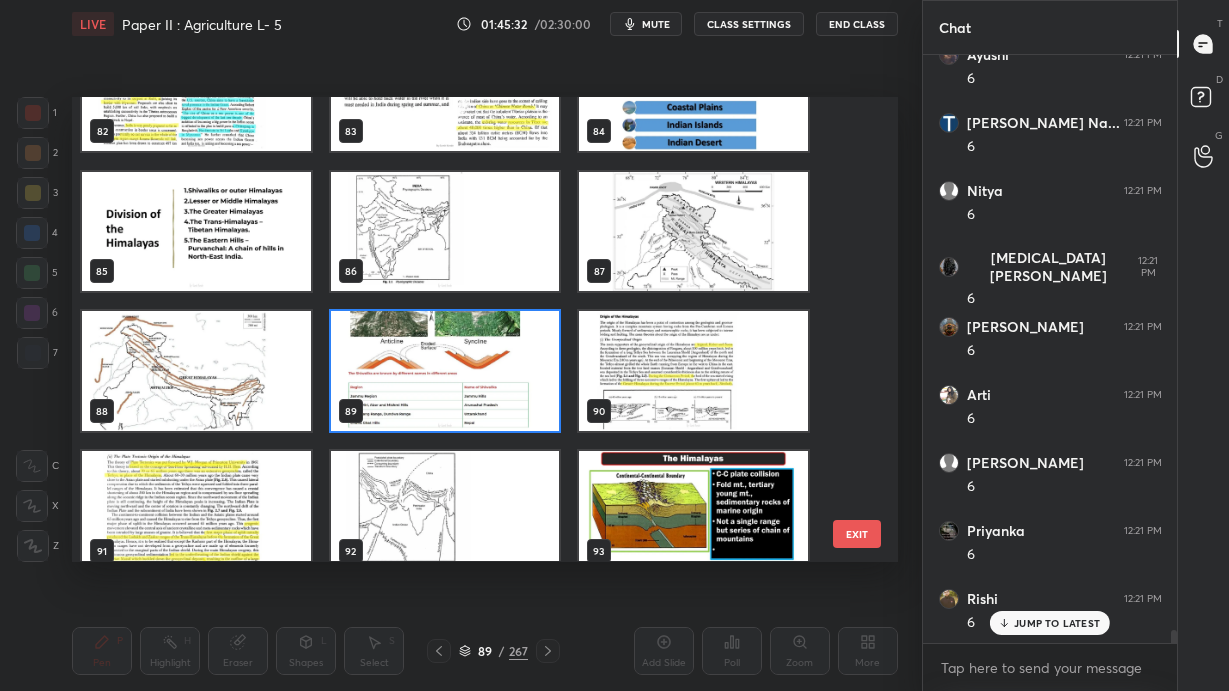 click at bounding box center [445, 372] 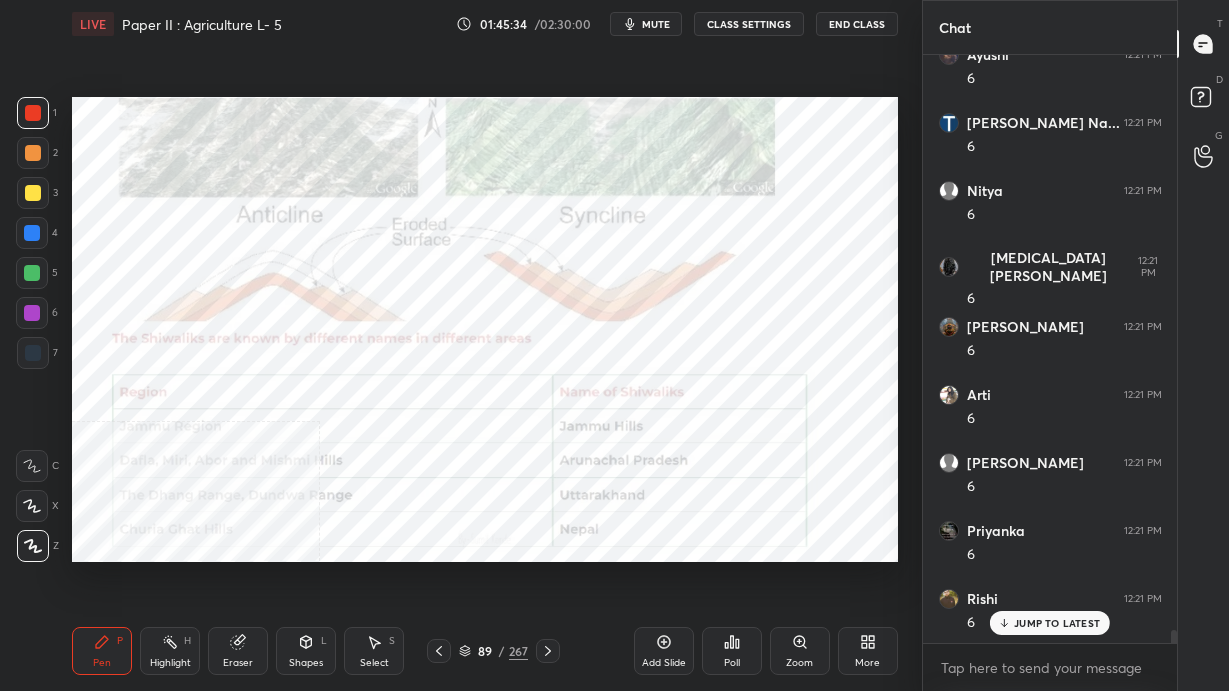 click on "JUMP TO LATEST" at bounding box center (1057, 623) 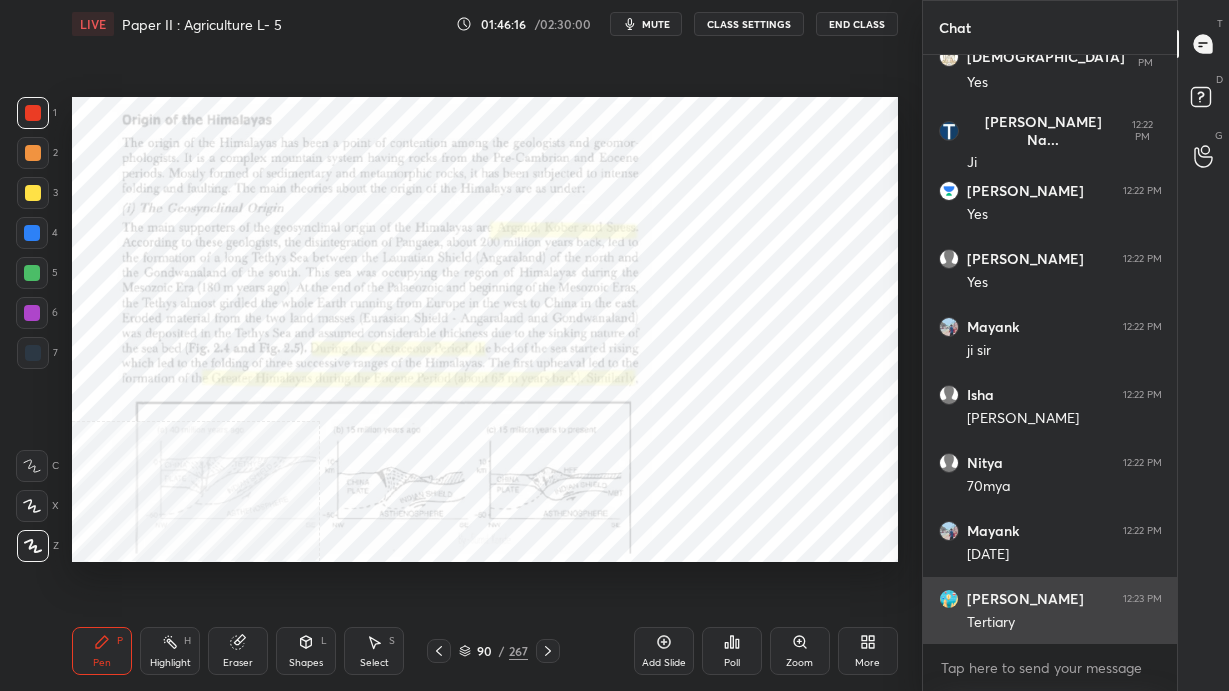 scroll, scrollTop: 25937, scrollLeft: 0, axis: vertical 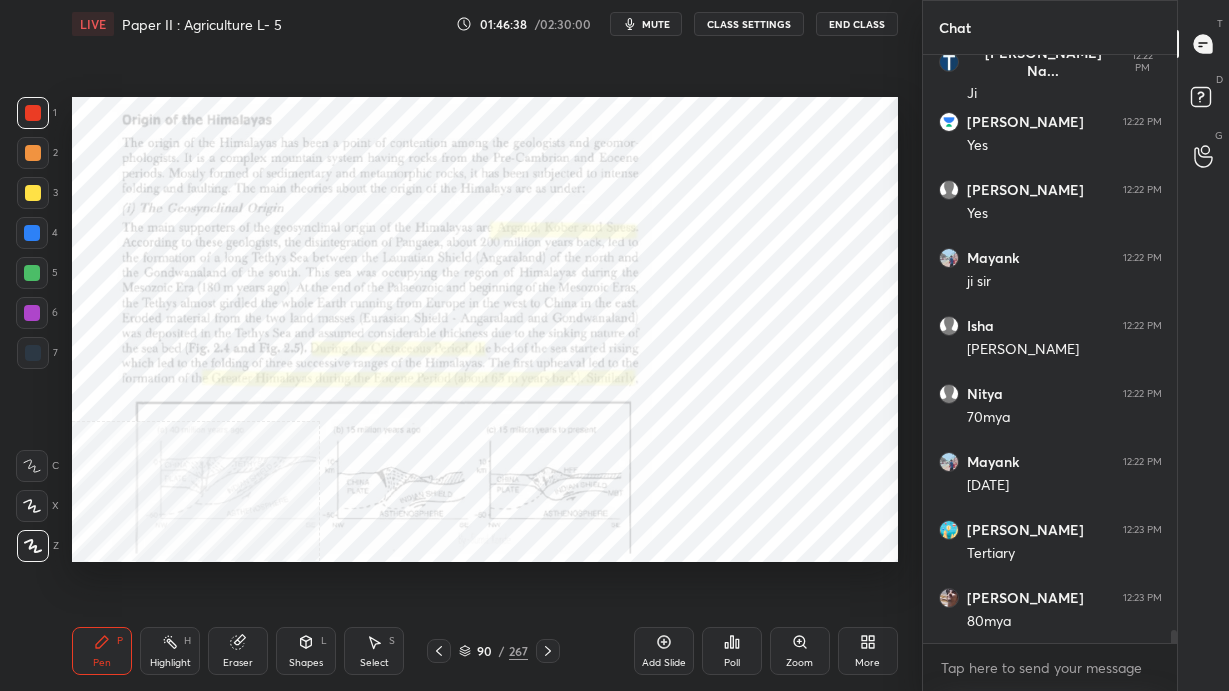 click on "90 / 267" at bounding box center [493, 651] 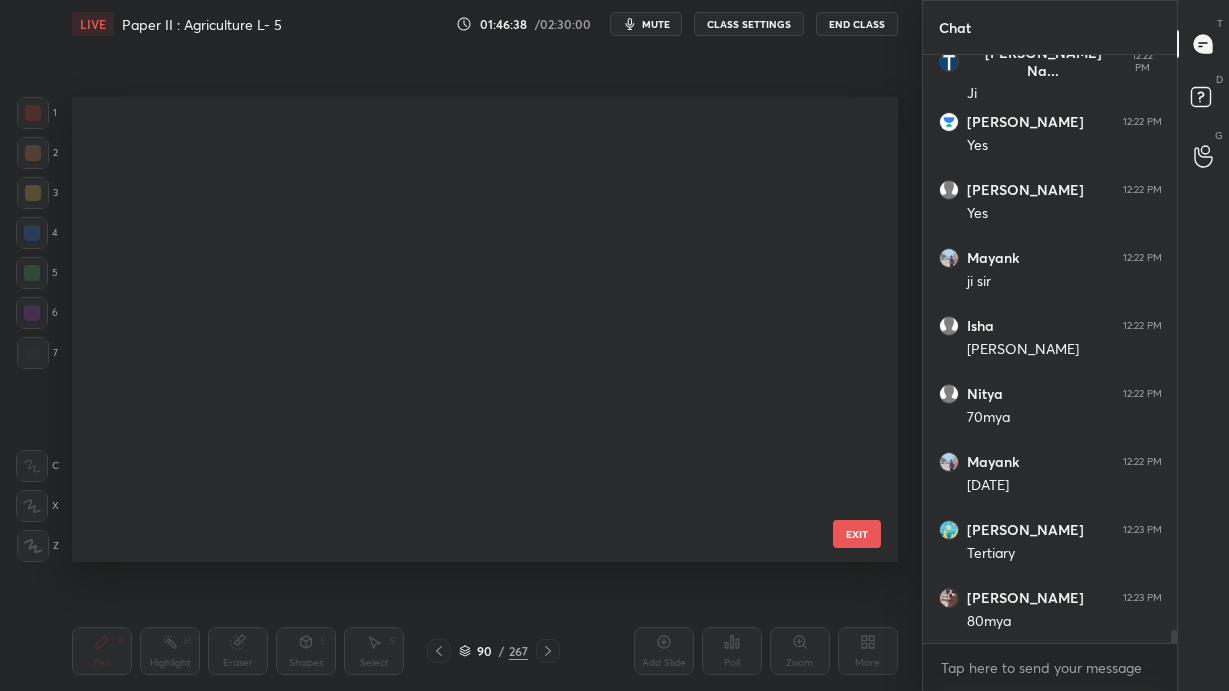 scroll, scrollTop: 3732, scrollLeft: 0, axis: vertical 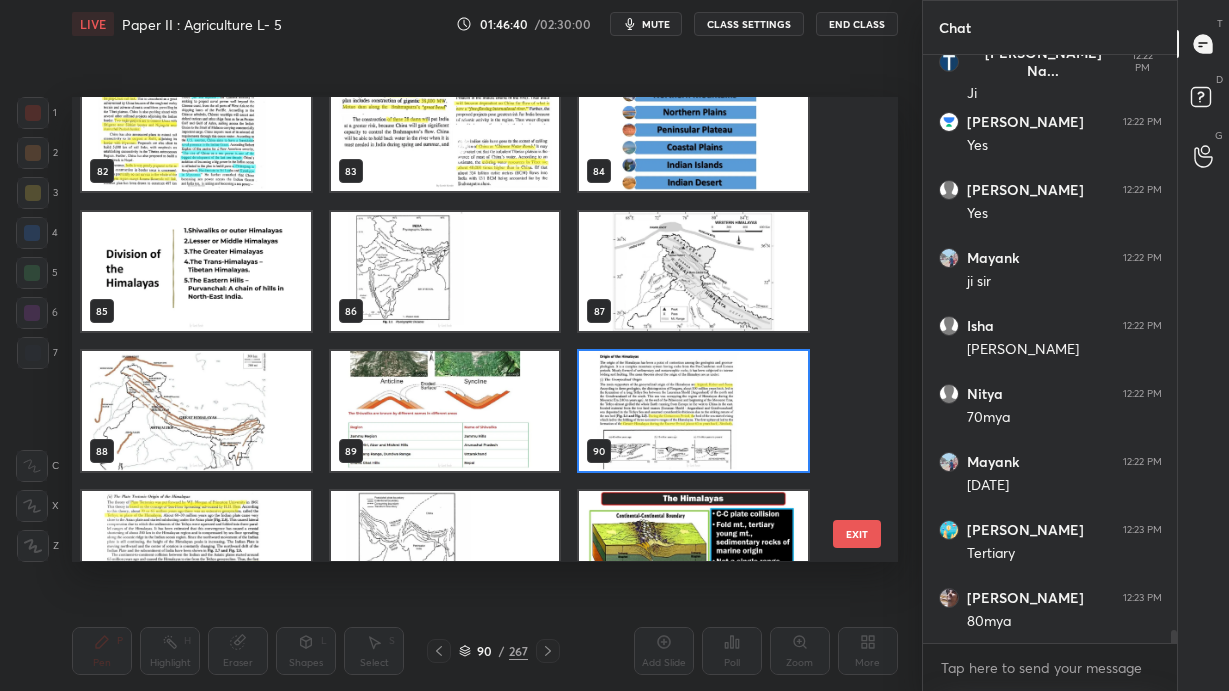 click on "85" at bounding box center [196, 272] 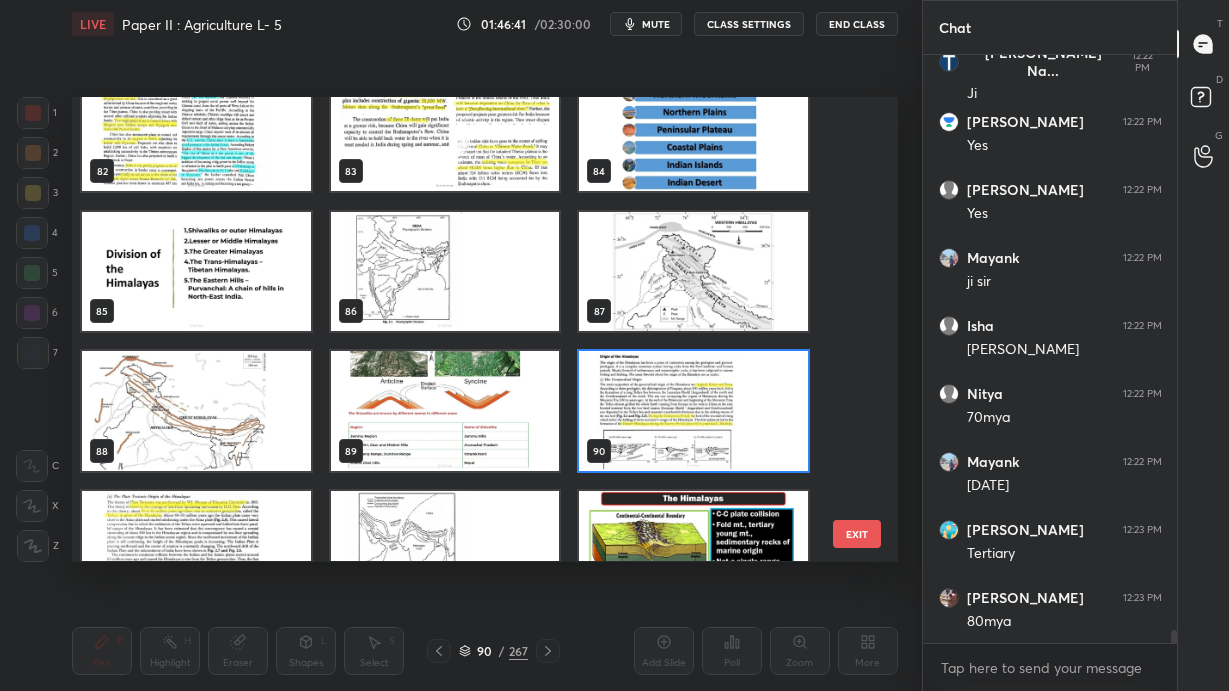 click at bounding box center [196, 412] 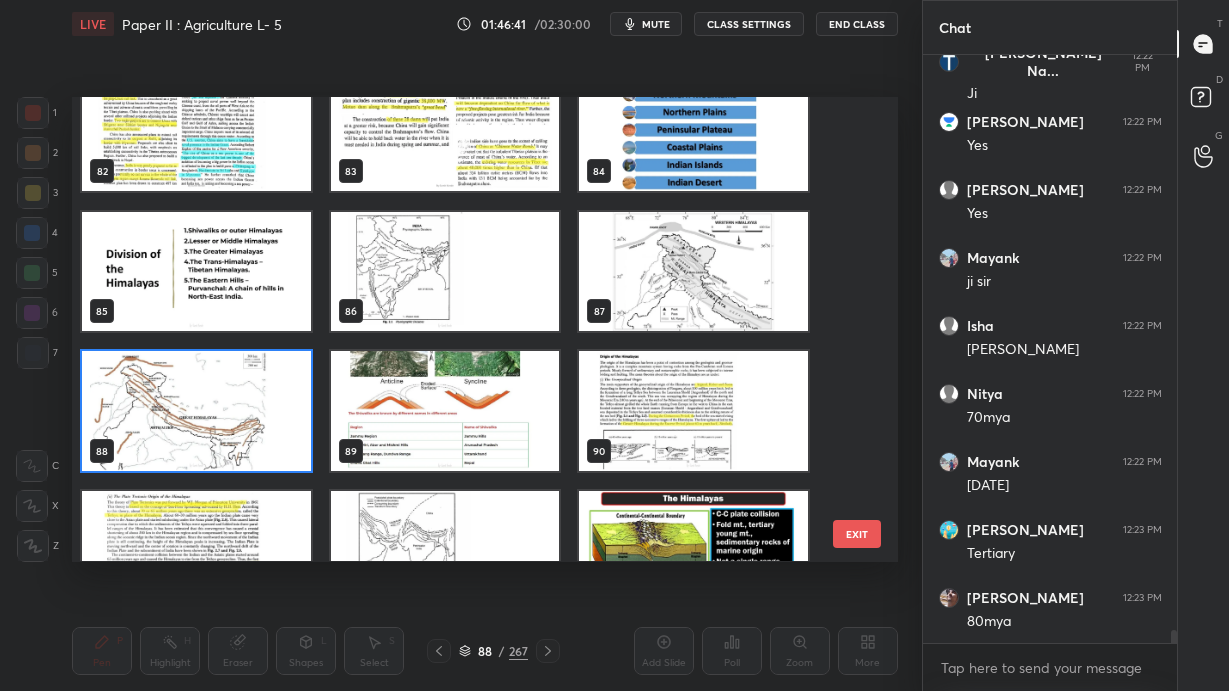 click at bounding box center [196, 412] 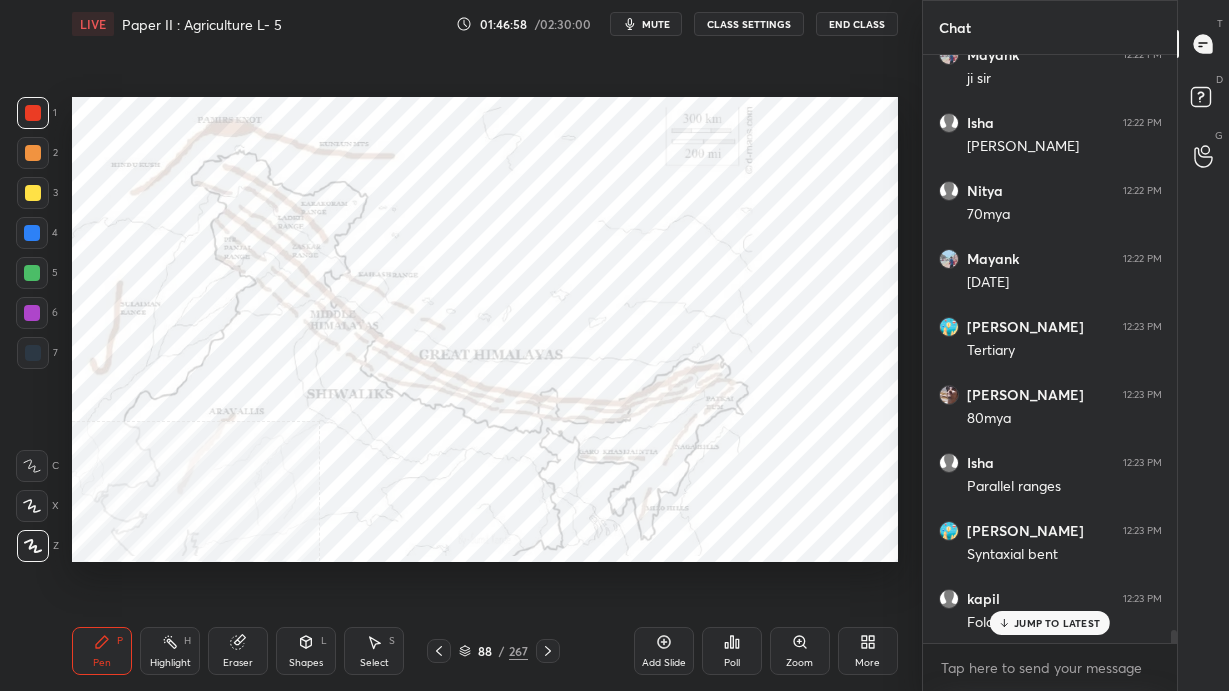 scroll, scrollTop: 26209, scrollLeft: 0, axis: vertical 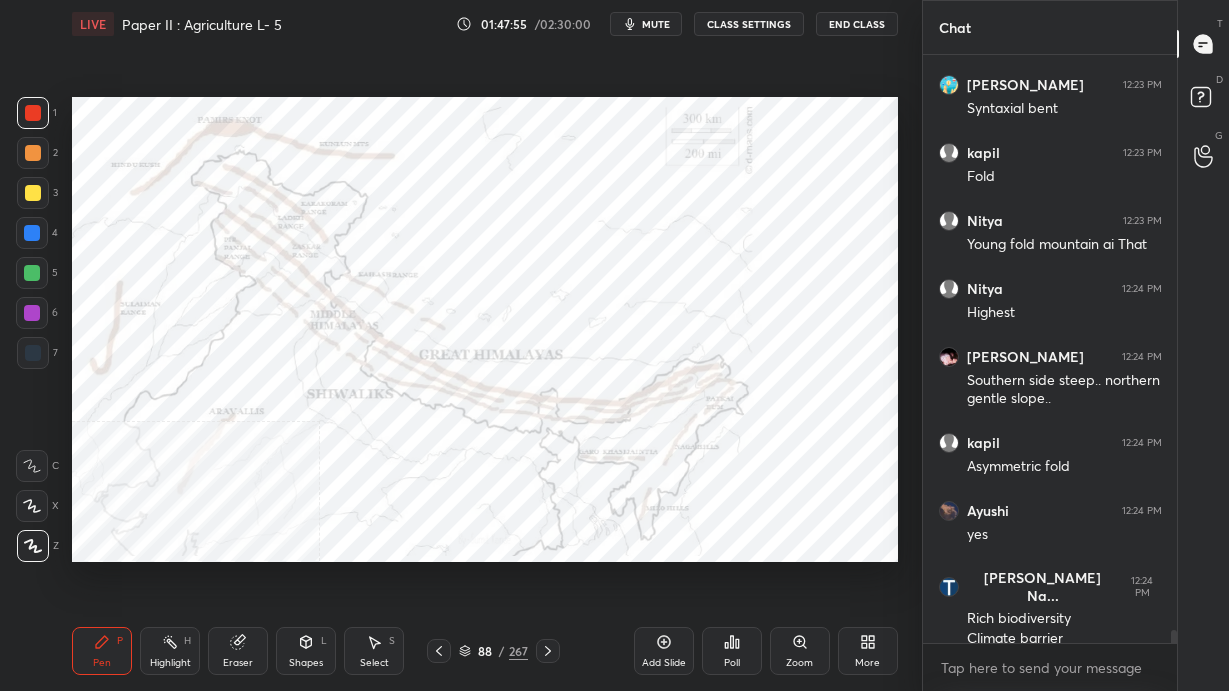 click on "Setting up your live class Poll for   secs No correct answer Start poll" at bounding box center (485, 329) 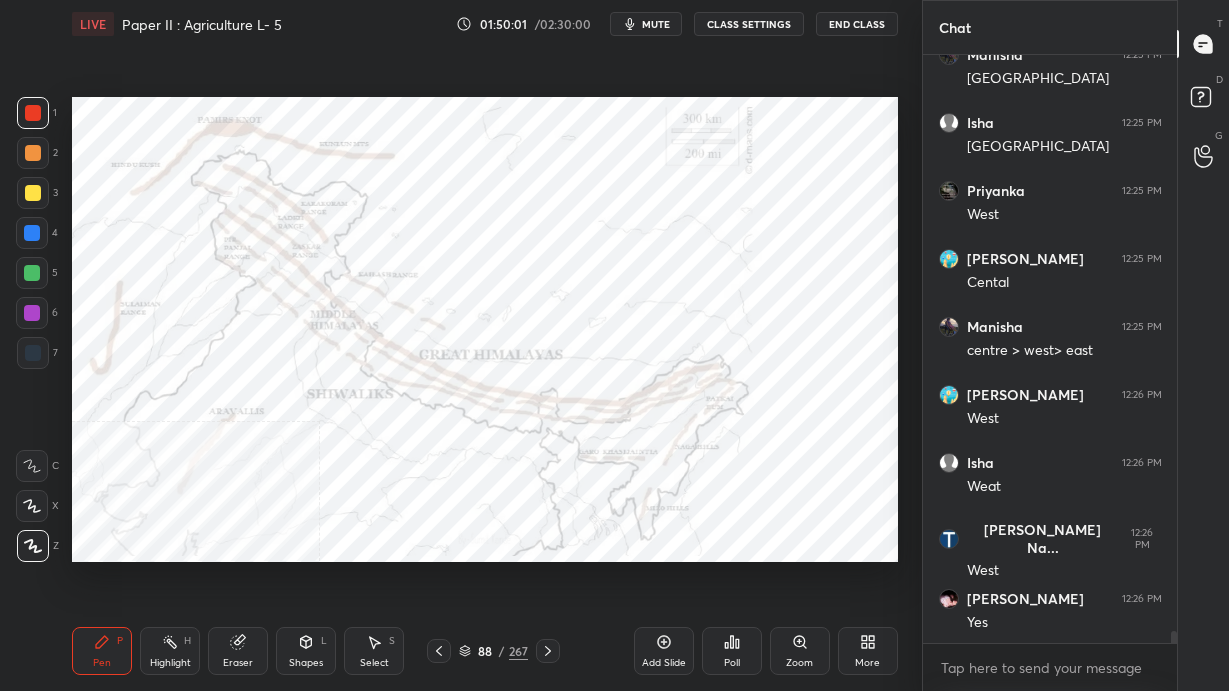 scroll, scrollTop: 27267, scrollLeft: 0, axis: vertical 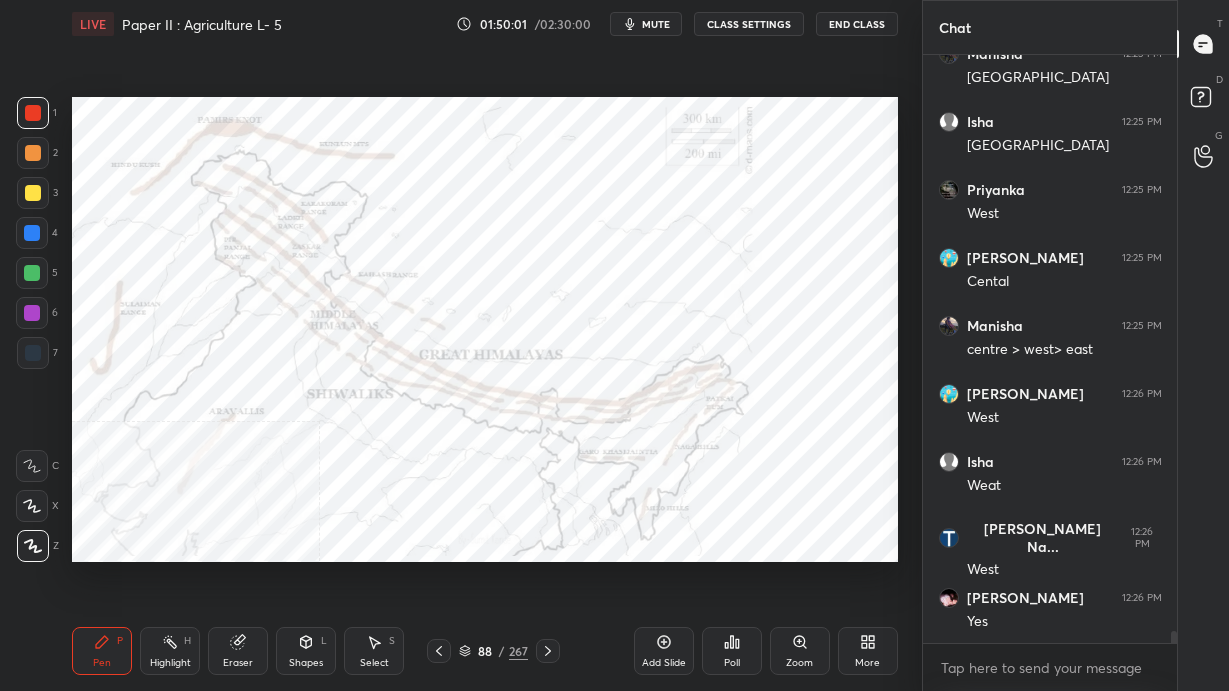 click on "Setting up your live class Poll for   secs No correct answer Start poll" at bounding box center [485, 329] 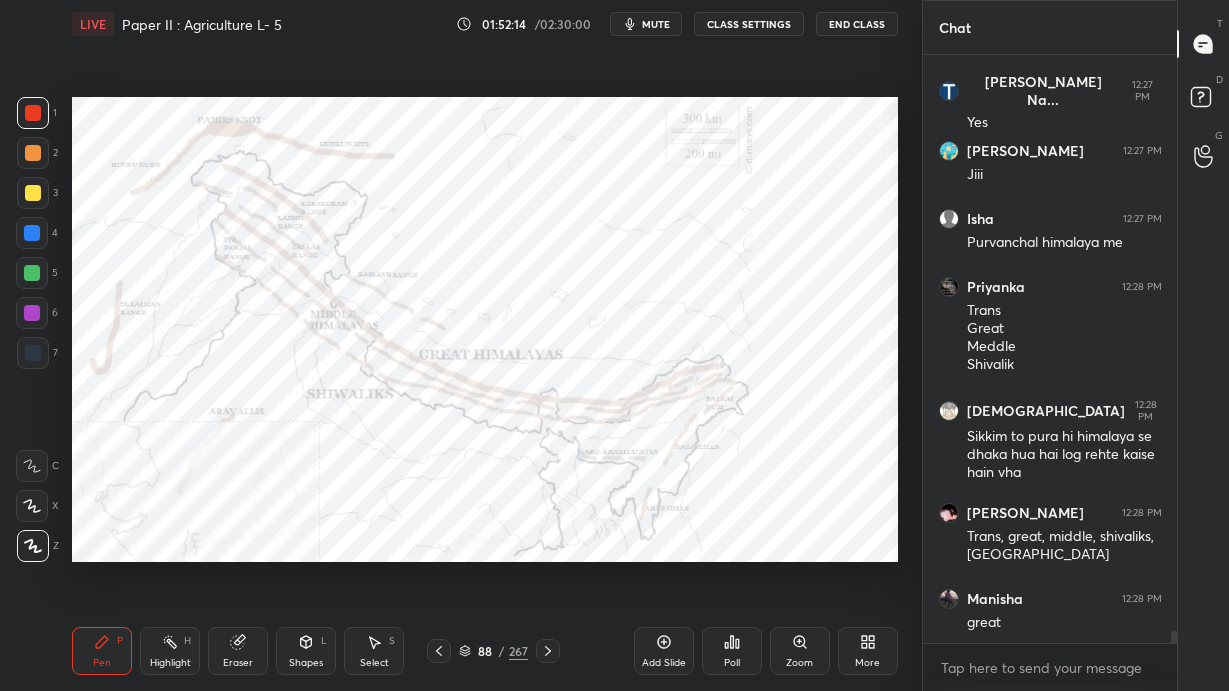 scroll, scrollTop: 28142, scrollLeft: 0, axis: vertical 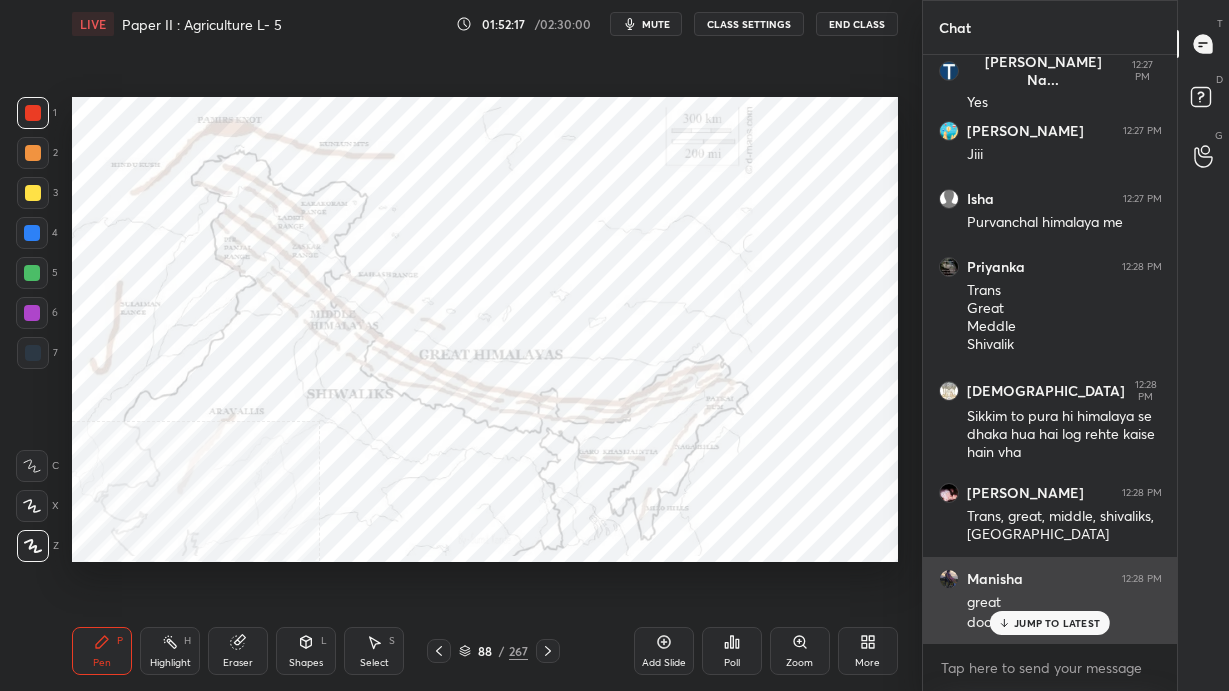 click on "JUMP TO LATEST" at bounding box center [1057, 623] 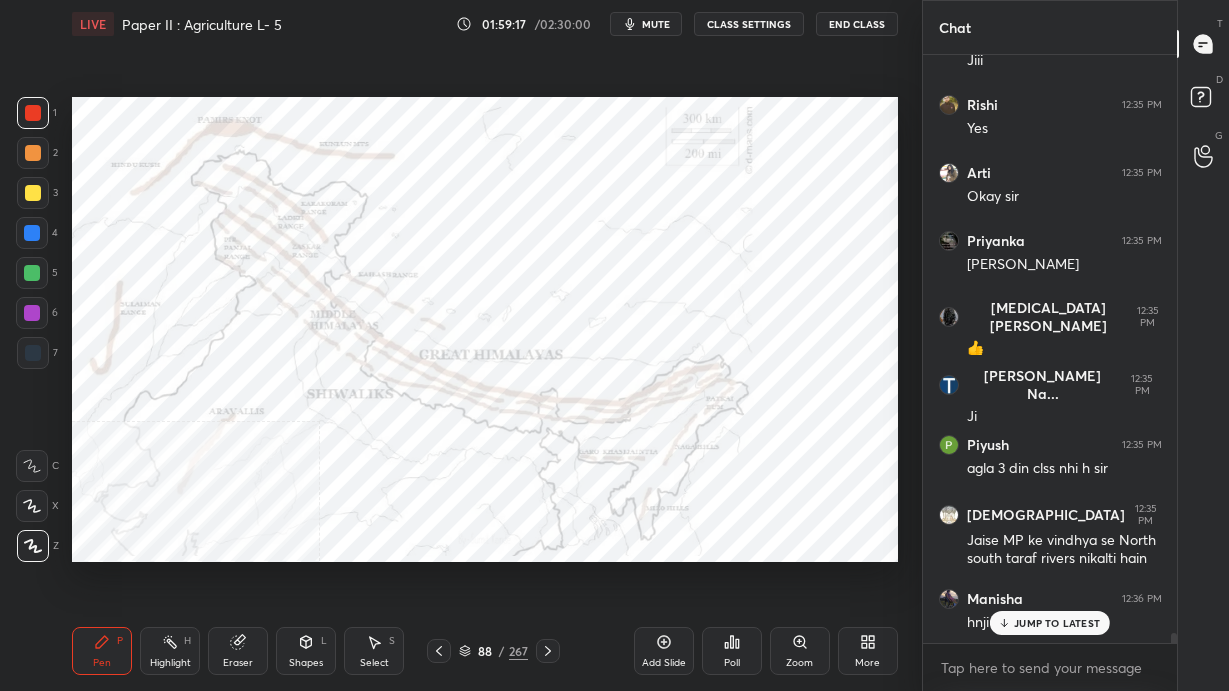 scroll, scrollTop: 32622, scrollLeft: 0, axis: vertical 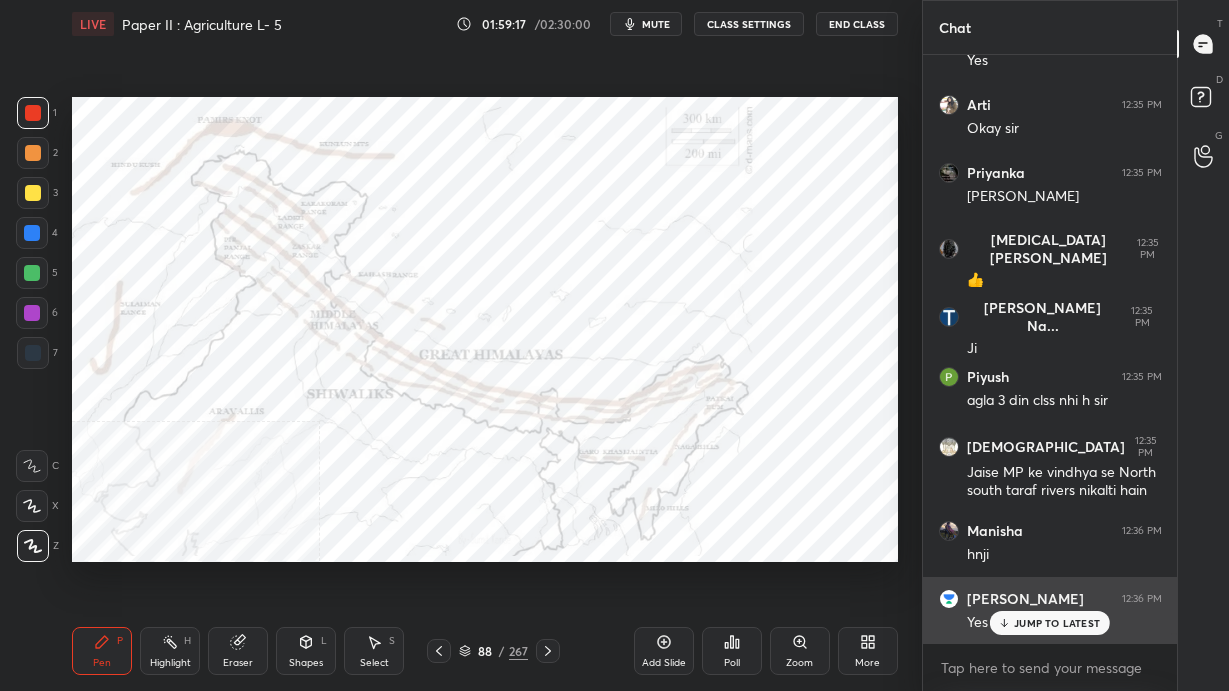 click on "JUMP TO LATEST" at bounding box center [1050, 623] 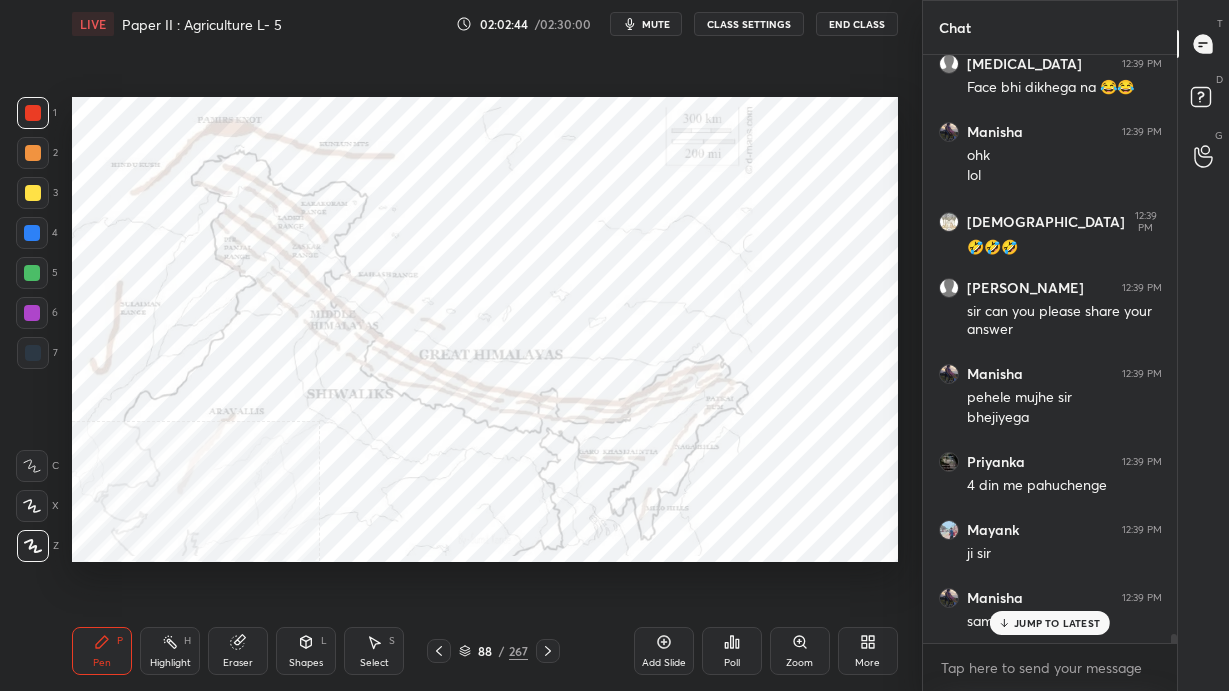 scroll, scrollTop: 38330, scrollLeft: 0, axis: vertical 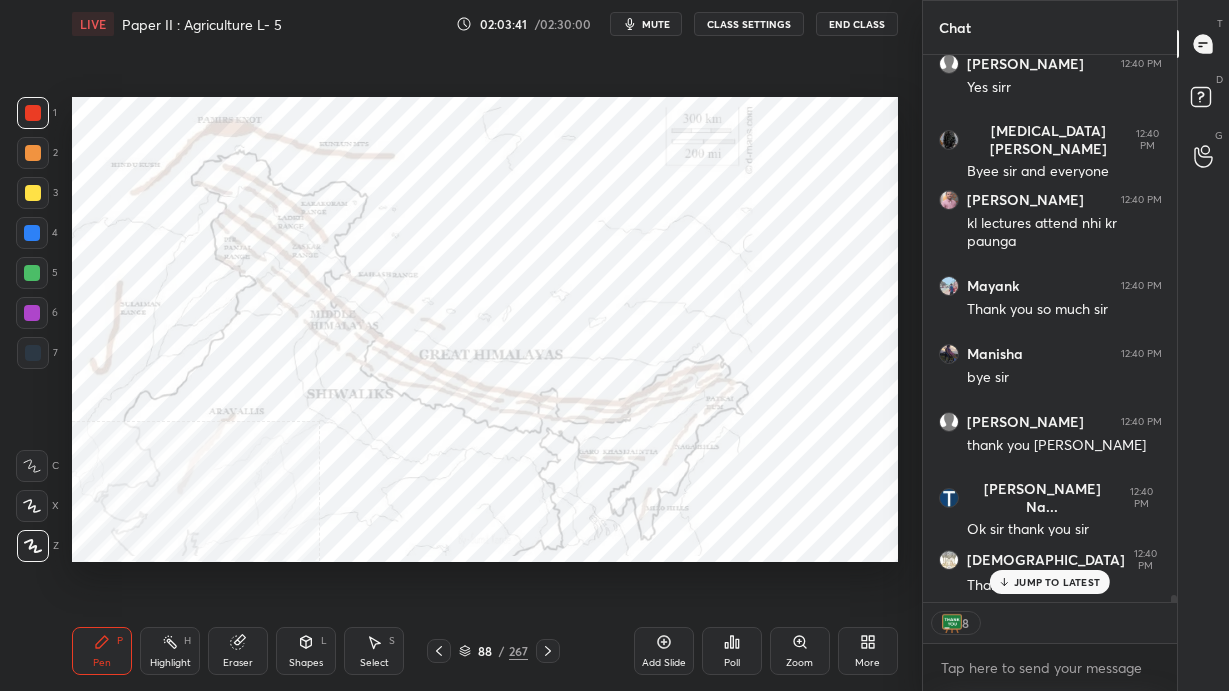 click on "More" at bounding box center (867, 663) 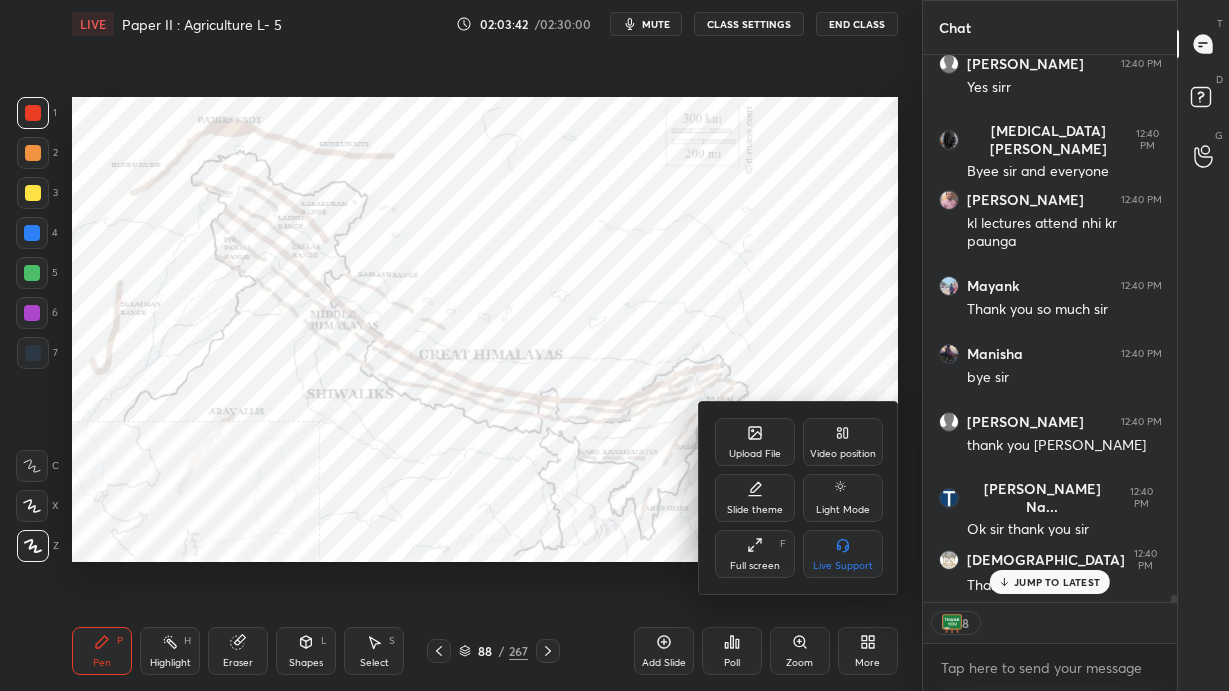 click on "Full screen" at bounding box center [755, 566] 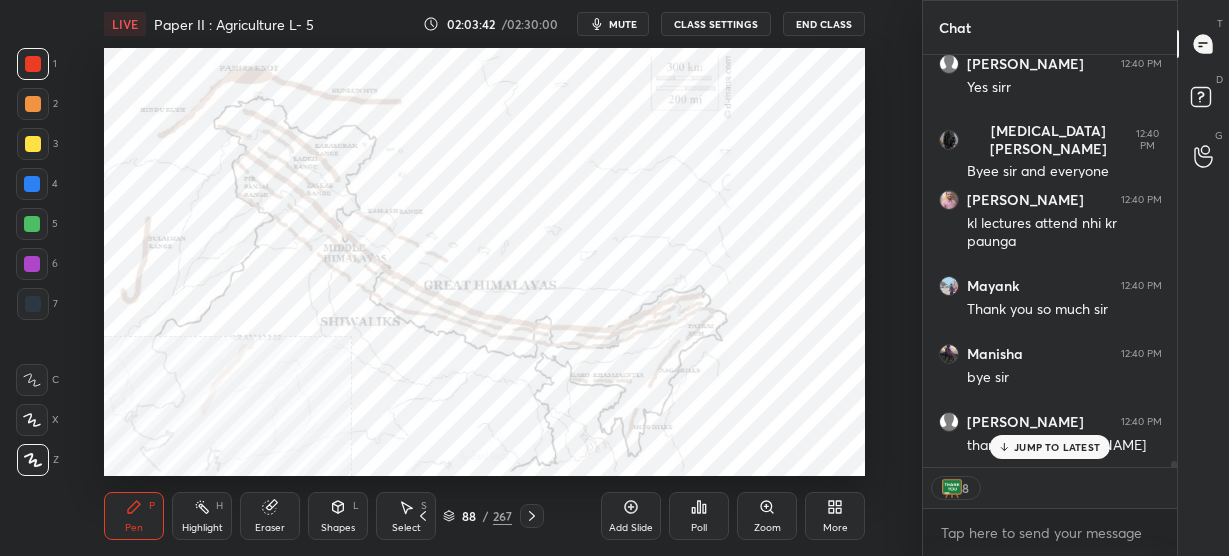 scroll, scrollTop: 428, scrollLeft: 841, axis: both 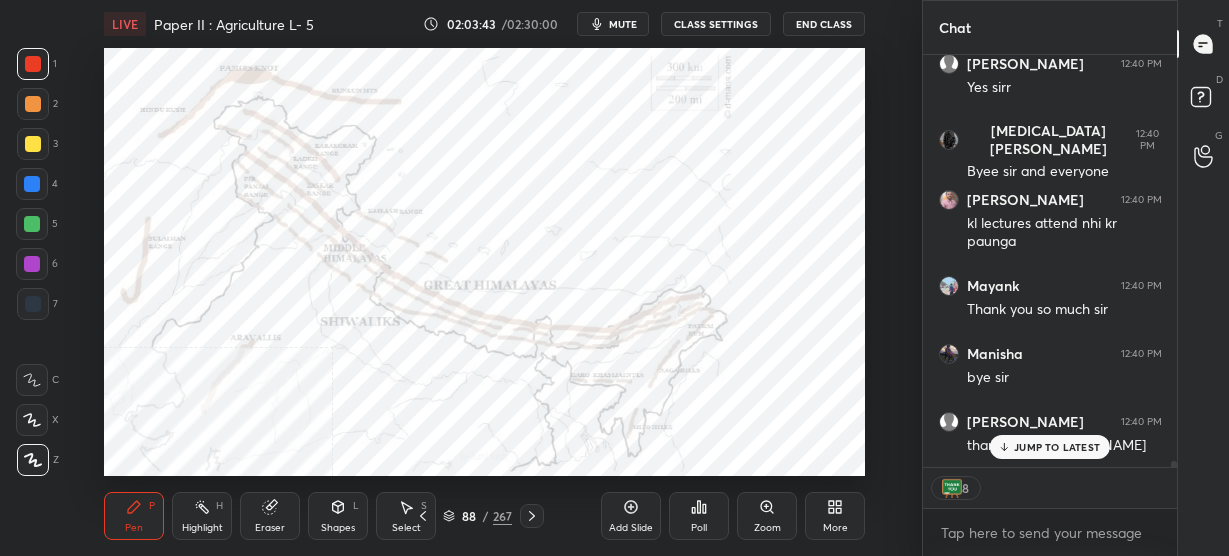 click on "JUMP TO LATEST" at bounding box center (1057, 447) 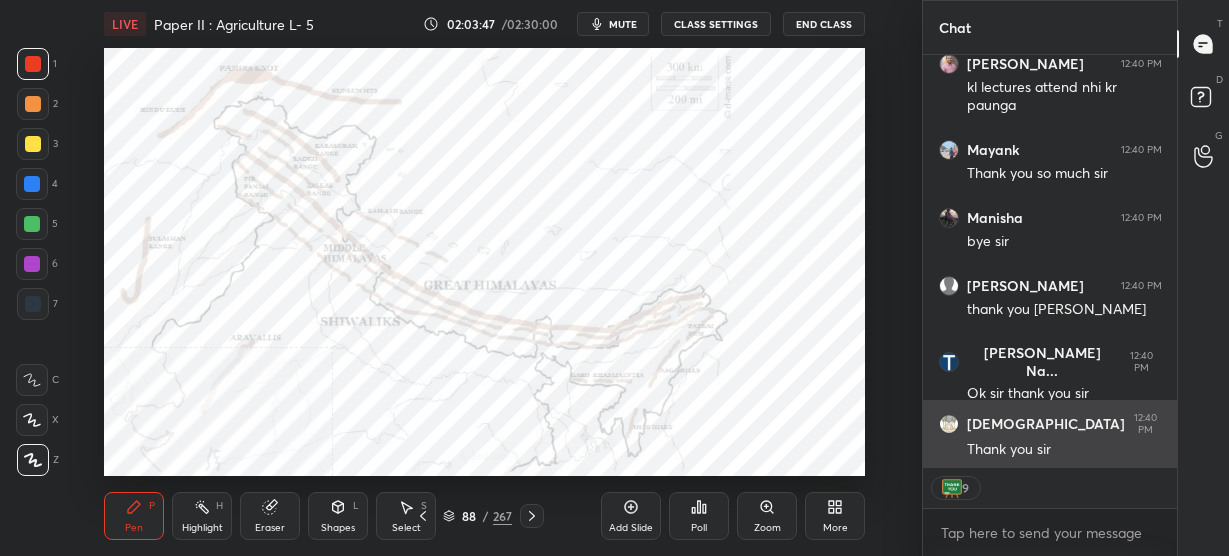 scroll, scrollTop: 40193, scrollLeft: 0, axis: vertical 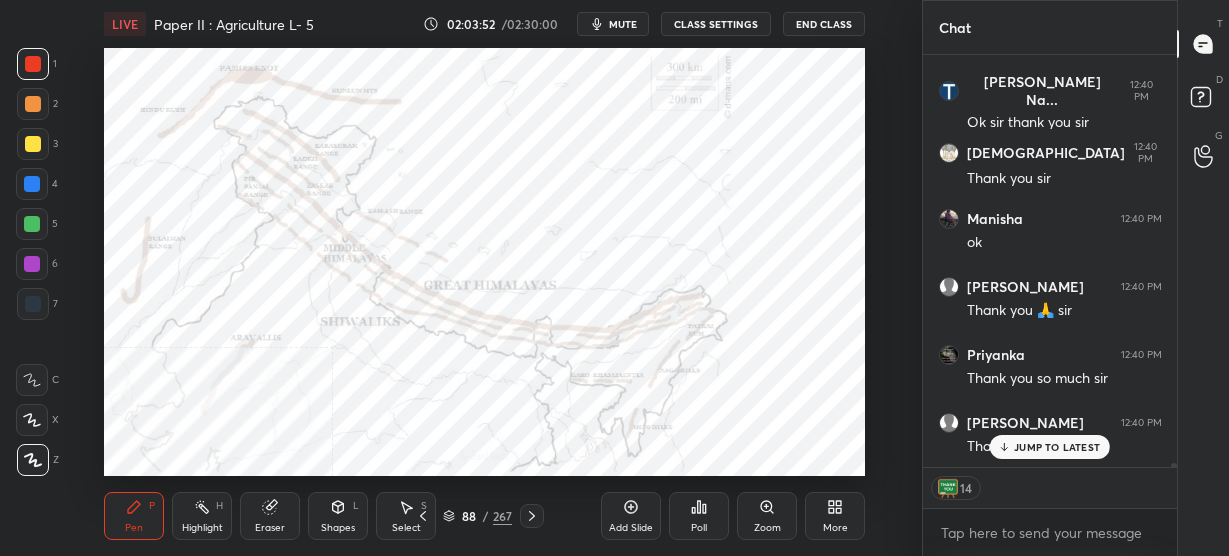 click on "JUMP TO LATEST" at bounding box center (1057, 447) 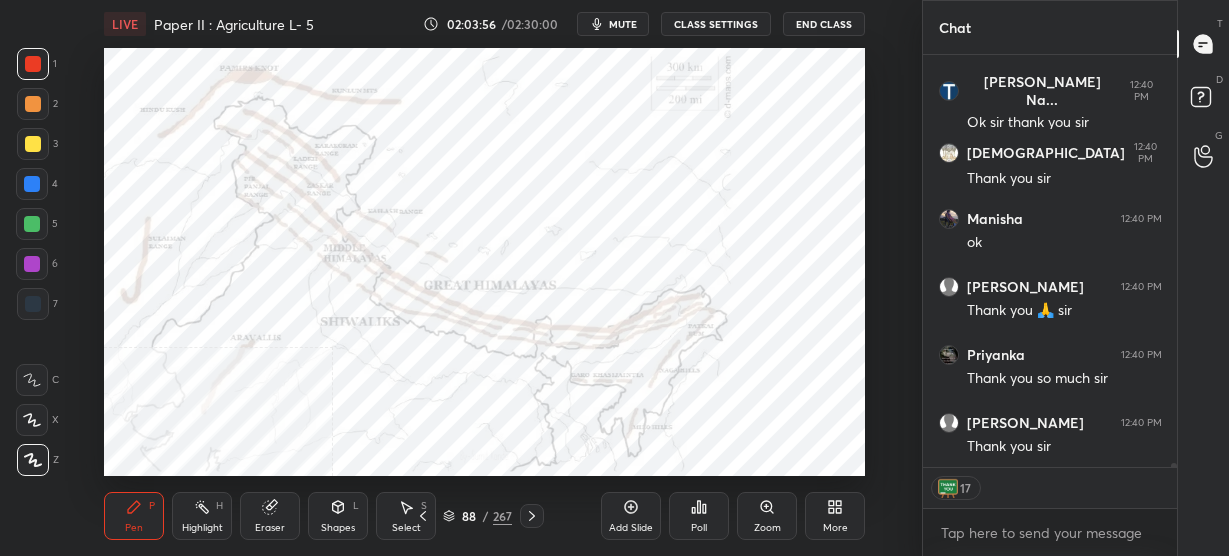 click on "Add Slide" at bounding box center (631, 516) 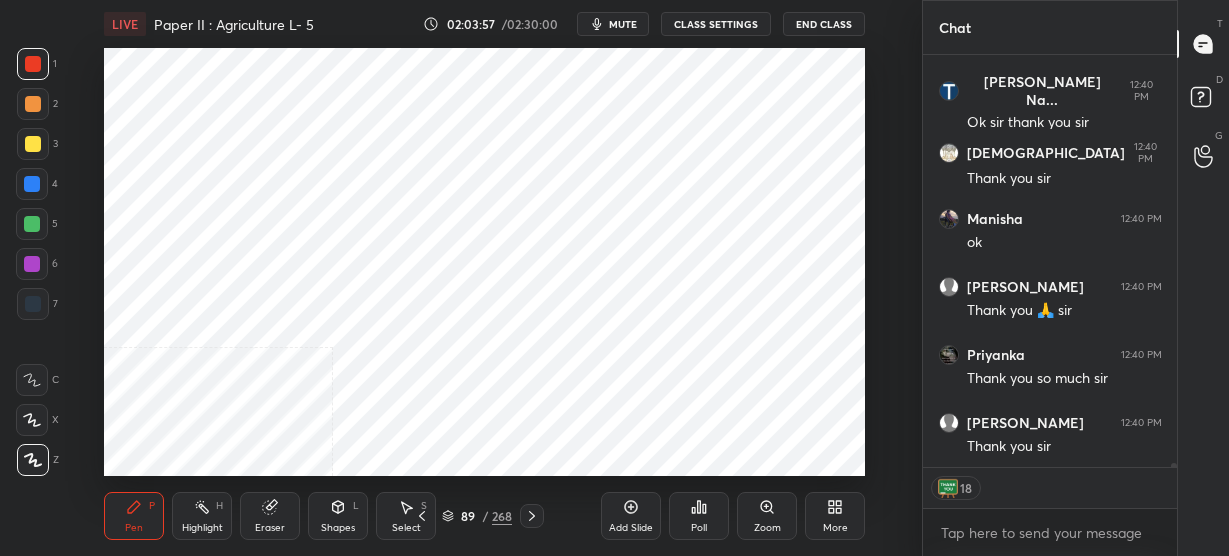 scroll, scrollTop: 40465, scrollLeft: 0, axis: vertical 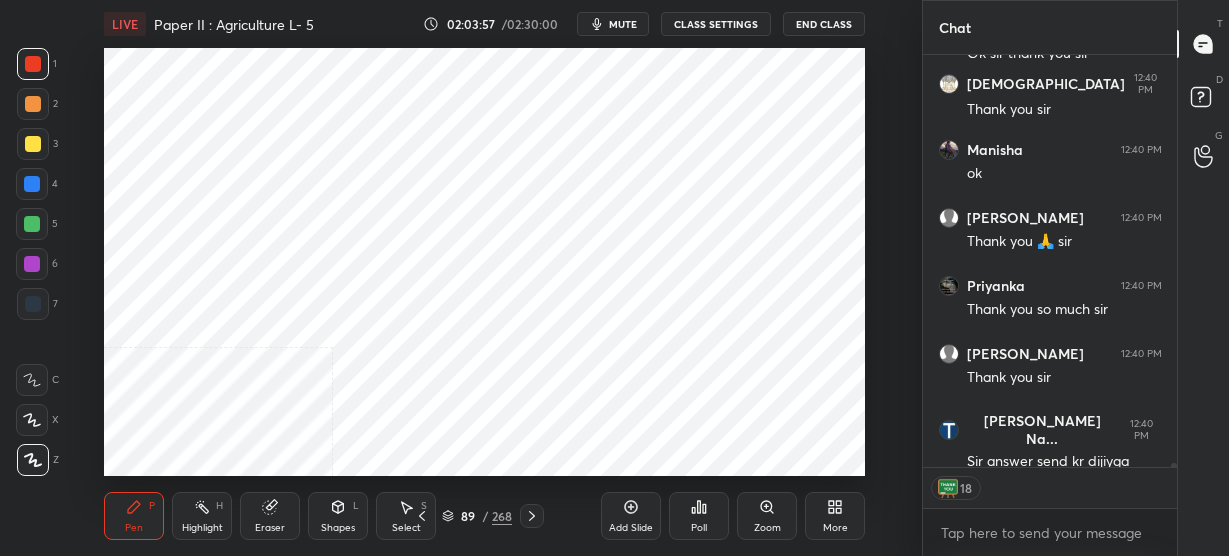 click on "mute" at bounding box center [613, 24] 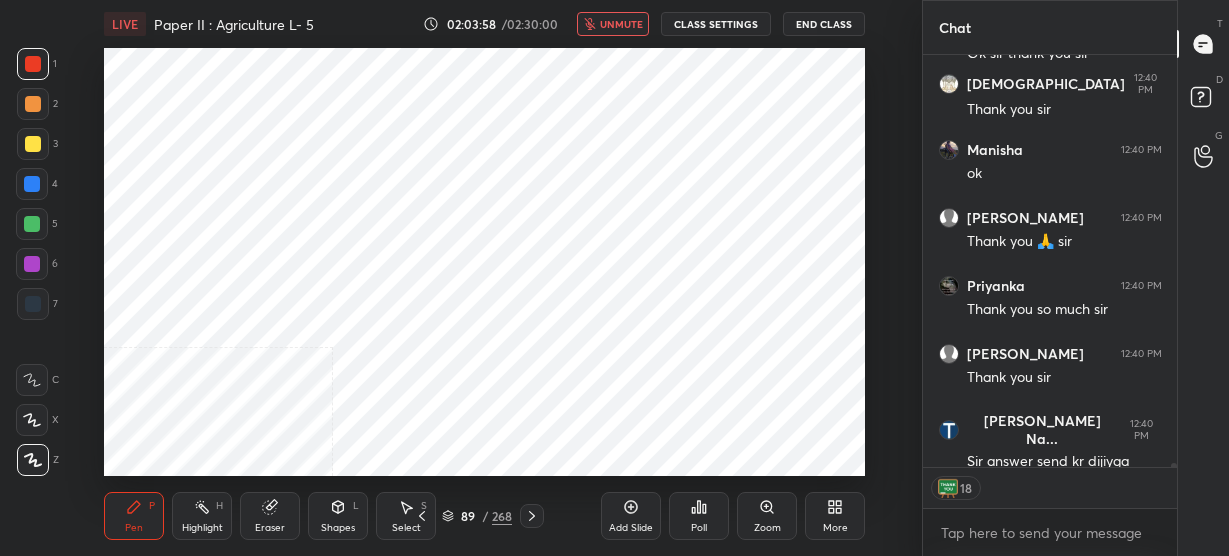 scroll, scrollTop: 40533, scrollLeft: 0, axis: vertical 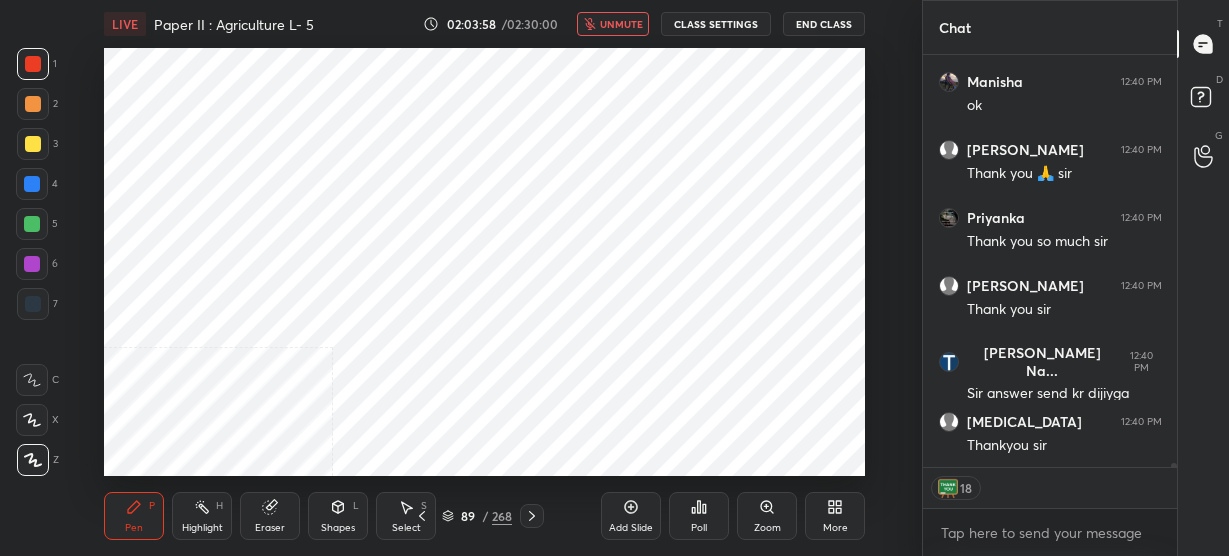 click on "End Class" at bounding box center [824, 24] 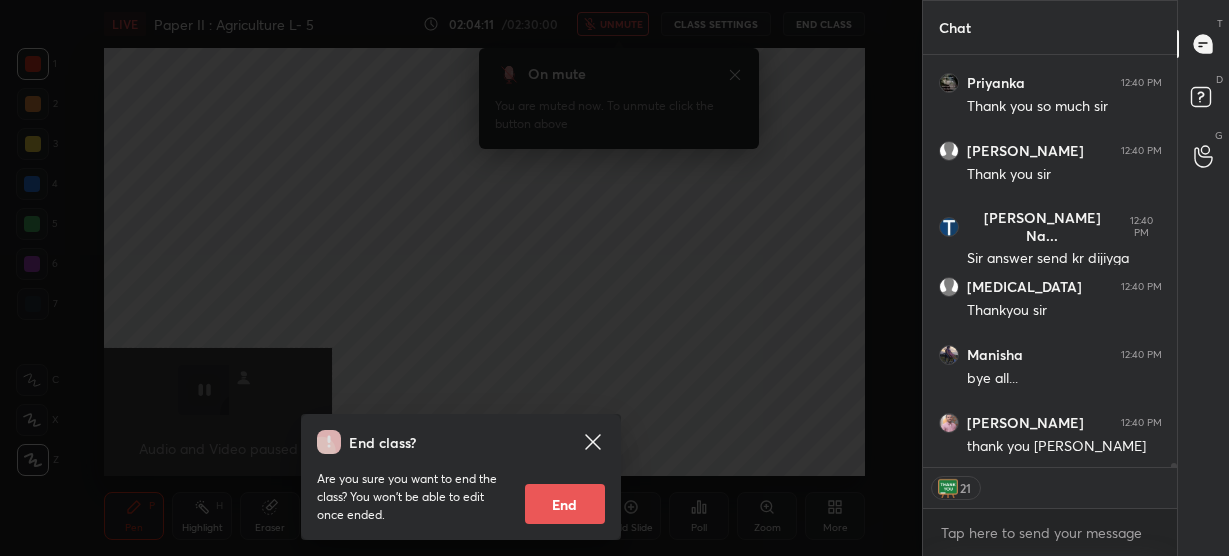 scroll, scrollTop: 40737, scrollLeft: 0, axis: vertical 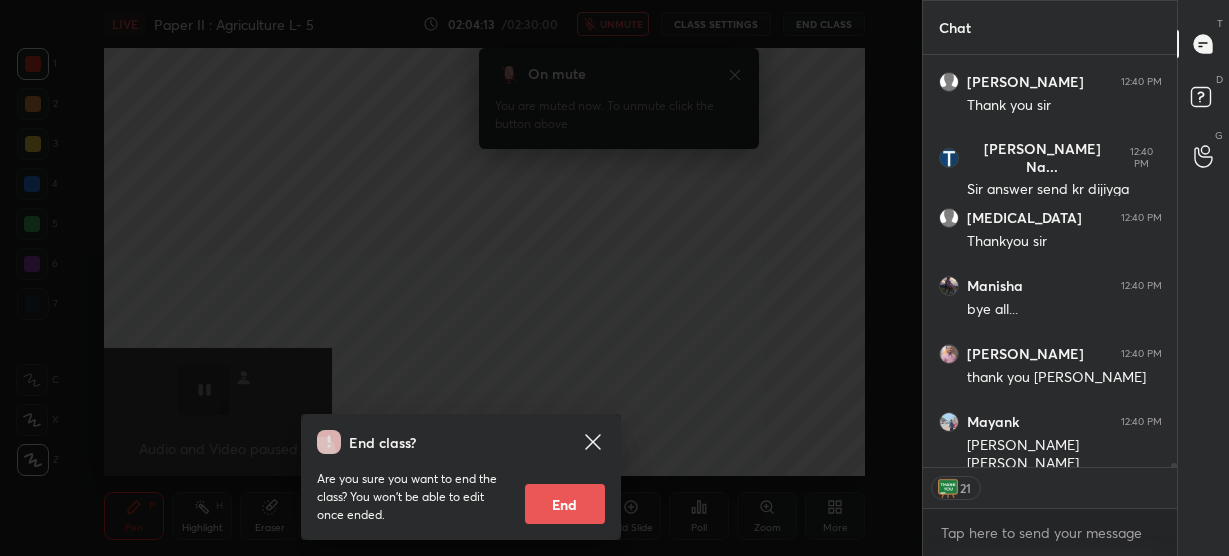 type on "x" 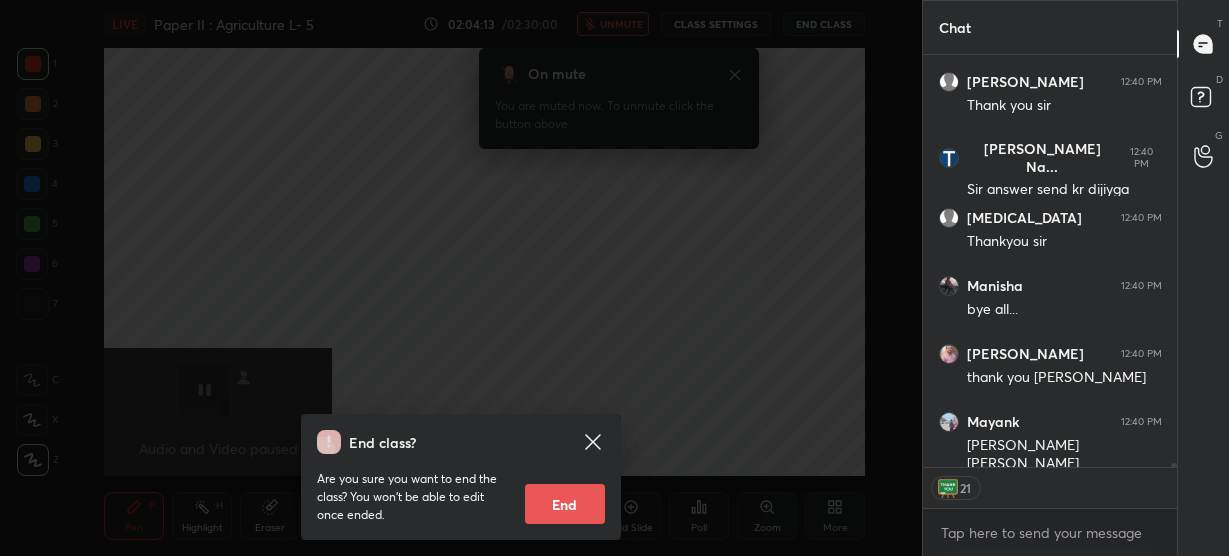 scroll, scrollTop: 7, scrollLeft: 7, axis: both 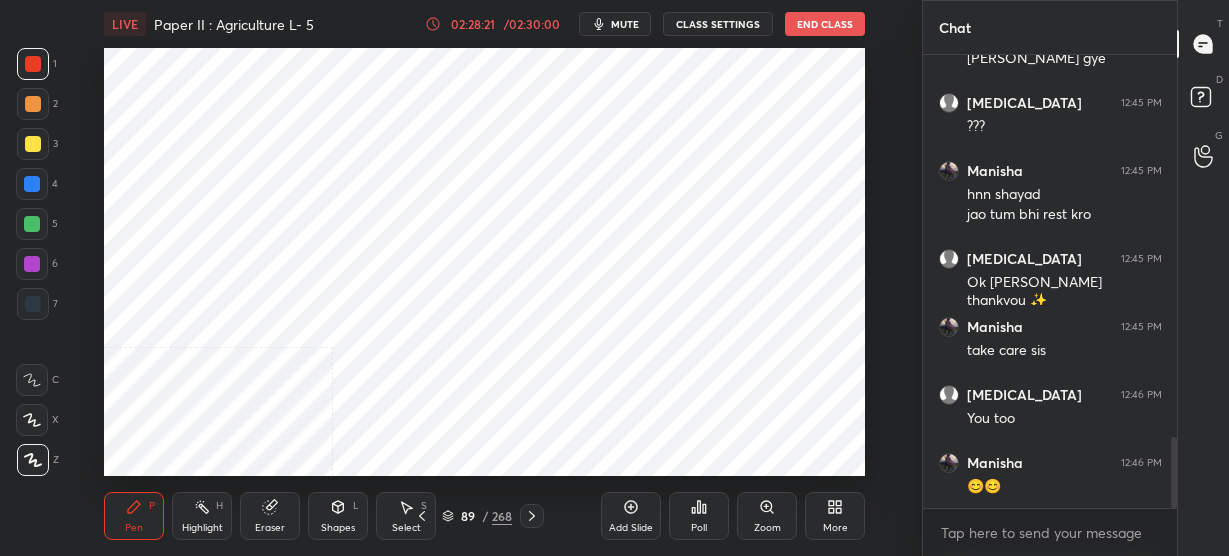 click on "Idle time detected You have been inactive for more than a minute while taking the class. Your audio and video will be  paused in 8s" at bounding box center [461, 278] 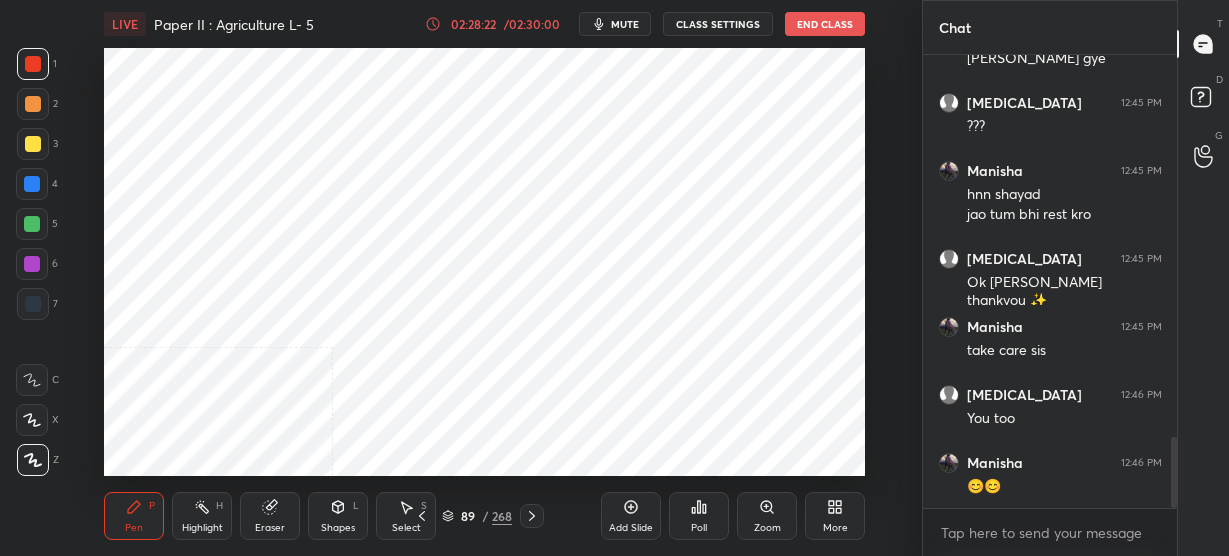 drag, startPoint x: 640, startPoint y: 12, endPoint x: 637, endPoint y: 26, distance: 14.3178215 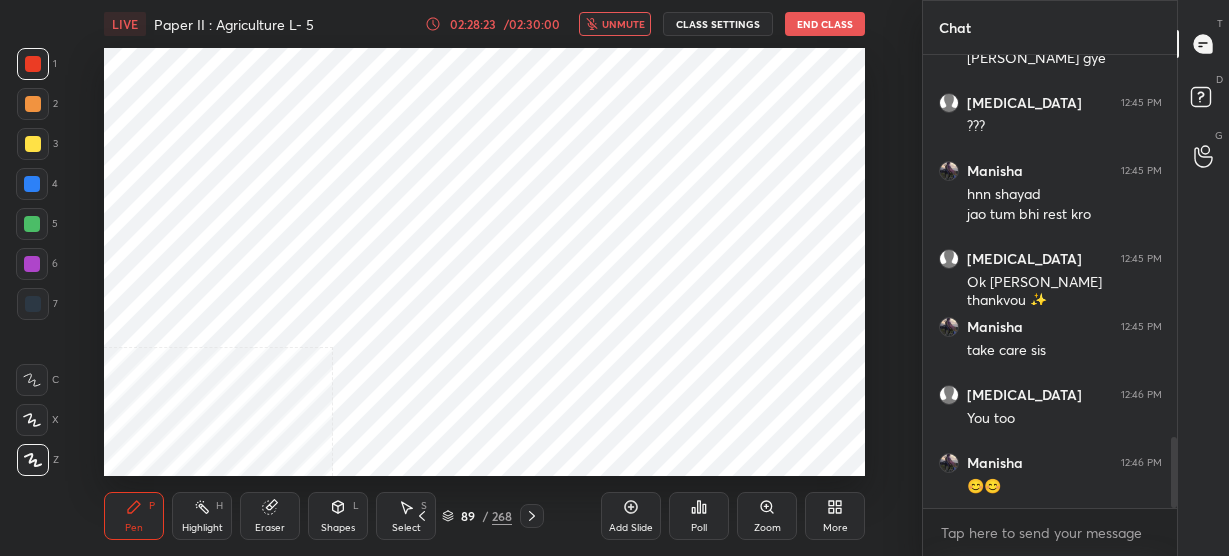 click on "End Class" at bounding box center [825, 24] 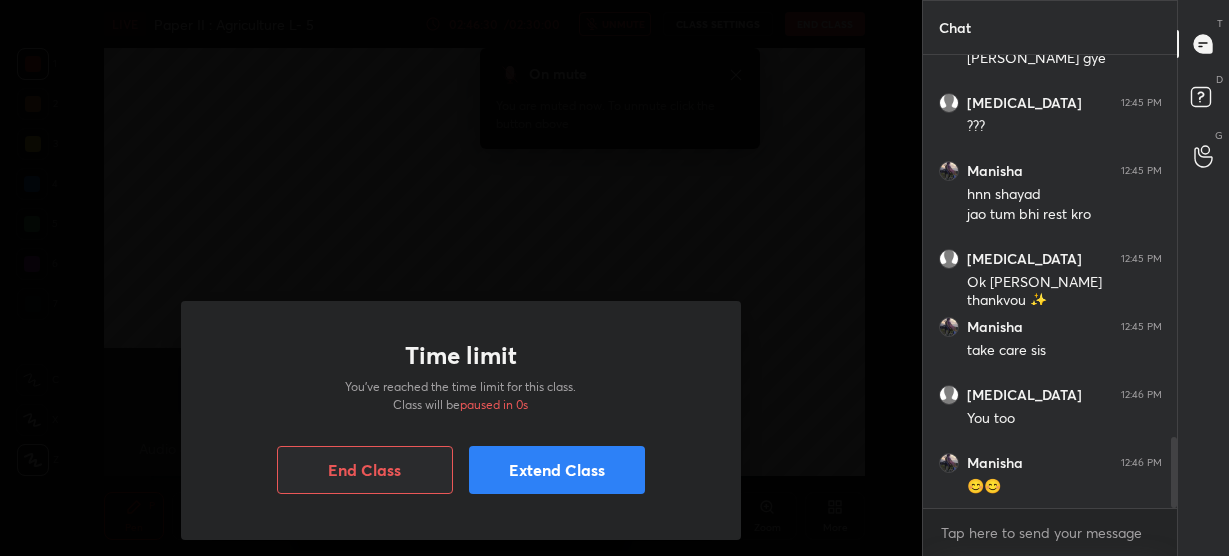 scroll, scrollTop: 2275, scrollLeft: 0, axis: vertical 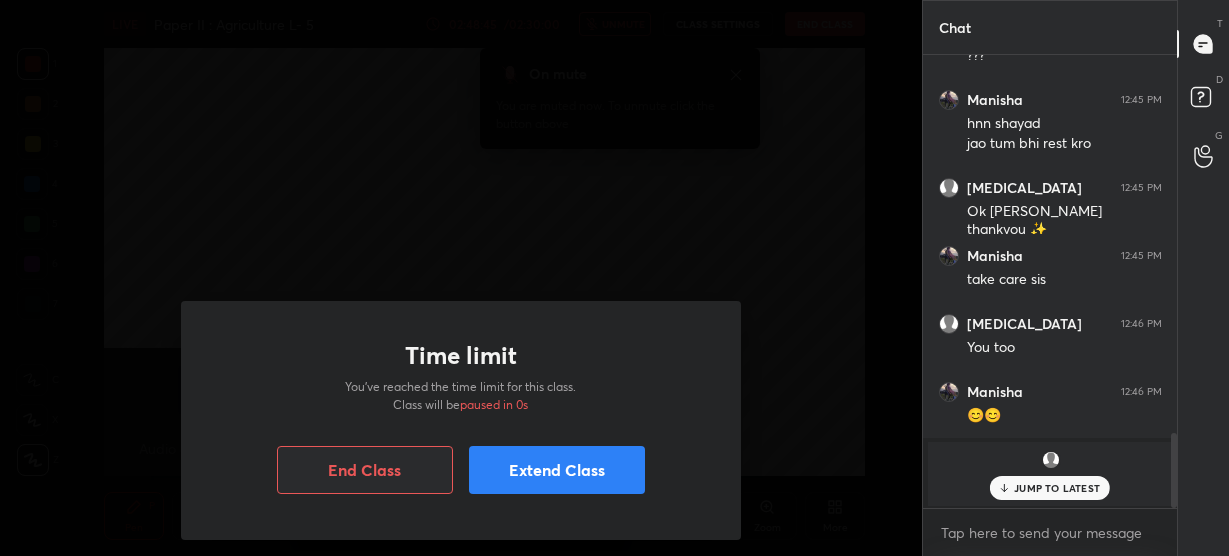 click on "Extend Class" at bounding box center [557, 470] 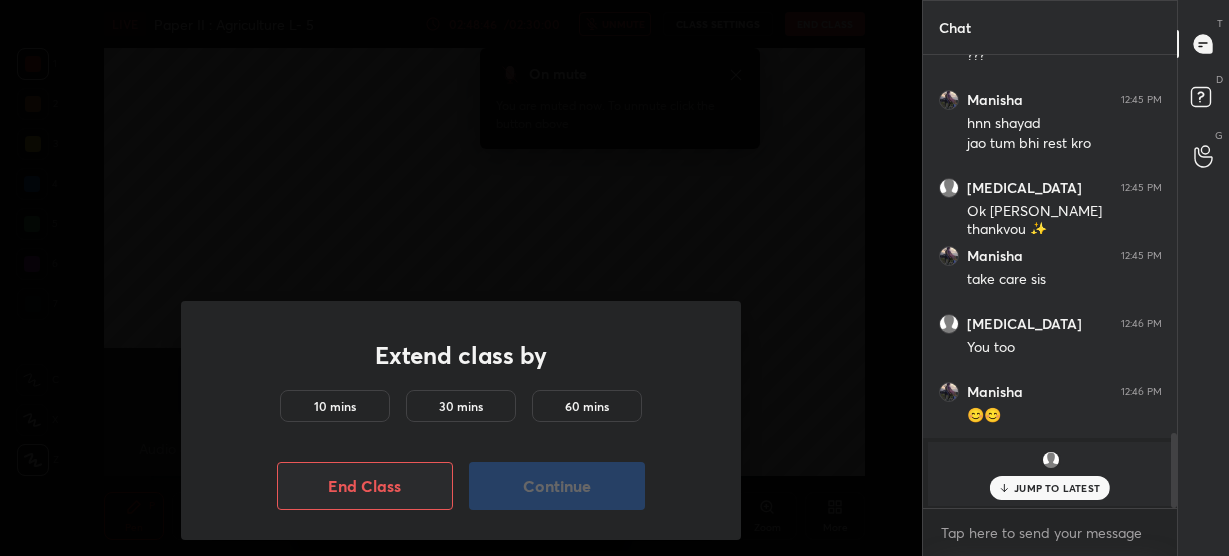 drag, startPoint x: 360, startPoint y: 400, endPoint x: 409, endPoint y: 431, distance: 57.982758 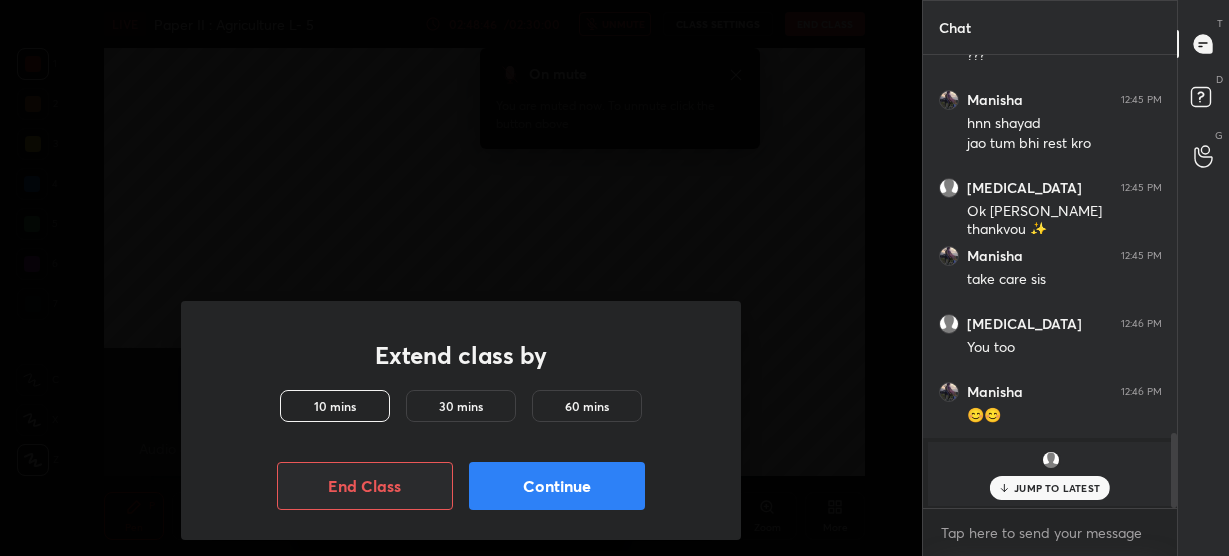drag, startPoint x: 513, startPoint y: 465, endPoint x: 520, endPoint y: 476, distance: 13.038404 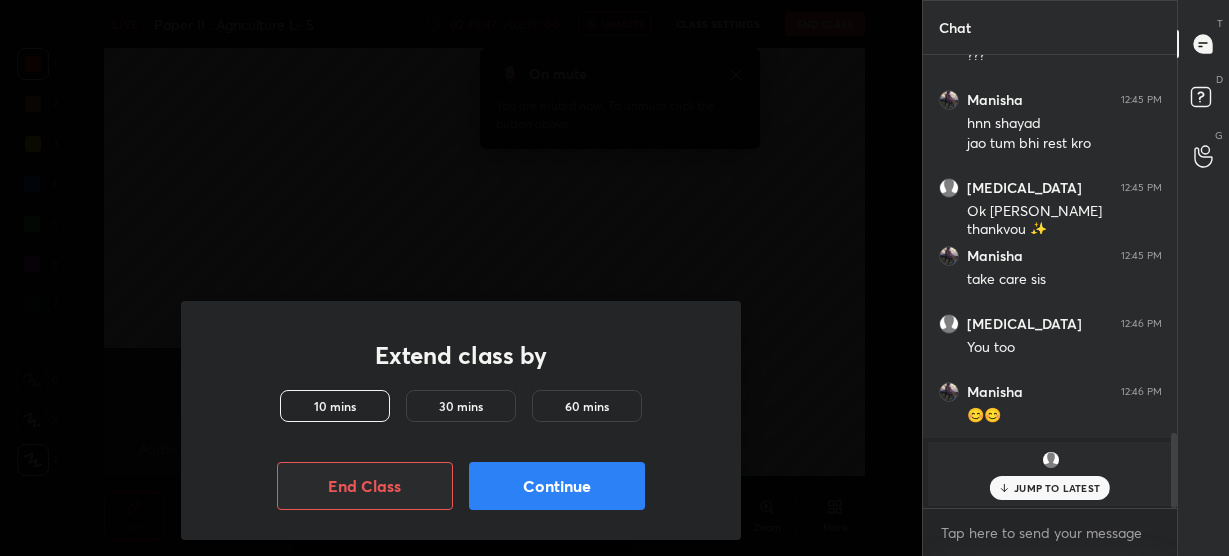 click on "Continue" at bounding box center (557, 486) 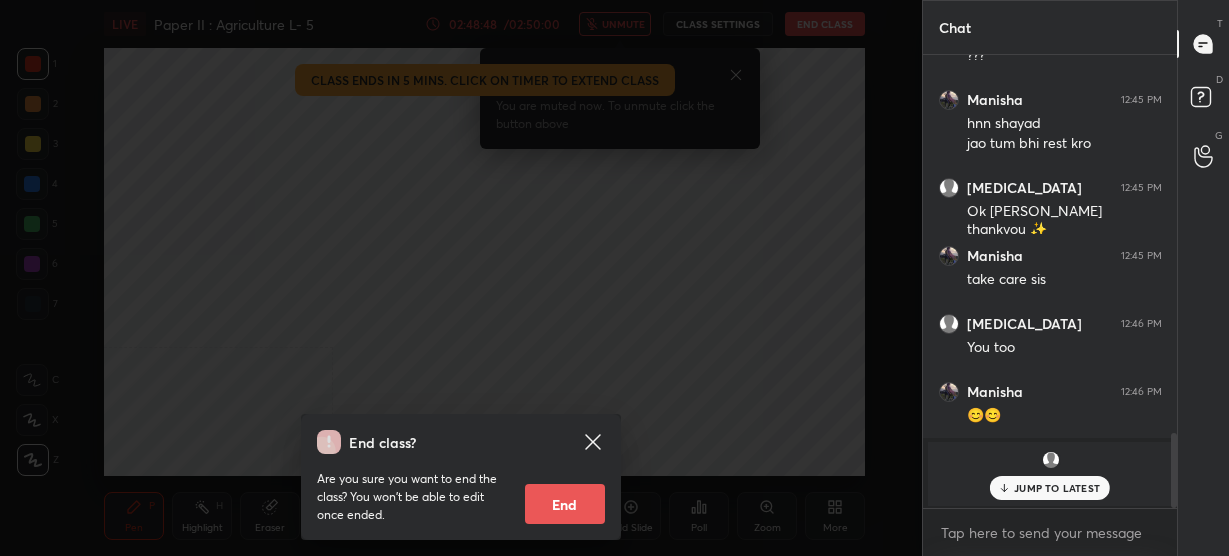 click on "End" at bounding box center (565, 504) 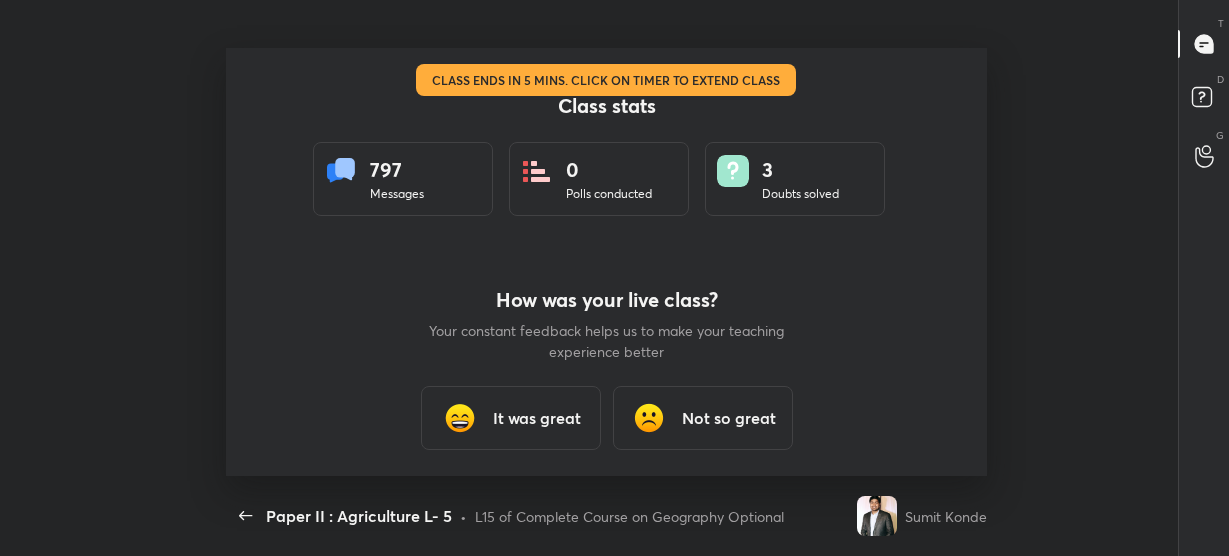 scroll, scrollTop: 99571, scrollLeft: 98970, axis: both 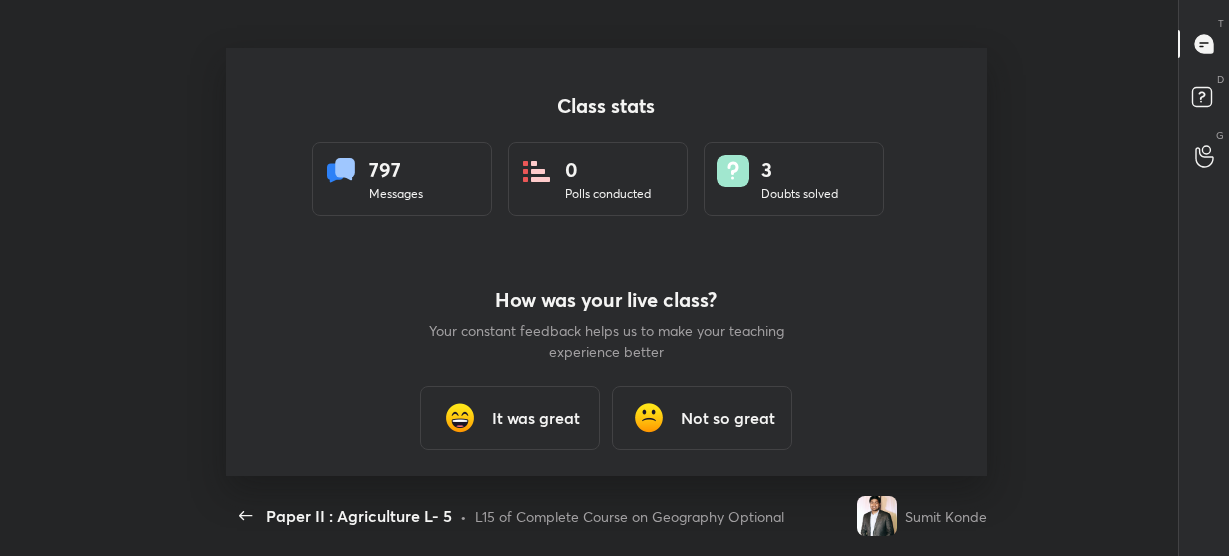 click on "It was great" at bounding box center [536, 418] 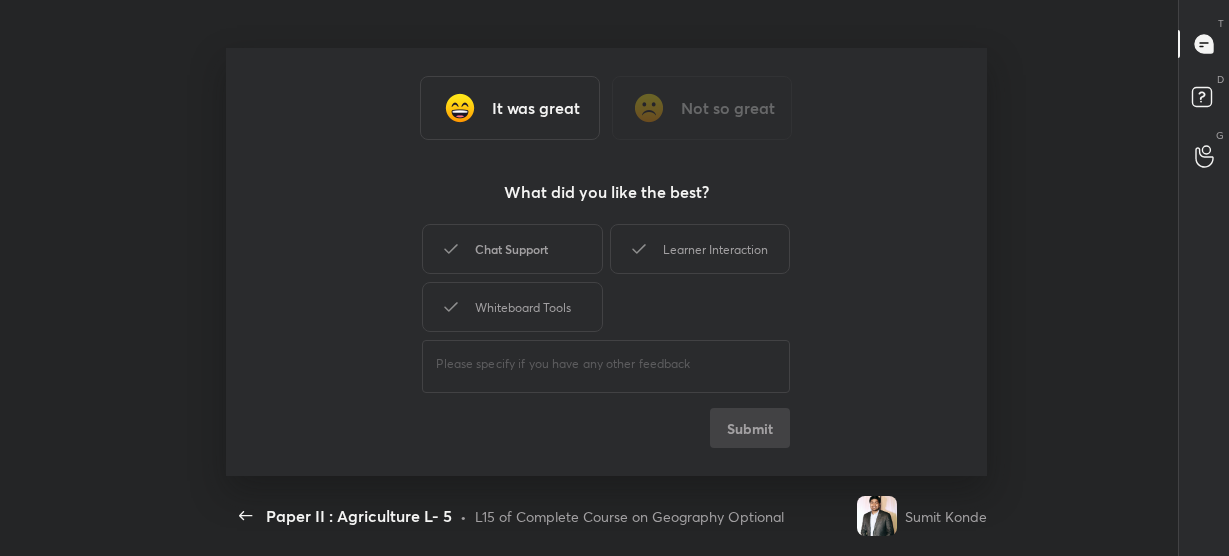 click on "Chat Support" at bounding box center [512, 249] 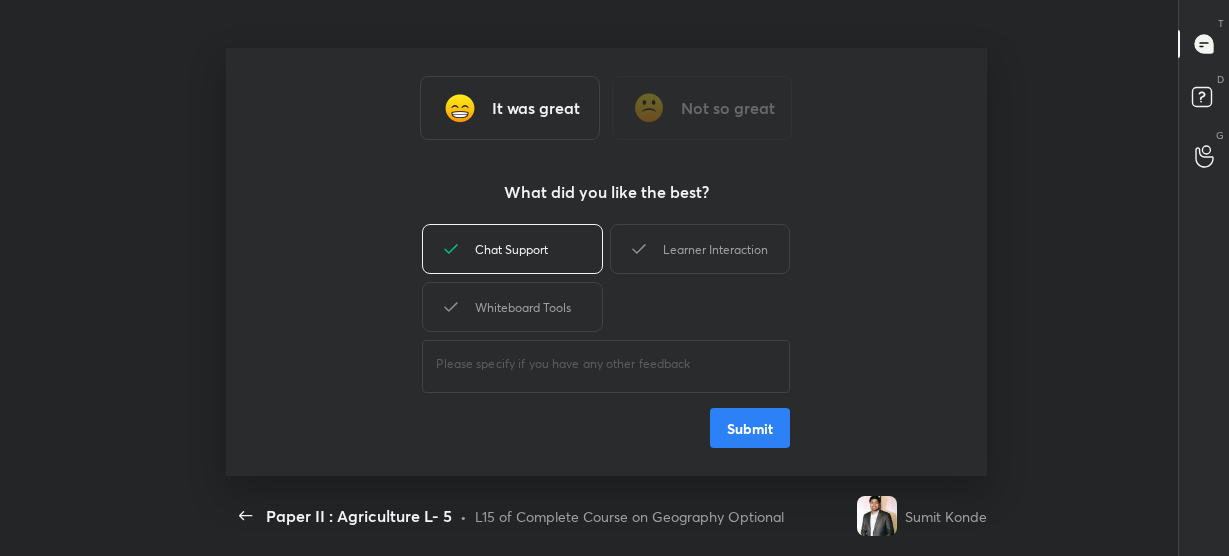 click on "Submit" at bounding box center (750, 428) 